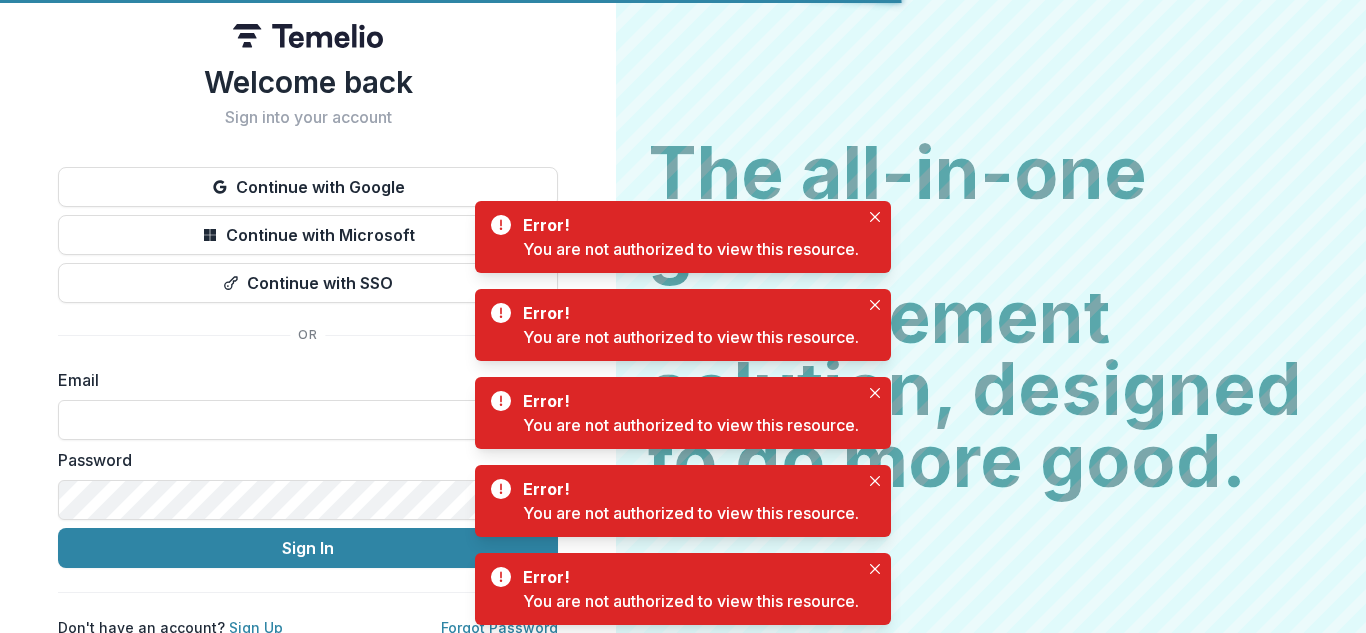 scroll, scrollTop: 0, scrollLeft: 0, axis: both 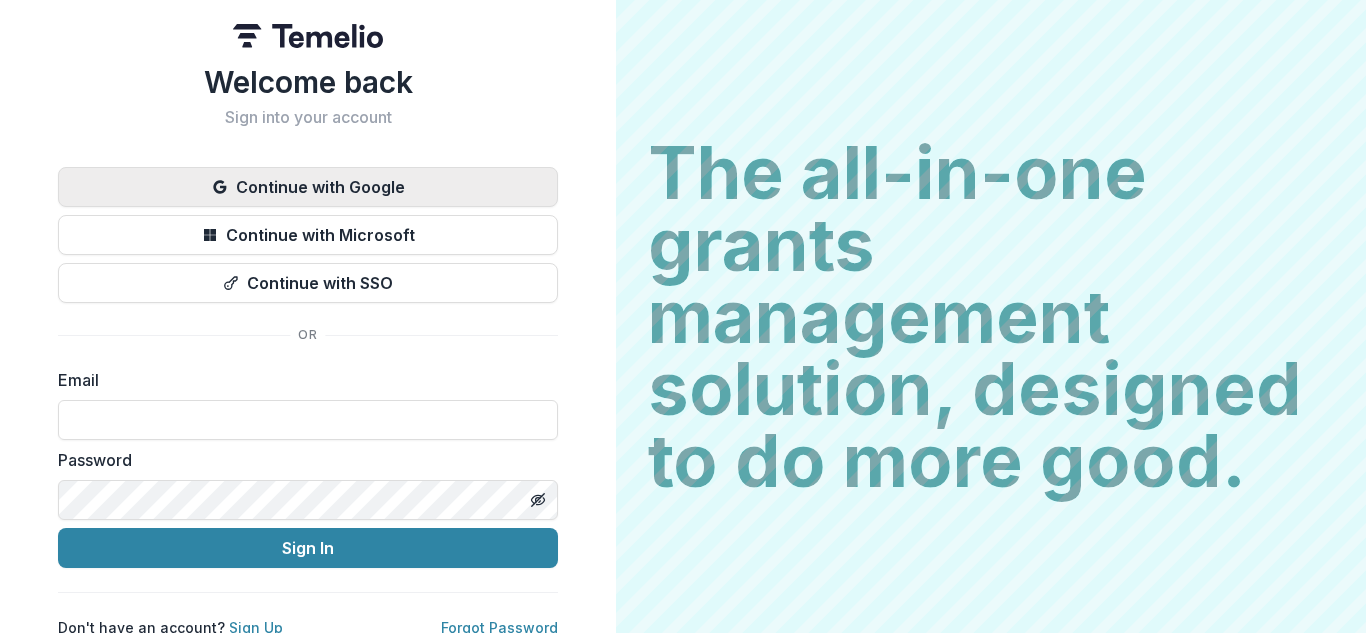 click on "Continue with Google" at bounding box center (308, 187) 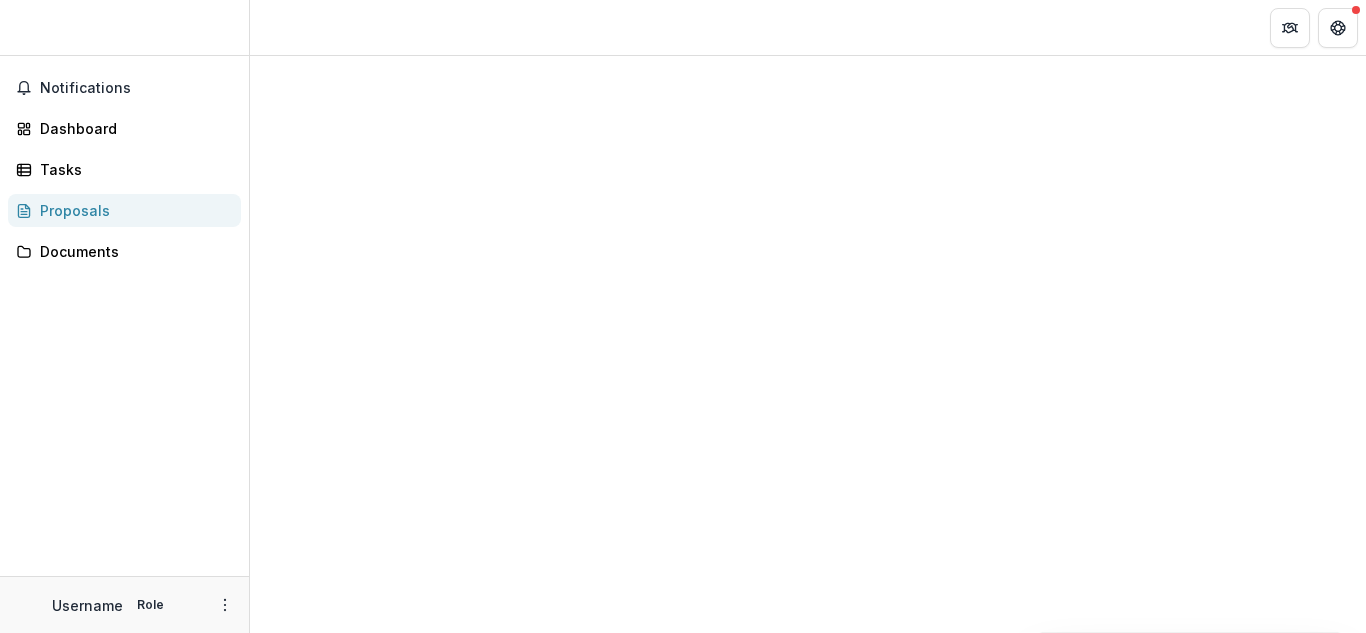 scroll, scrollTop: 0, scrollLeft: 0, axis: both 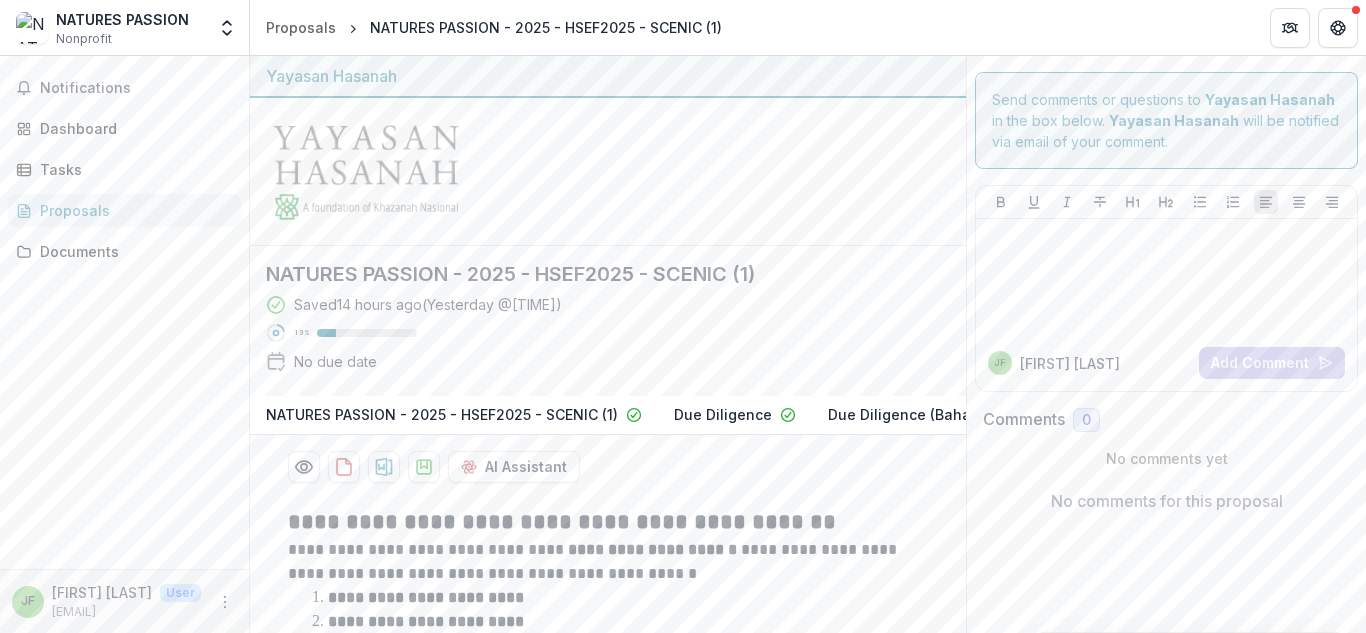 click on "**********" at bounding box center (562, 522) 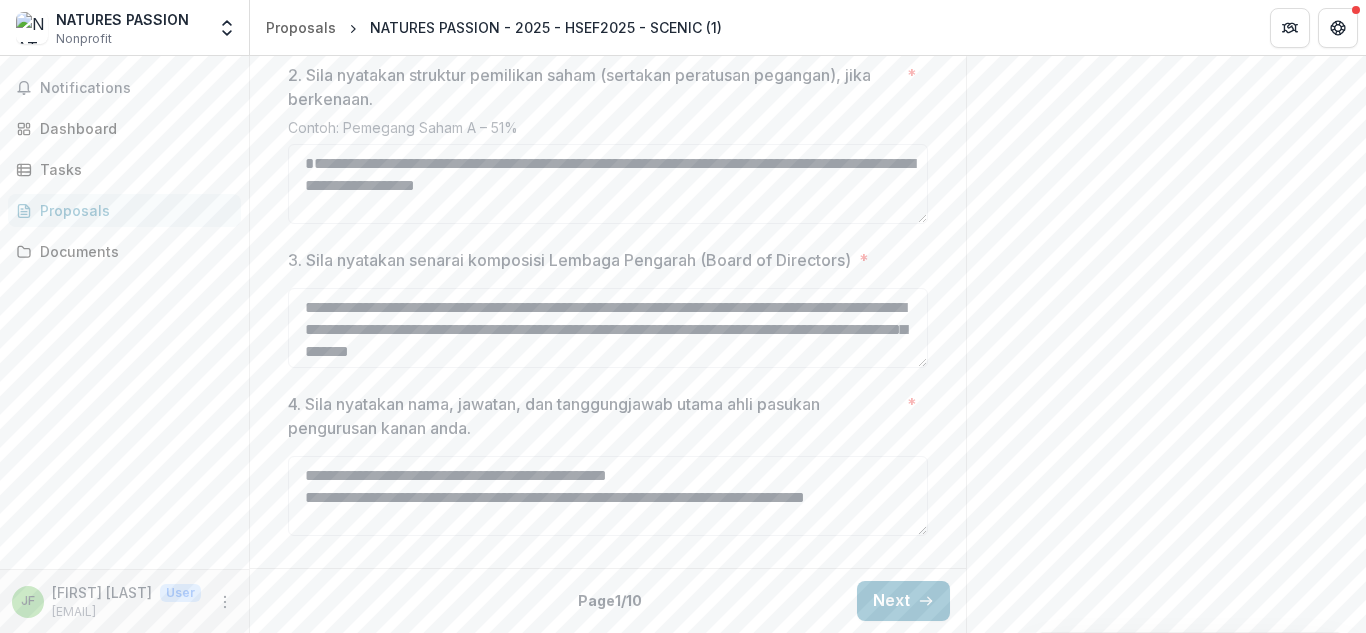 scroll, scrollTop: 930, scrollLeft: 0, axis: vertical 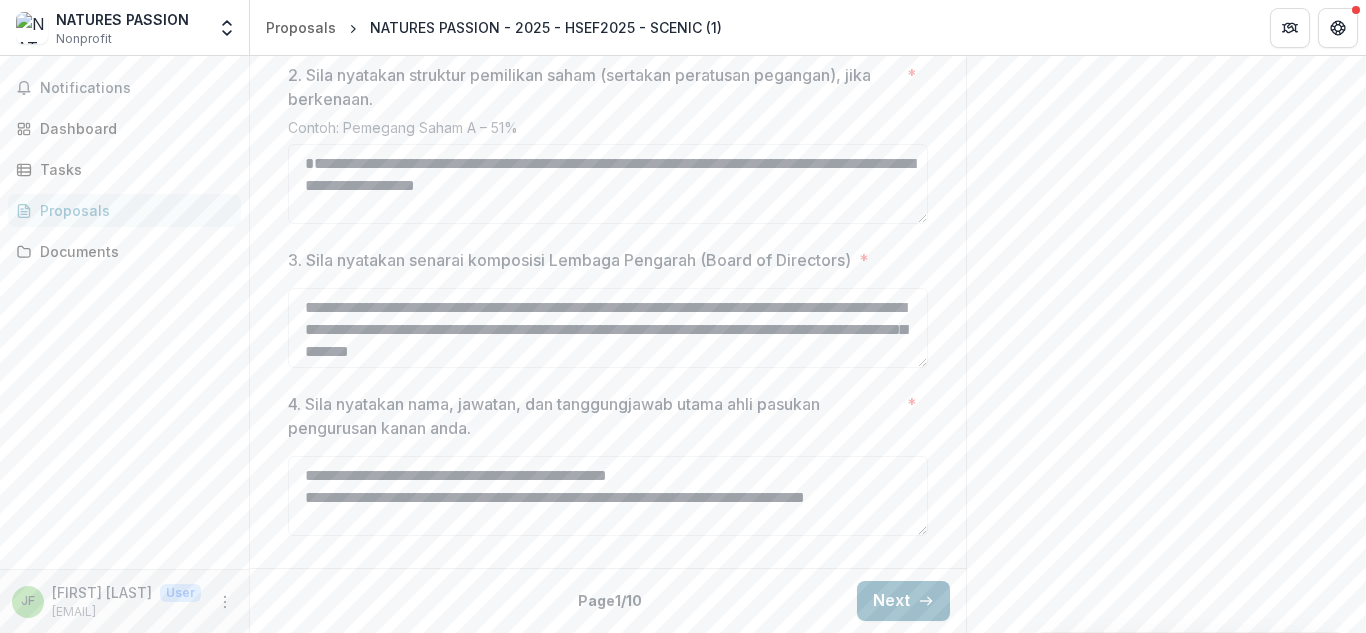 click on "Next" at bounding box center (903, 601) 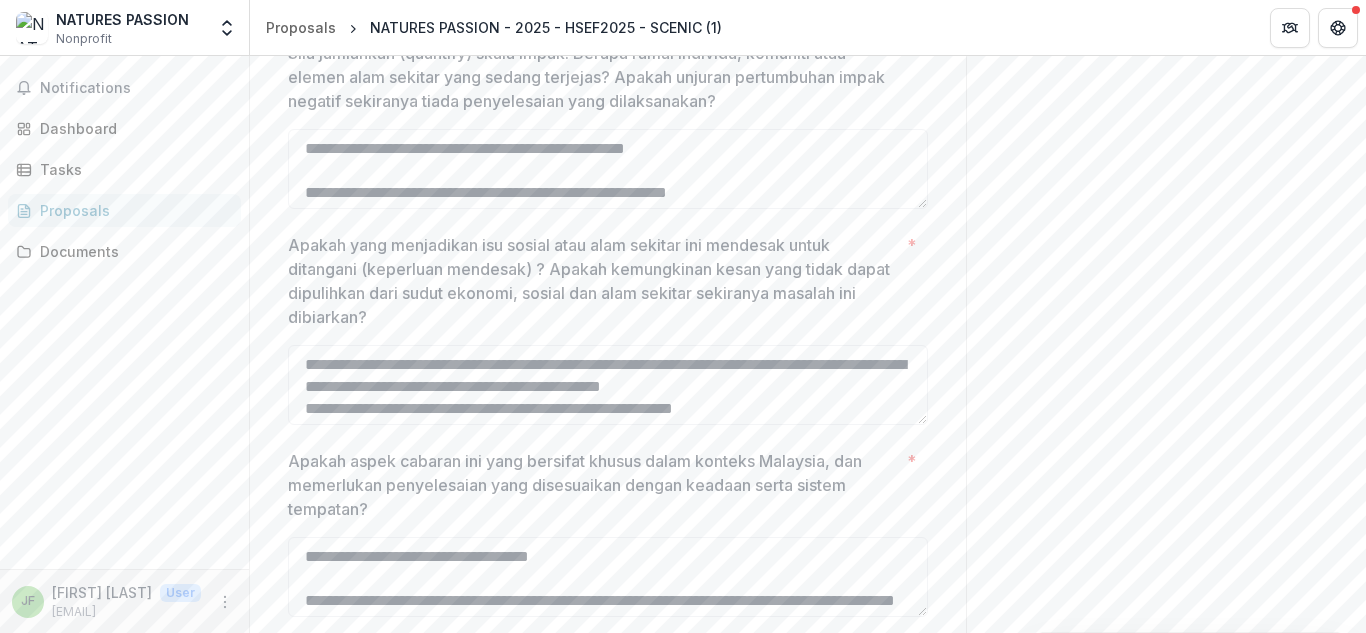 type 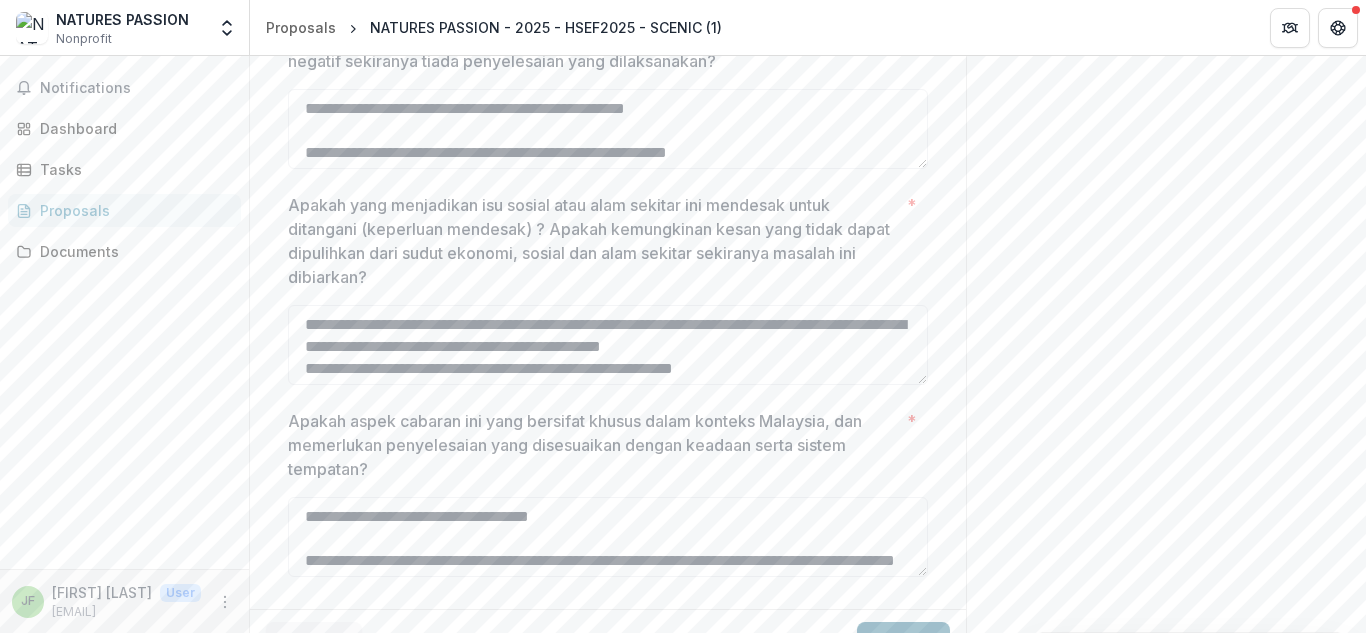 scroll, scrollTop: 1026, scrollLeft: 0, axis: vertical 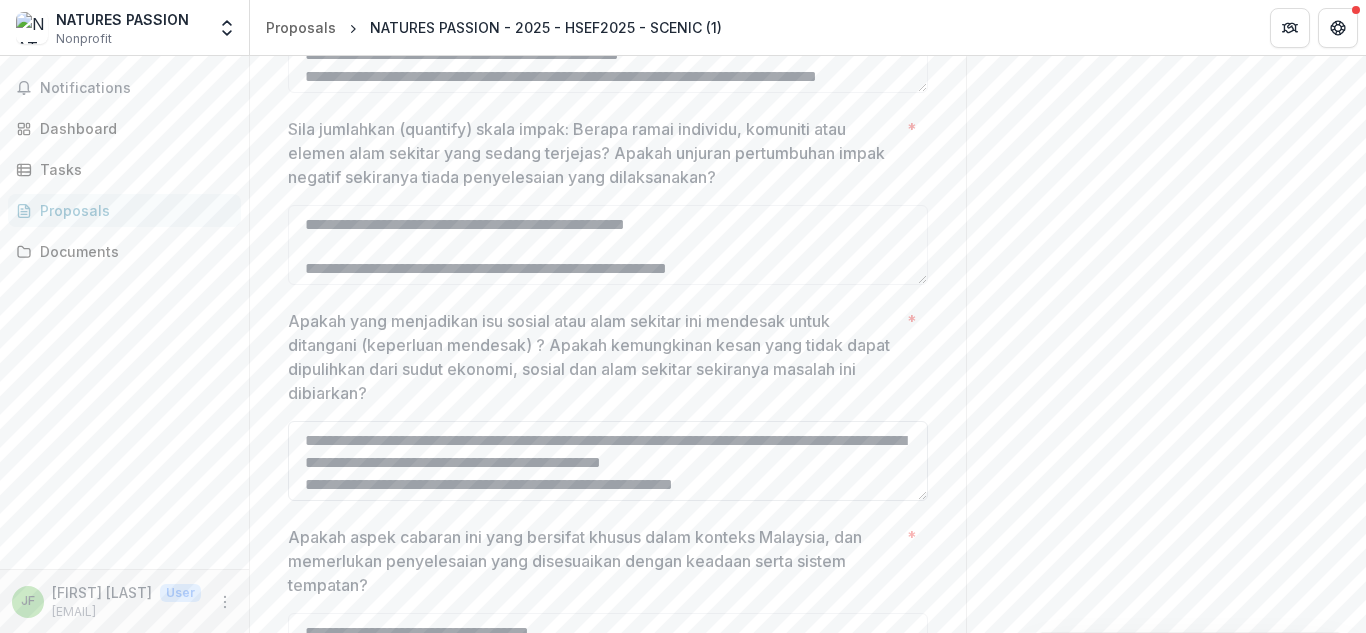 click on "Apakah yang menjadikan isu sosial atau alam sekitar ini mendesak untuk ditangani (keperluan mendesak) ? Apakah kemungkinan kesan yang tidak dapat dipulihkan dari sudut ekonomi, sosial dan alam sekitar sekiranya masalah ini dibiarkan? *" at bounding box center [608, 461] 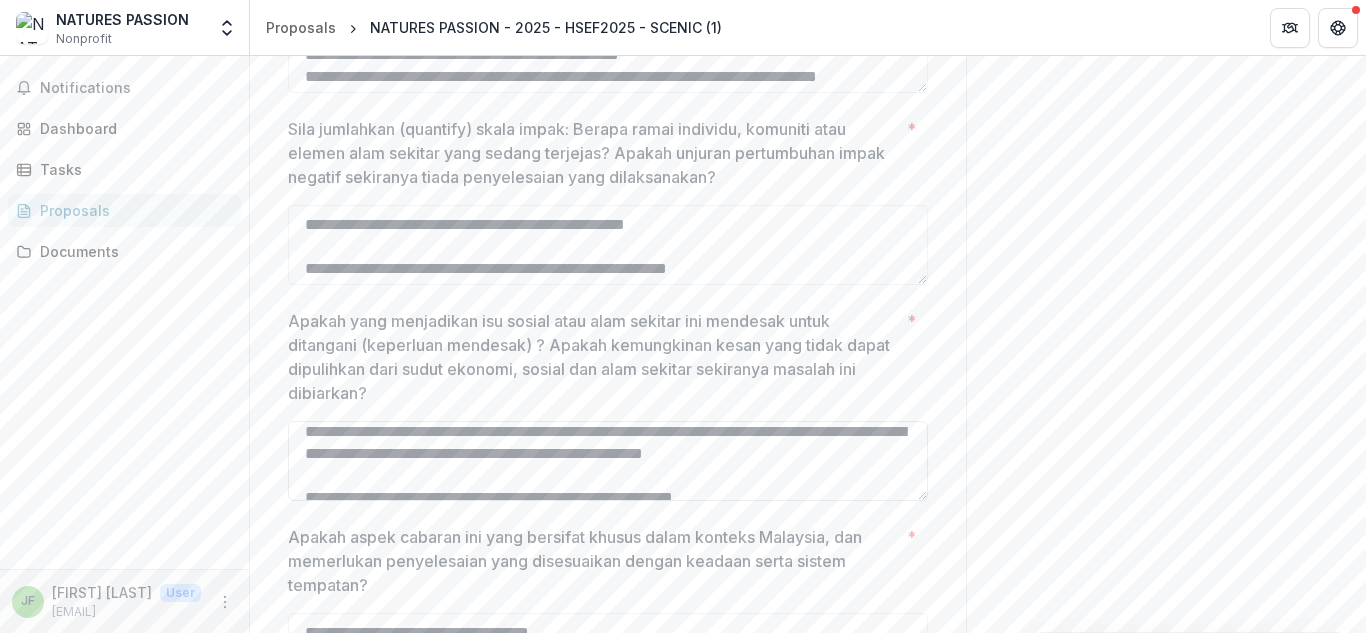 scroll, scrollTop: 9, scrollLeft: 0, axis: vertical 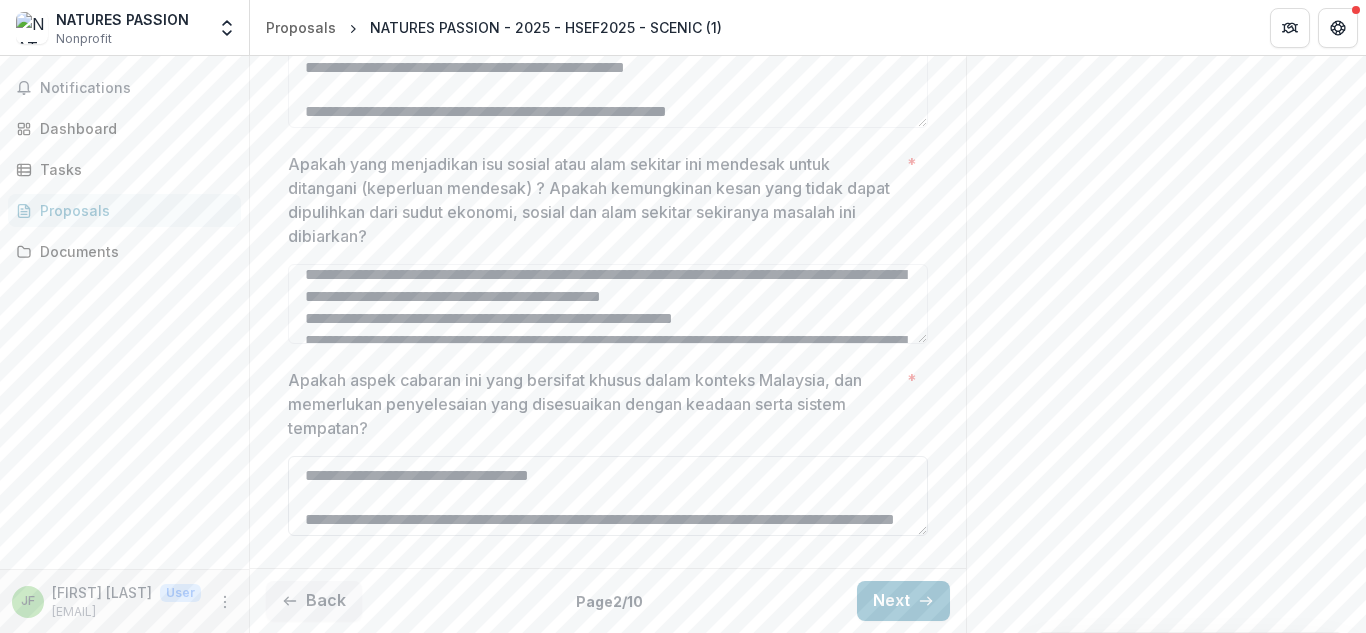 click on "Apakah aspek cabaran ini yang bersifat khusus dalam konteks Malaysia, dan memerlukan penyelesaian yang disesuaikan dengan keadaan serta sistem tempatan? *" at bounding box center [608, 496] 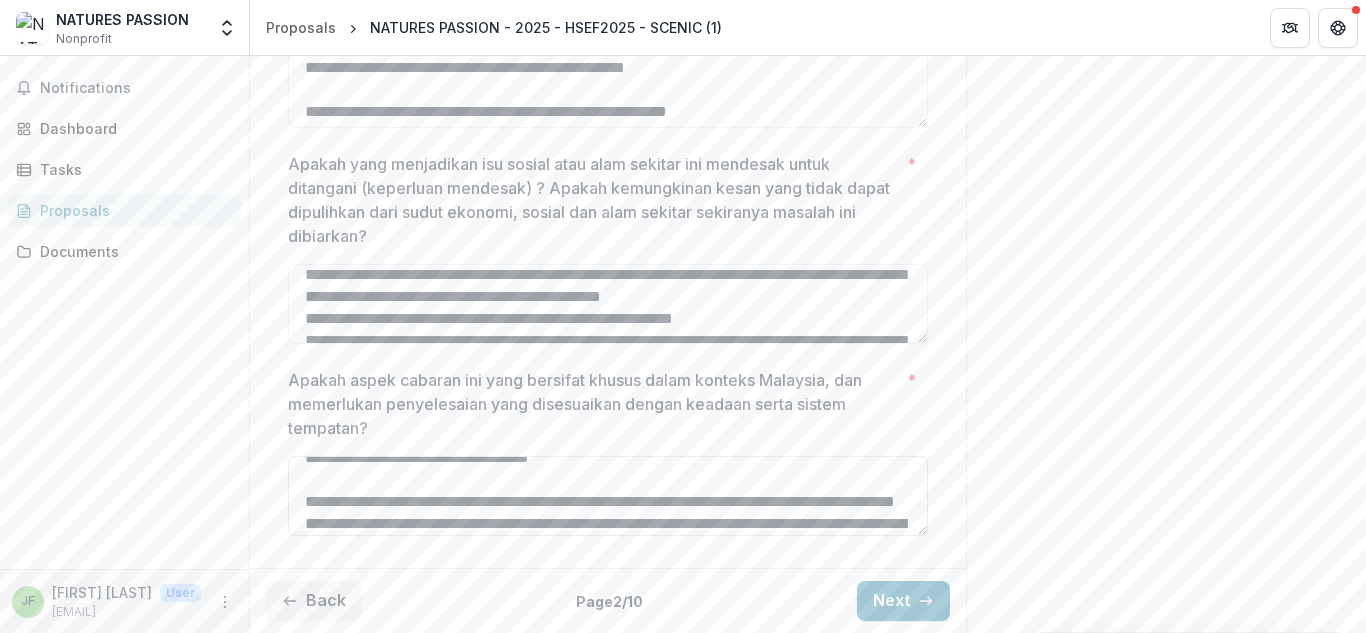click on "Apakah aspek cabaran ini yang bersifat khusus dalam konteks Malaysia, dan memerlukan penyelesaian yang disesuaikan dengan keadaan serta sistem tempatan? *" at bounding box center [608, 496] 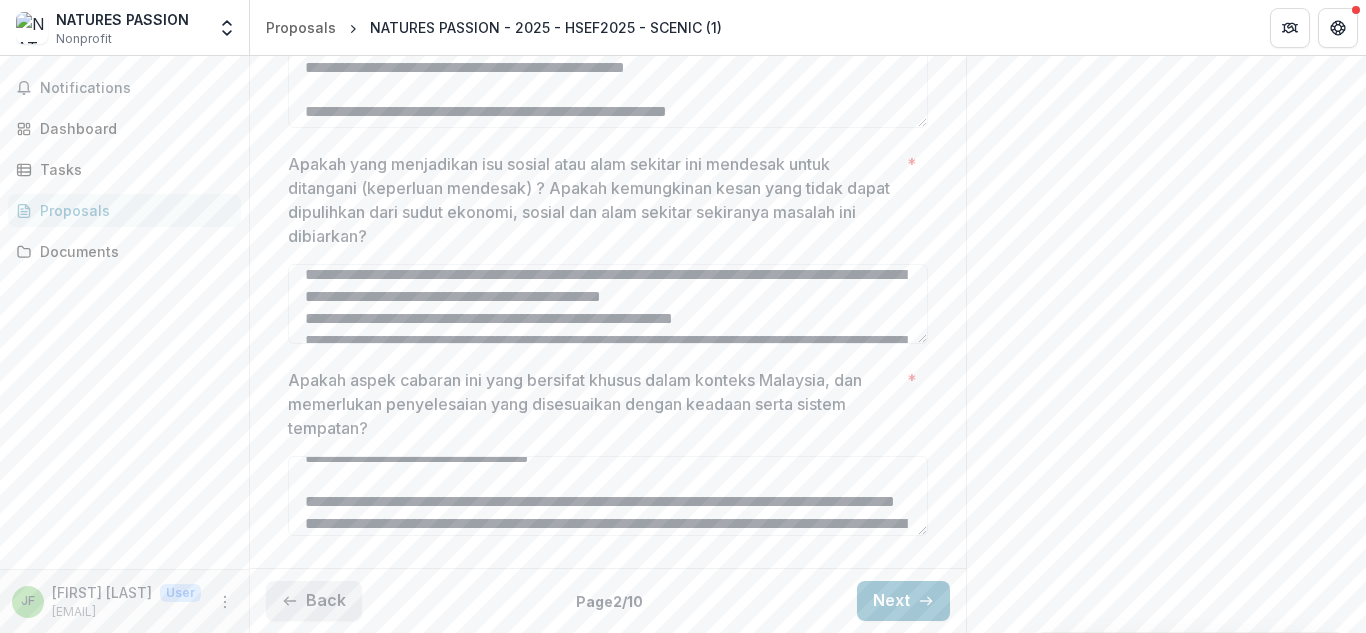 click on "Back" at bounding box center (314, 601) 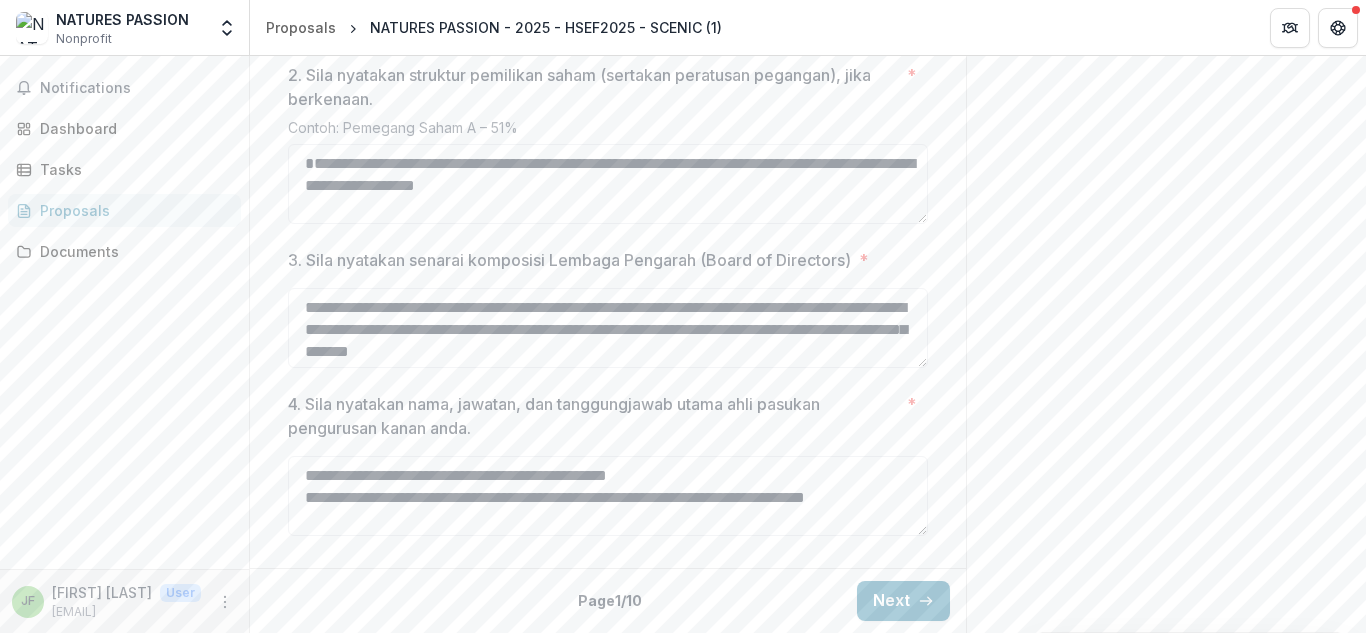 scroll, scrollTop: 930, scrollLeft: 0, axis: vertical 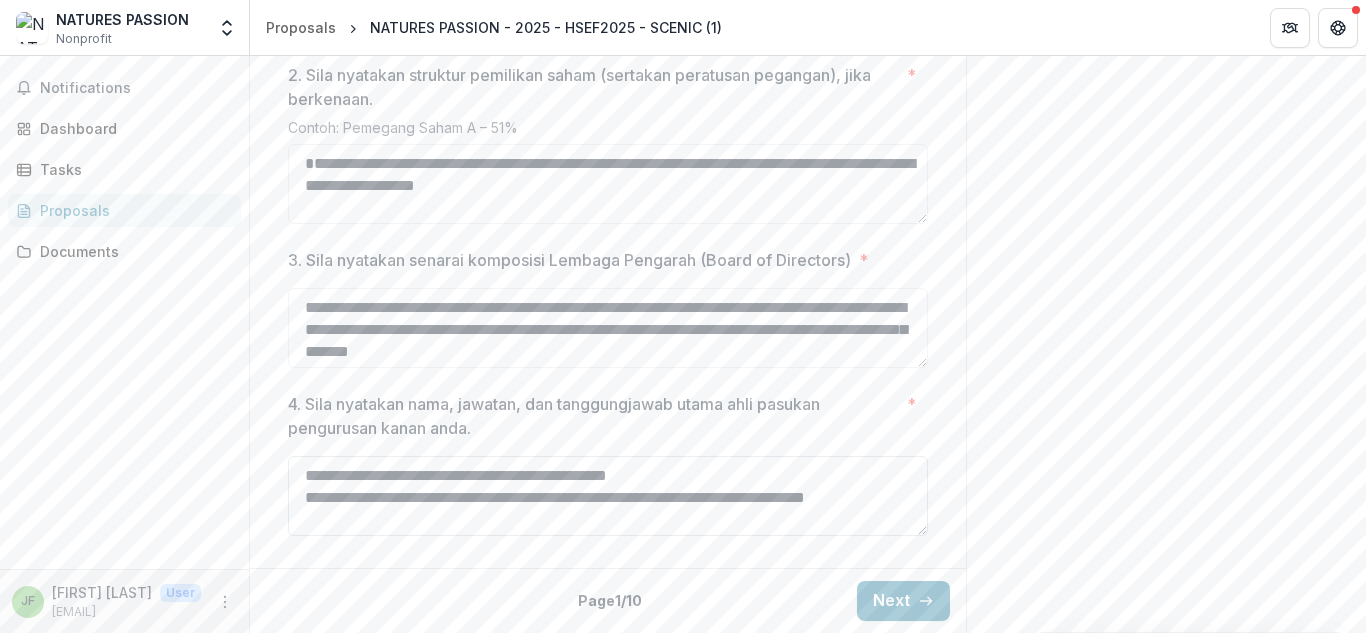 click on "**********" at bounding box center (608, 496) 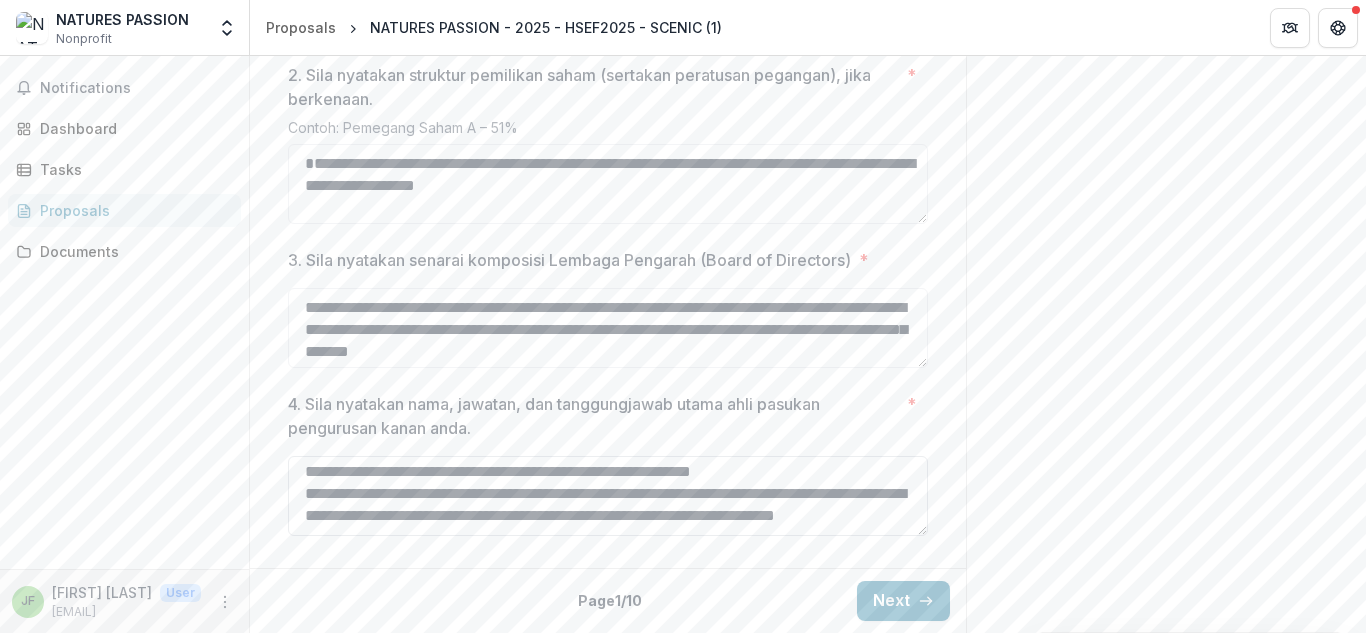 scroll, scrollTop: 369, scrollLeft: 0, axis: vertical 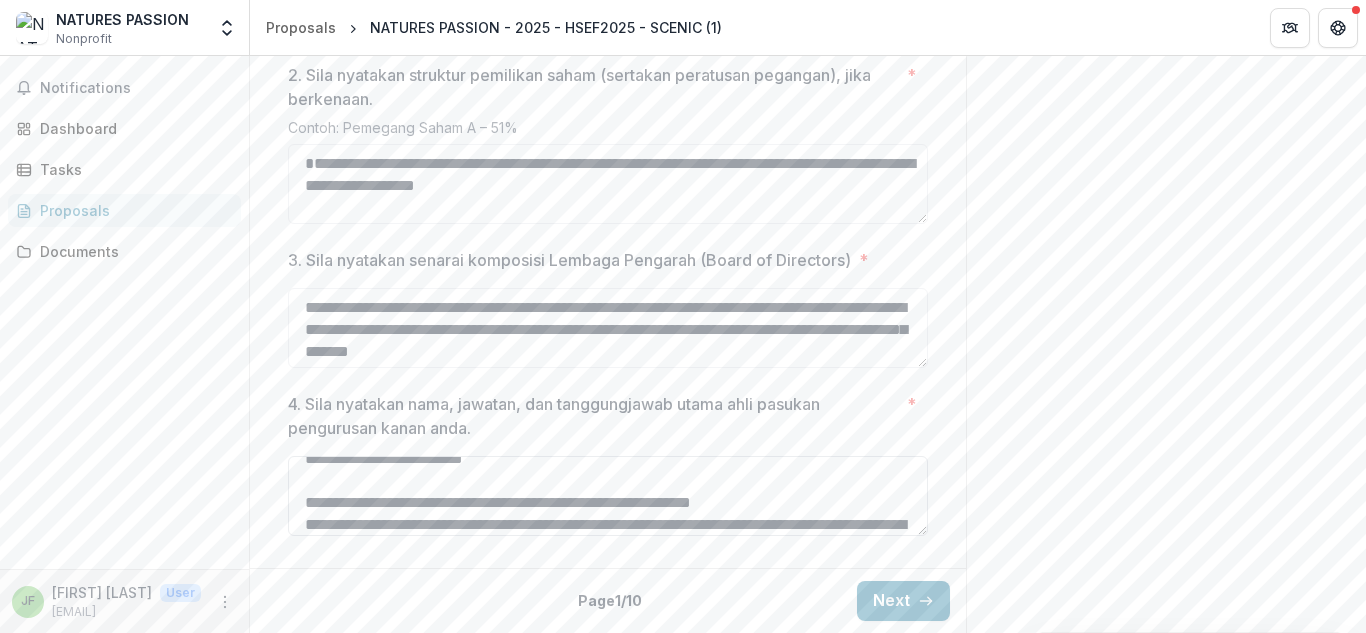 click on "**********" at bounding box center [608, 496] 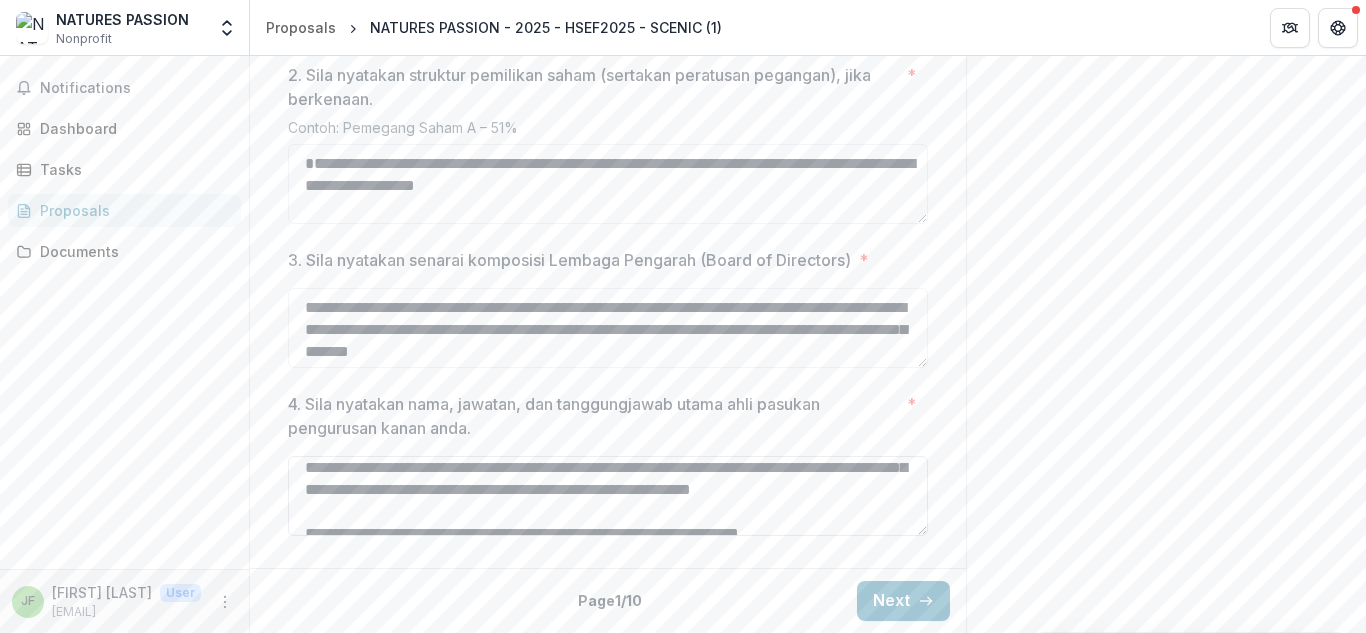 scroll, scrollTop: 8, scrollLeft: 0, axis: vertical 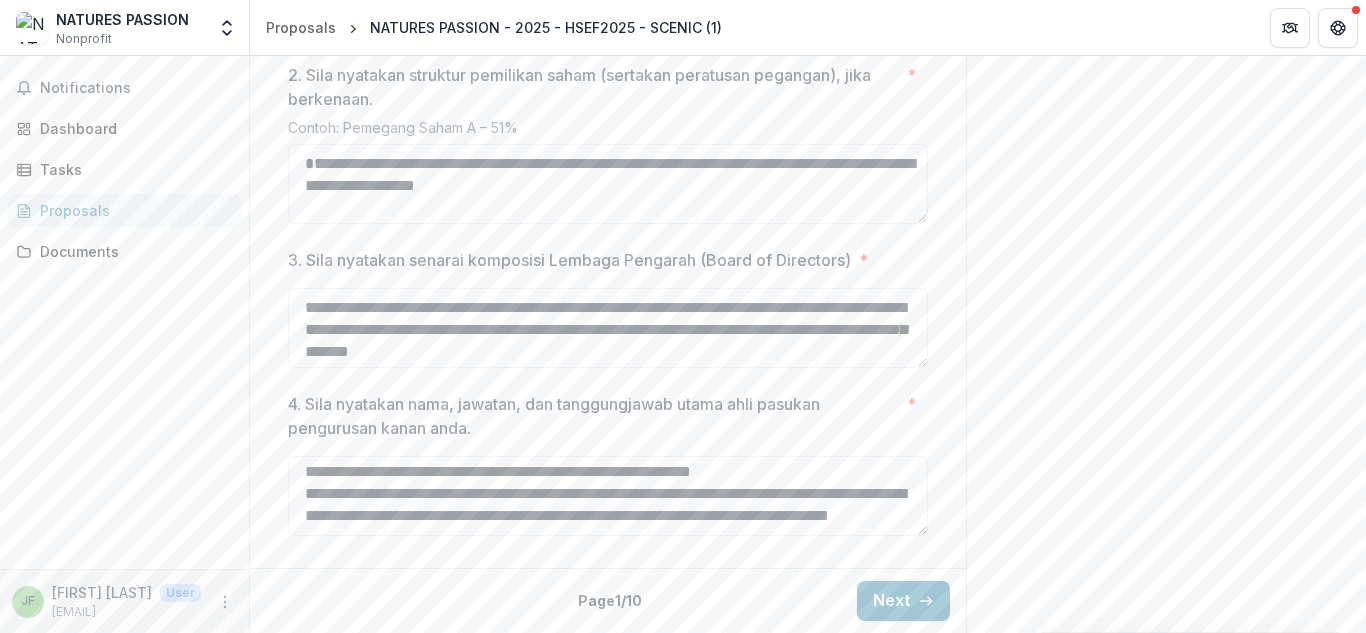 drag, startPoint x: 295, startPoint y: 468, endPoint x: 742, endPoint y: 561, distance: 456.57202 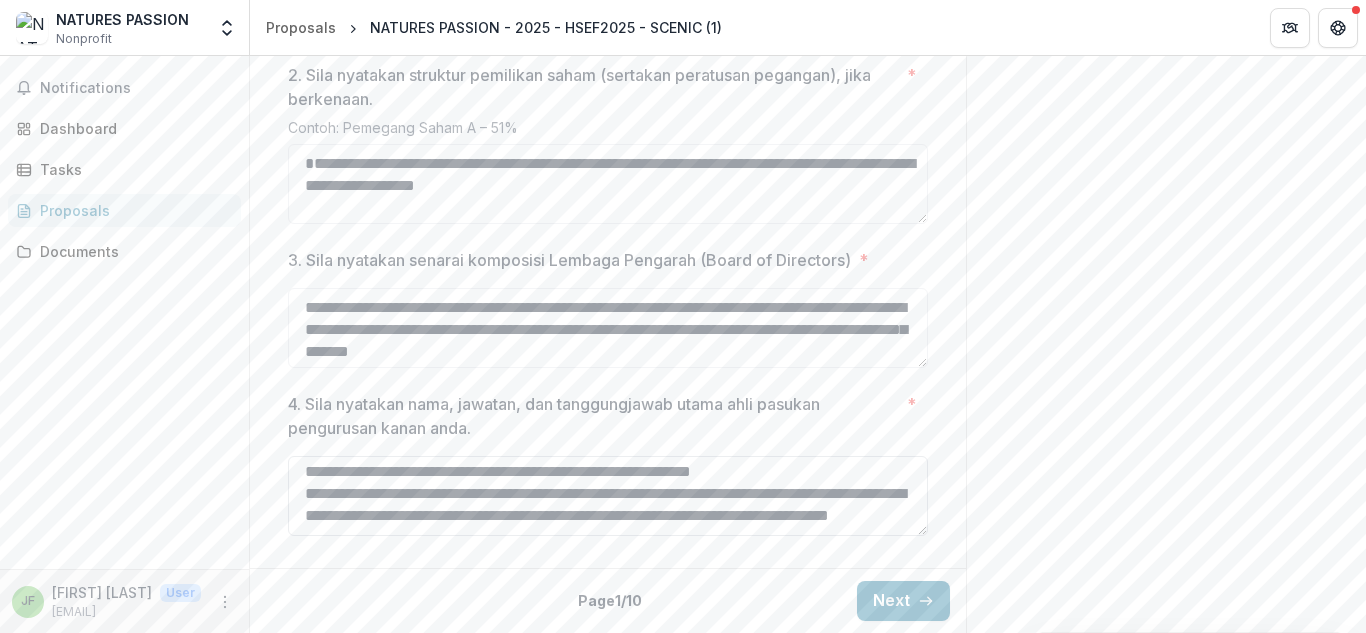 click on "**********" at bounding box center (608, 496) 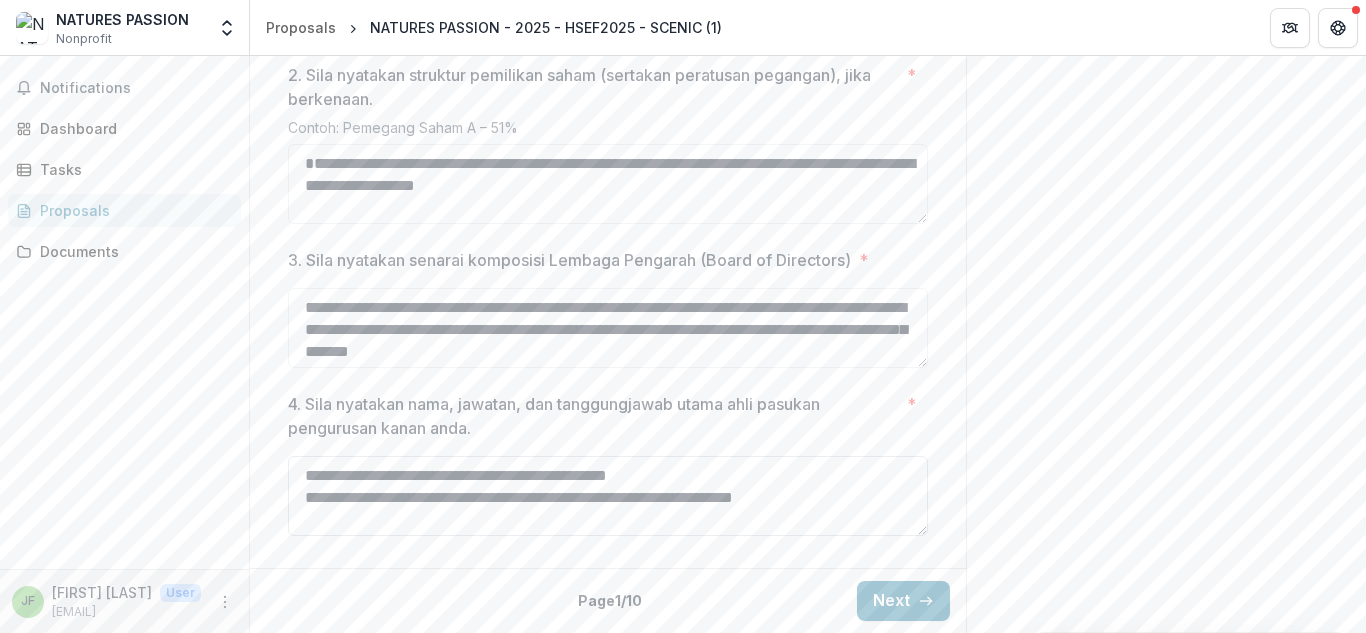 scroll, scrollTop: 0, scrollLeft: 0, axis: both 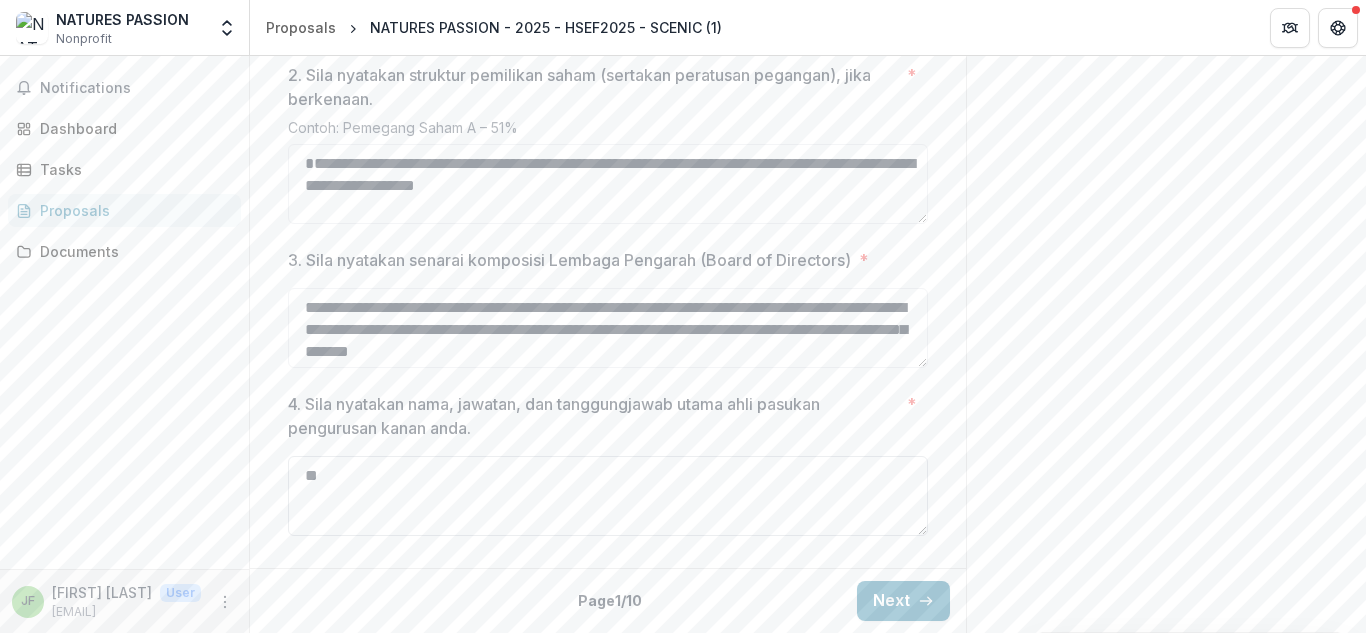type on "*" 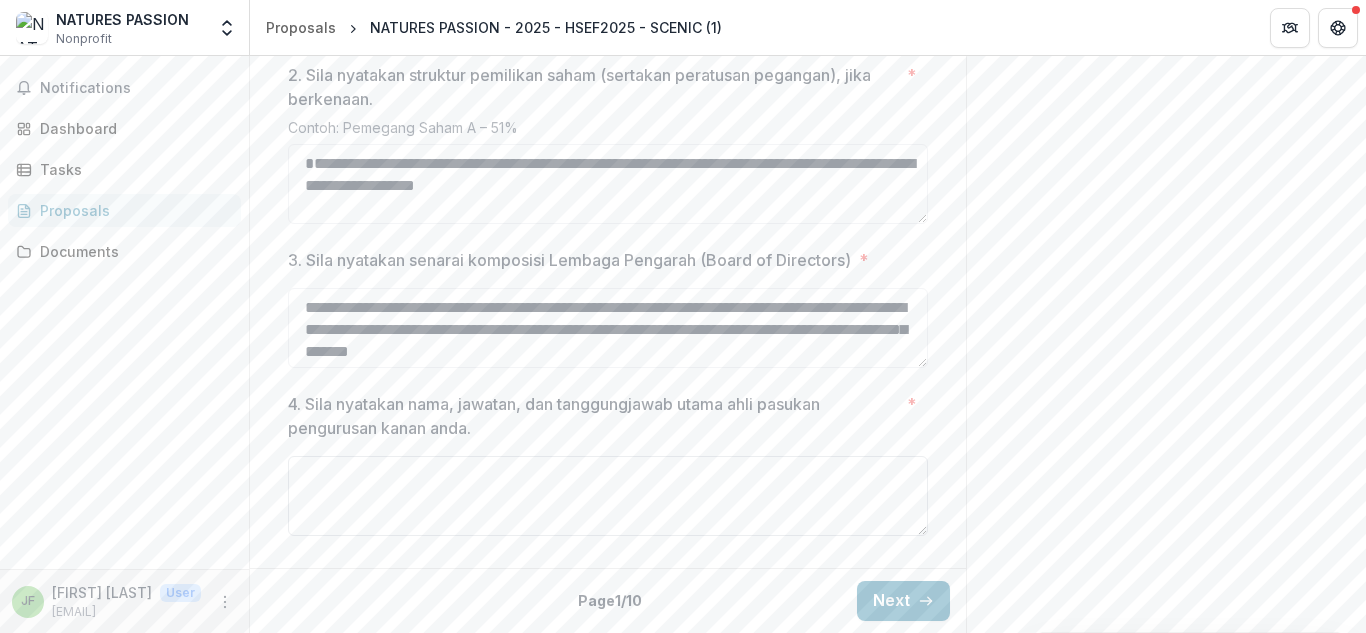 click on "4. Sila nyatakan nama, jawatan, dan tanggungjawab utama ahli pasukan pengurusan kanan anda. *" at bounding box center (608, 496) 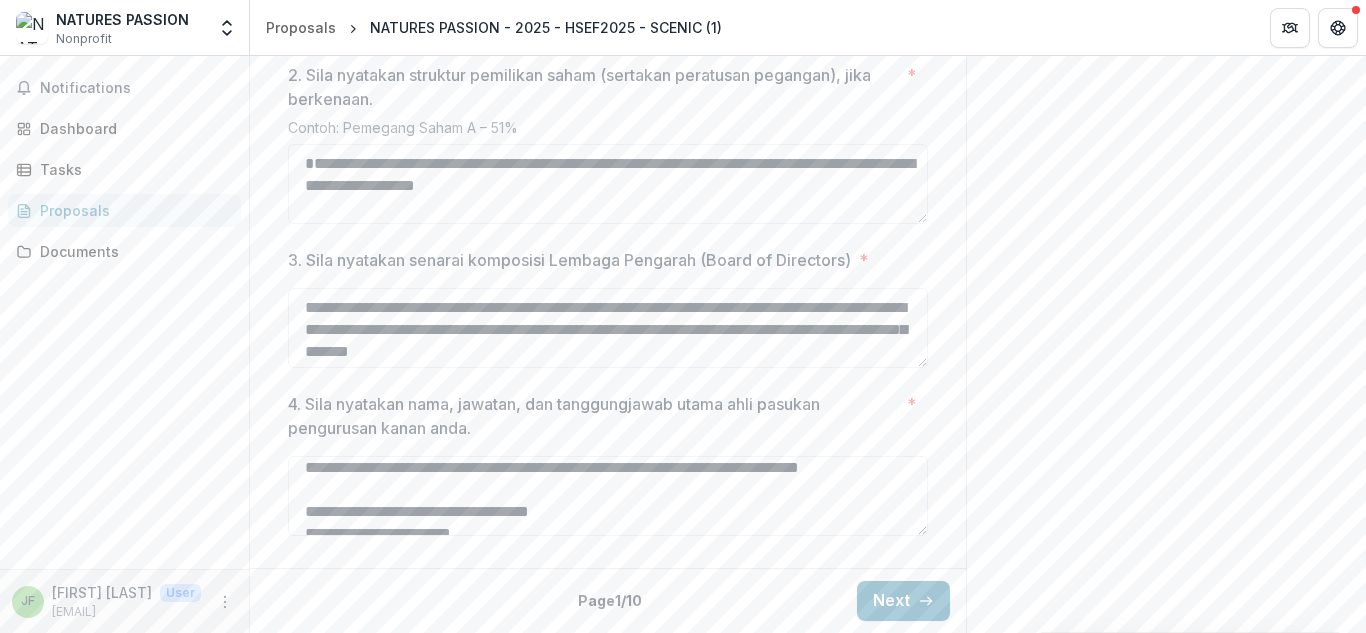 scroll, scrollTop: 8, scrollLeft: 0, axis: vertical 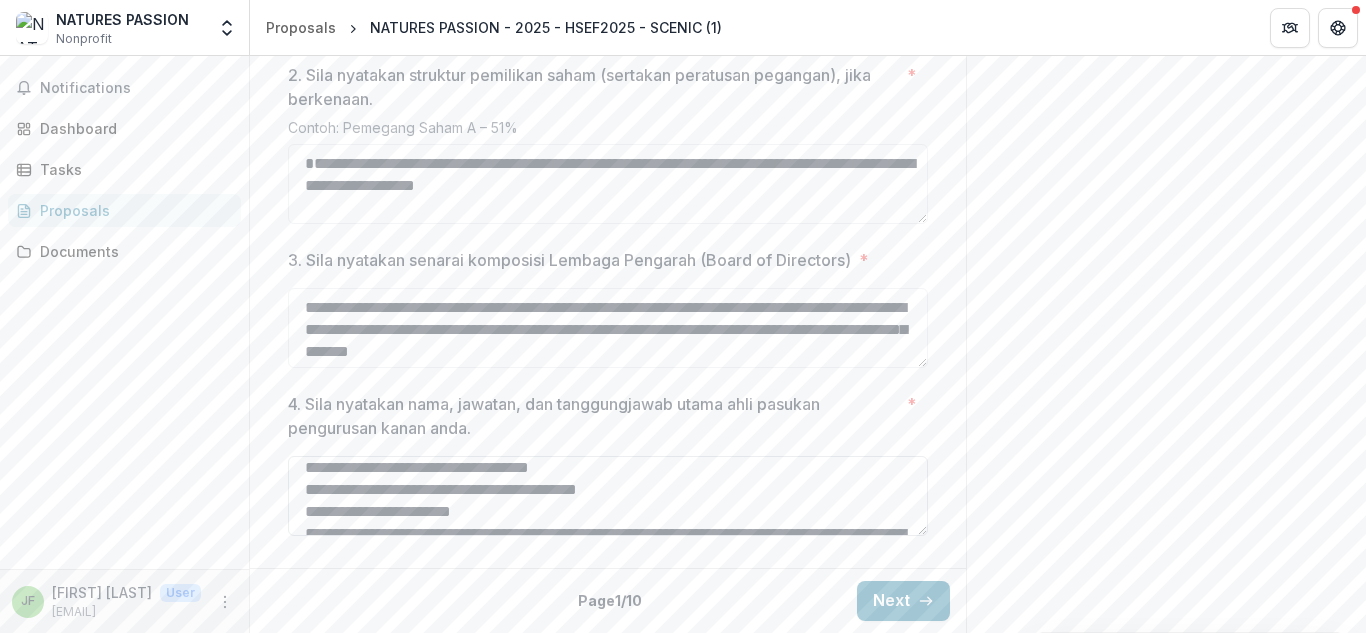 click on "4. Sila nyatakan nama, jawatan, dan tanggungjawab utama ahli pasukan pengurusan kanan anda. *" at bounding box center [608, 496] 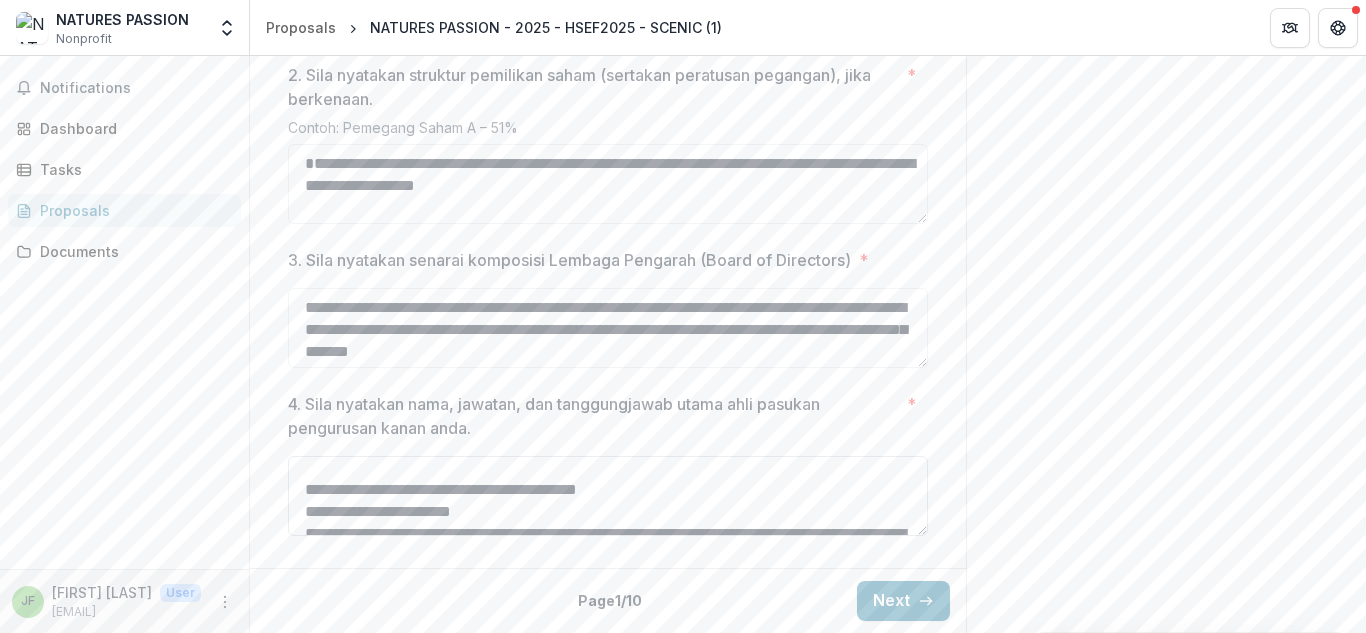scroll, scrollTop: 8, scrollLeft: 0, axis: vertical 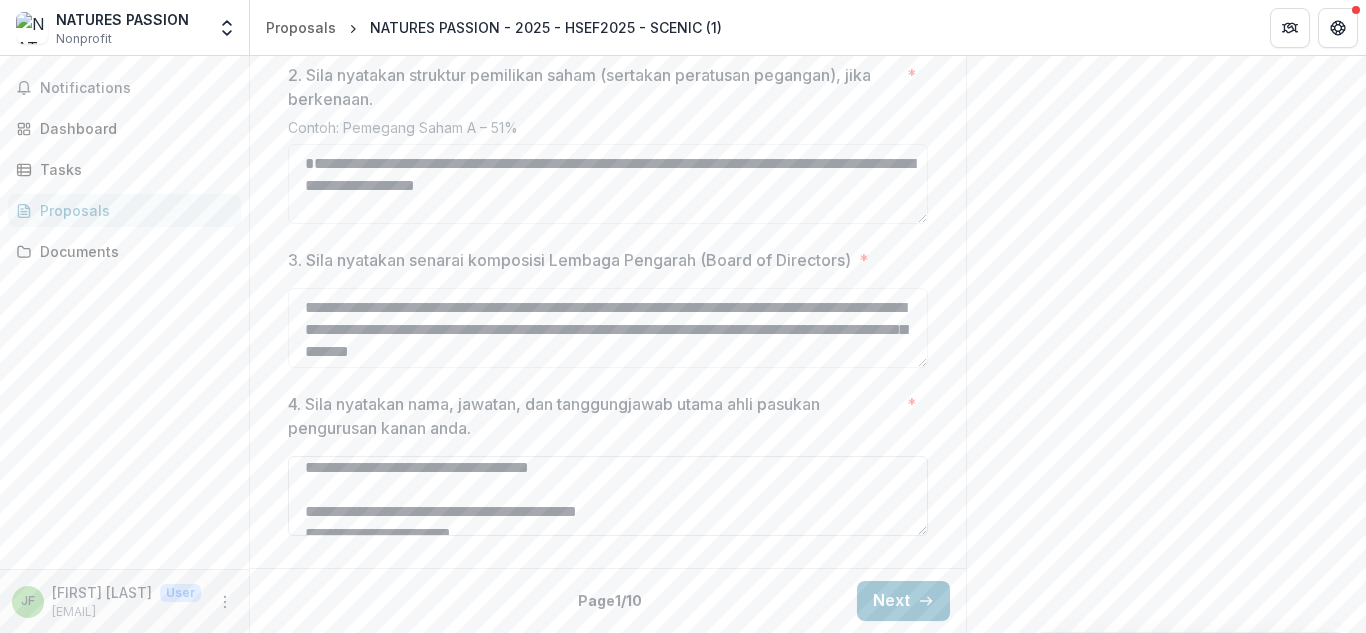 click on "4. Sila nyatakan nama, jawatan, dan tanggungjawab utama ahli pasukan pengurusan kanan anda. *" at bounding box center [608, 496] 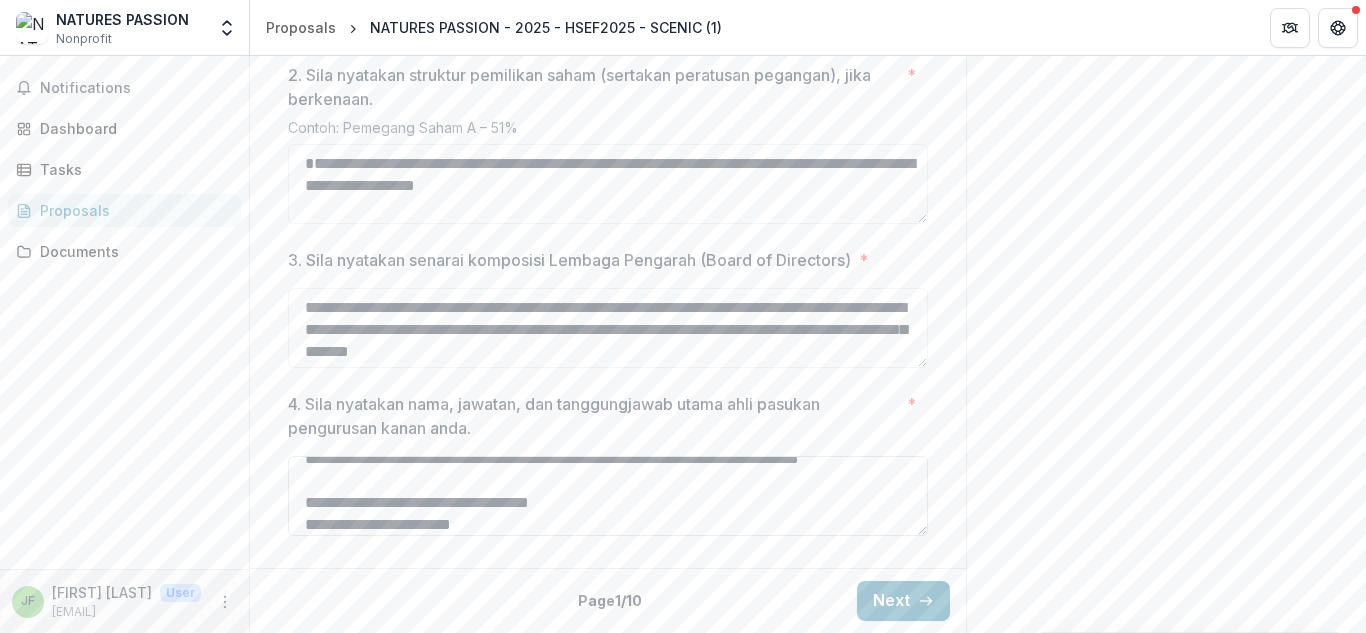 scroll, scrollTop: 149, scrollLeft: 0, axis: vertical 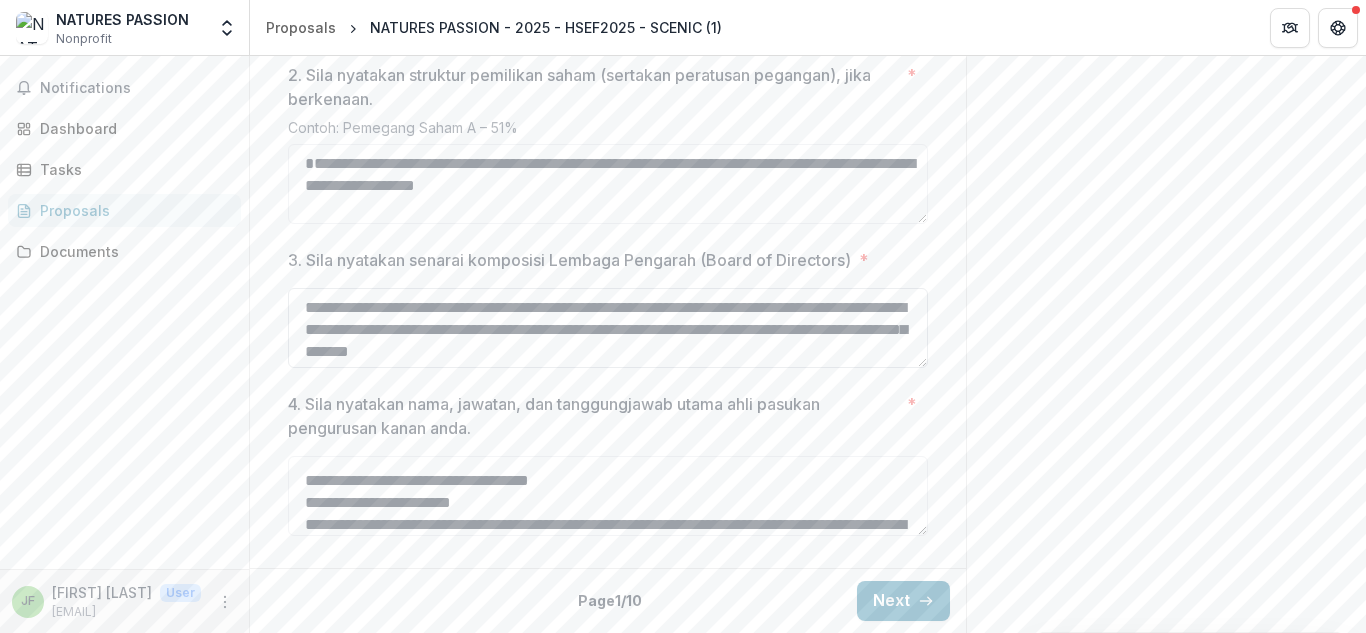 type on "**********" 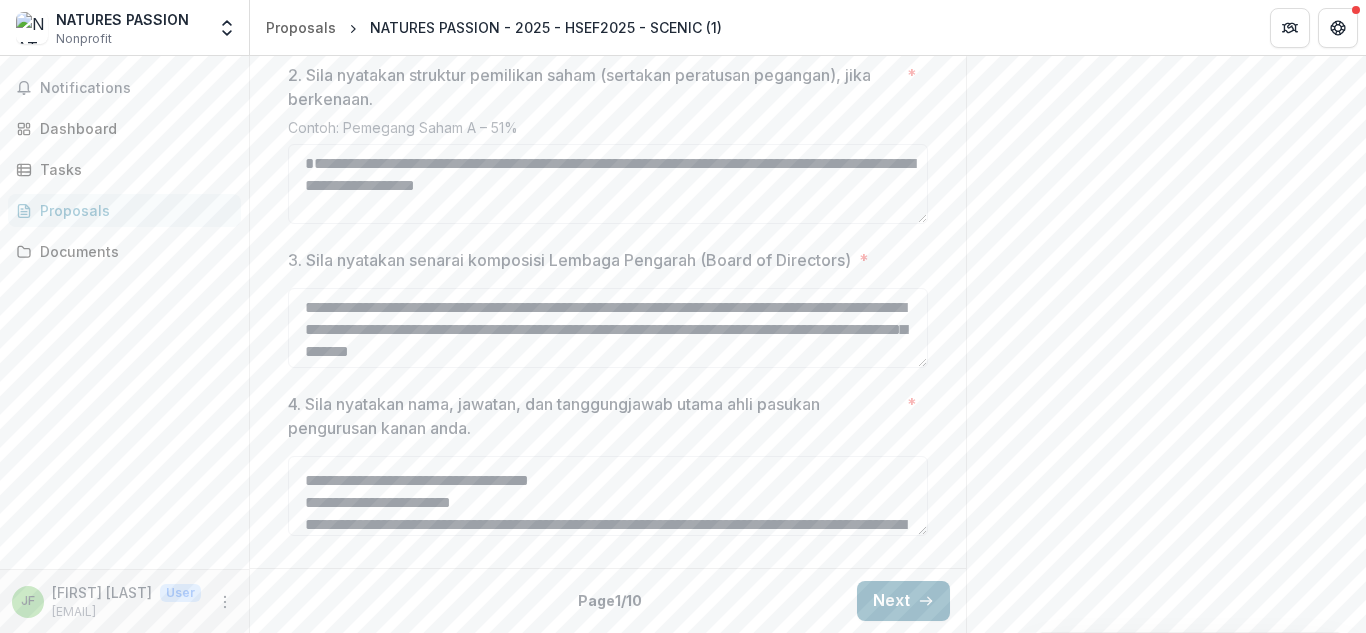 click on "Next" at bounding box center (903, 601) 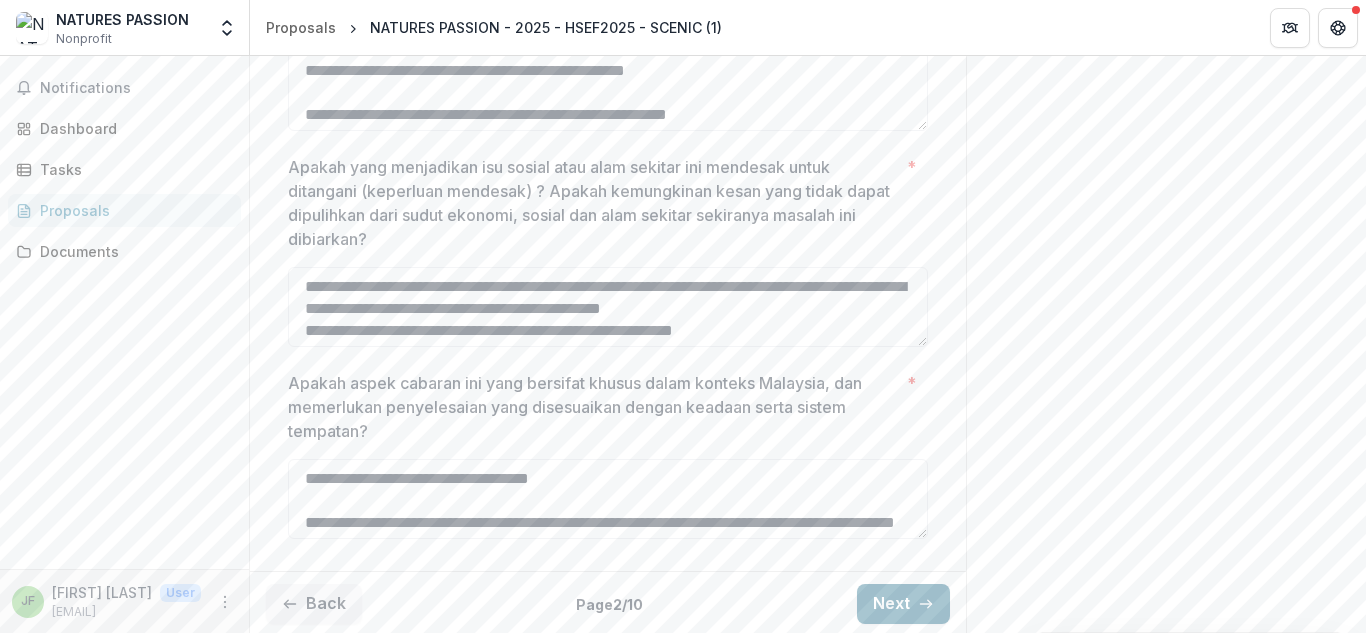 scroll, scrollTop: 1026, scrollLeft: 0, axis: vertical 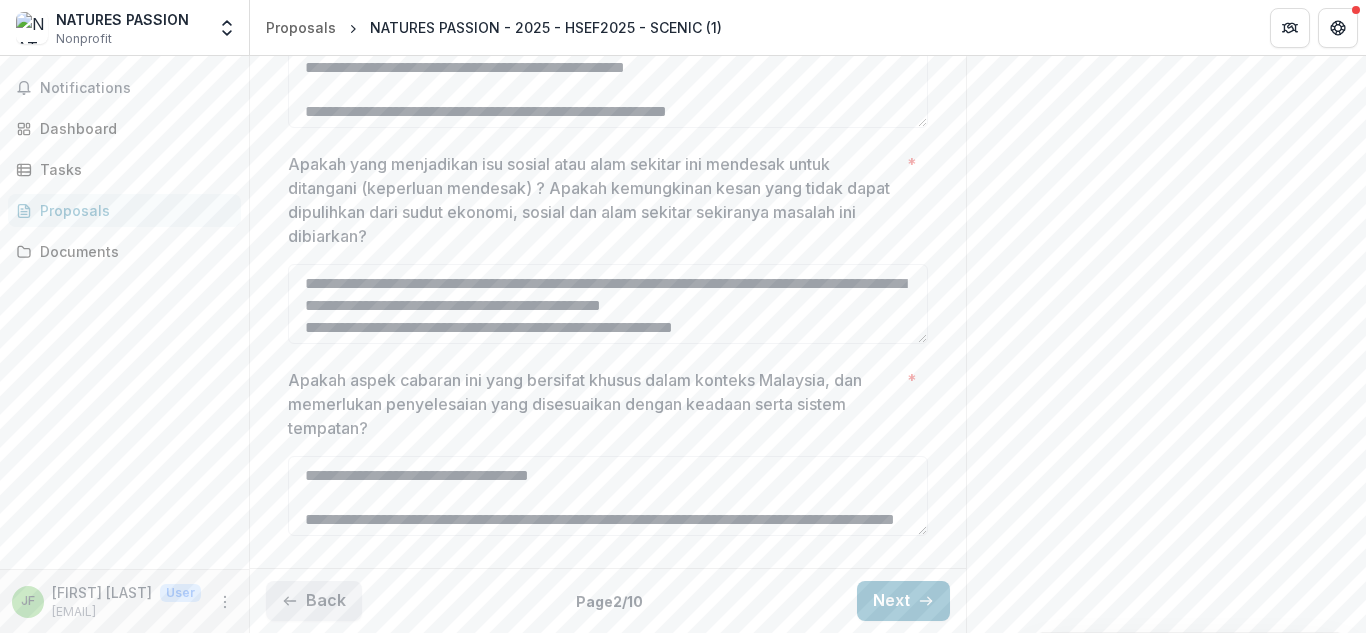 click on "Back" at bounding box center (314, 601) 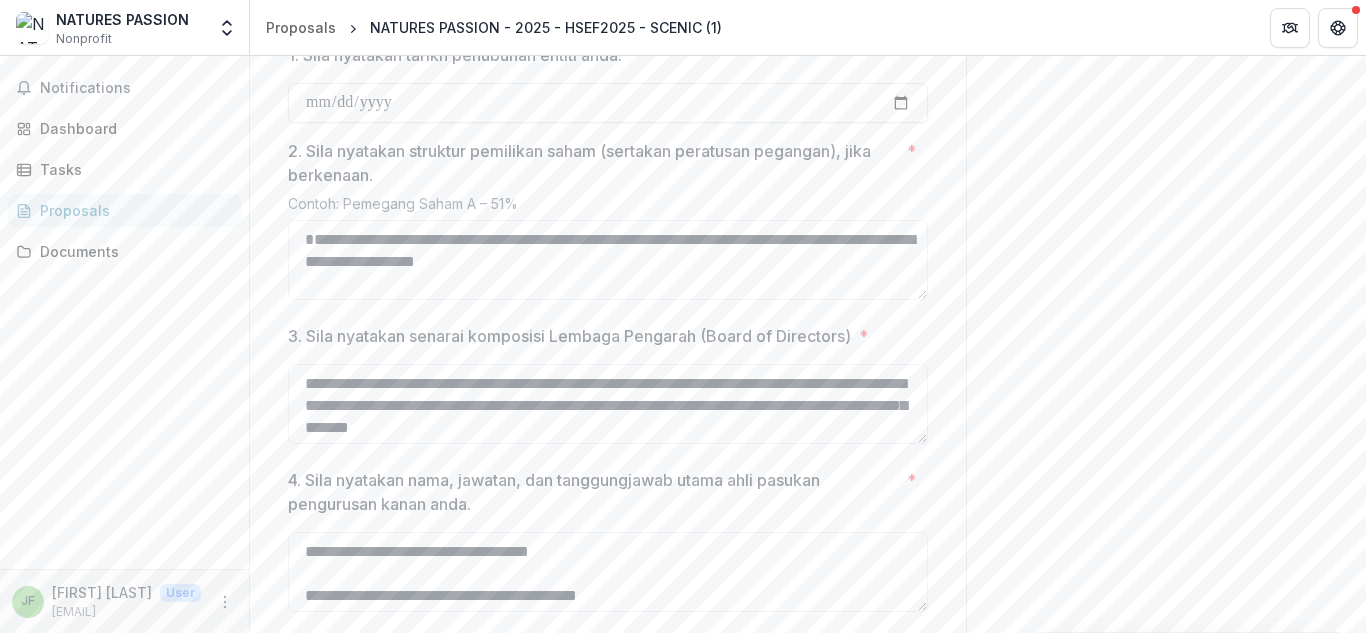 scroll, scrollTop: 930, scrollLeft: 0, axis: vertical 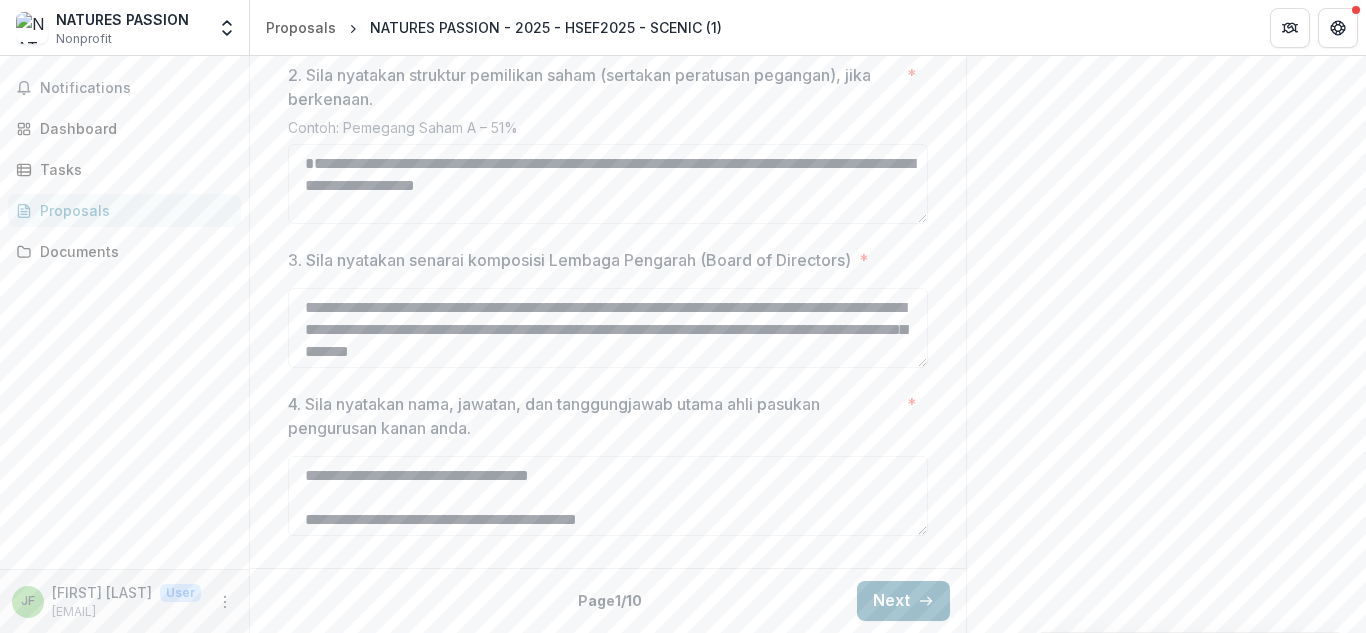 click on "Next" at bounding box center (903, 601) 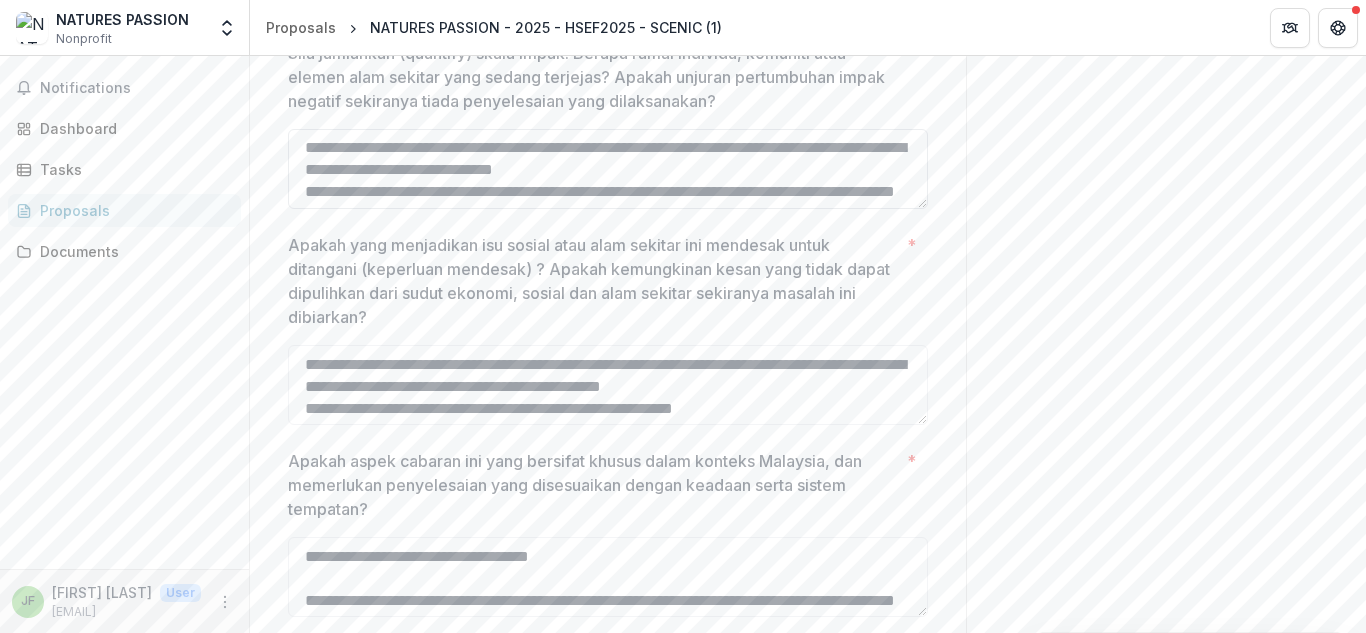 scroll, scrollTop: 818, scrollLeft: 0, axis: vertical 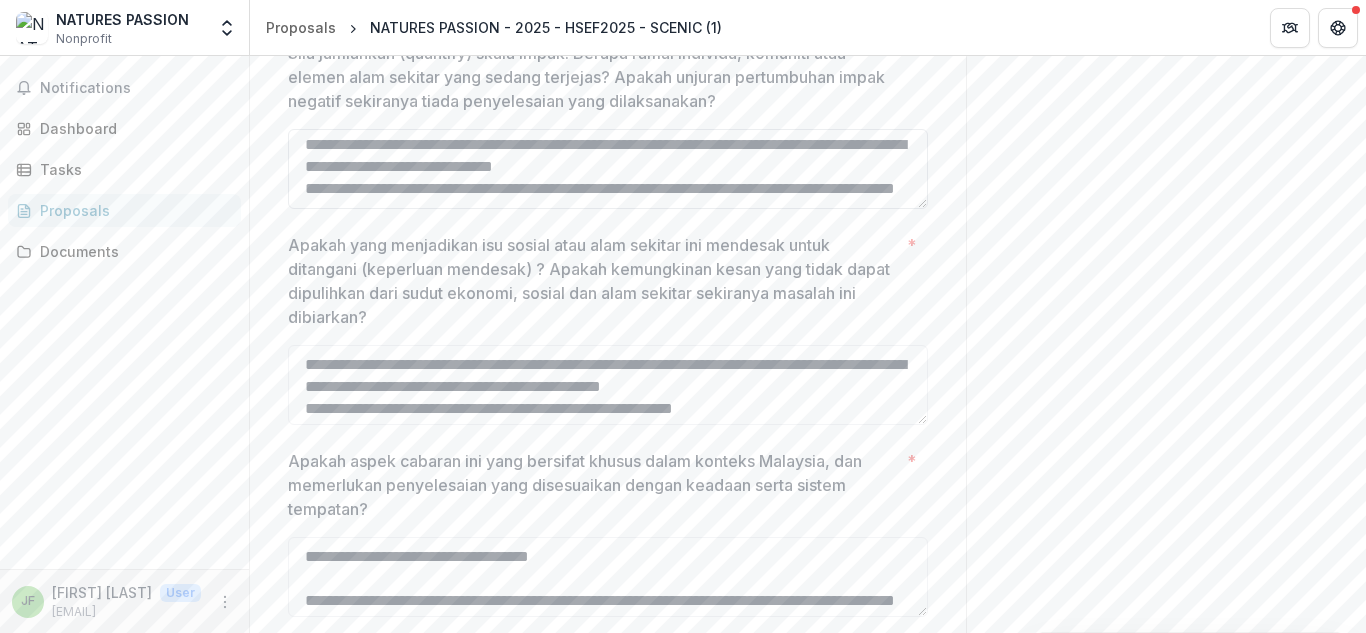 drag, startPoint x: 298, startPoint y: 167, endPoint x: 743, endPoint y: 205, distance: 446.61954 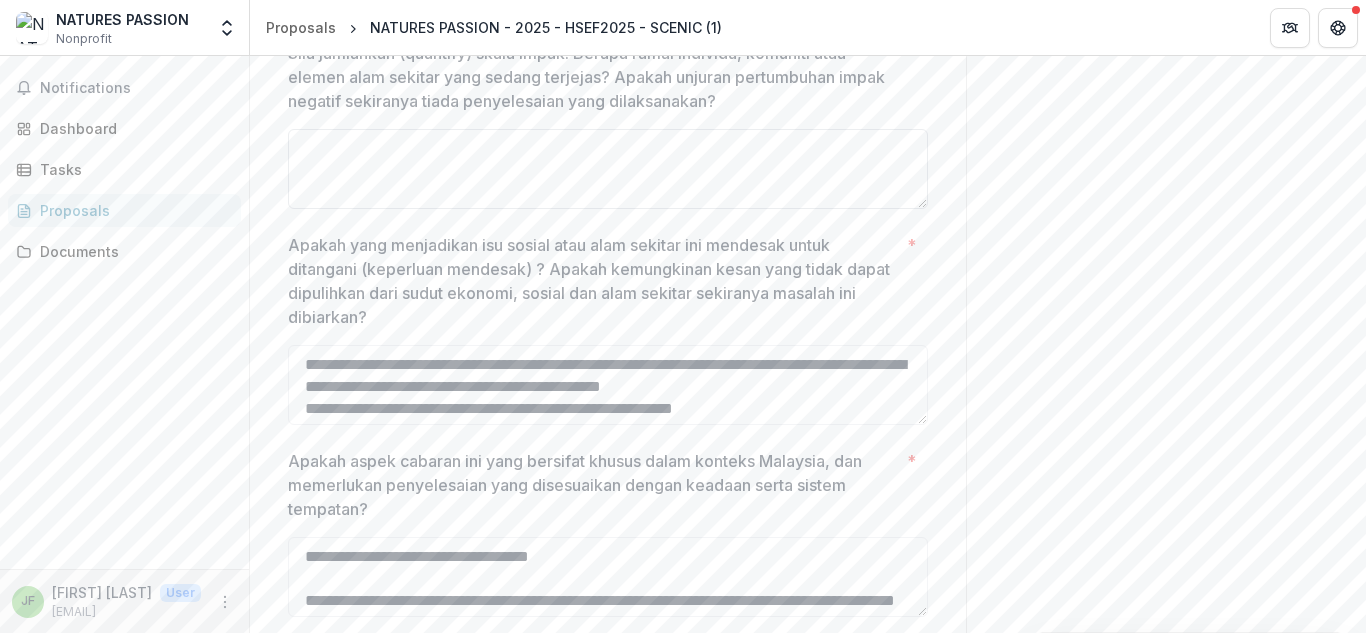 scroll, scrollTop: 0, scrollLeft: 0, axis: both 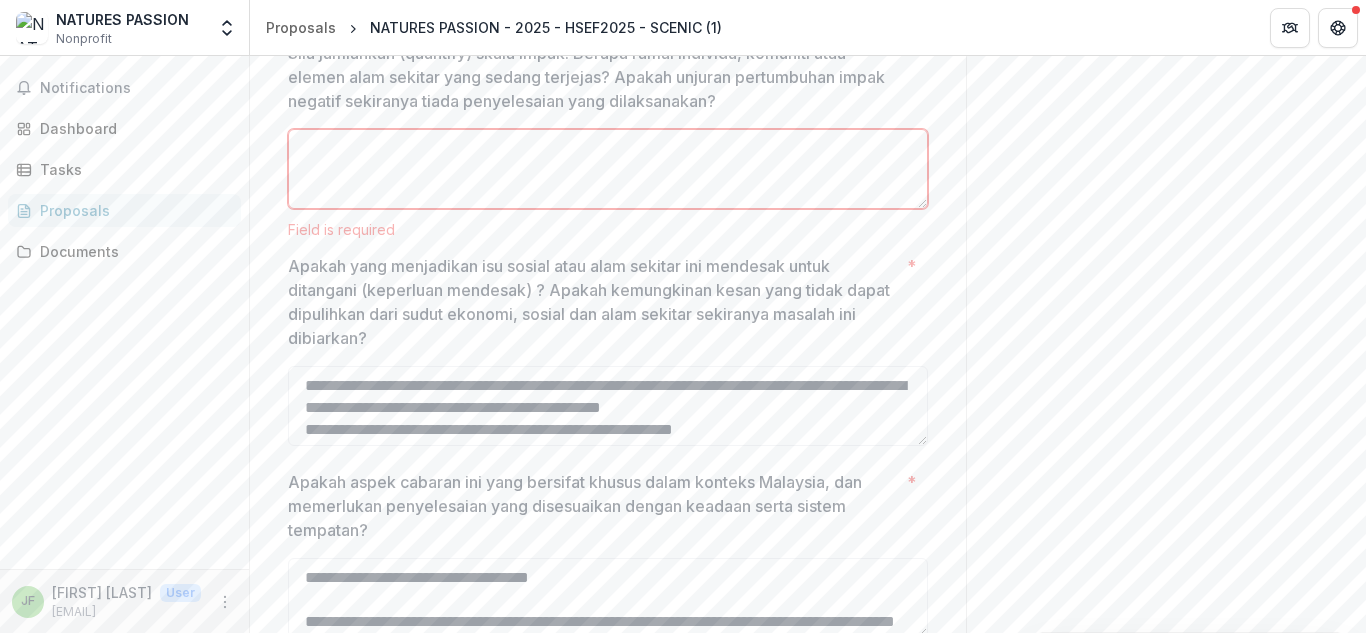 click on "Sila jumlahkan (quantify) skala impak: Berapa ramai individu, komuniti atau elemen alam sekitar yang sedang terjejas? Apakah unjuran pertumbuhan impak negatif sekiranya tiada penyelesaian yang dilaksanakan? *" at bounding box center [608, 169] 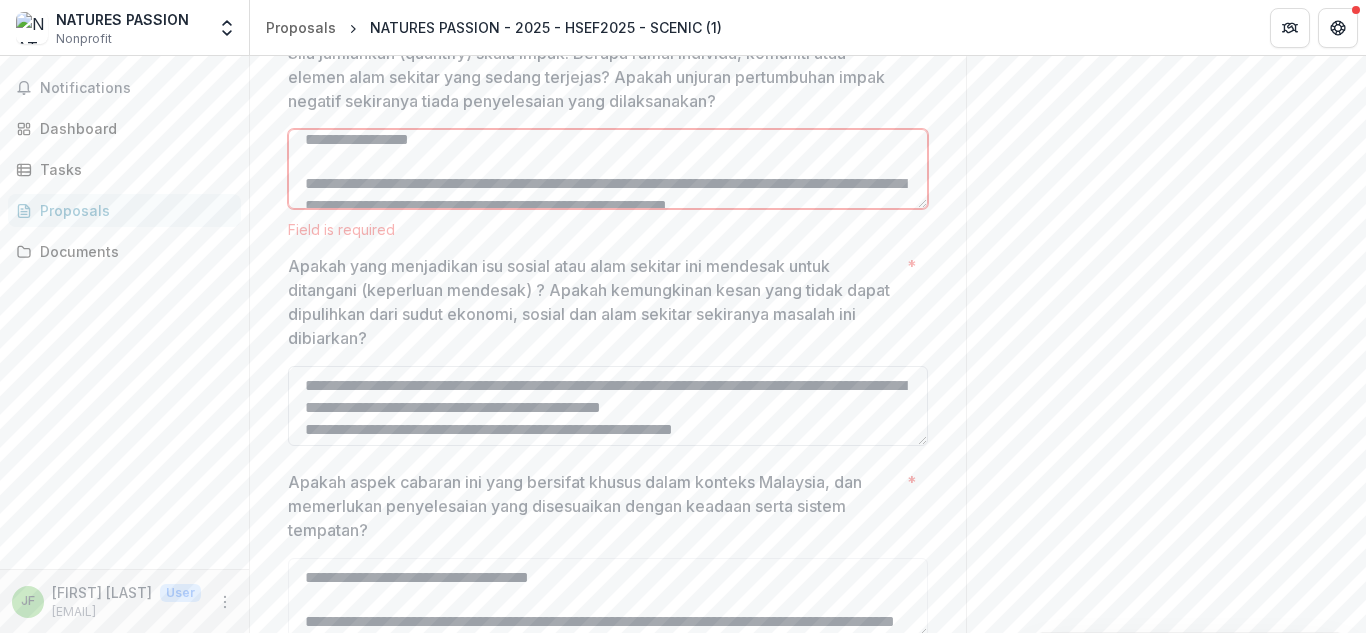 scroll, scrollTop: 53, scrollLeft: 0, axis: vertical 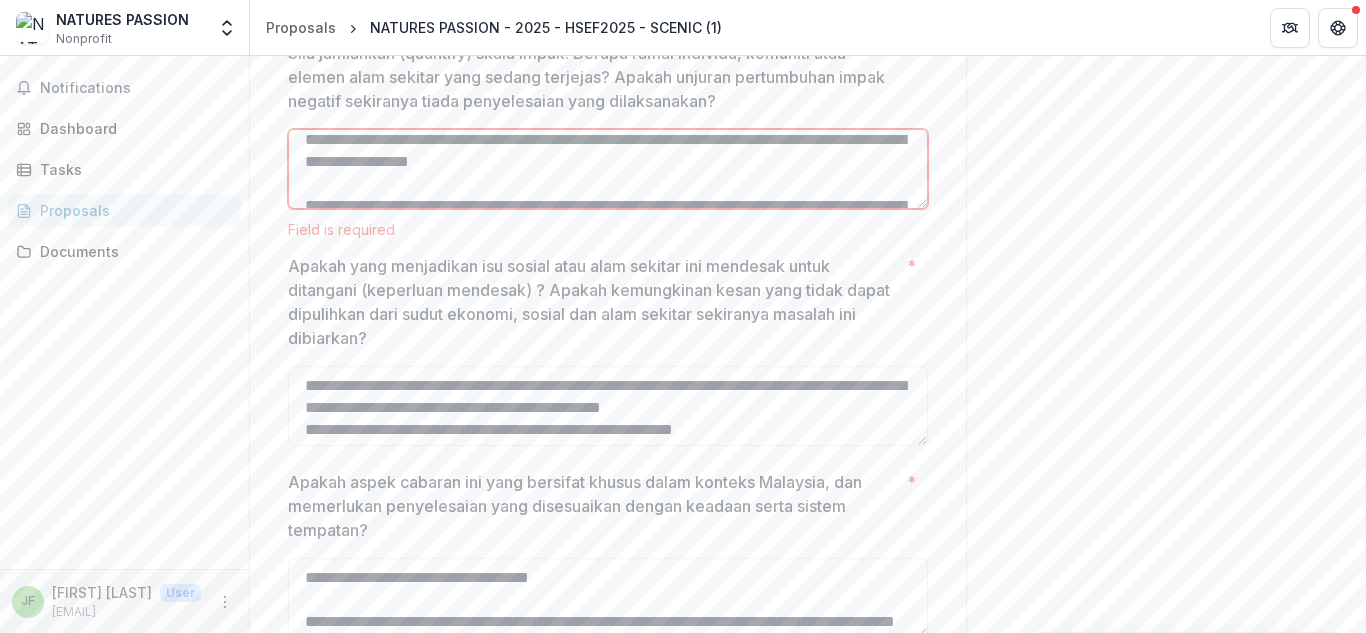 click on "Sila jumlahkan (quantify) skala impak: Berapa ramai individu, komuniti atau elemen alam sekitar yang sedang terjejas? Apakah unjuran pertumbuhan impak negatif sekiranya tiada penyelesaian yang dilaksanakan? *" at bounding box center (608, 169) 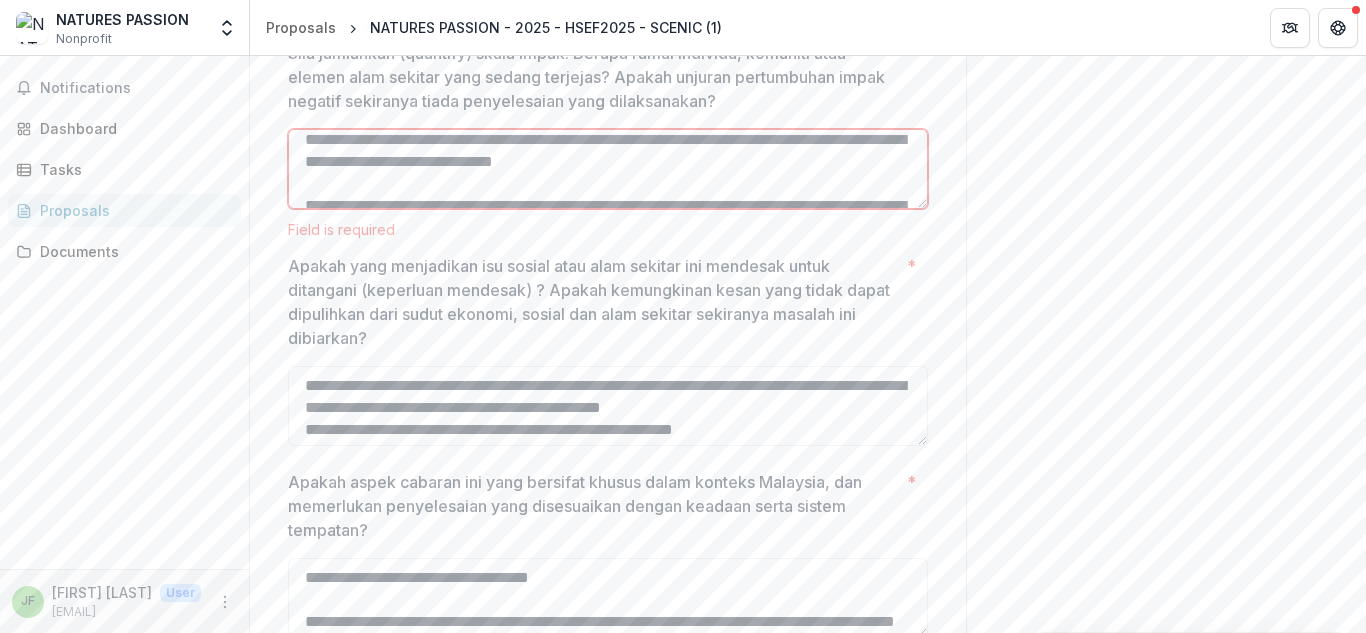 click on "Sila jumlahkan (quantify) skala impak: Berapa ramai individu, komuniti atau elemen alam sekitar yang sedang terjejas? Apakah unjuran pertumbuhan impak negatif sekiranya tiada penyelesaian yang dilaksanakan? *" at bounding box center [608, 169] 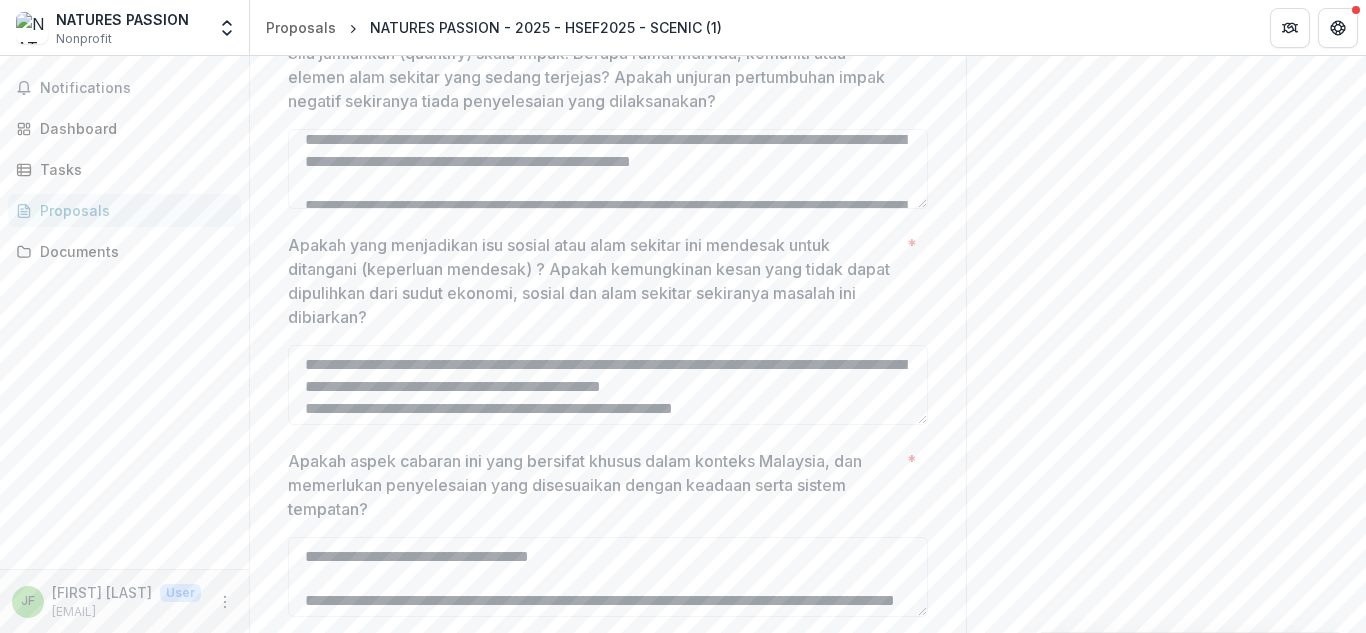 click on "Apakah yang menjadikan isu sosial atau alam sekitar ini mendesak untuk ditangani (keperluan mendesak) ? Apakah kemungkinan kesan yang tidak dapat dipulihkan dari sudut ekonomi, sosial dan alam sekitar sekiranya masalah ini dibiarkan?" at bounding box center [593, 281] 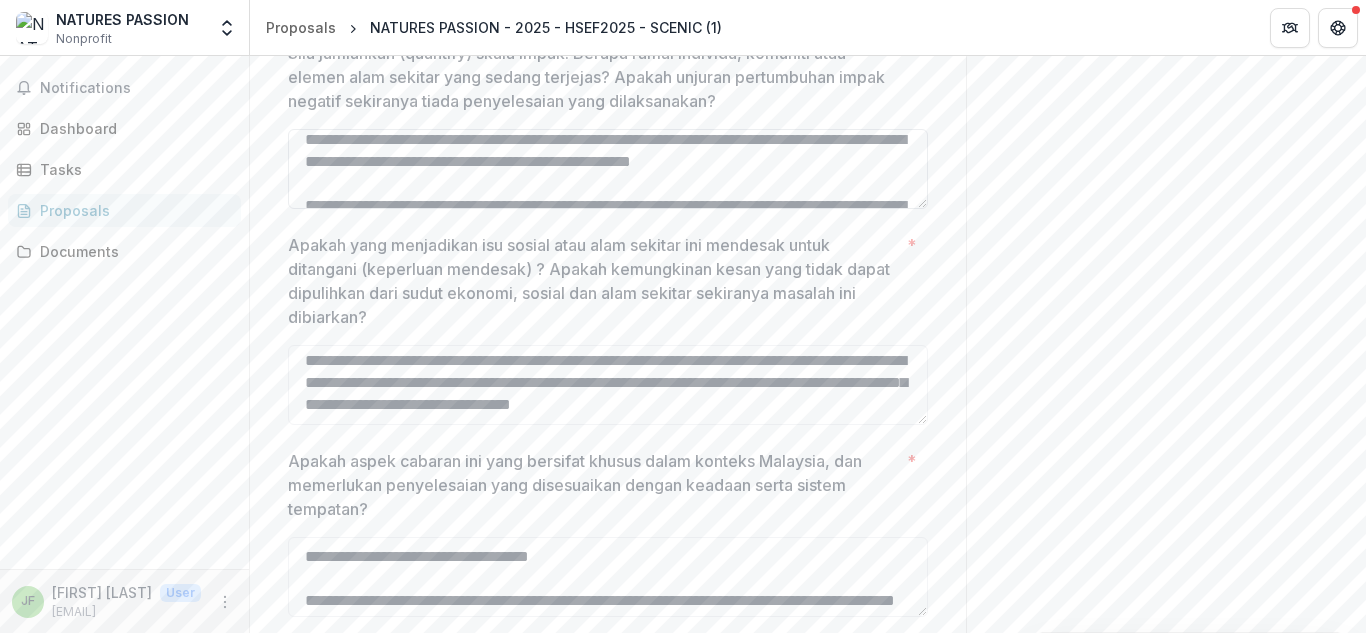 click on "Sila jumlahkan (quantify) skala impak: Berapa ramai individu, komuniti atau elemen alam sekitar yang sedang terjejas? Apakah unjuran pertumbuhan impak negatif sekiranya tiada penyelesaian yang dilaksanakan? *" at bounding box center (608, 169) 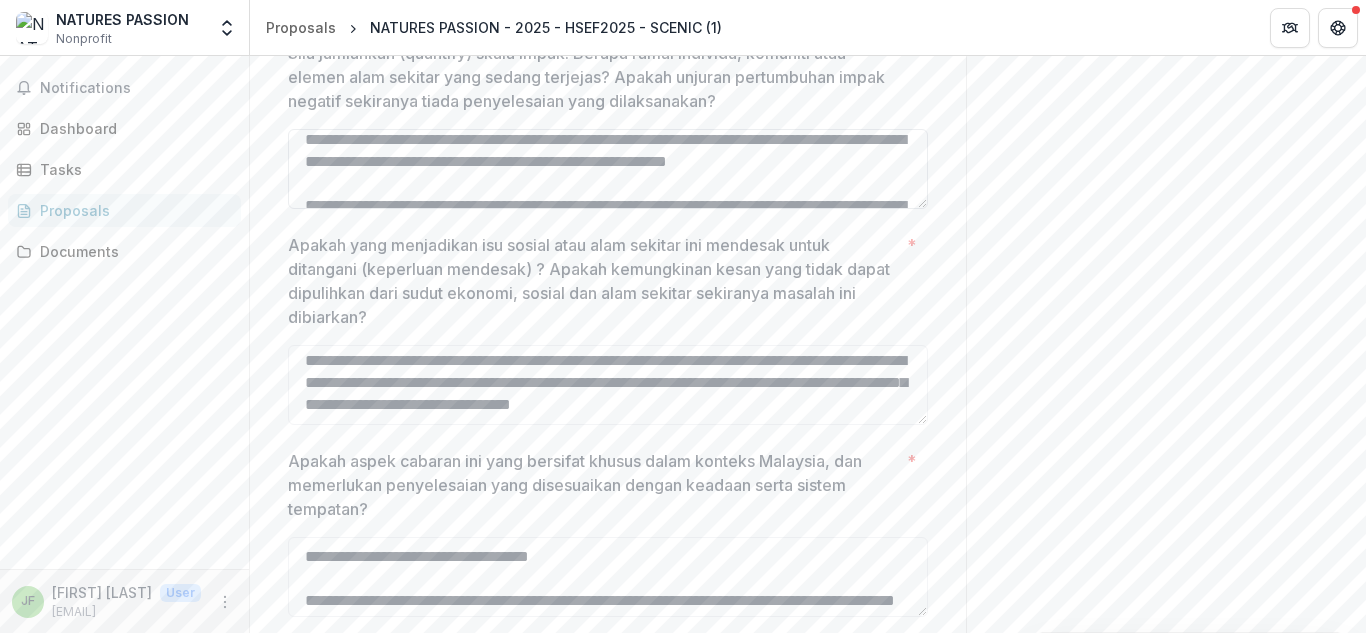 click on "Sila jumlahkan (quantify) skala impak: Berapa ramai individu, komuniti atau elemen alam sekitar yang sedang terjejas? Apakah unjuran pertumbuhan impak negatif sekiranya tiada penyelesaian yang dilaksanakan? *" at bounding box center (608, 169) 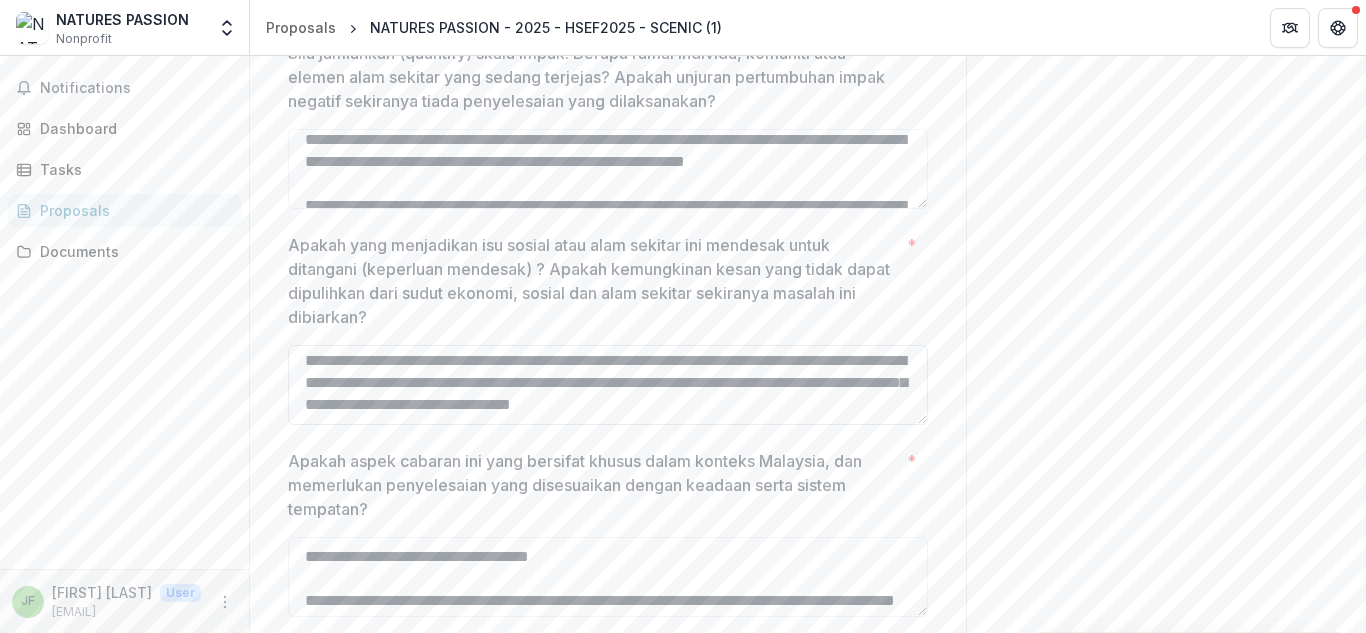 type on "**********" 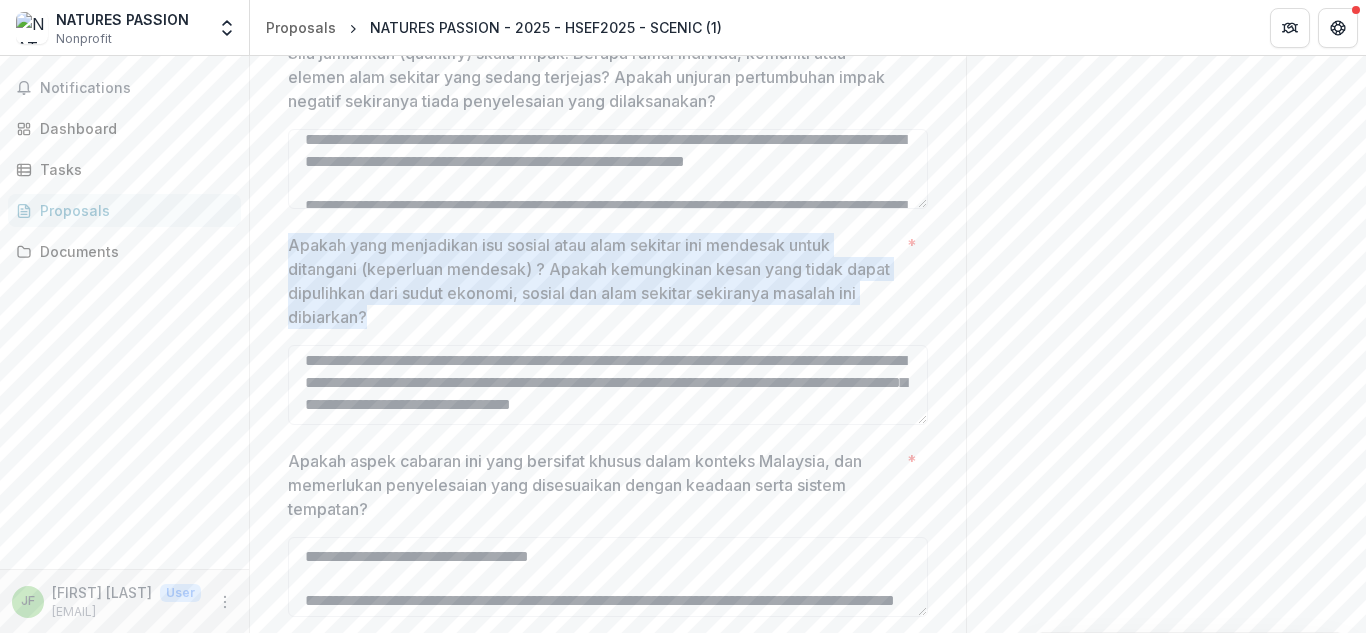 drag, startPoint x: 285, startPoint y: 258, endPoint x: 398, endPoint y: 331, distance: 134.52881 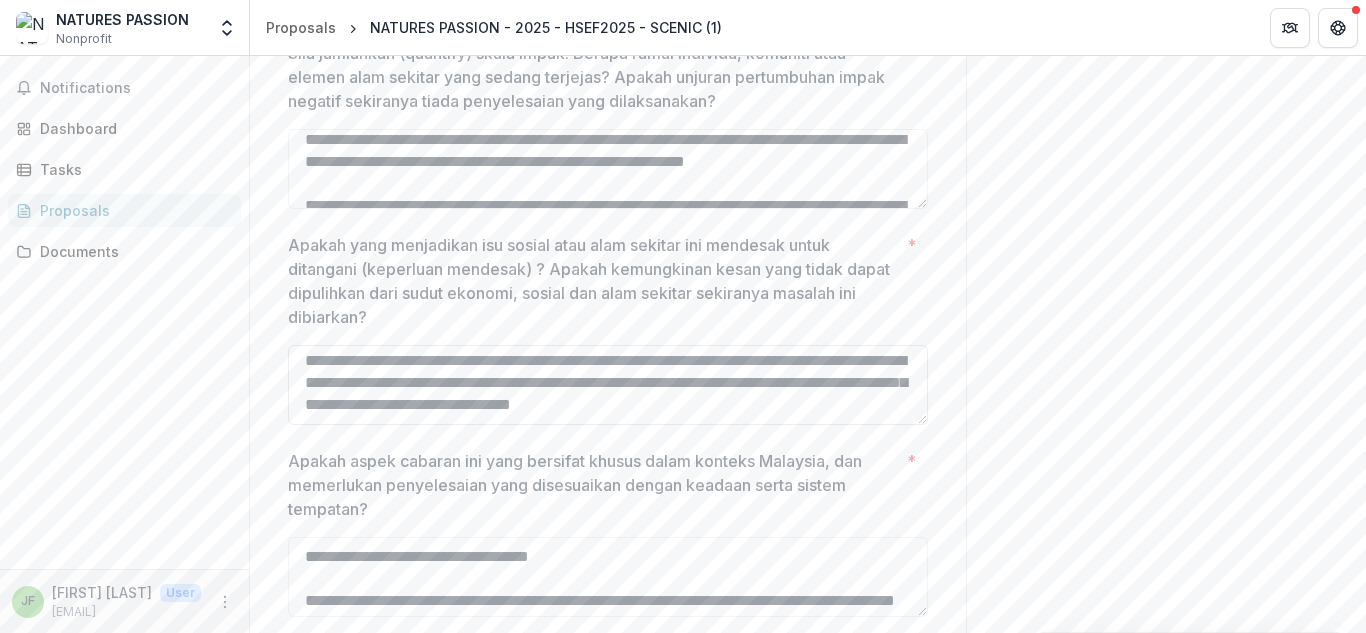 click on "Apakah yang menjadikan isu sosial atau alam sekitar ini mendesak untuk ditangani (keperluan mendesak) ? Apakah kemungkinan kesan yang tidak dapat dipulihkan dari sudut ekonomi, sosial dan alam sekitar sekiranya masalah ini dibiarkan? *" at bounding box center (608, 385) 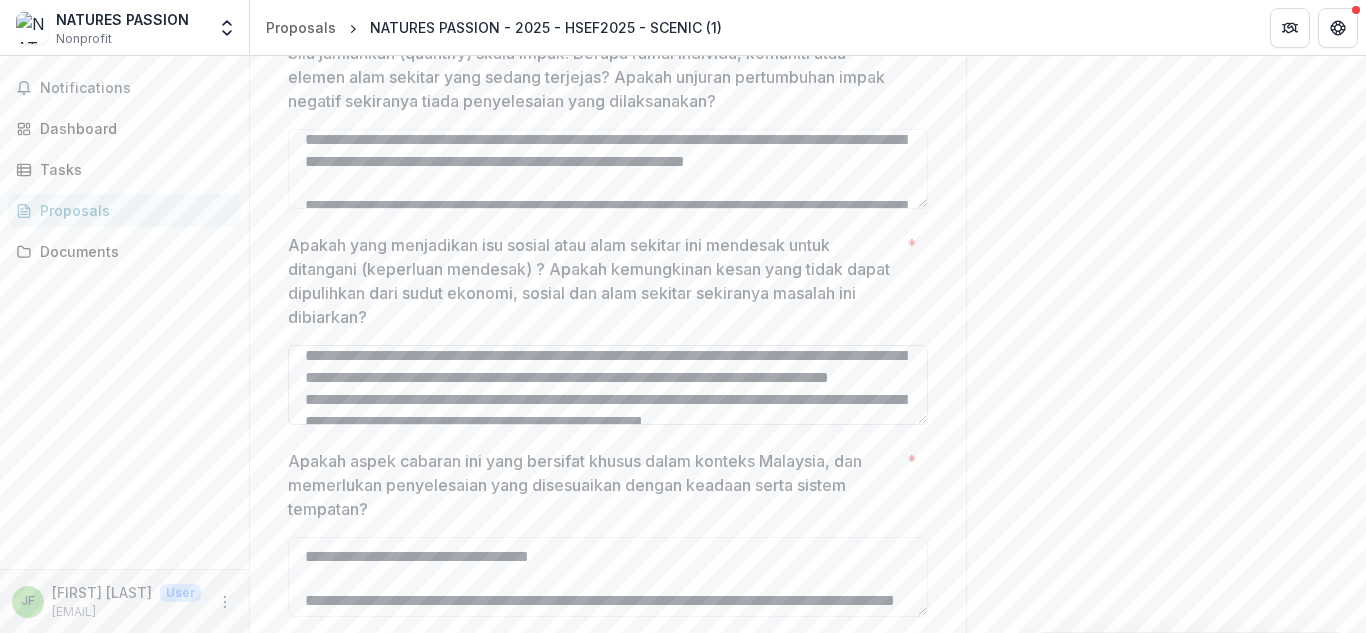 scroll, scrollTop: 9, scrollLeft: 0, axis: vertical 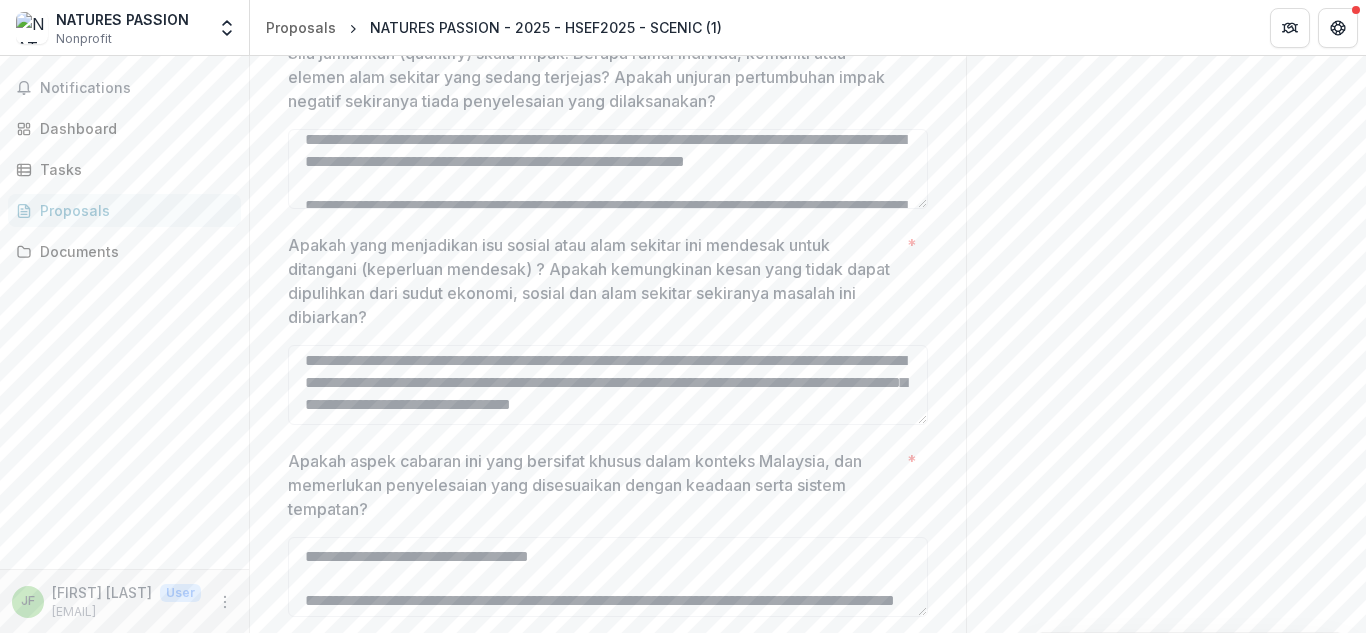 drag, startPoint x: 299, startPoint y: 372, endPoint x: 727, endPoint y: 443, distance: 433.84906 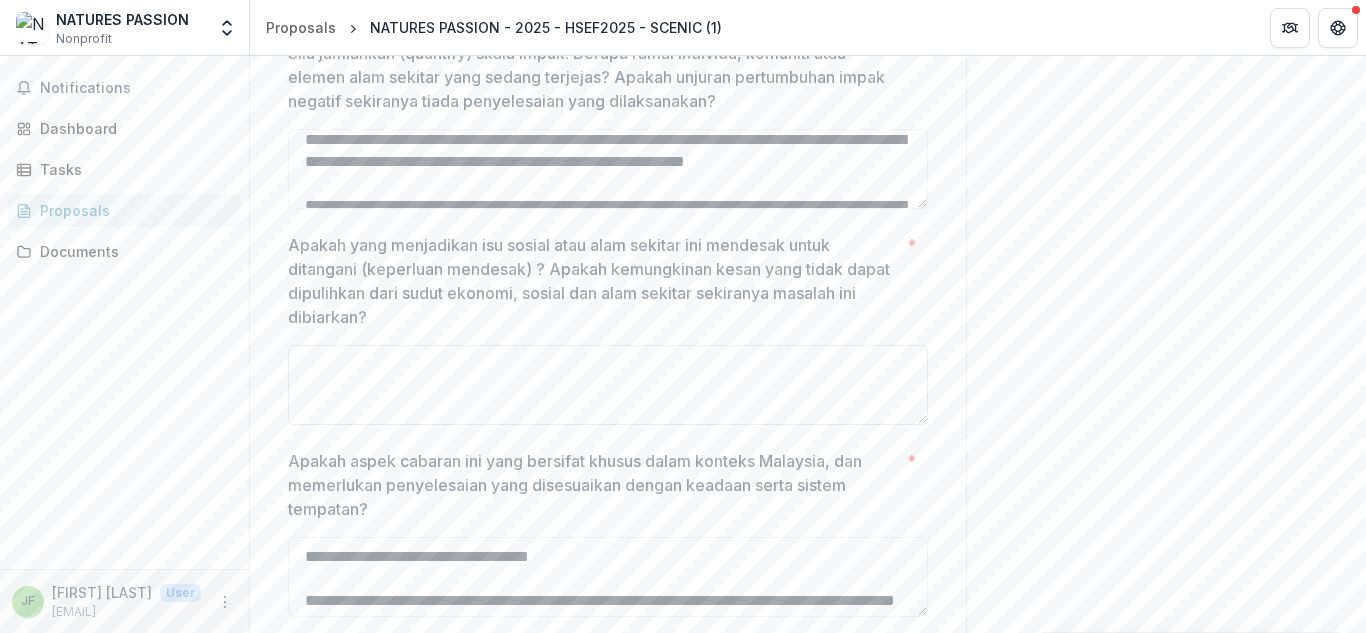 scroll, scrollTop: 0, scrollLeft: 0, axis: both 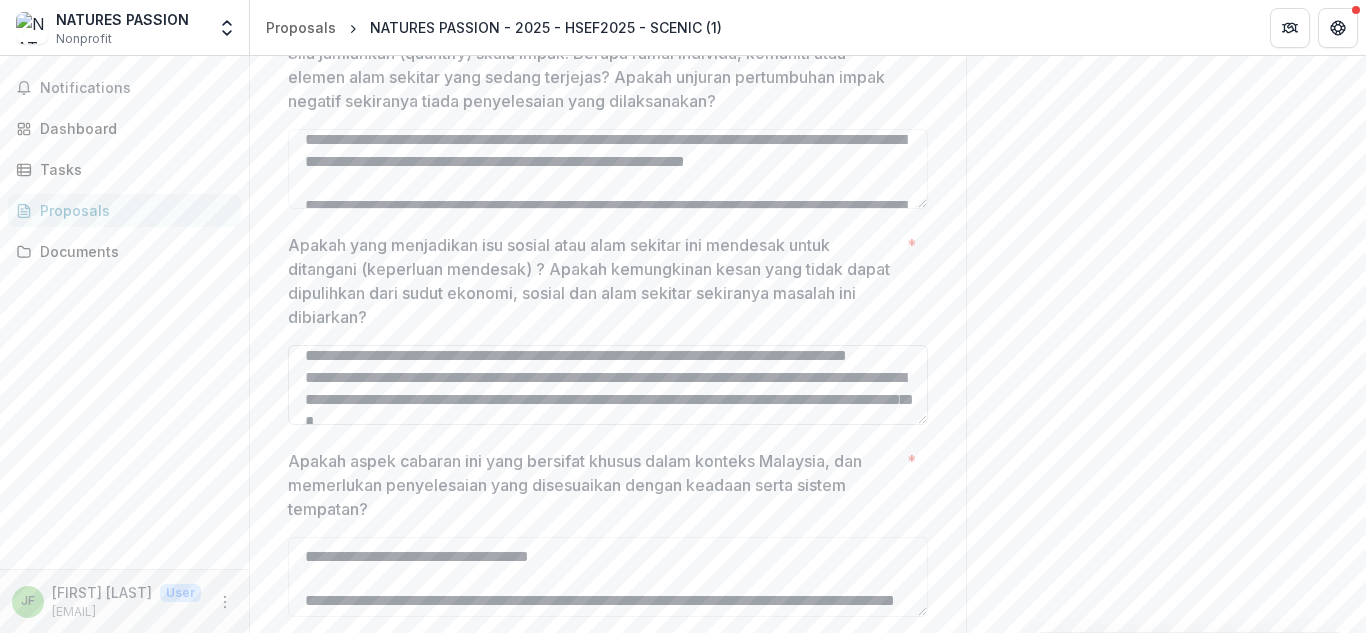 click on "Apakah yang menjadikan isu sosial atau alam sekitar ini mendesak untuk ditangani (keperluan mendesak) ? Apakah kemungkinan kesan yang tidak dapat dipulihkan dari sudut ekonomi, sosial dan alam sekitar sekiranya masalah ini dibiarkan? *" at bounding box center (608, 385) 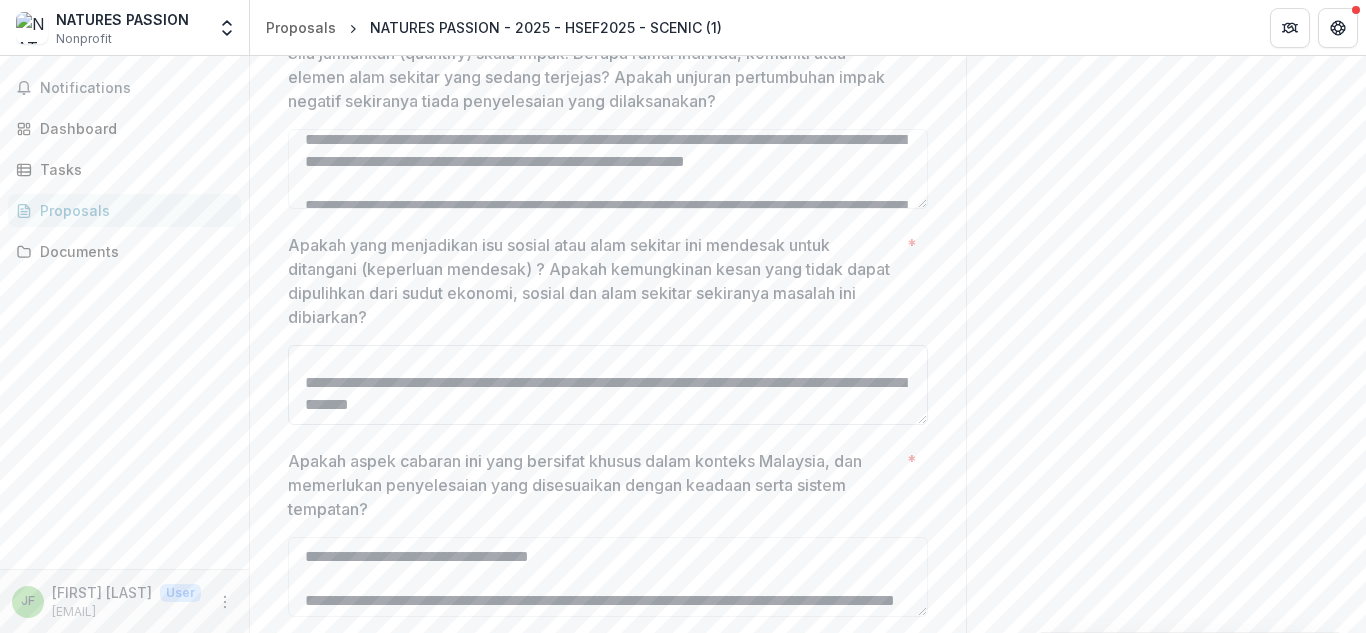 scroll, scrollTop: 1206, scrollLeft: 0, axis: vertical 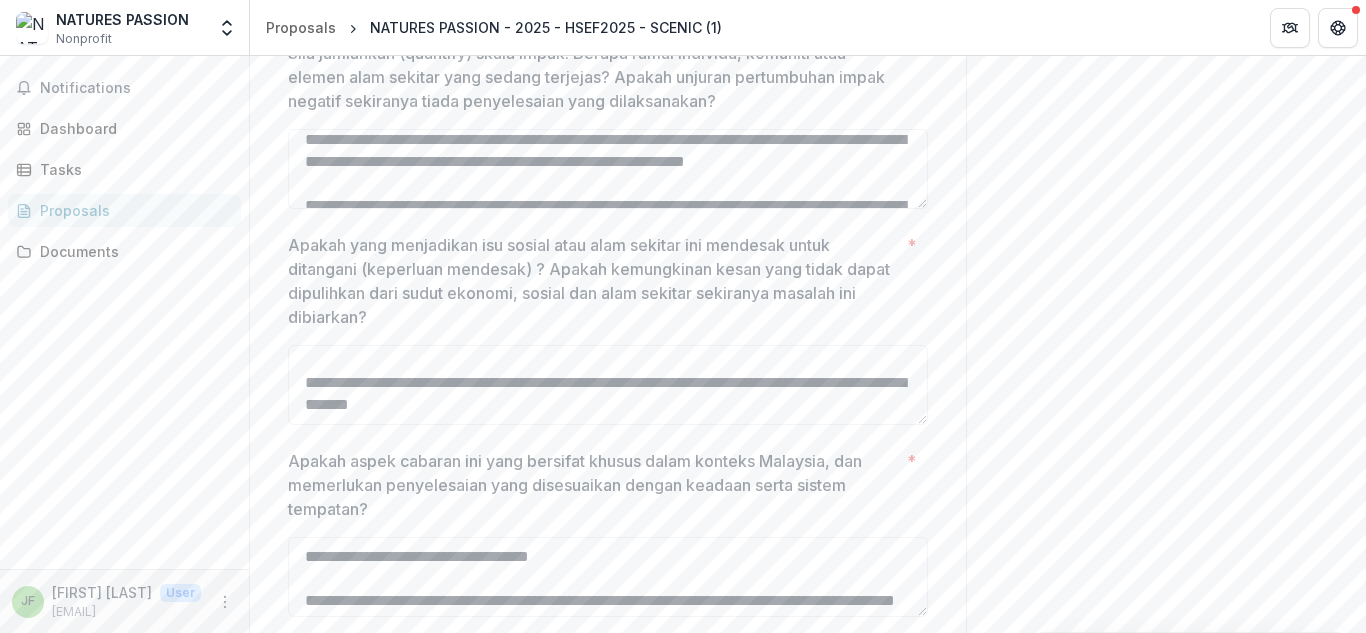 type on "**********" 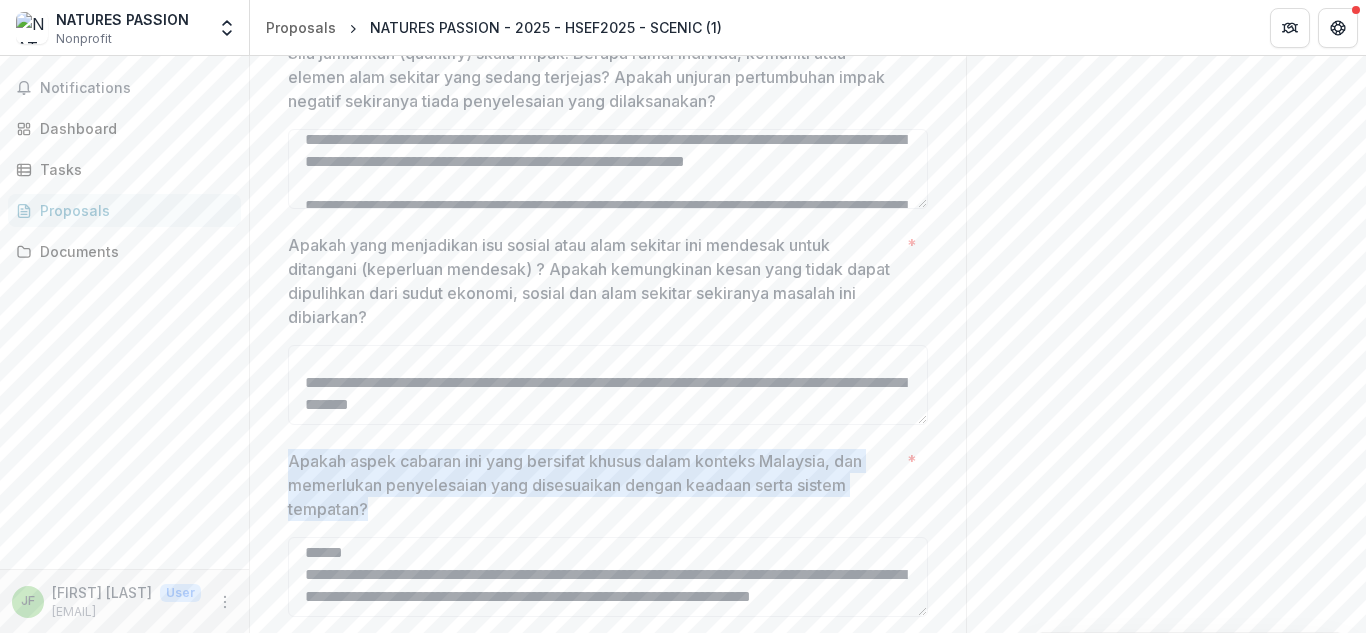 drag, startPoint x: 287, startPoint y: 474, endPoint x: 369, endPoint y: 529, distance: 98.73702 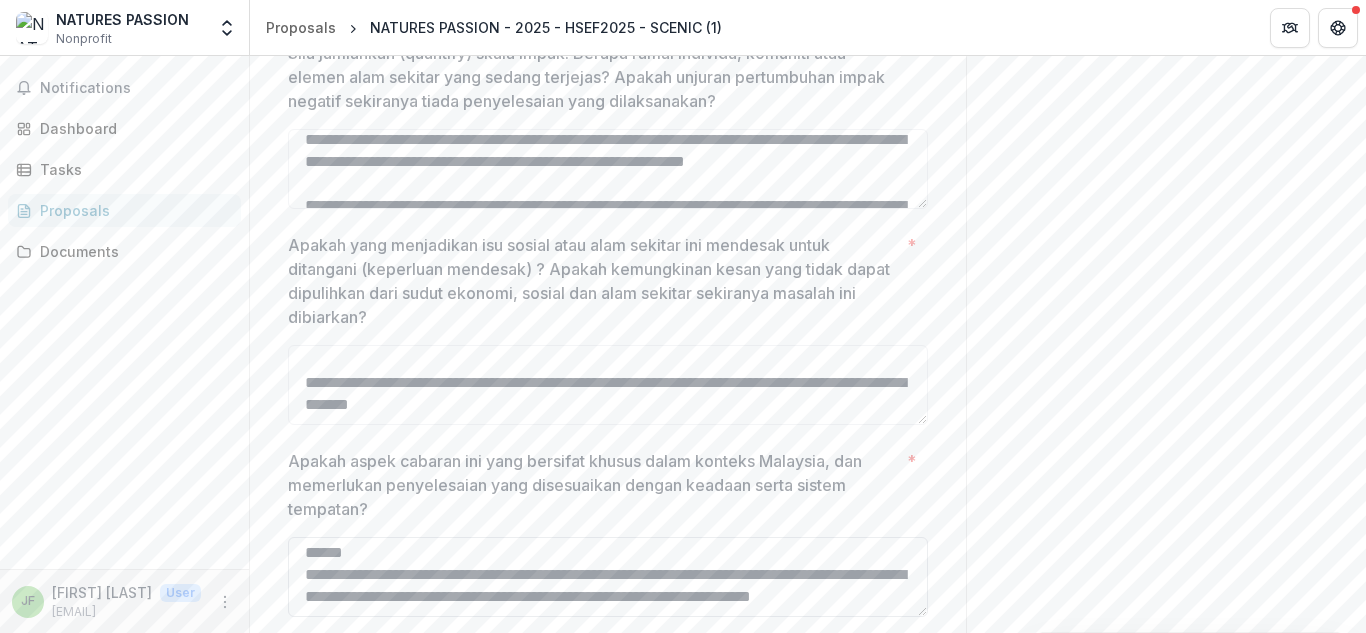 click on "Apakah aspek cabaran ini yang bersifat khusus dalam konteks Malaysia, dan memerlukan penyelesaian yang disesuaikan dengan keadaan serta sistem tempatan? *" at bounding box center [608, 577] 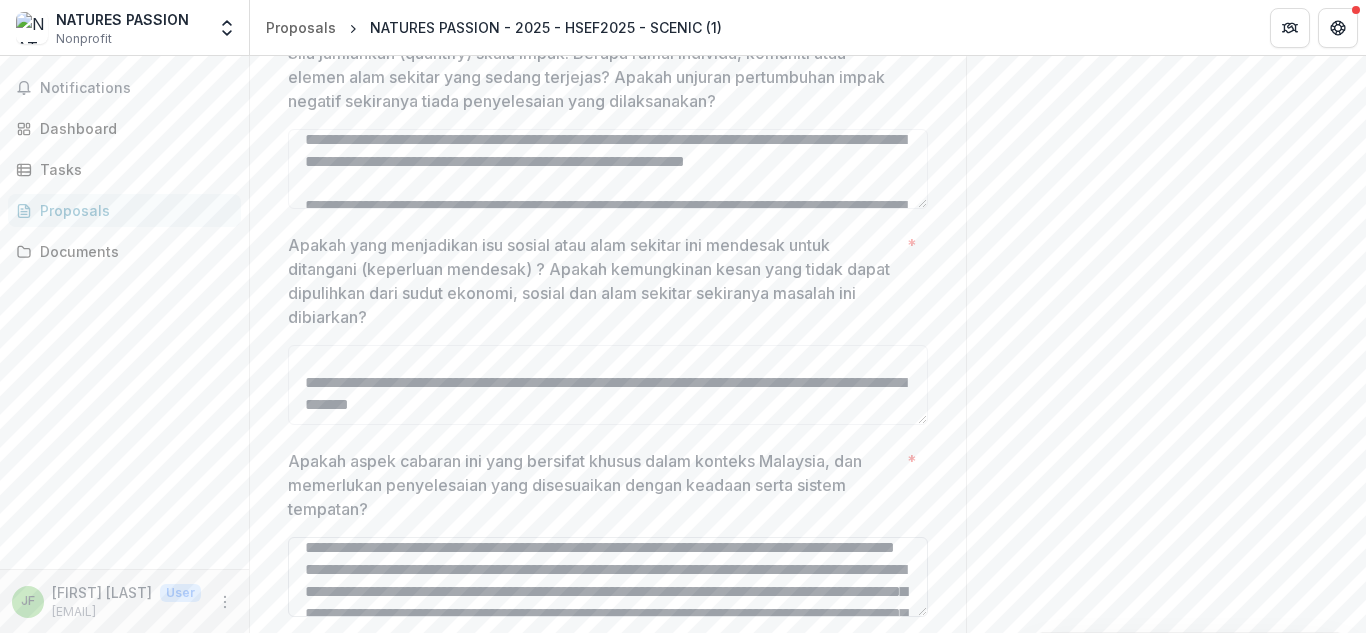 scroll, scrollTop: 9, scrollLeft: 0, axis: vertical 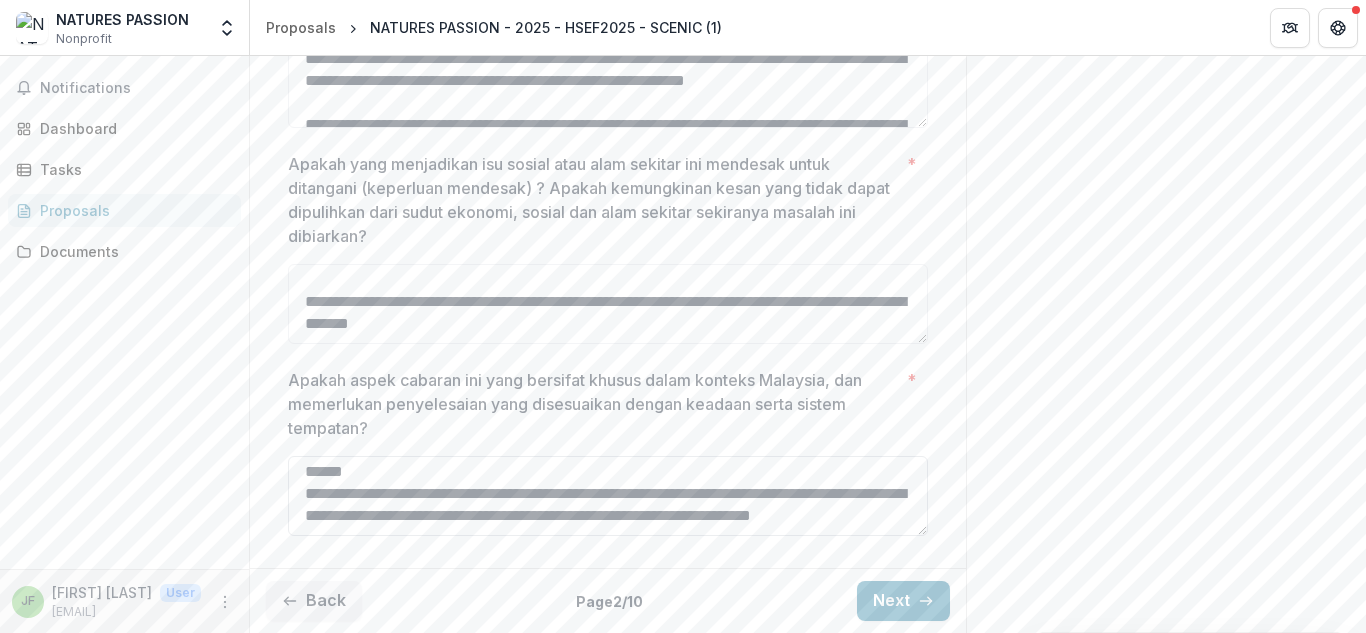drag, startPoint x: 296, startPoint y: 561, endPoint x: 649, endPoint y: 524, distance: 354.9338 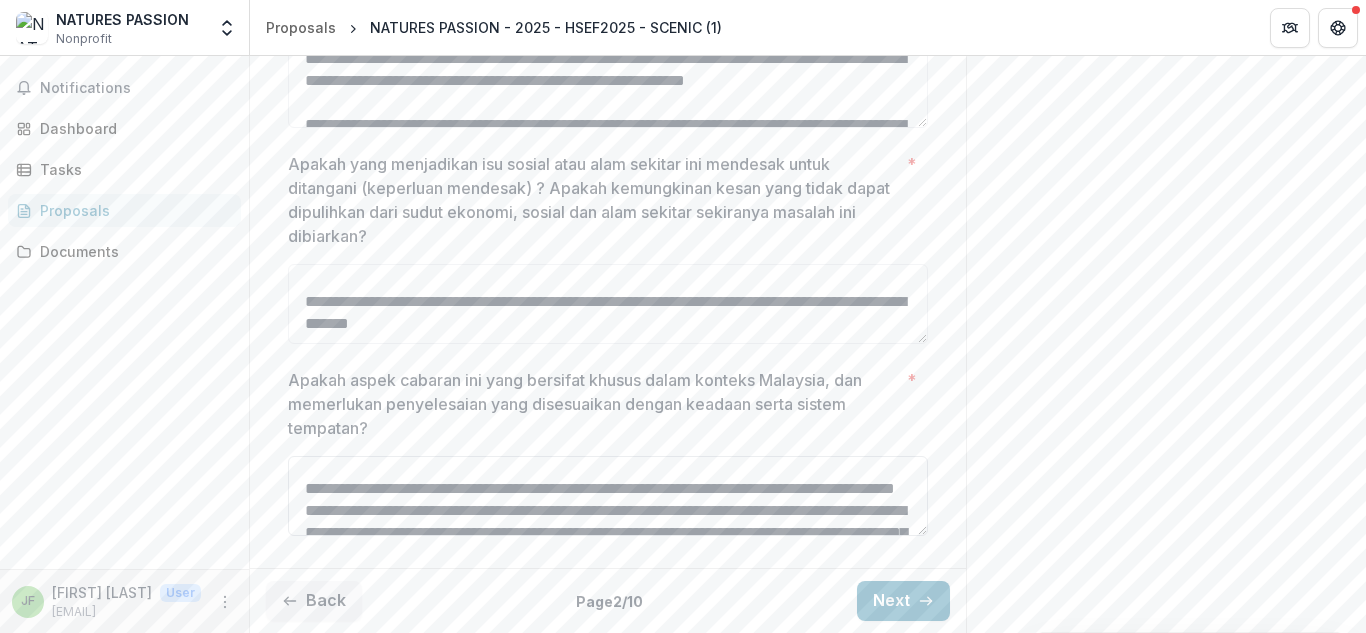 scroll, scrollTop: 9, scrollLeft: 0, axis: vertical 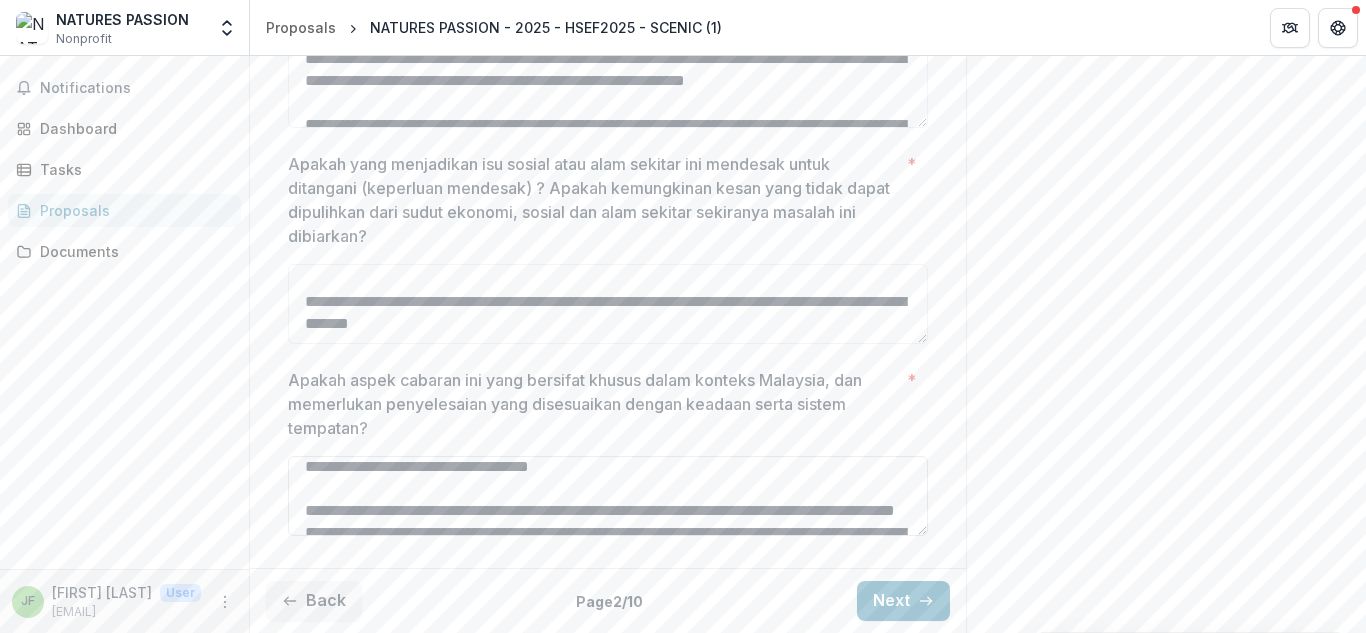 click on "Apakah aspek cabaran ini yang bersifat khusus dalam konteks Malaysia, dan memerlukan penyelesaian yang disesuaikan dengan keadaan serta sistem tempatan? *" at bounding box center [608, 496] 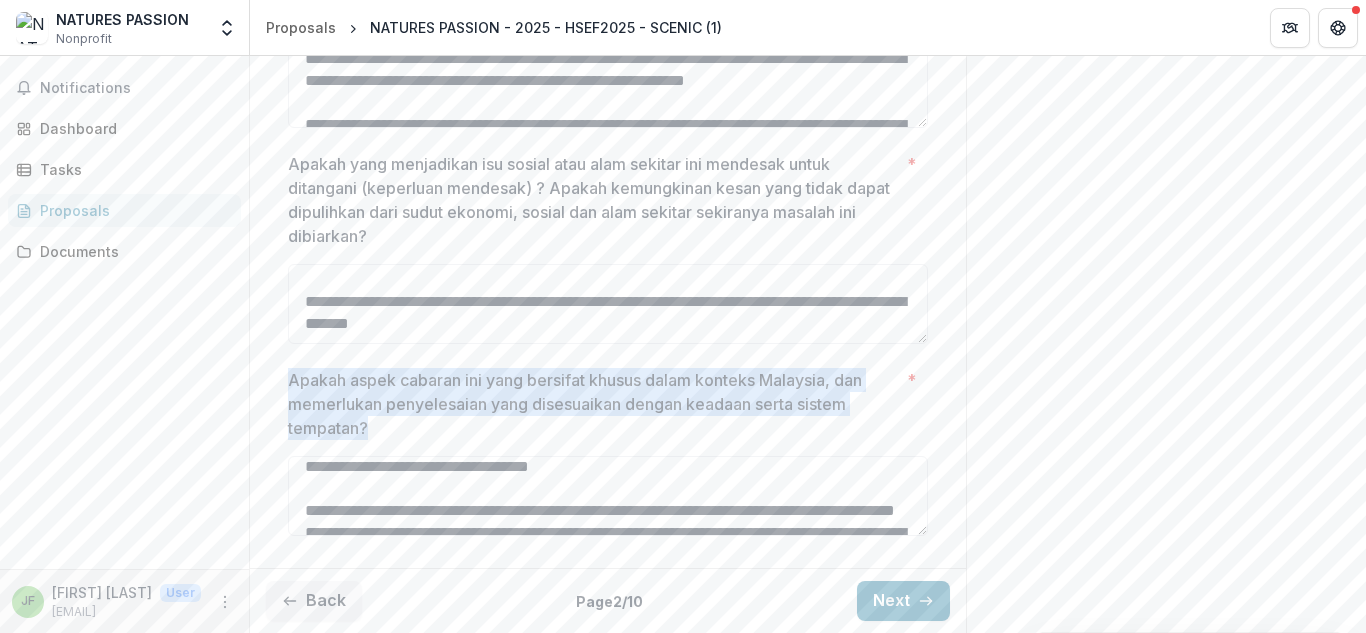 drag, startPoint x: 282, startPoint y: 380, endPoint x: 376, endPoint y: 428, distance: 105.546196 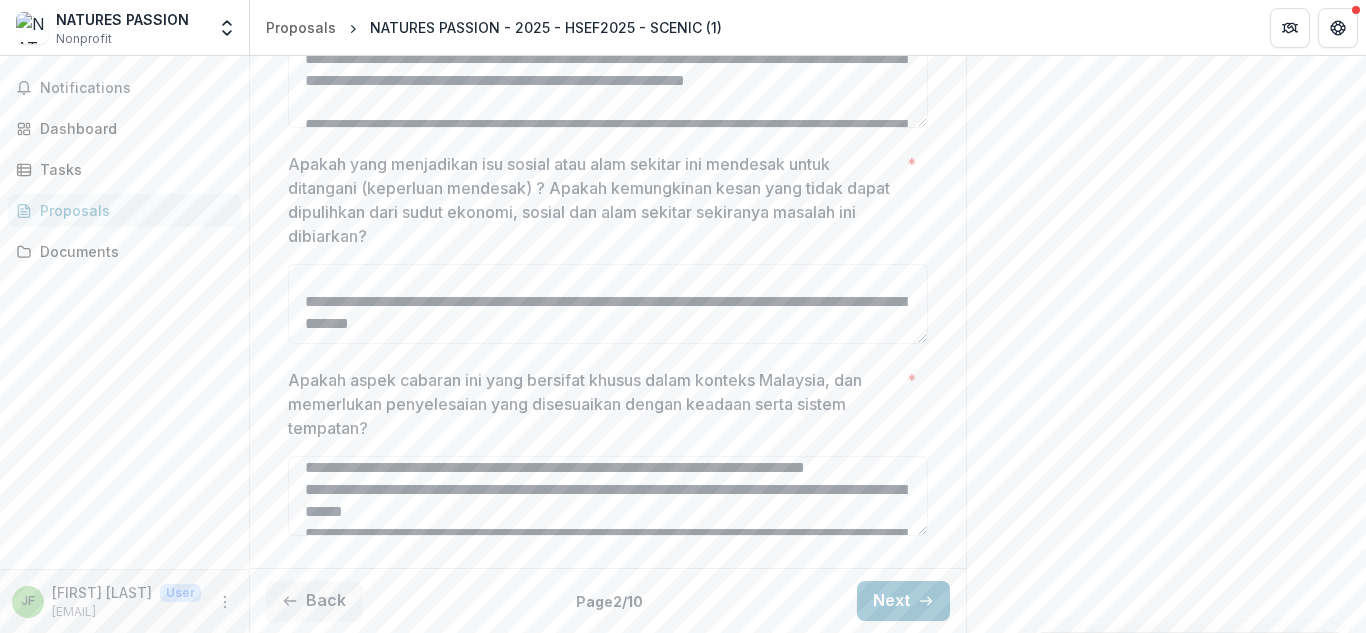 scroll, scrollTop: 972, scrollLeft: 0, axis: vertical 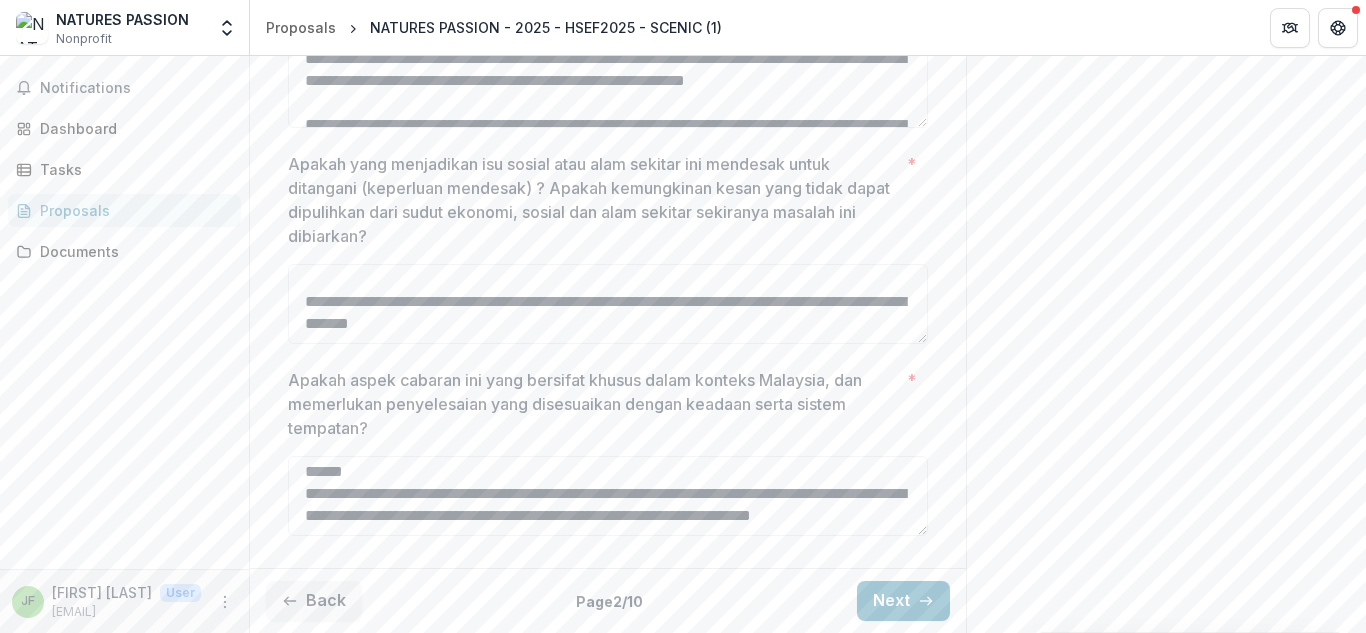 drag, startPoint x: 303, startPoint y: 469, endPoint x: 707, endPoint y: 547, distance: 411.46082 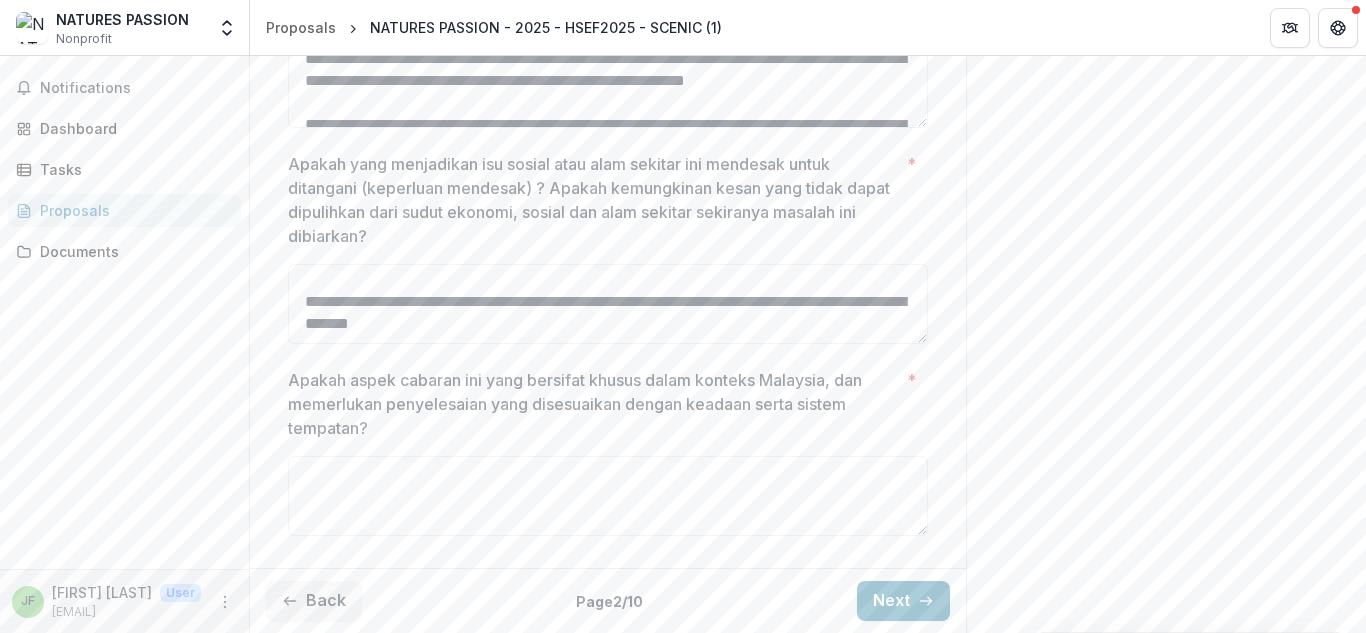 scroll, scrollTop: 0, scrollLeft: 0, axis: both 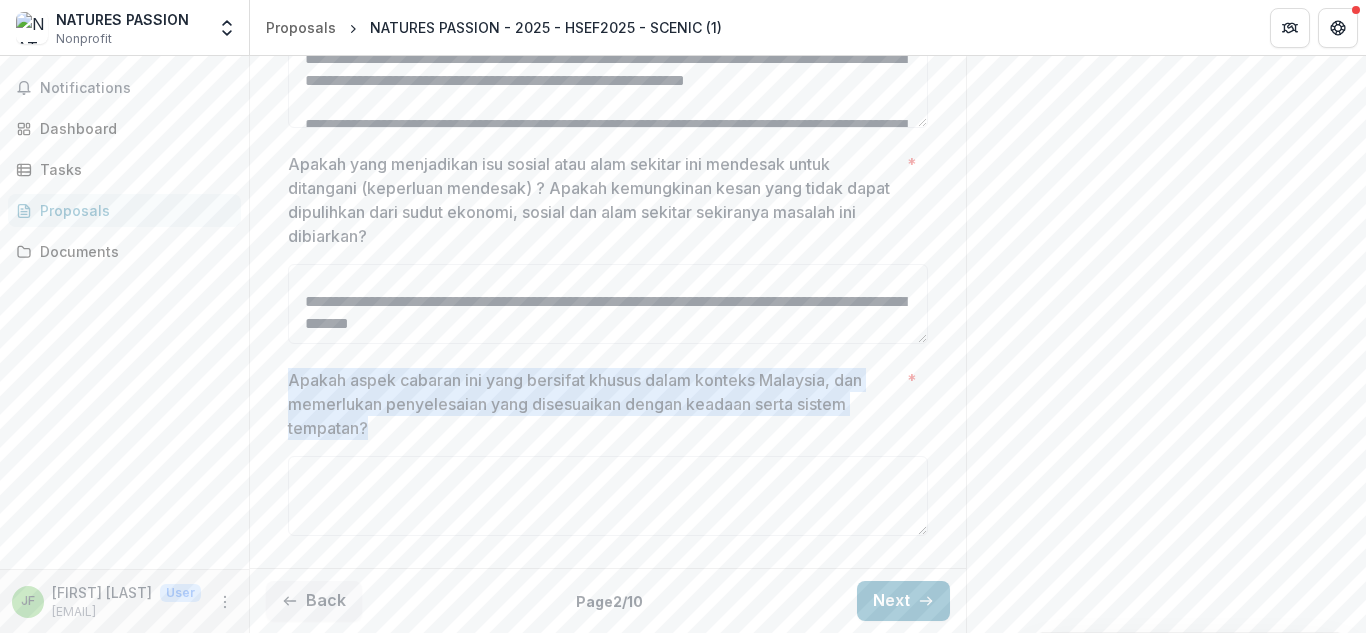 drag, startPoint x: 286, startPoint y: 387, endPoint x: 373, endPoint y: 434, distance: 98.88377 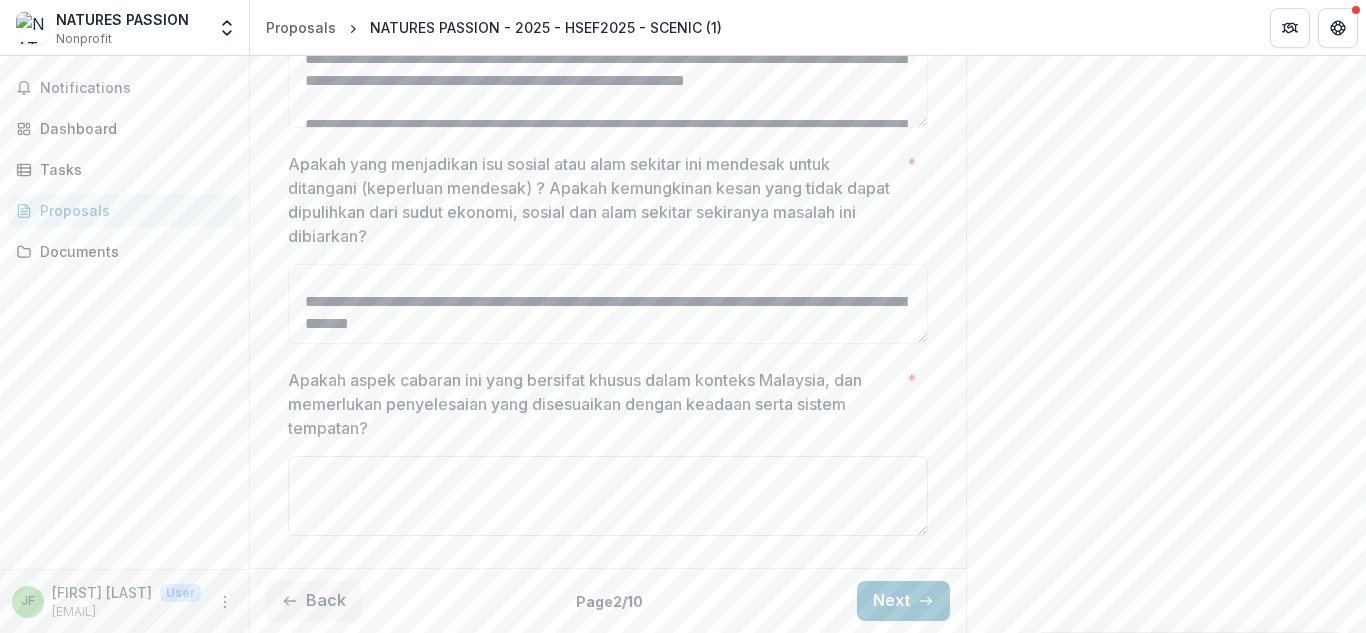 click on "Apakah aspek cabaran ini yang bersifat khusus dalam konteks Malaysia, dan memerlukan penyelesaian yang disesuaikan dengan keadaan serta sistem tempatan? *" at bounding box center [608, 496] 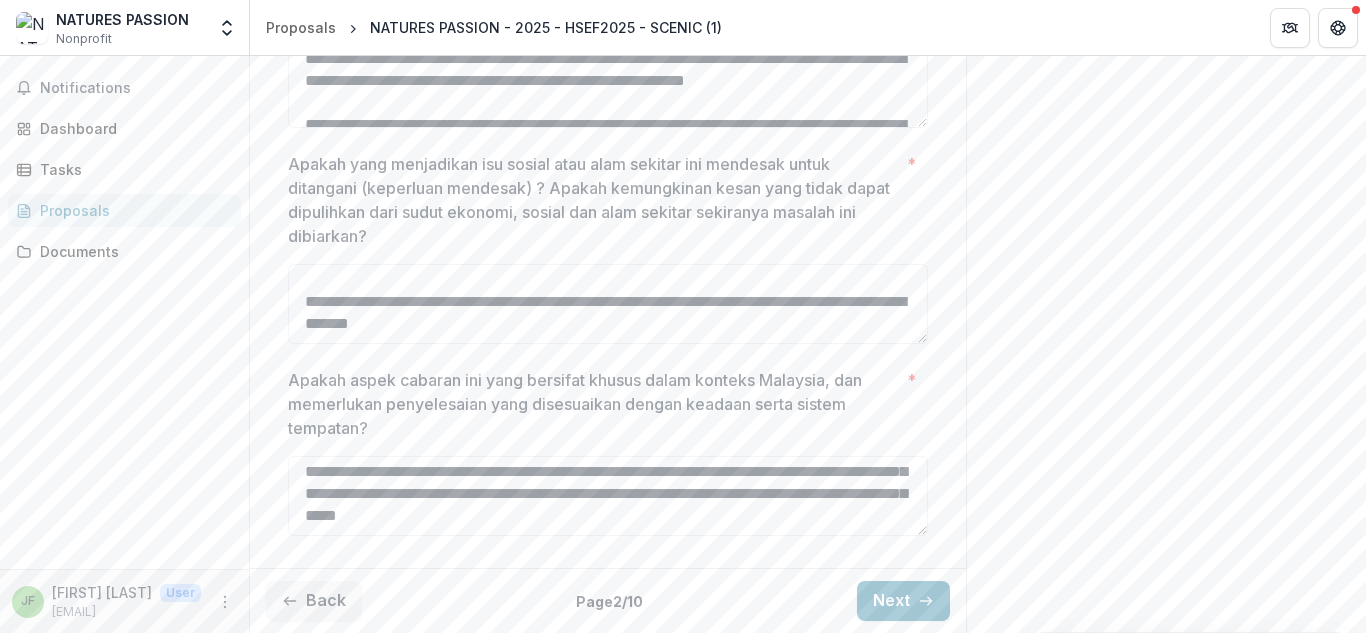 scroll, scrollTop: 422, scrollLeft: 0, axis: vertical 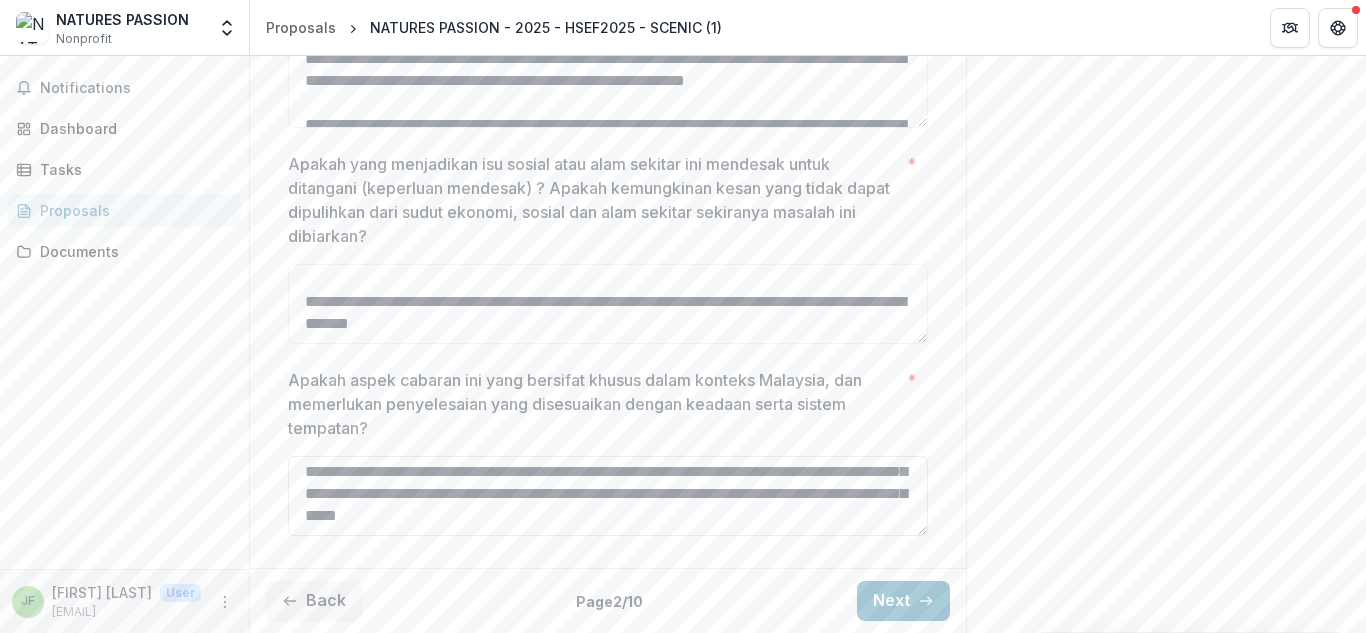 click on "Apakah aspek cabaran ini yang bersifat khusus dalam konteks Malaysia, dan memerlukan penyelesaian yang disesuaikan dengan keadaan serta sistem tempatan? *" at bounding box center (608, 496) 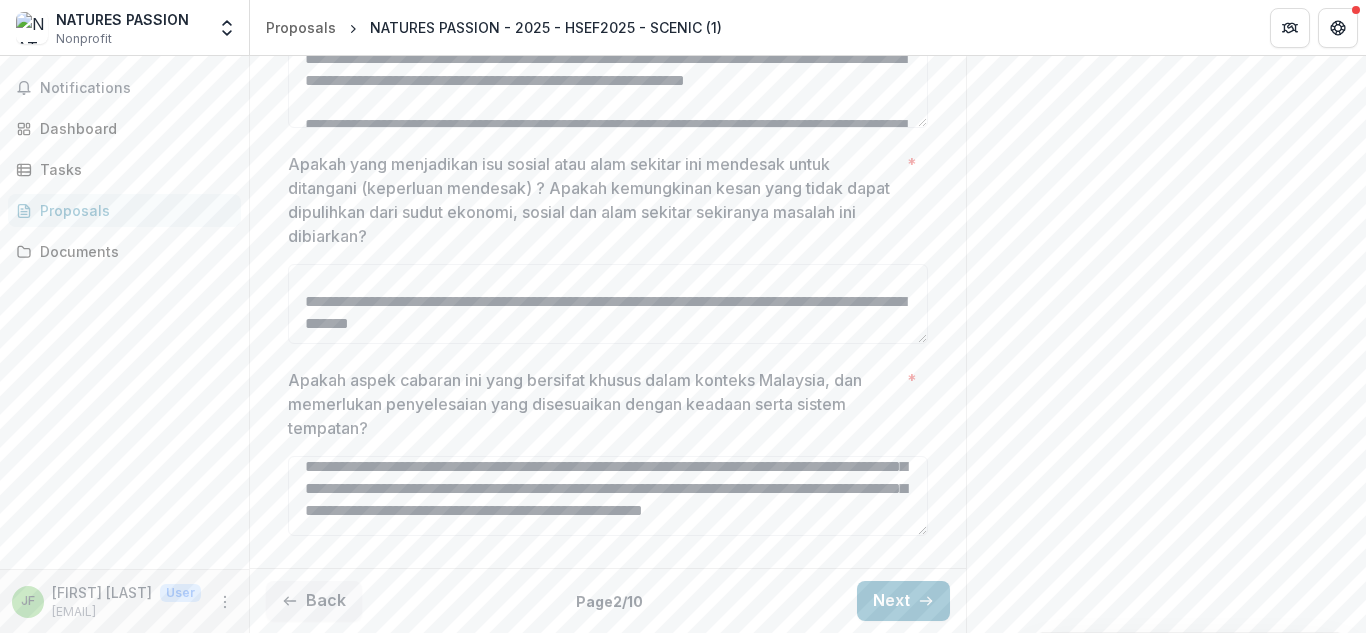 scroll, scrollTop: 9, scrollLeft: 0, axis: vertical 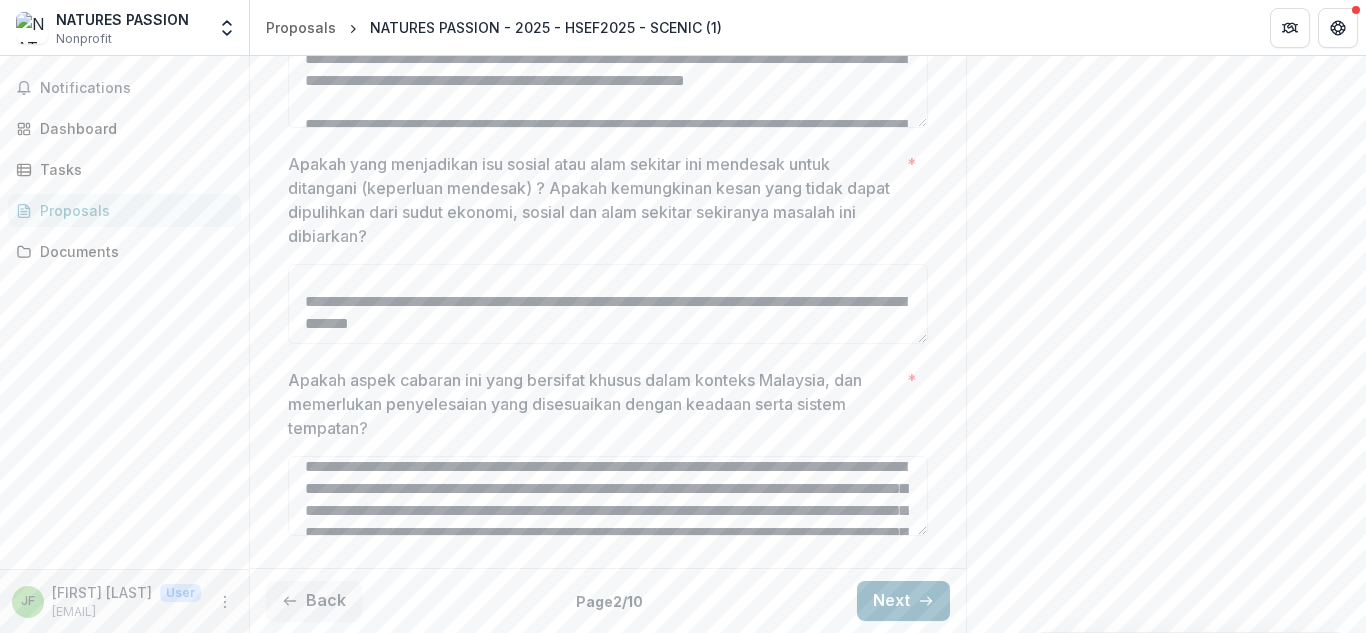 type on "**********" 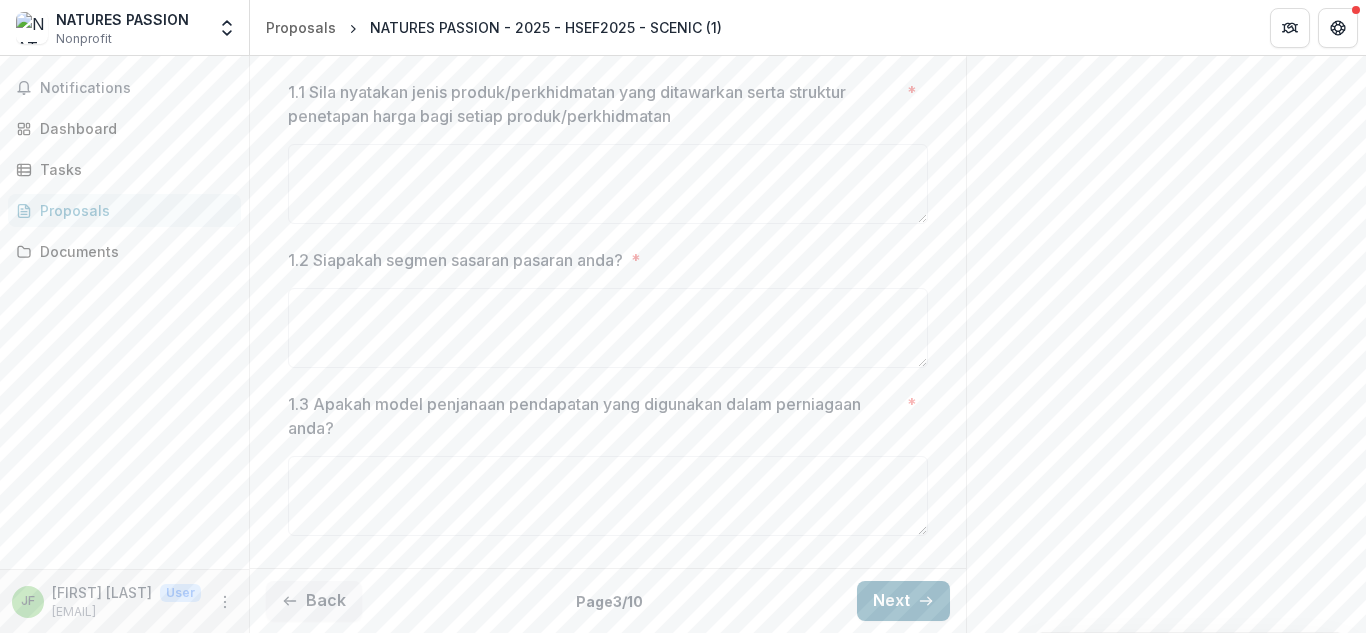 scroll, scrollTop: 650, scrollLeft: 0, axis: vertical 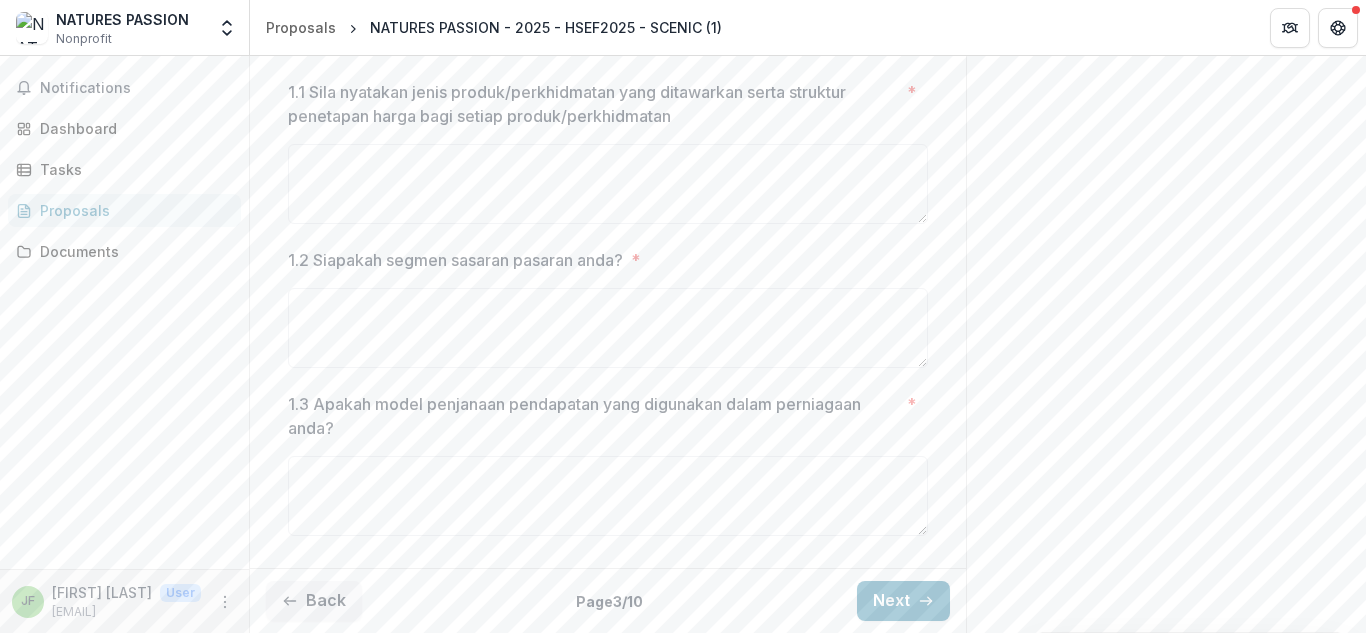 click on "1.2 Siapakah segmen sasaran pasaran anda? *" at bounding box center [608, 312] 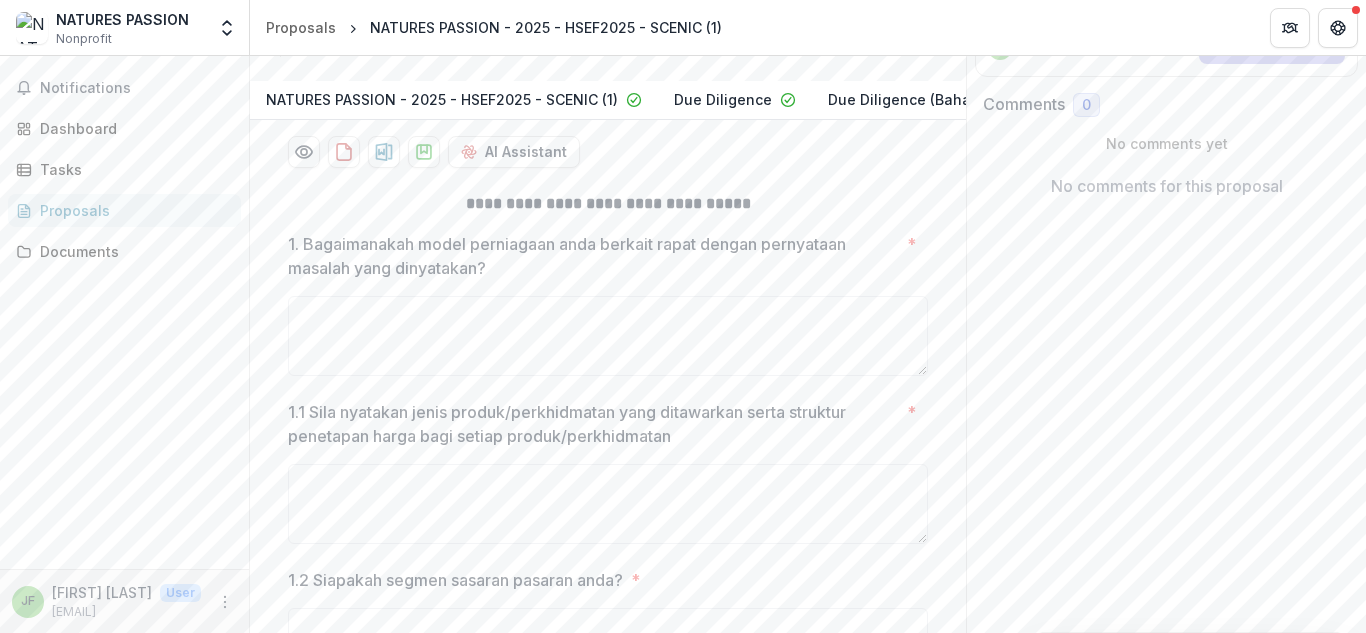 scroll, scrollTop: 320, scrollLeft: 0, axis: vertical 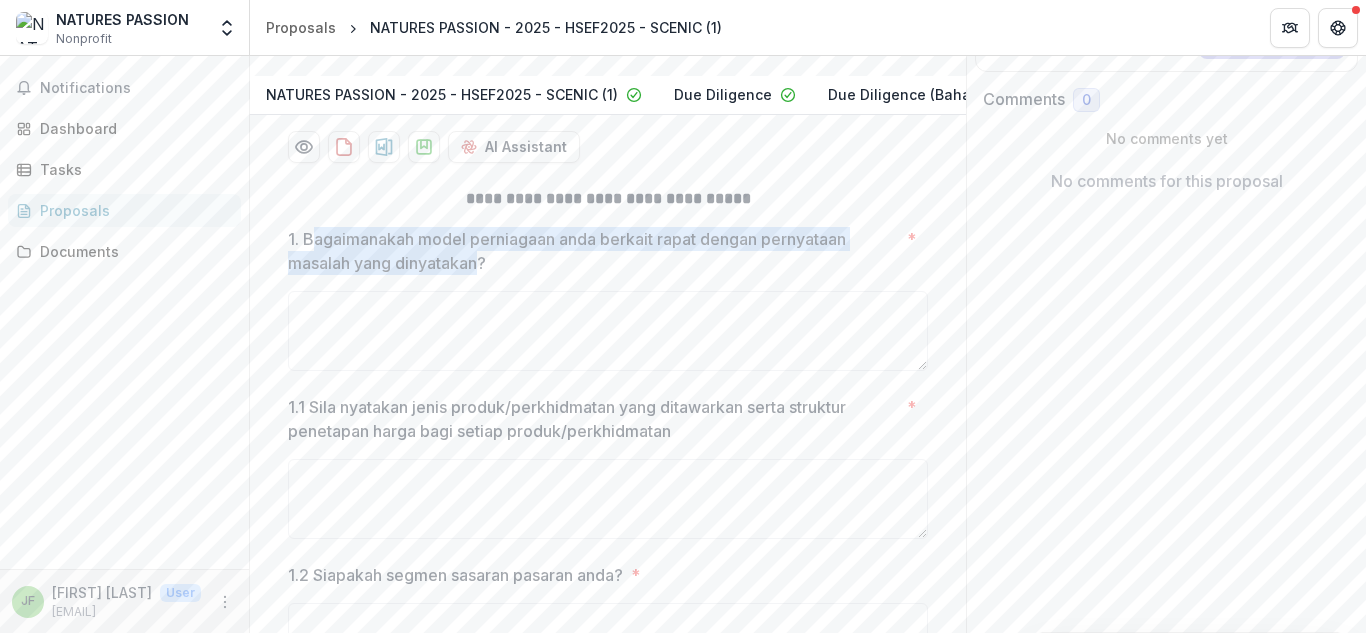 drag, startPoint x: 306, startPoint y: 252, endPoint x: 475, endPoint y: 279, distance: 171.14322 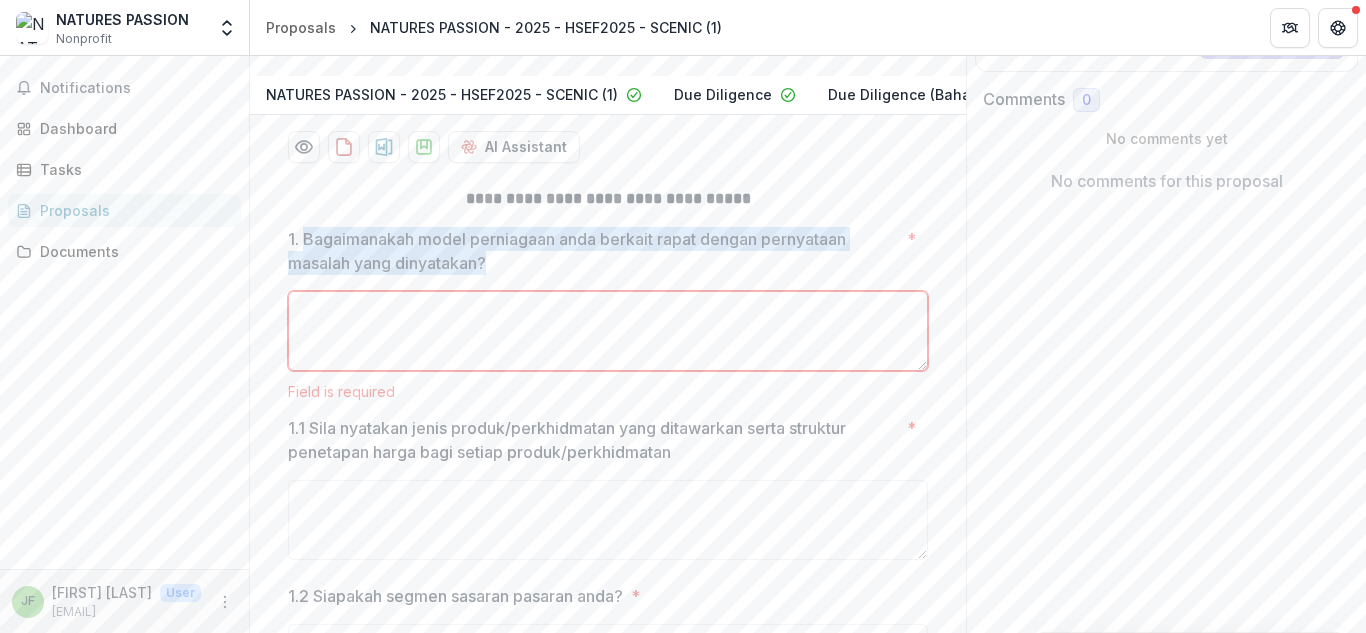 drag, startPoint x: 300, startPoint y: 253, endPoint x: 501, endPoint y: 280, distance: 202.80533 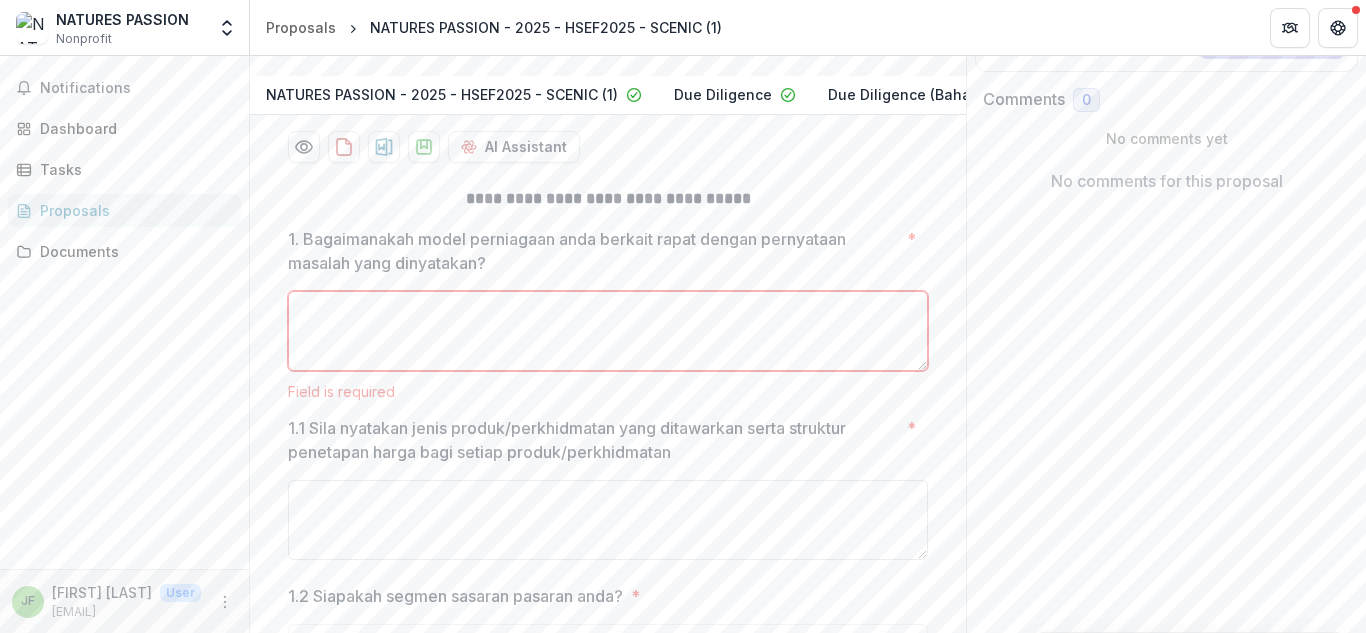 click on "1.1 Sila nyatakan jenis produk/perkhidmatan yang ditawarkan serta struktur penetapan harga bagi setiap produk/perkhidmatan *" at bounding box center (608, 520) 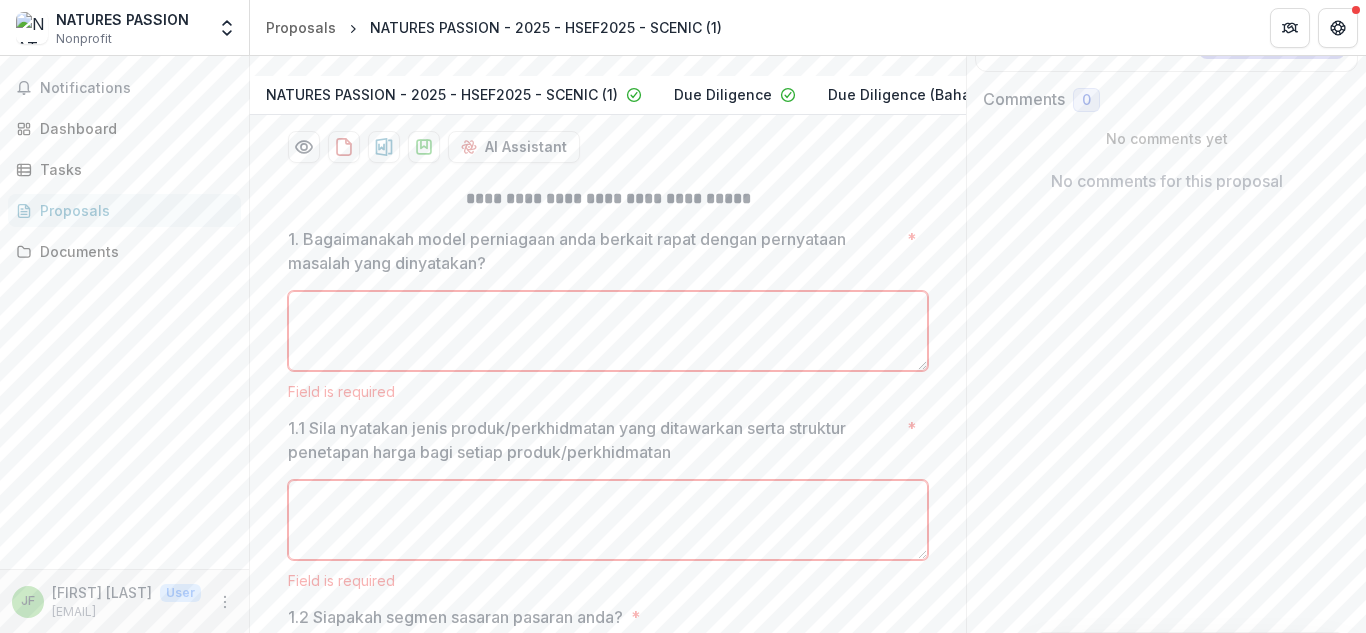 click on "Send comments or questions to   [ORGANIZATION]   in the box below.   [ORGANIZATION]   will be notified via email of your comment. JF Jiclyn F Add Comment Comments 0 No comments yet No comments for this proposal" at bounding box center (1166, 363) 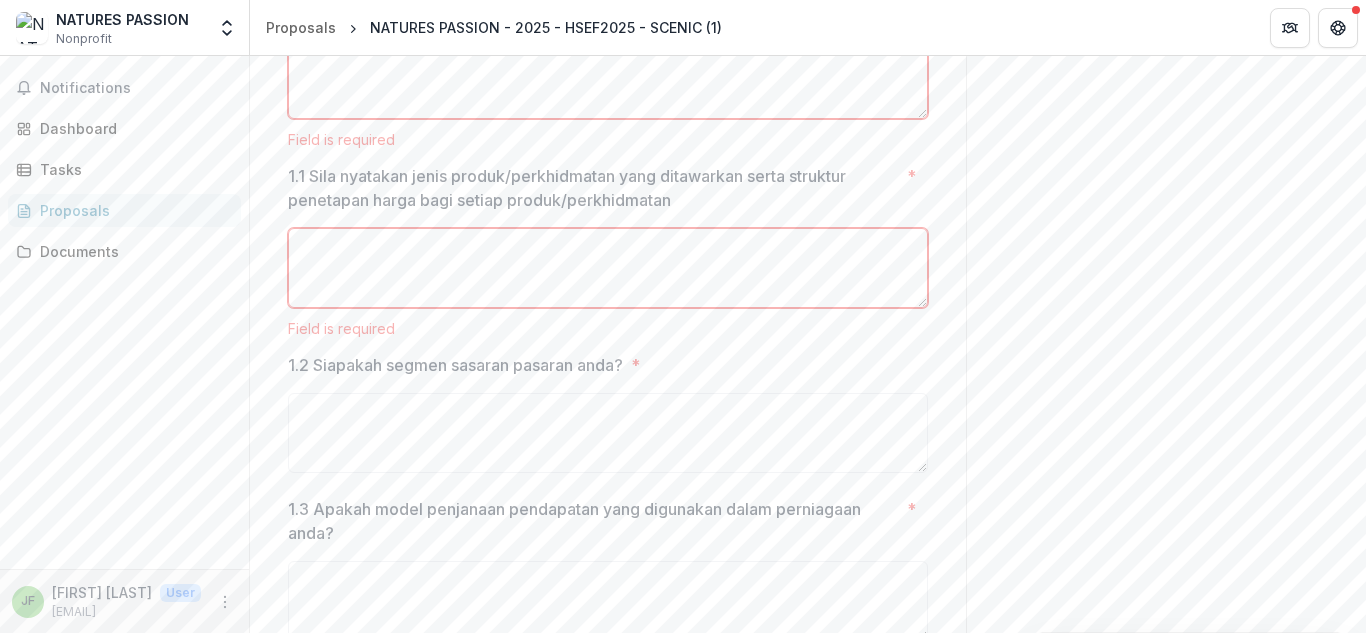 scroll, scrollTop: 692, scrollLeft: 0, axis: vertical 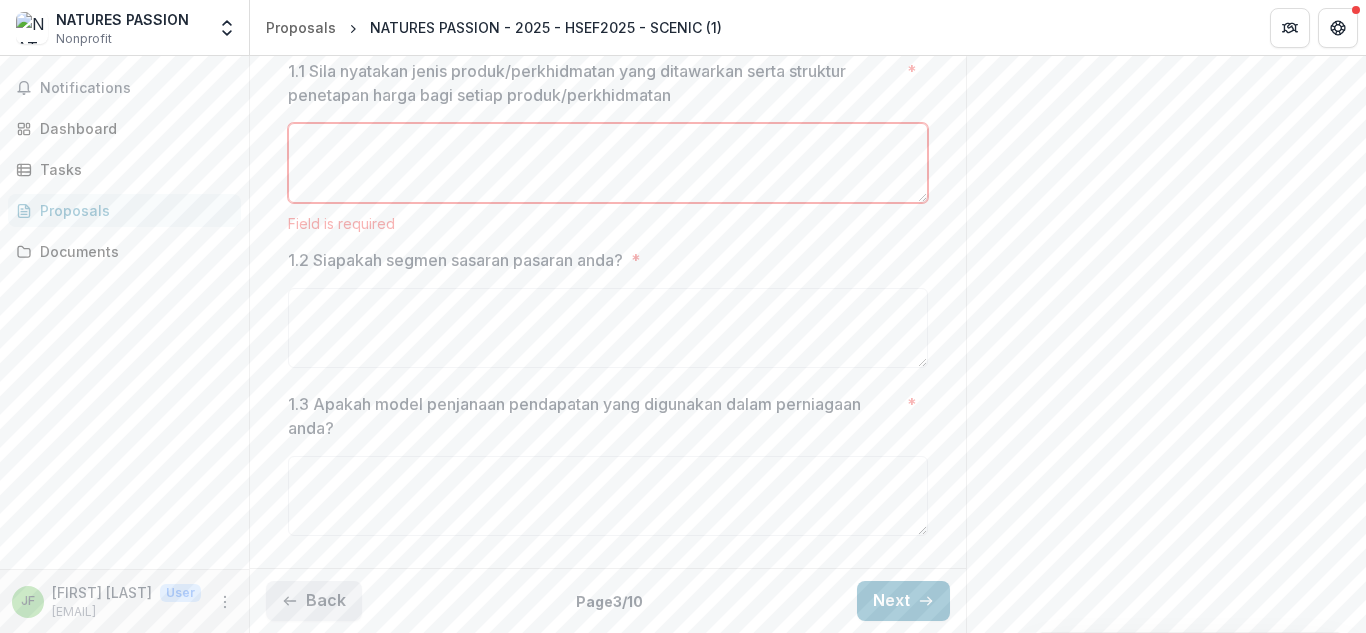 click on "Back" at bounding box center (314, 601) 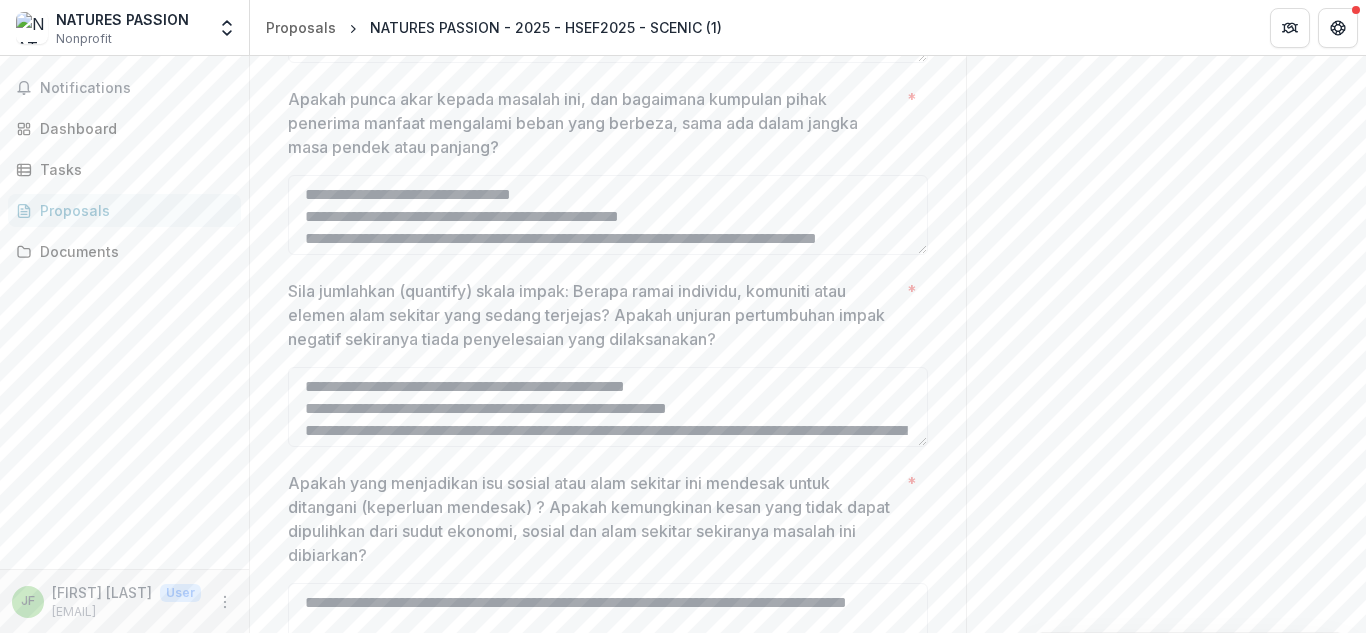 click on "Send comments or questions to   [ORGANIZATION]   in the box below.   [ORGANIZATION]   will be notified via email of your comment. JF Jiclyn F Add Comment Comments 0 No comments yet No comments for this proposal" at bounding box center (1166, 158) 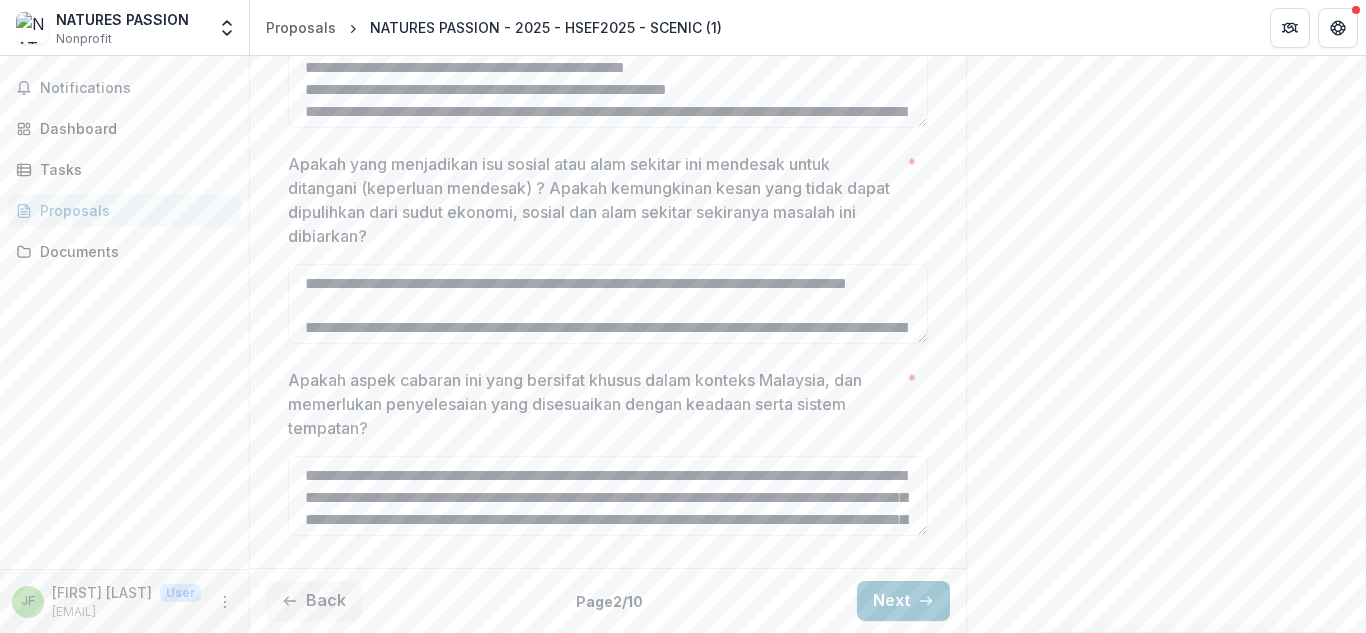 scroll, scrollTop: 1026, scrollLeft: 0, axis: vertical 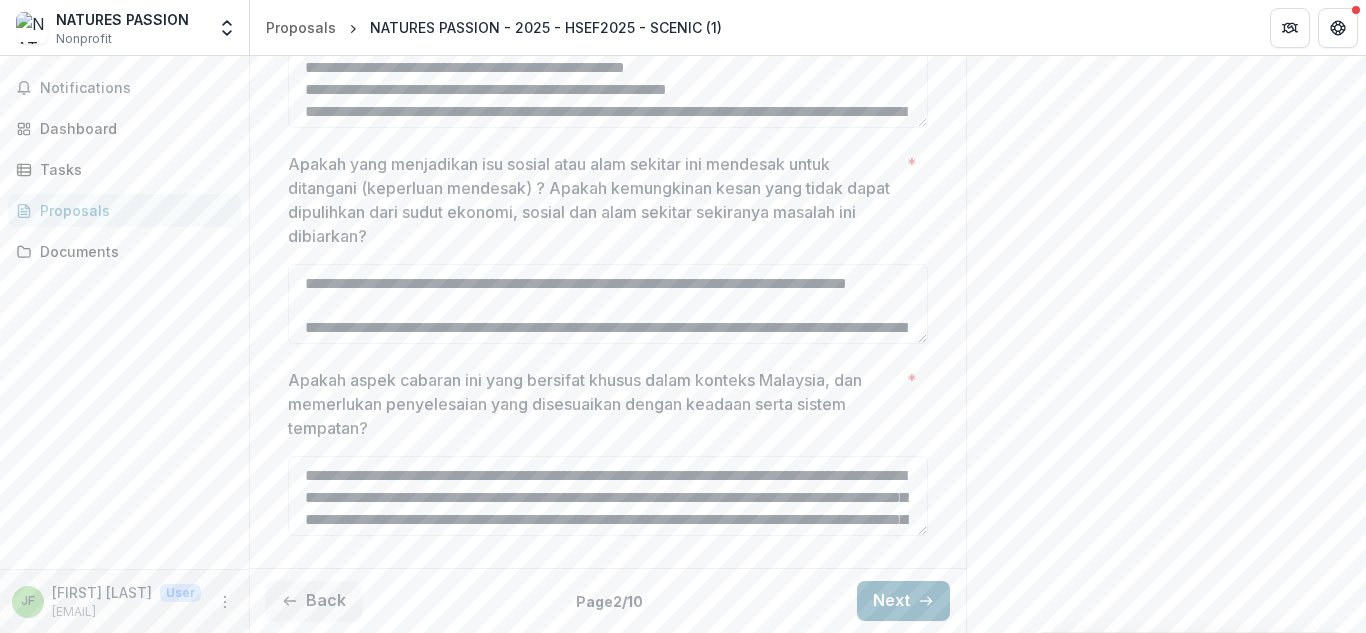 click on "Next" at bounding box center [903, 601] 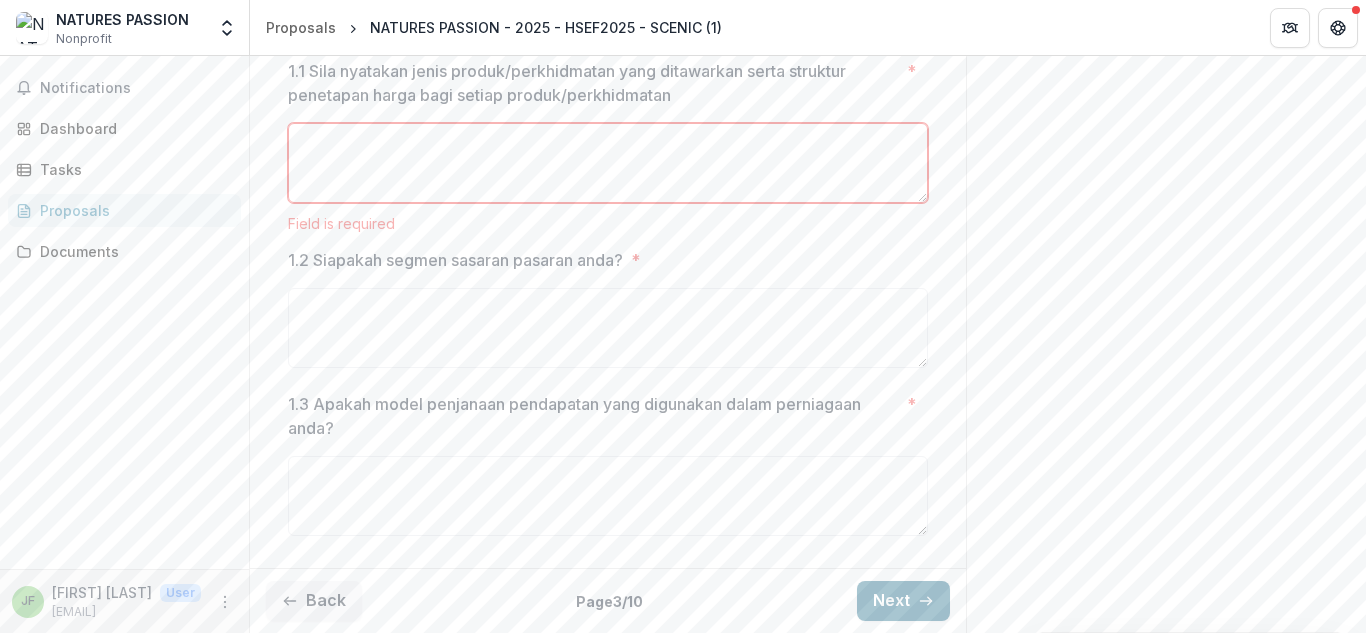 scroll, scrollTop: 692, scrollLeft: 0, axis: vertical 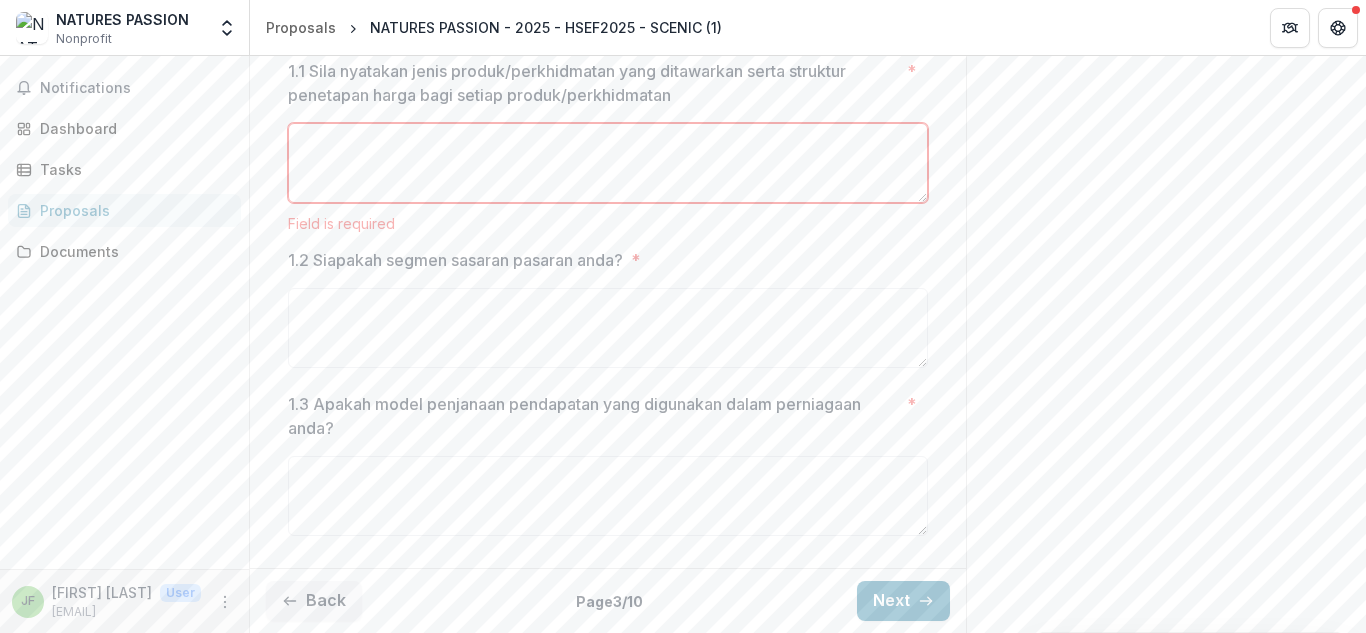 click on "Send comments or questions to   [ORGANIZATION]   in the box below.   [ORGANIZATION]   will be notified via email of your comment. JF Jiclyn F Add Comment Comments 0 No comments yet No comments for this proposal" at bounding box center [1166, 6] 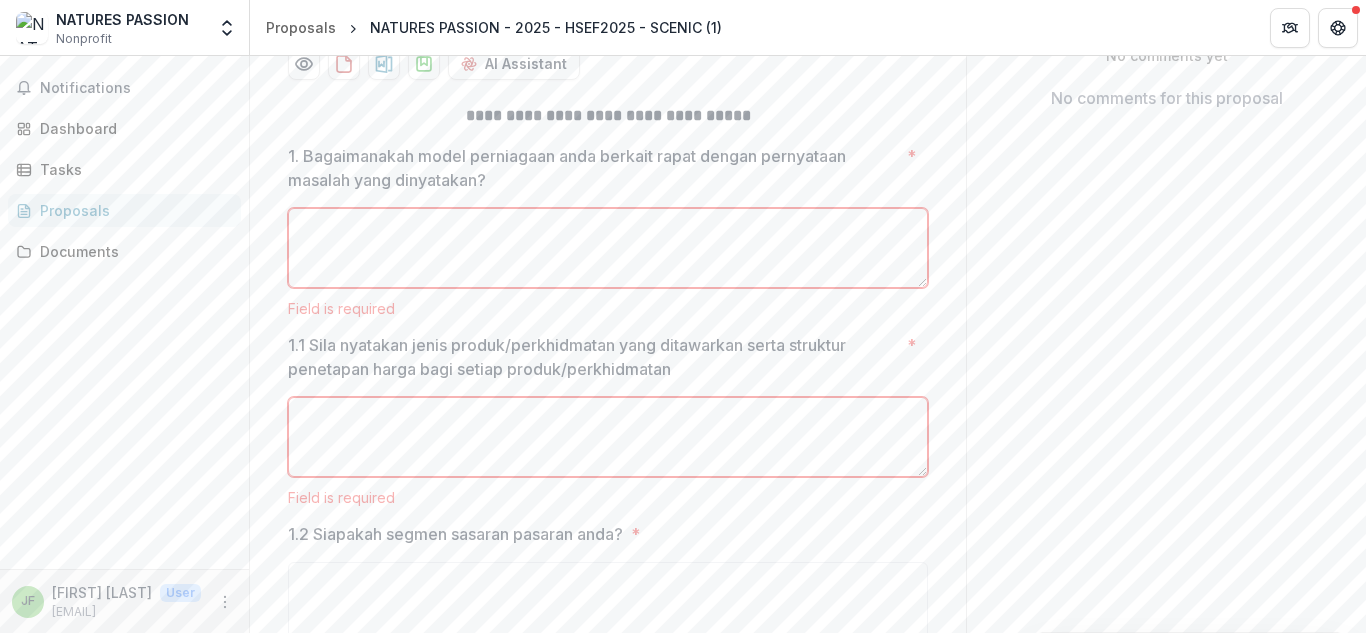 scroll, scrollTop: 400, scrollLeft: 0, axis: vertical 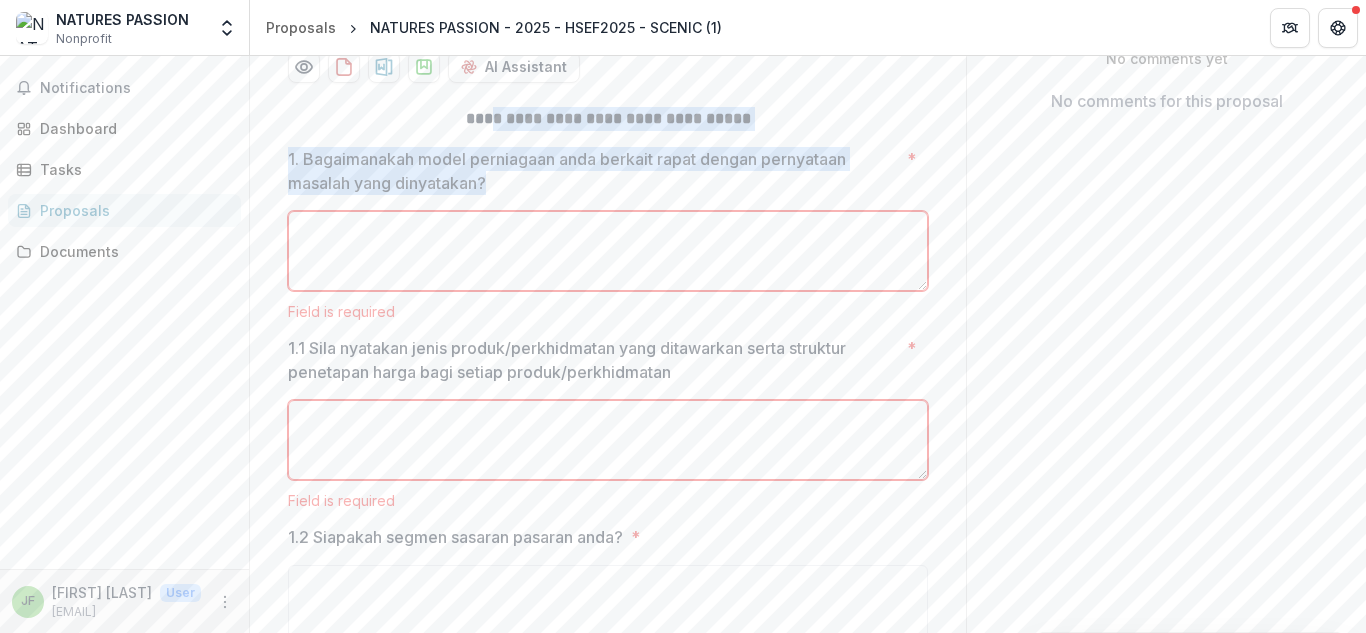 drag, startPoint x: 454, startPoint y: 130, endPoint x: 522, endPoint y: 197, distance: 95.462036 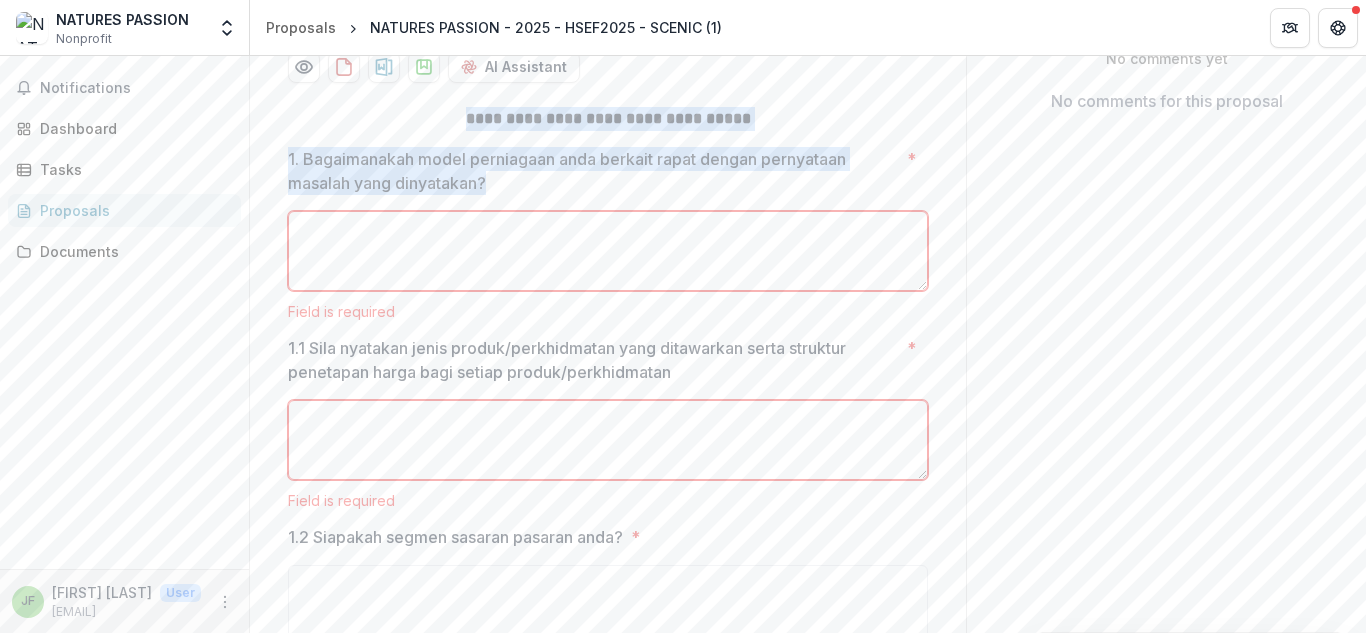 drag, startPoint x: 429, startPoint y: 133, endPoint x: 514, endPoint y: 193, distance: 104.04326 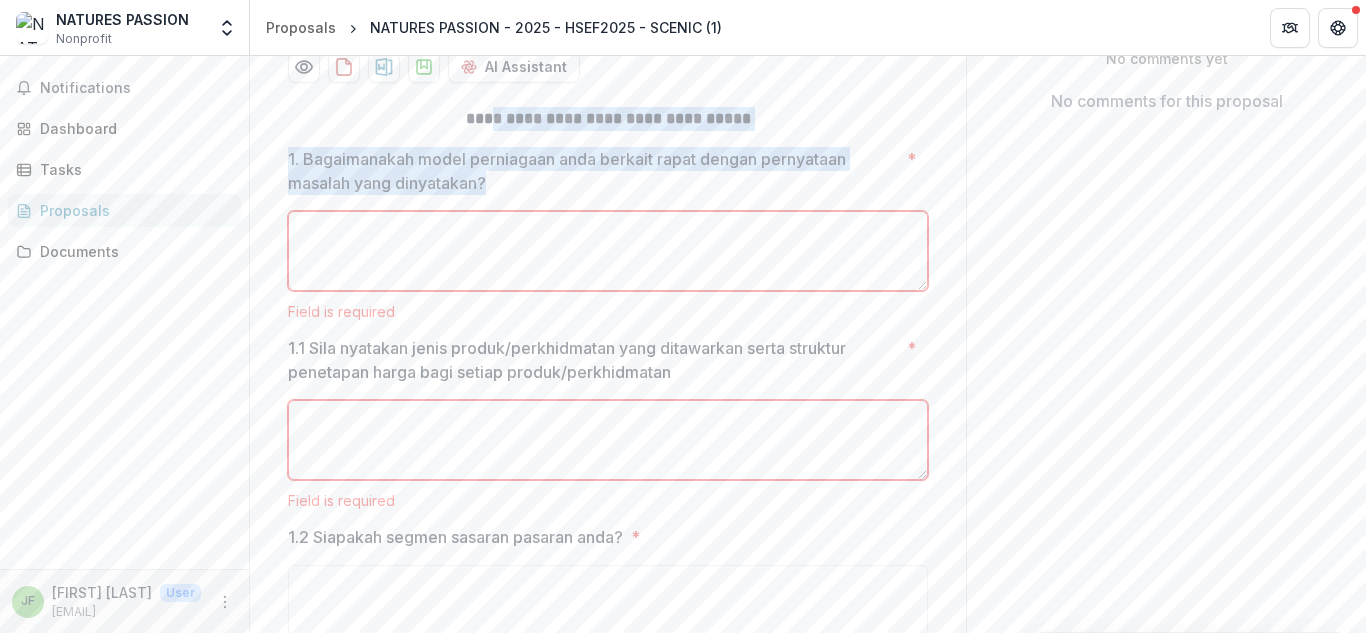 drag, startPoint x: 456, startPoint y: 131, endPoint x: 506, endPoint y: 196, distance: 82.006096 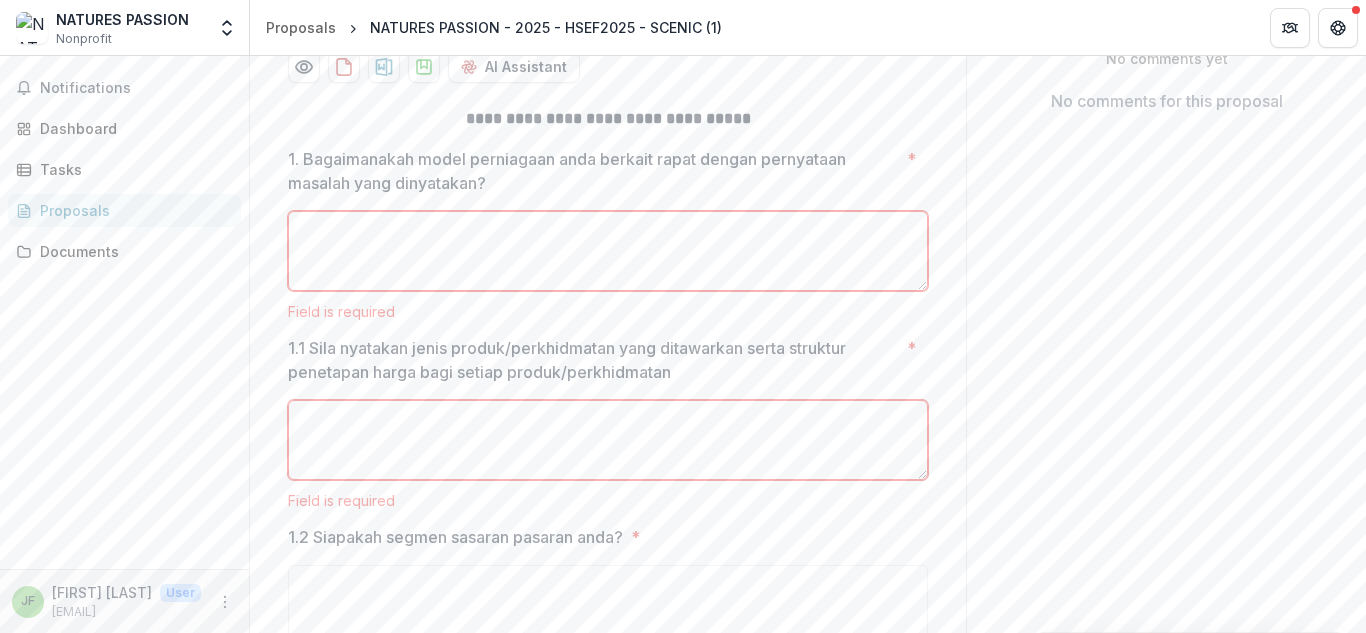 click on "1. Bagaimanakah model perniagaan anda berkait rapat dengan pernyataan masalah yang dinyatakan? *" at bounding box center [608, 251] 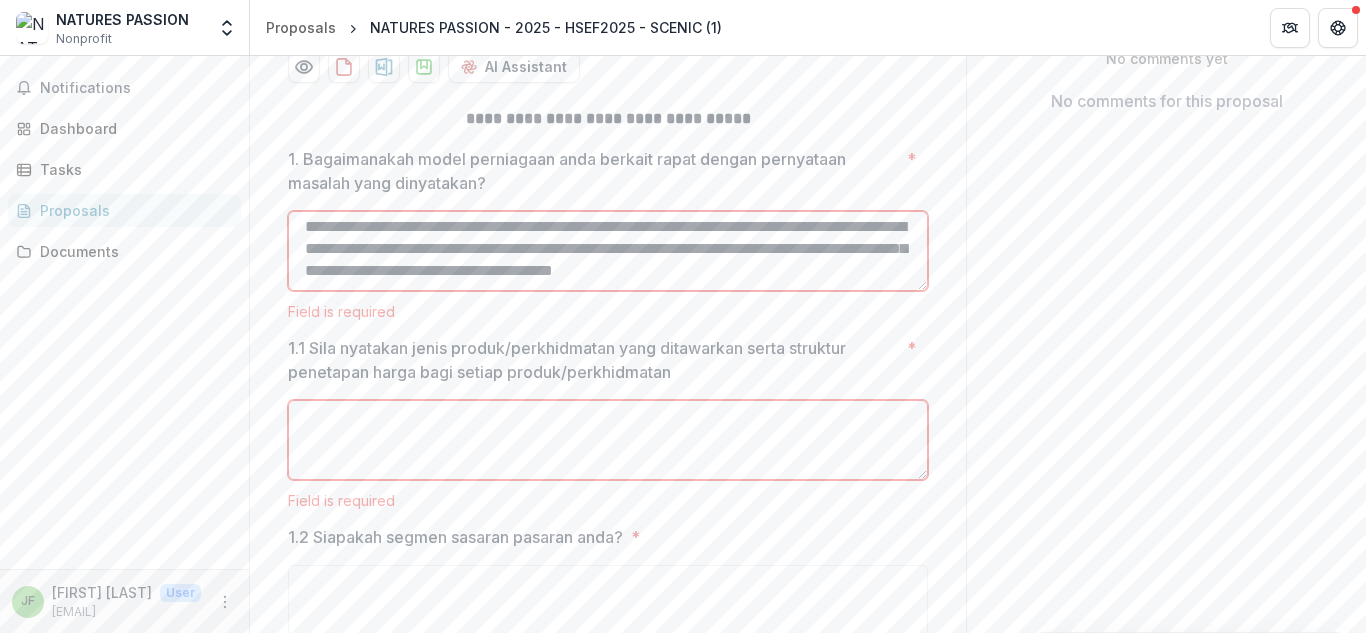 scroll, scrollTop: 348, scrollLeft: 0, axis: vertical 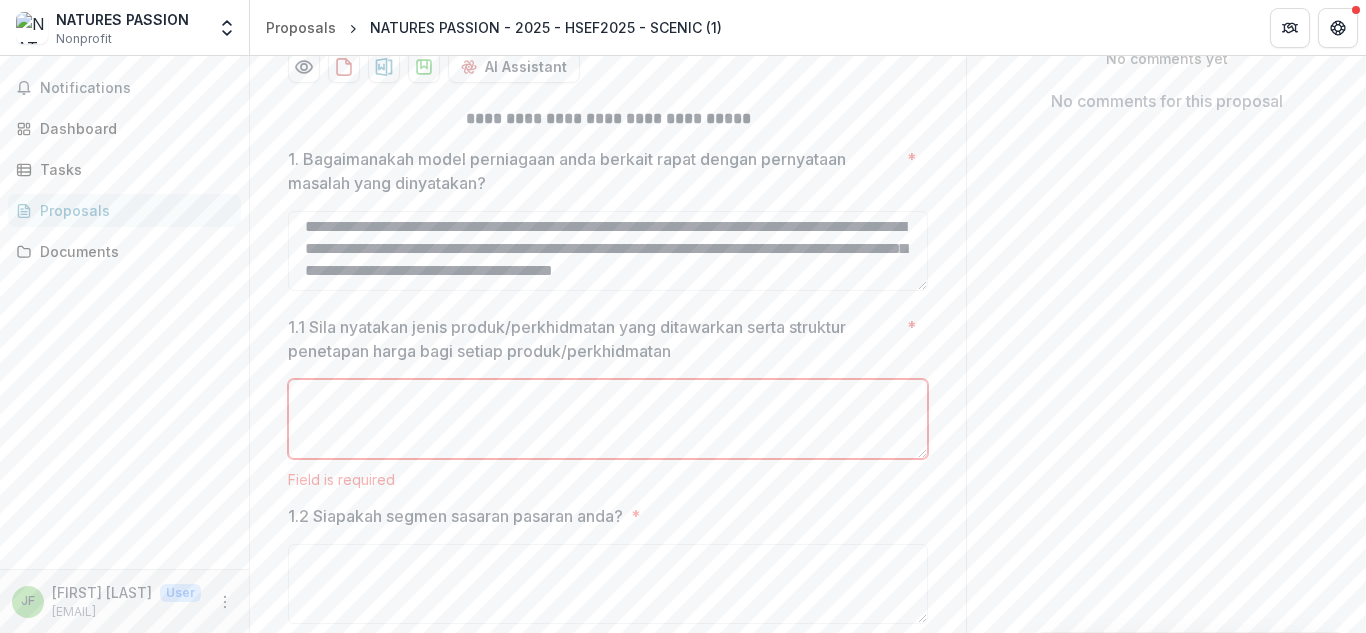 click on "1.1 Sila nyatakan jenis produk/perkhidmatan yang ditawarkan serta struktur penetapan harga bagi setiap produk/perkhidmatan *" at bounding box center (608, 419) 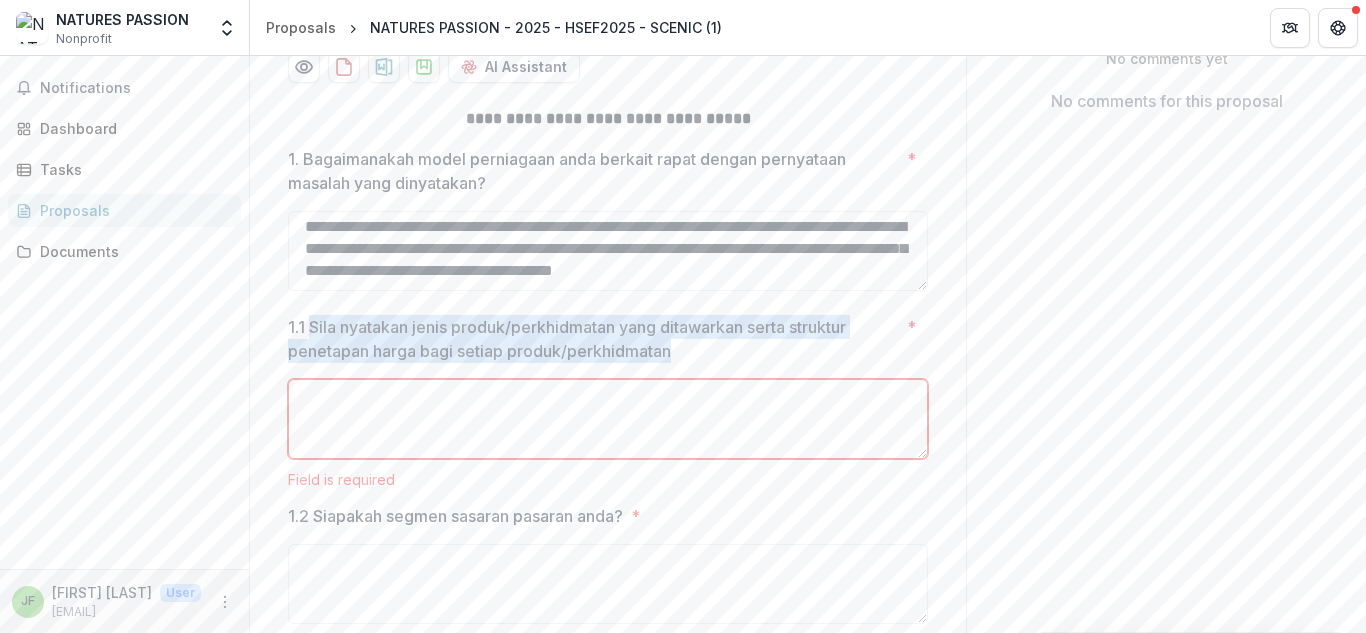 drag, startPoint x: 305, startPoint y: 343, endPoint x: 675, endPoint y: 367, distance: 370.77756 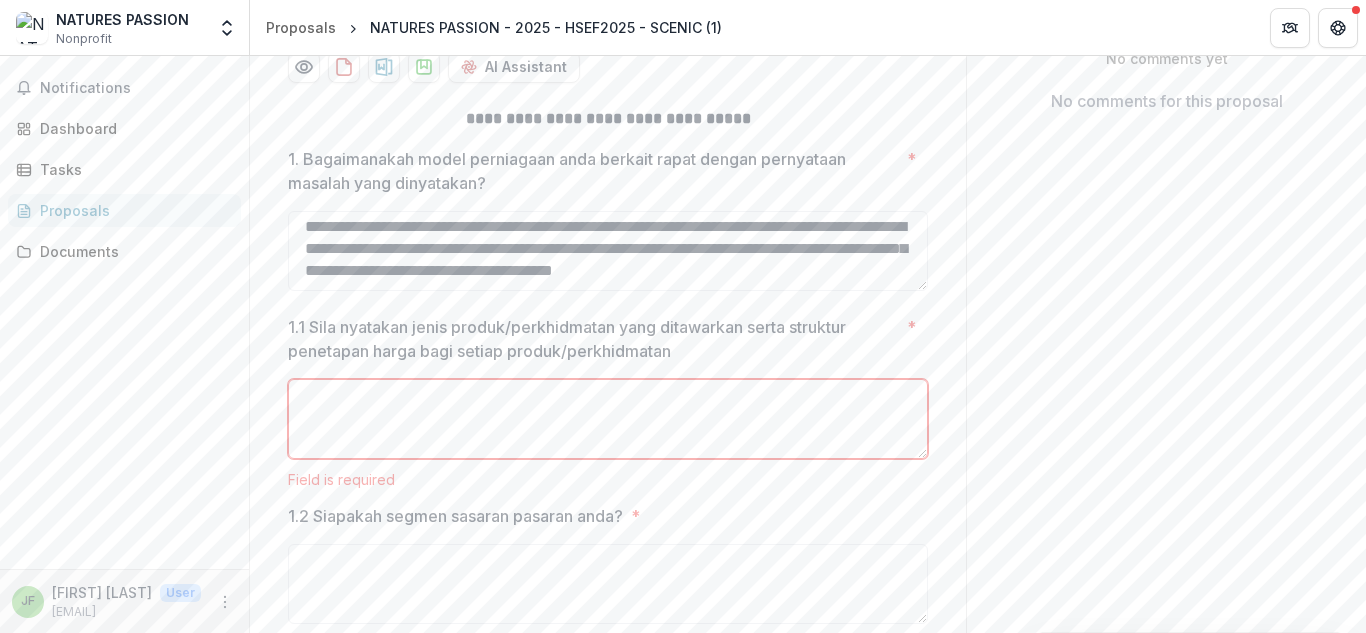 click on "1.1 Sila nyatakan jenis produk/perkhidmatan yang ditawarkan serta struktur penetapan harga bagi setiap produk/perkhidmatan *" at bounding box center (608, 419) 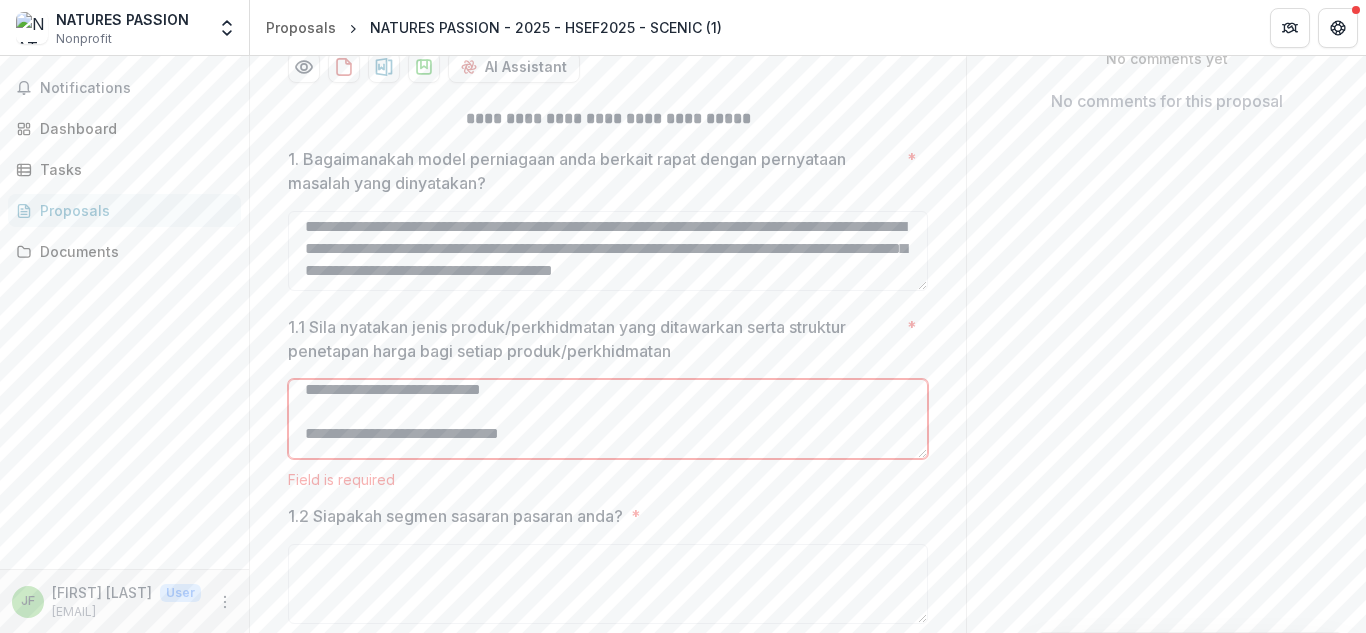 scroll, scrollTop: 9, scrollLeft: 0, axis: vertical 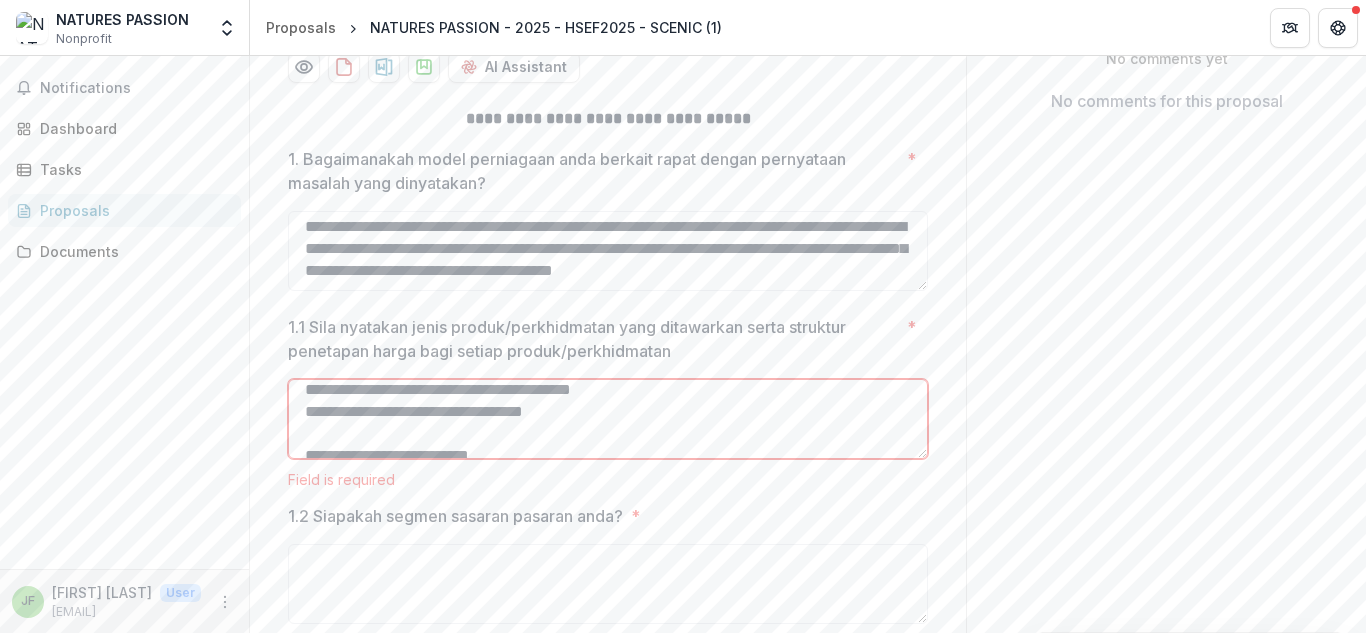 click on "1.1 Sila nyatakan jenis produk/perkhidmatan yang ditawarkan serta struktur penetapan harga bagi setiap produk/perkhidmatan *" at bounding box center [608, 419] 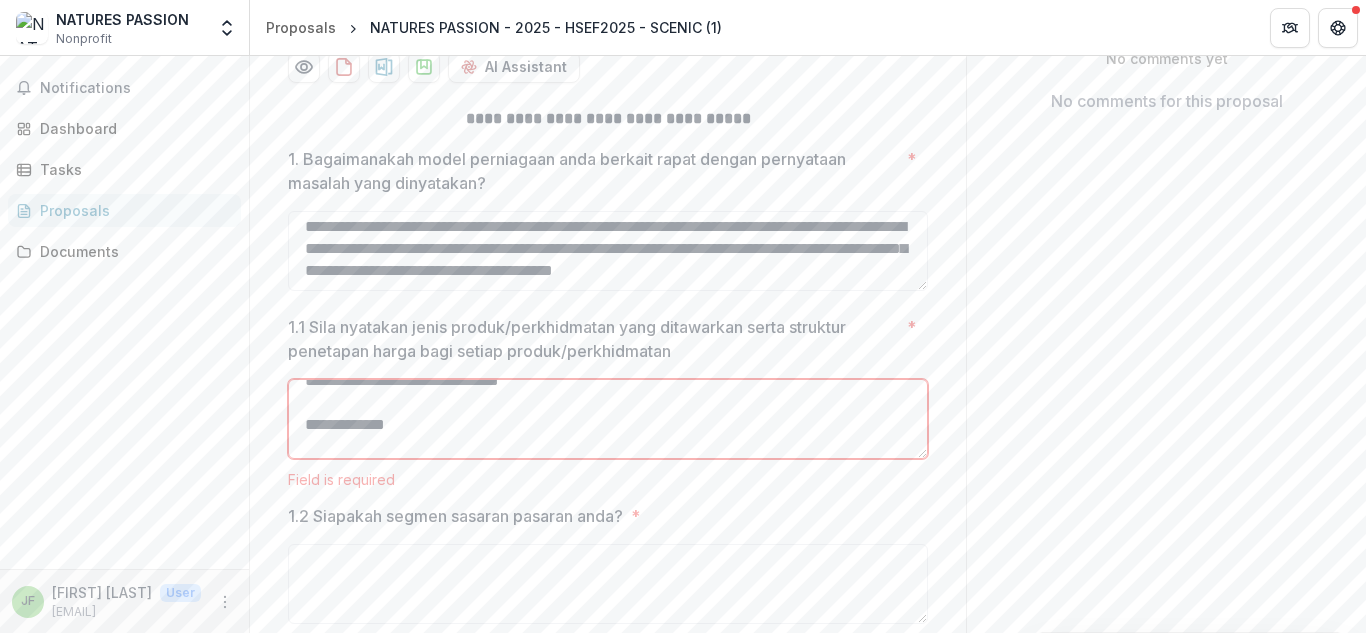 scroll, scrollTop: 238, scrollLeft: 0, axis: vertical 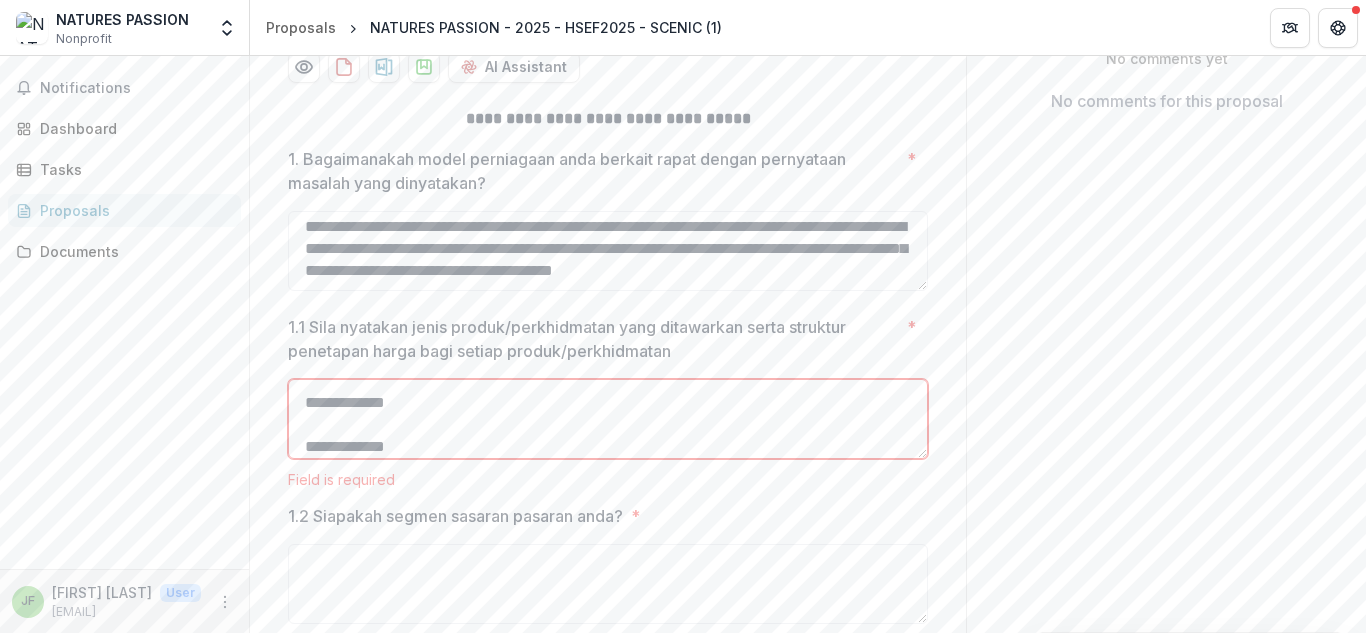 click on "1.1 Sila nyatakan jenis produk/perkhidmatan yang ditawarkan serta struktur penetapan harga bagi setiap produk/perkhidmatan *" at bounding box center (608, 419) 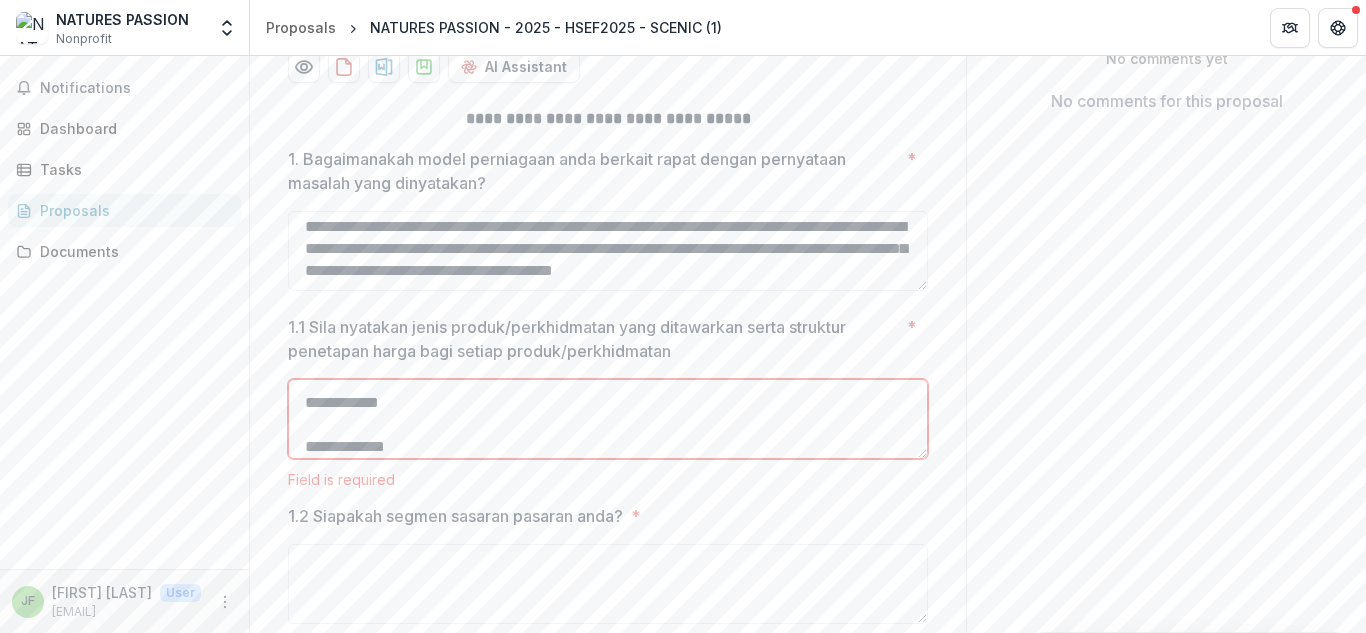 click on "1.1 Sila nyatakan jenis produk/perkhidmatan yang ditawarkan serta struktur penetapan harga bagi setiap produk/perkhidmatan *" at bounding box center [608, 419] 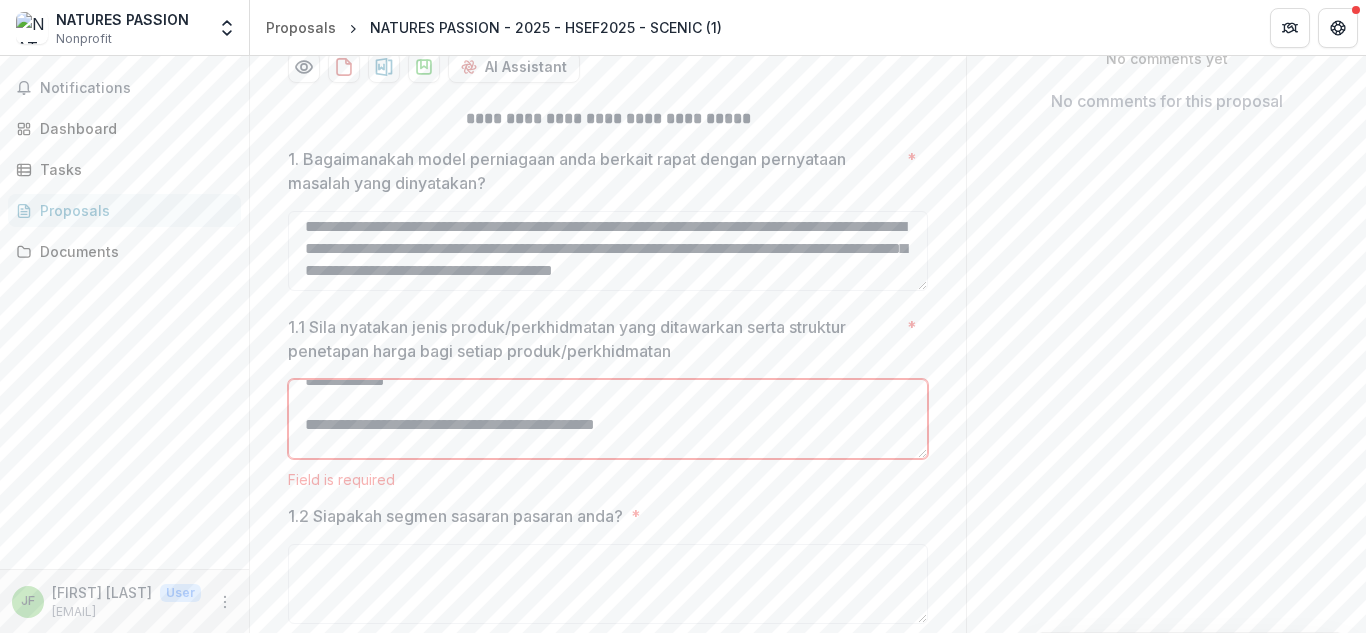 scroll, scrollTop: 295, scrollLeft: 0, axis: vertical 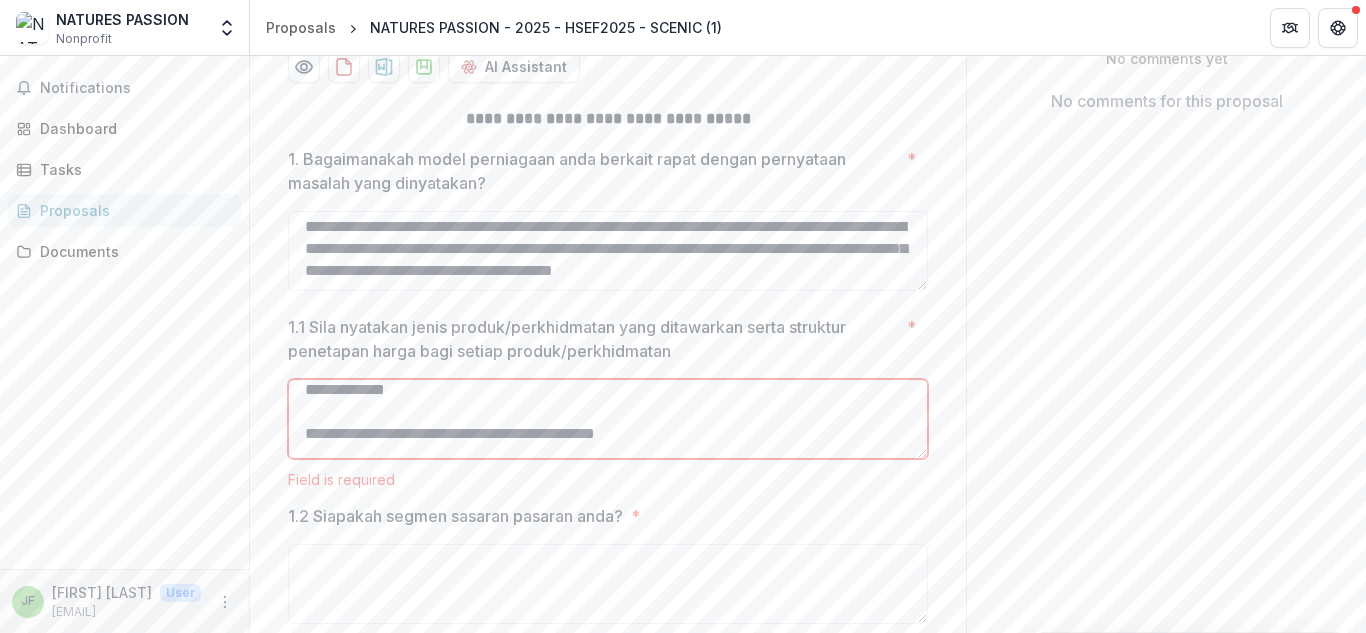 click on "1.1 Sila nyatakan jenis produk/perkhidmatan yang ditawarkan serta struktur penetapan harga bagi setiap produk/perkhidmatan *" at bounding box center (608, 419) 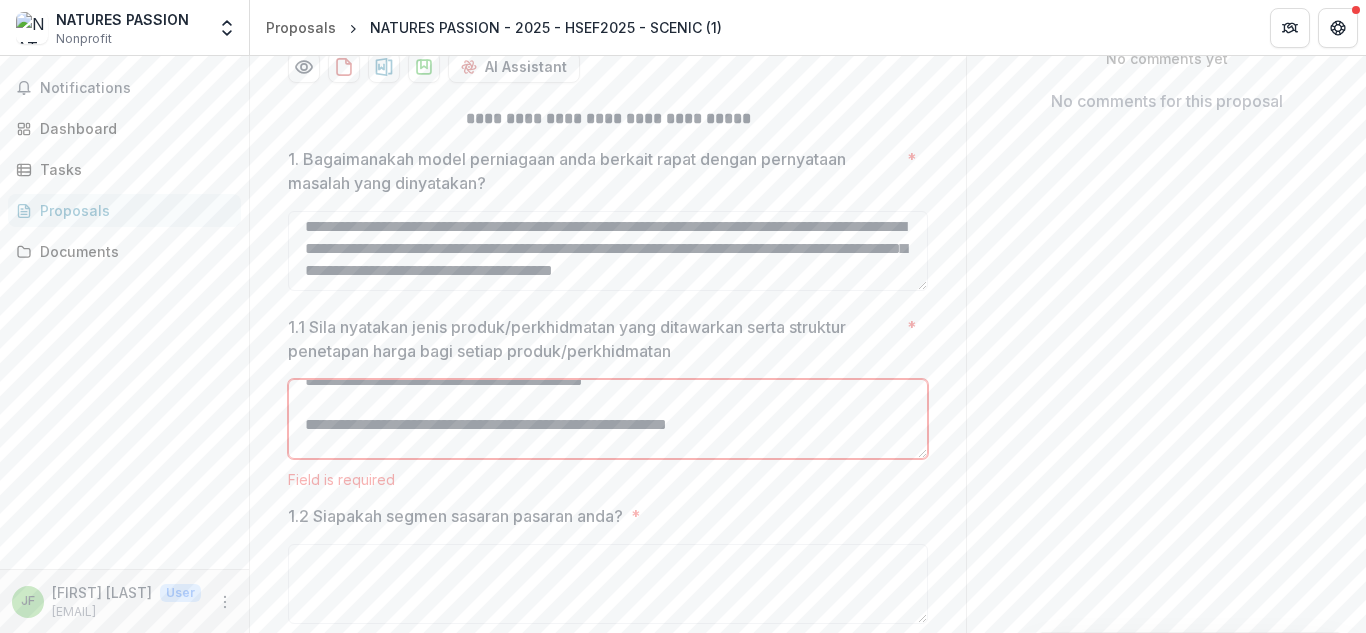 scroll, scrollTop: 370, scrollLeft: 0, axis: vertical 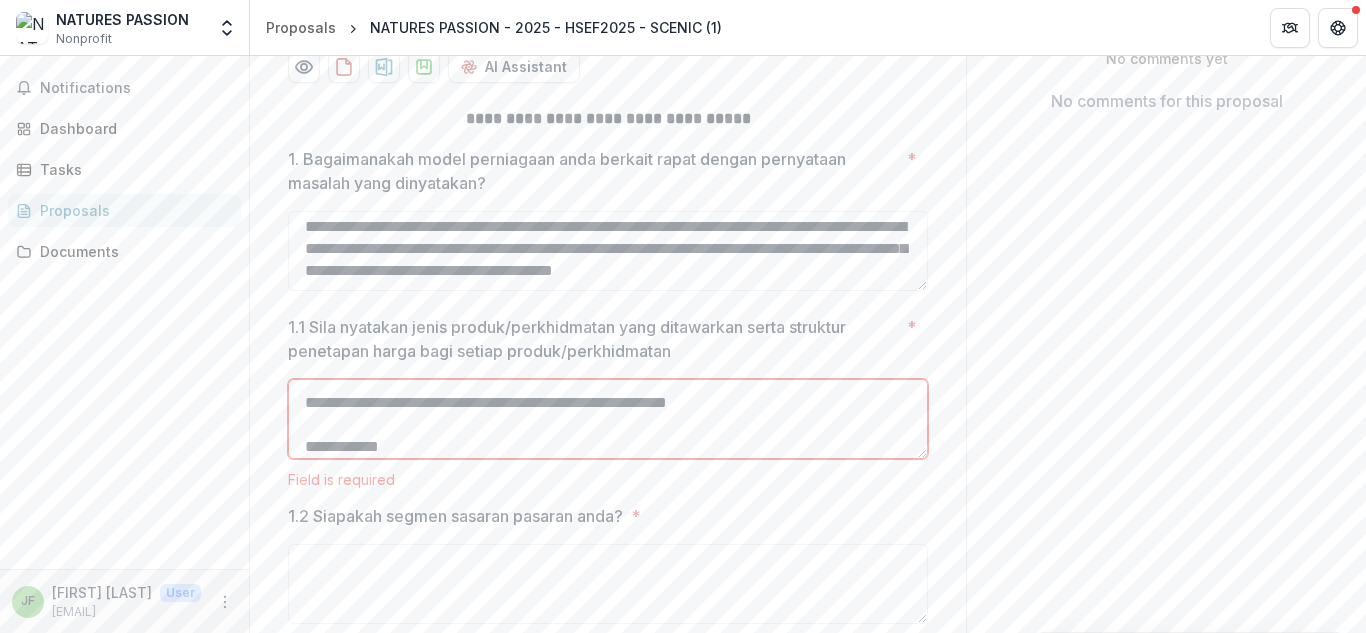 click on "1.1 Sila nyatakan jenis produk/perkhidmatan yang ditawarkan serta struktur penetapan harga bagi setiap produk/perkhidmatan *" at bounding box center [608, 419] 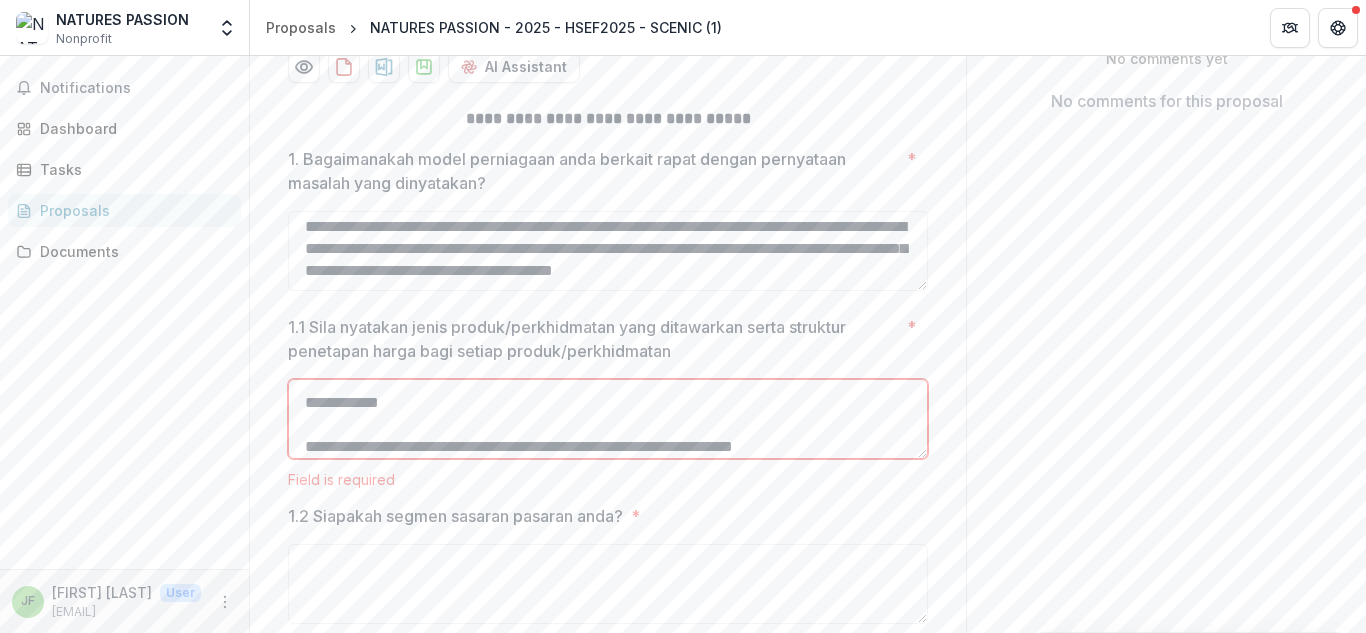 scroll, scrollTop: 436, scrollLeft: 0, axis: vertical 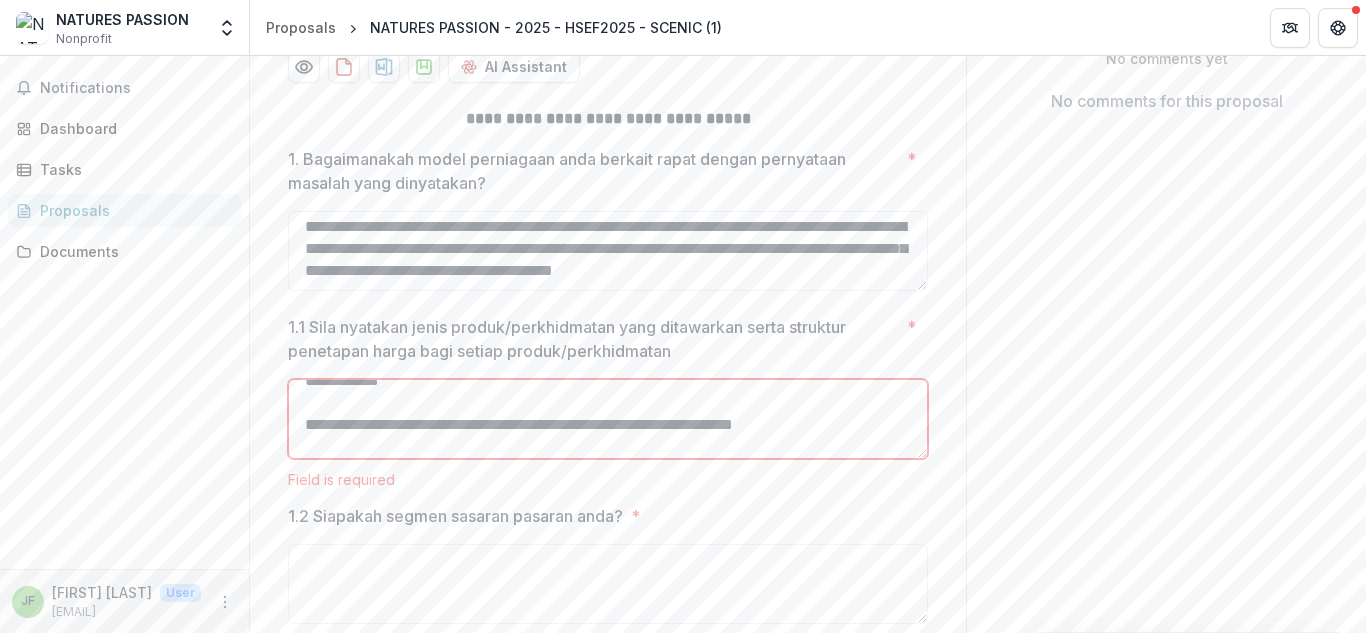 click on "1.1 Sila nyatakan jenis produk/perkhidmatan yang ditawarkan serta struktur penetapan harga bagi setiap produk/perkhidmatan *" at bounding box center [608, 419] 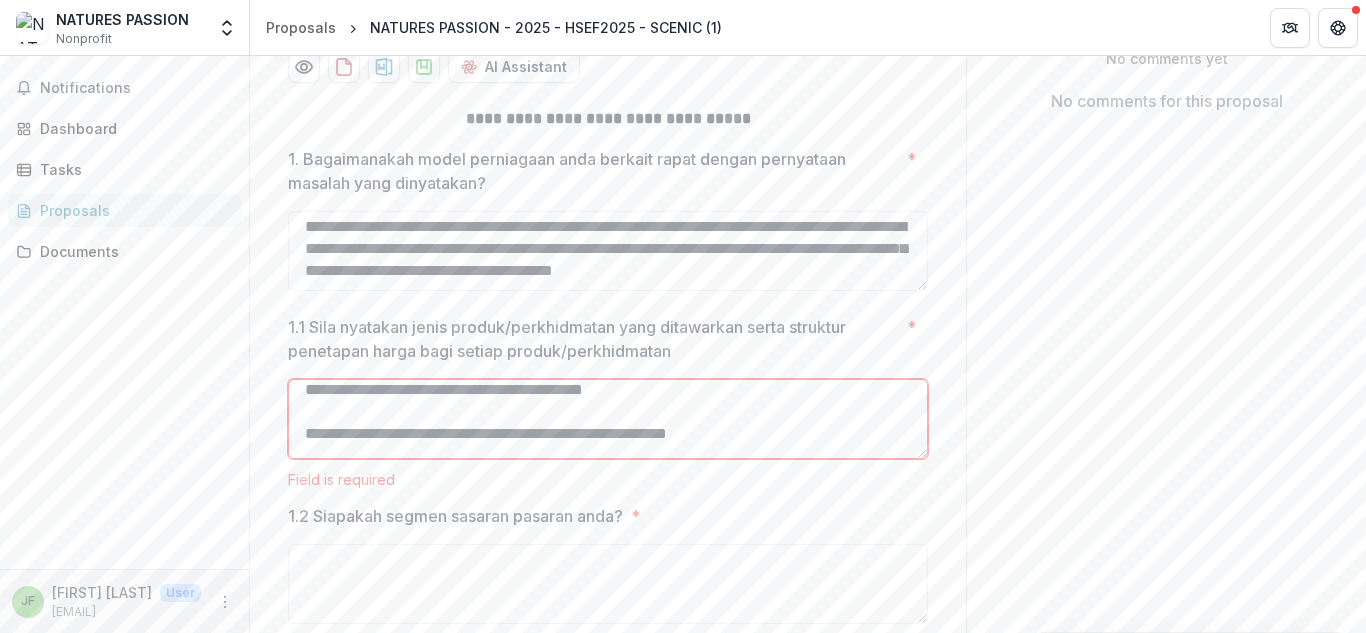scroll, scrollTop: 317, scrollLeft: 0, axis: vertical 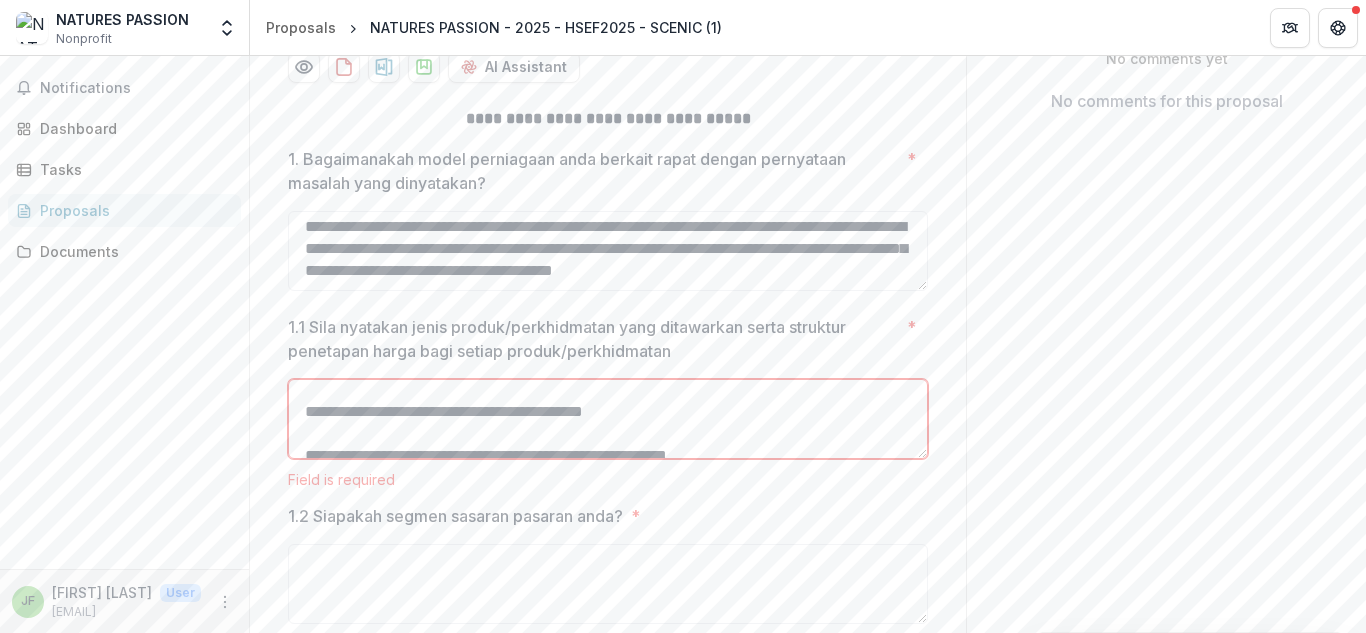 click on "1.1 Sila nyatakan jenis produk/perkhidmatan yang ditawarkan serta struktur penetapan harga bagi setiap produk/perkhidmatan *" at bounding box center (608, 419) 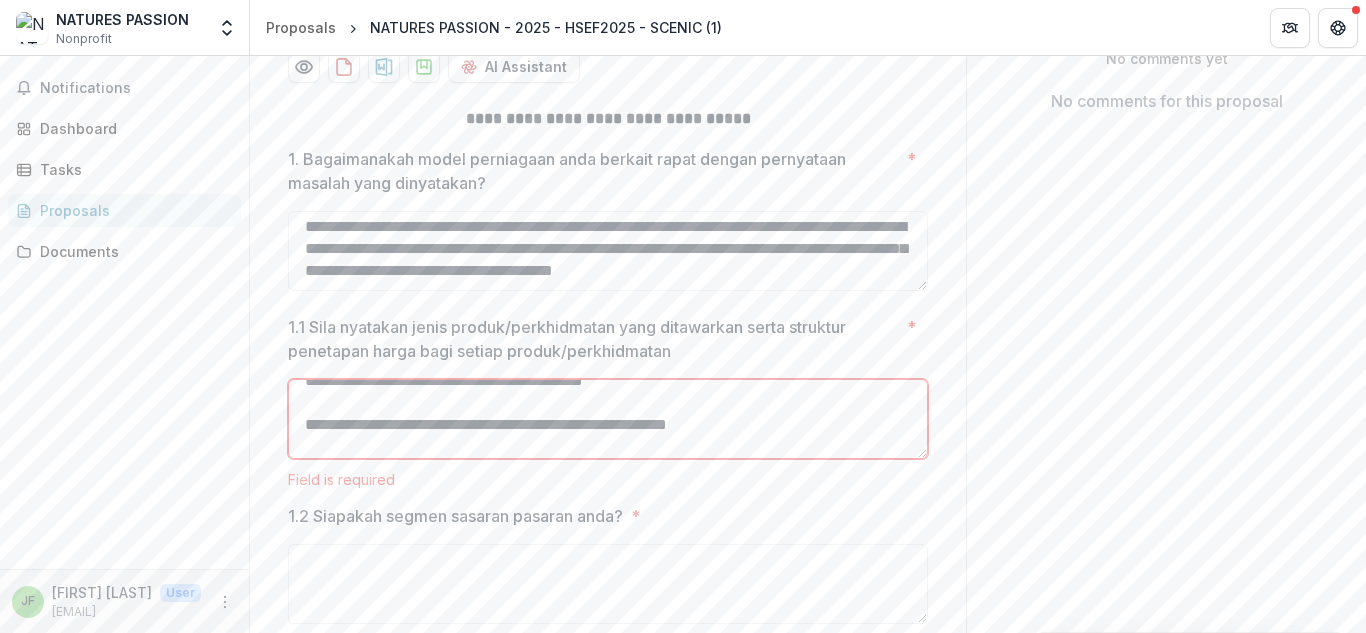 scroll, scrollTop: 339, scrollLeft: 0, axis: vertical 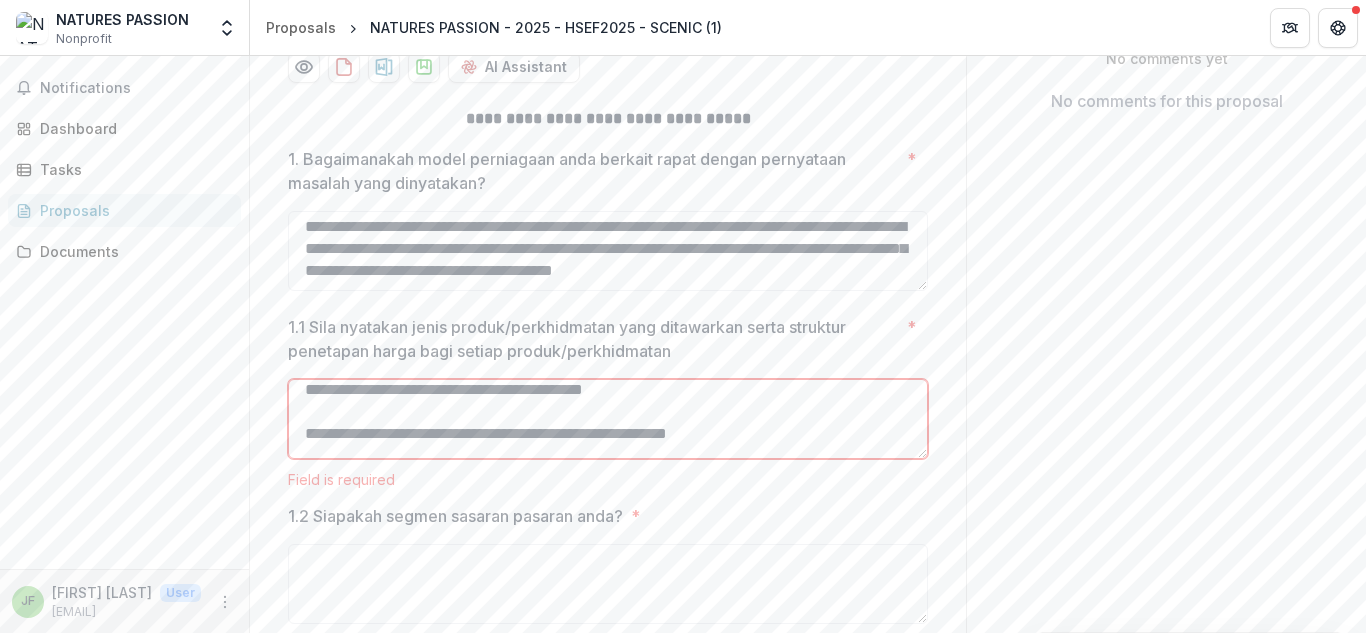 click on "1.1 Sila nyatakan jenis produk/perkhidmatan yang ditawarkan serta struktur penetapan harga bagi setiap produk/perkhidmatan *" at bounding box center [608, 419] 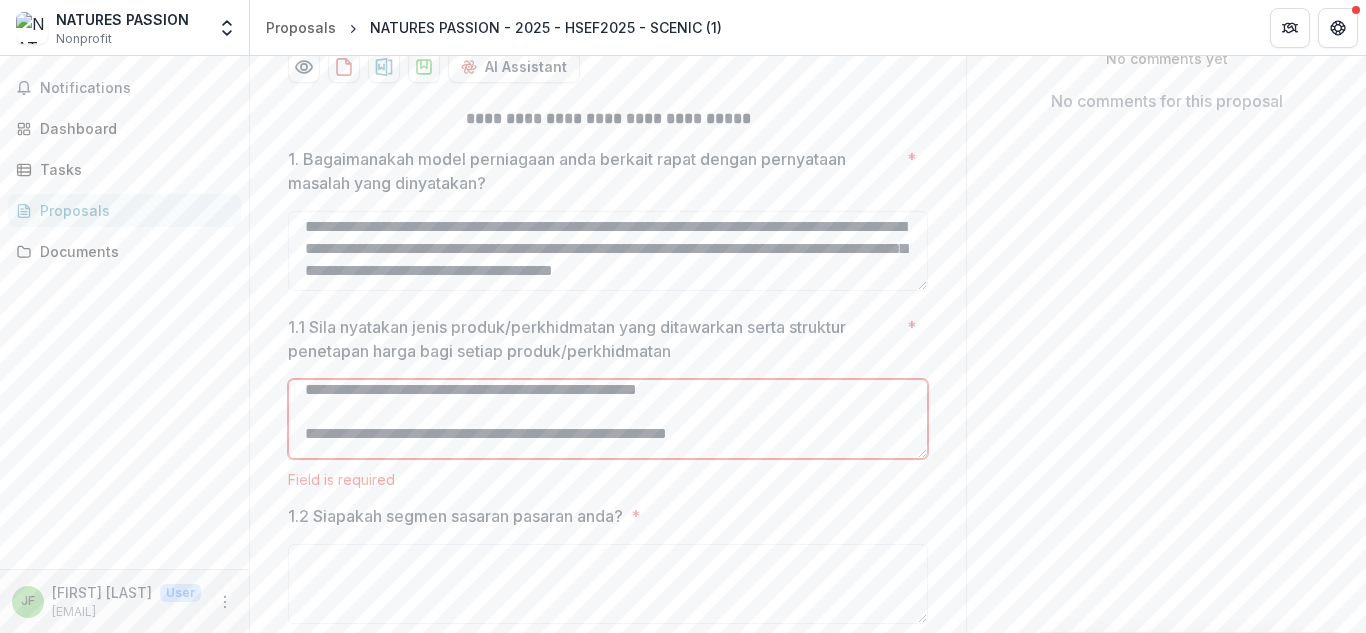 click on "1.1 Sila nyatakan jenis produk/perkhidmatan yang ditawarkan serta struktur penetapan harga bagi setiap produk/perkhidmatan *" at bounding box center (608, 419) 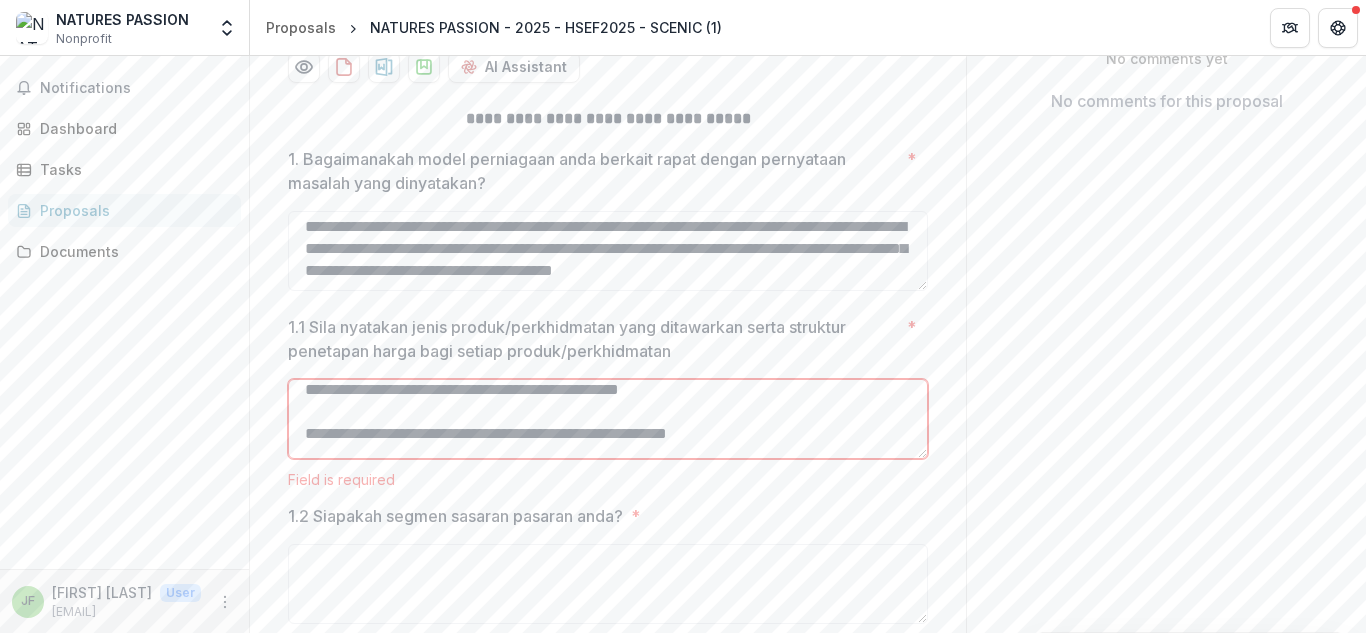 click on "1.1 Sila nyatakan jenis produk/perkhidmatan yang ditawarkan serta struktur penetapan harga bagi setiap produk/perkhidmatan *" at bounding box center [608, 419] 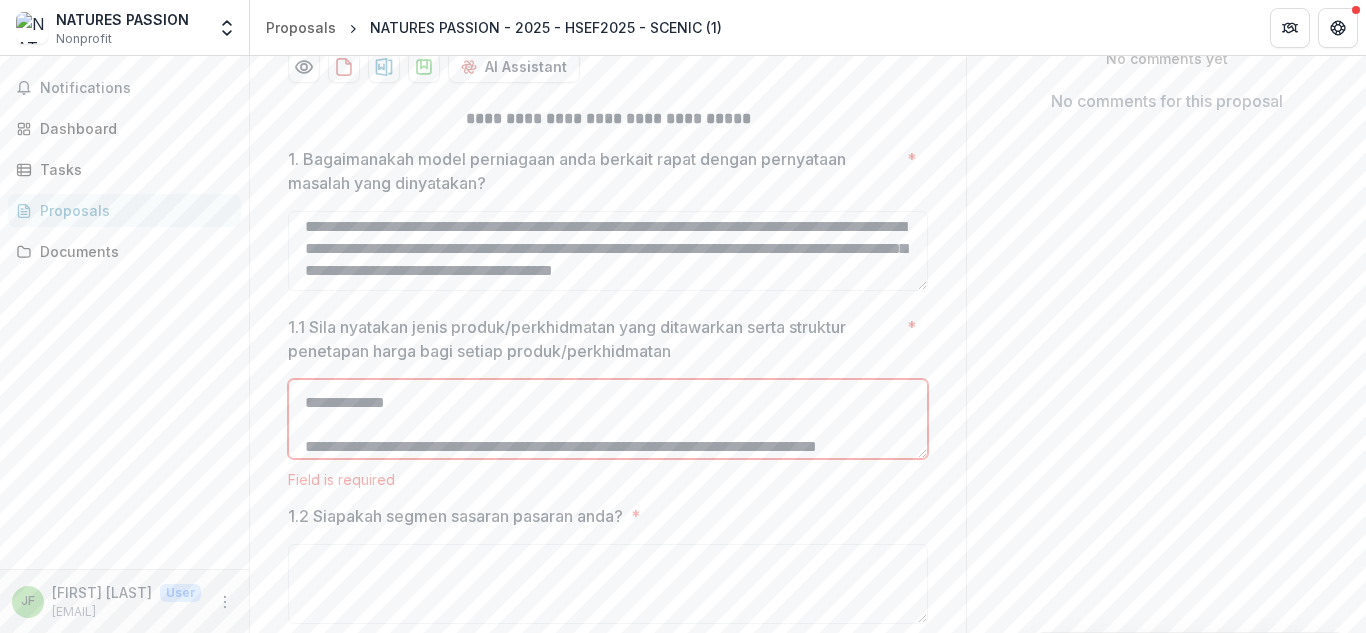 scroll, scrollTop: 524, scrollLeft: 0, axis: vertical 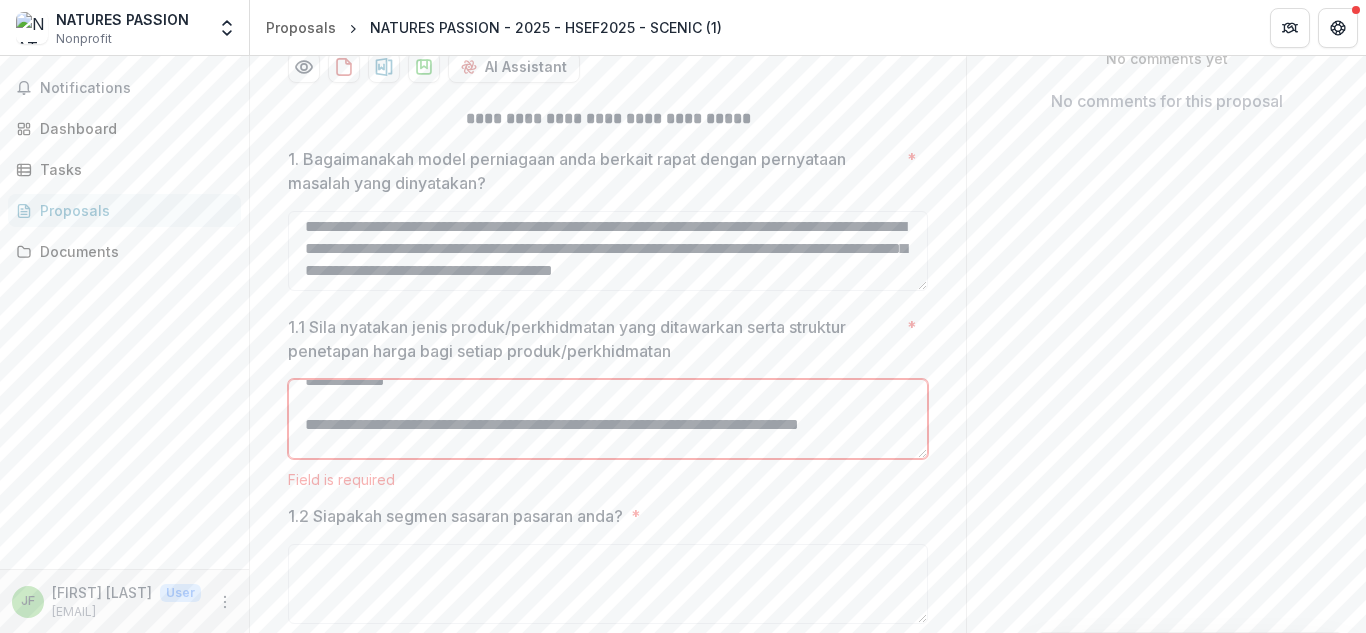 click on "1.1 Sila nyatakan jenis produk/perkhidmatan yang ditawarkan serta struktur penetapan harga bagi setiap produk/perkhidmatan *" at bounding box center [608, 419] 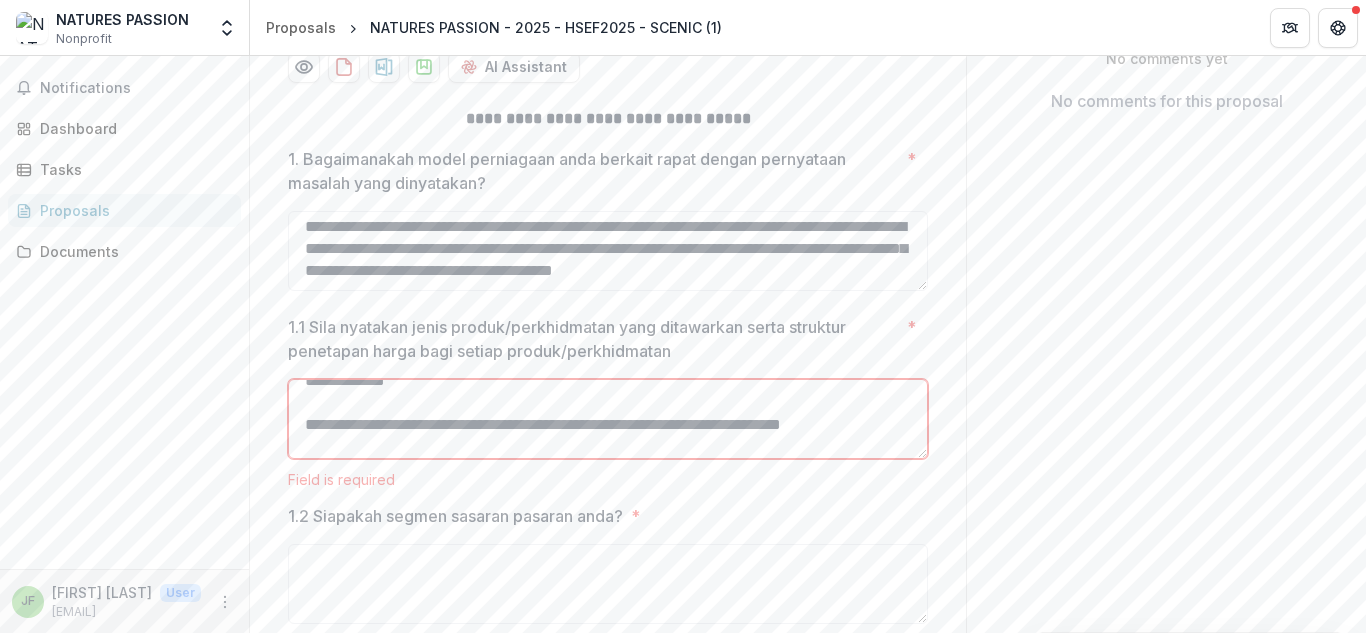 click on "1.1 Sila nyatakan jenis produk/perkhidmatan yang ditawarkan serta struktur penetapan harga bagi setiap produk/perkhidmatan *" at bounding box center (608, 419) 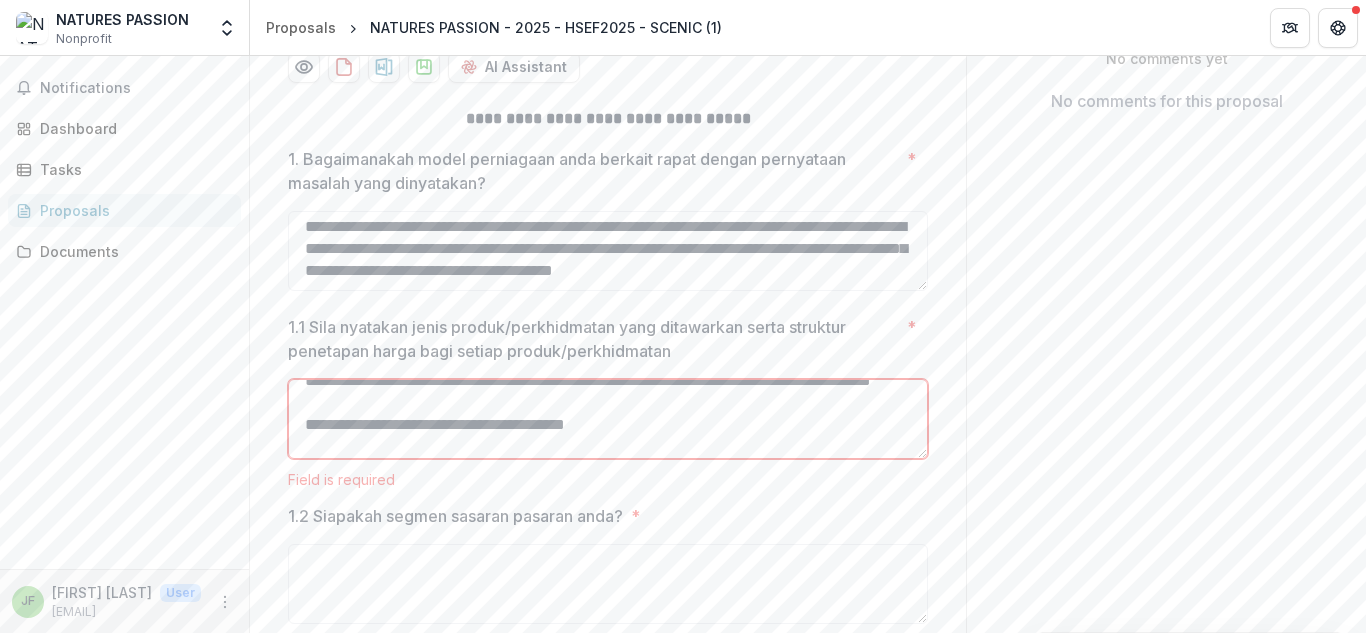 scroll, scrollTop: 590, scrollLeft: 0, axis: vertical 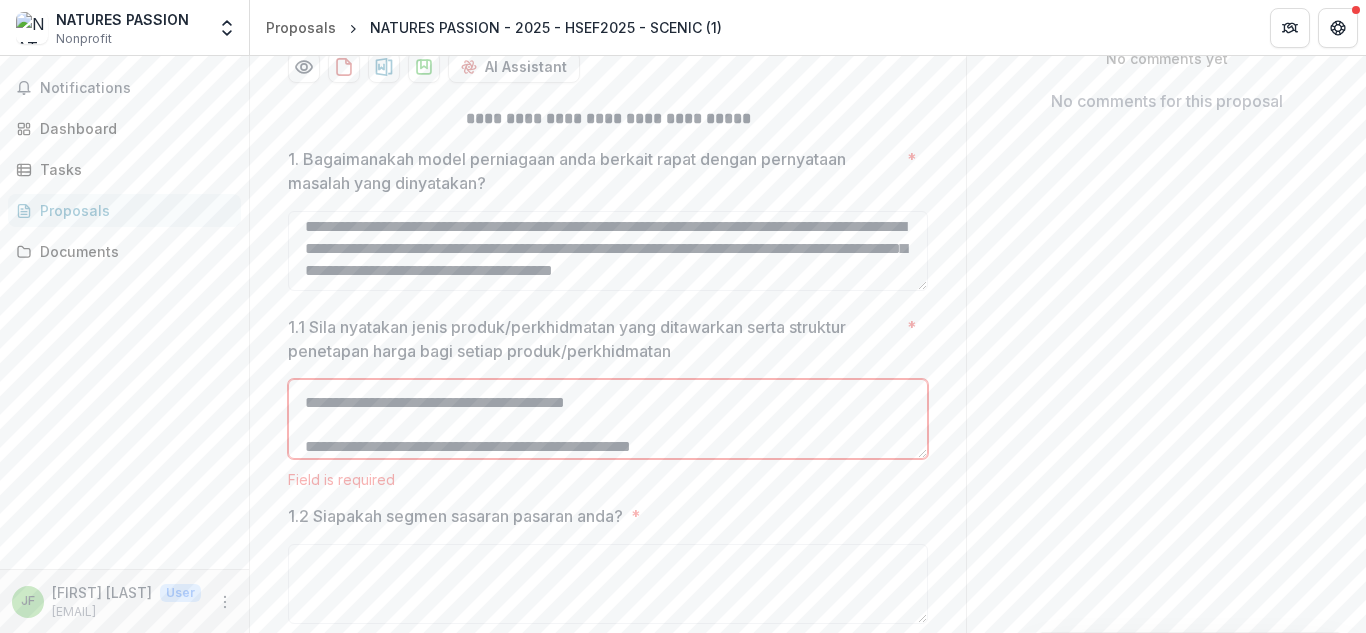 click on "1.1 Sila nyatakan jenis produk/perkhidmatan yang ditawarkan serta struktur penetapan harga bagi setiap produk/perkhidmatan *" at bounding box center (608, 419) 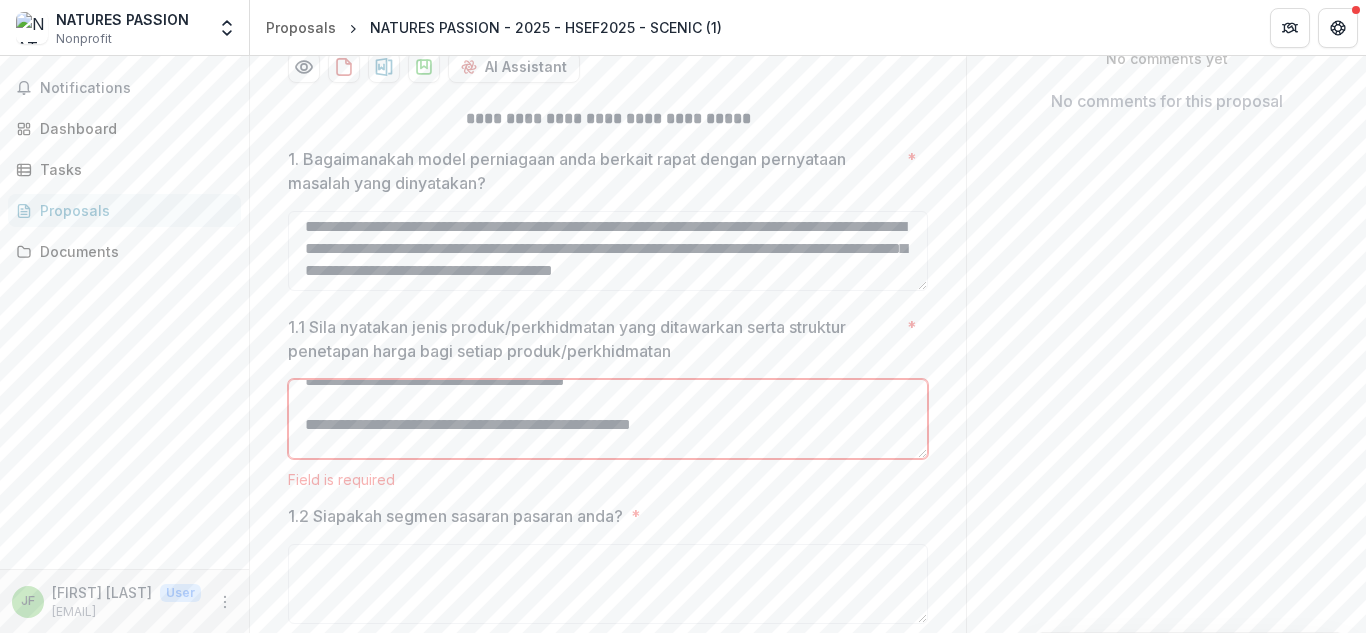 click on "1.1 Sila nyatakan jenis produk/perkhidmatan yang ditawarkan serta struktur penetapan harga bagi setiap produk/perkhidmatan *" at bounding box center [608, 419] 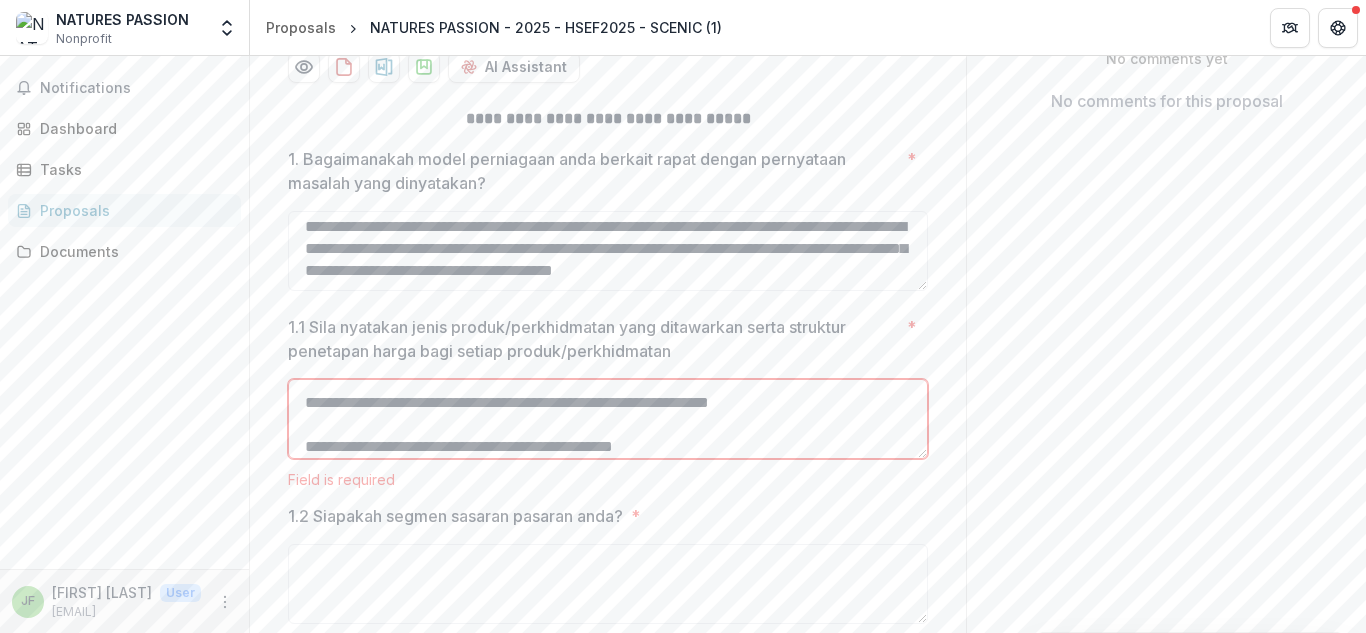 scroll, scrollTop: 700, scrollLeft: 0, axis: vertical 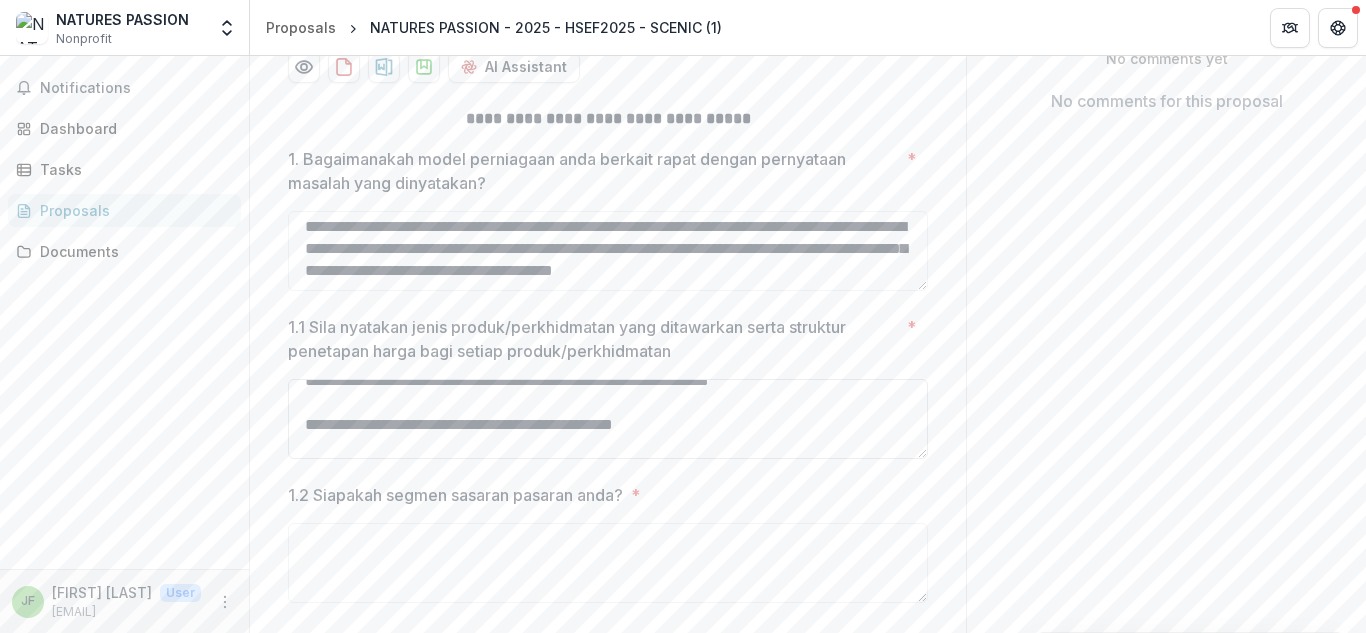 click on "1.1 Sila nyatakan jenis produk/perkhidmatan yang ditawarkan serta struktur penetapan harga bagi setiap produk/perkhidmatan *" at bounding box center [608, 419] 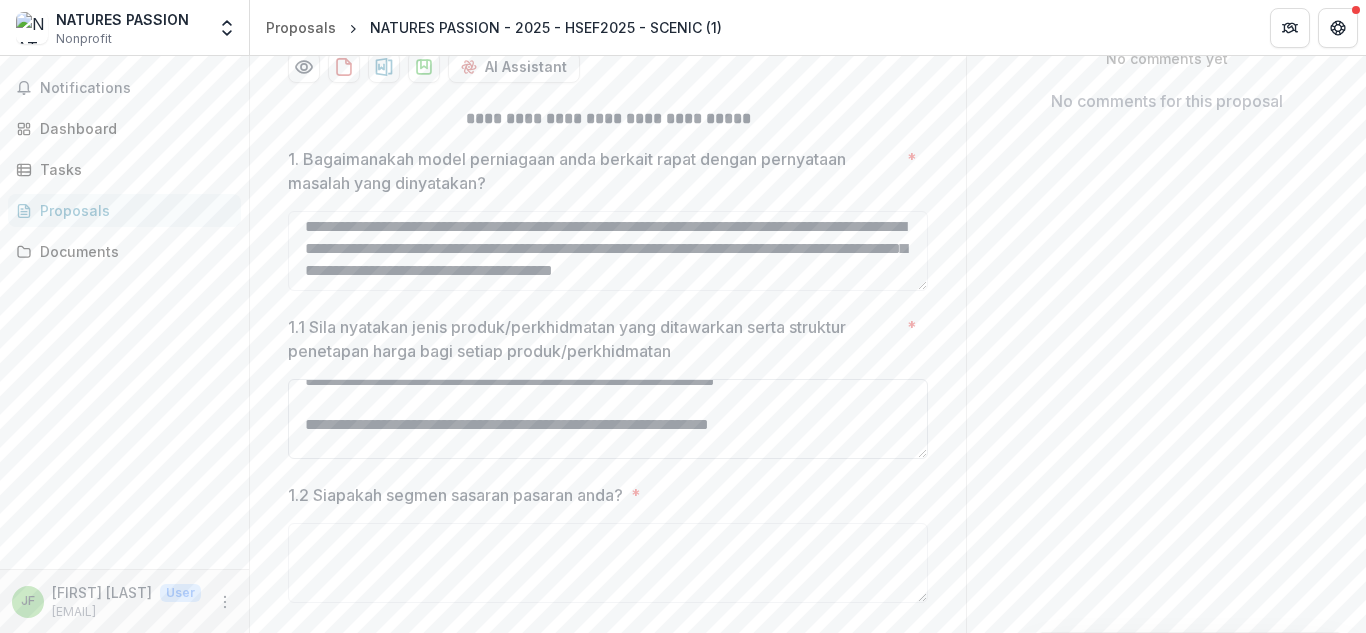 scroll, scrollTop: 854, scrollLeft: 0, axis: vertical 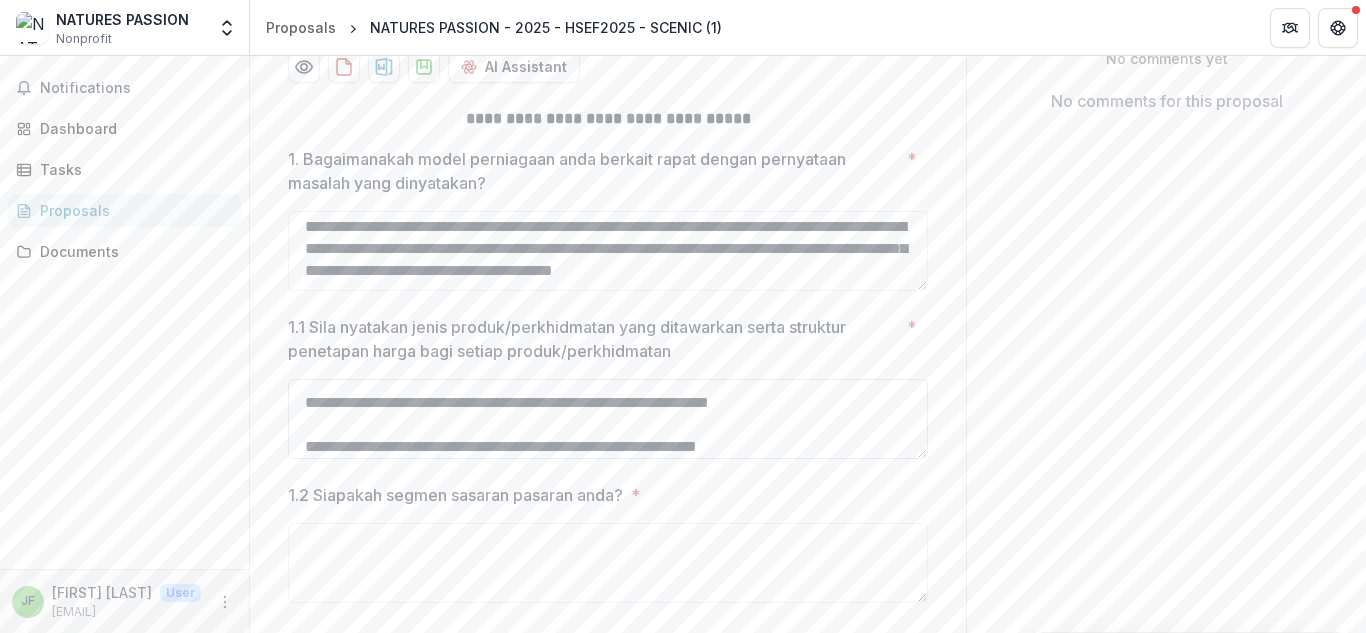 click on "1.1 Sila nyatakan jenis produk/perkhidmatan yang ditawarkan serta struktur penetapan harga bagi setiap produk/perkhidmatan *" at bounding box center (608, 419) 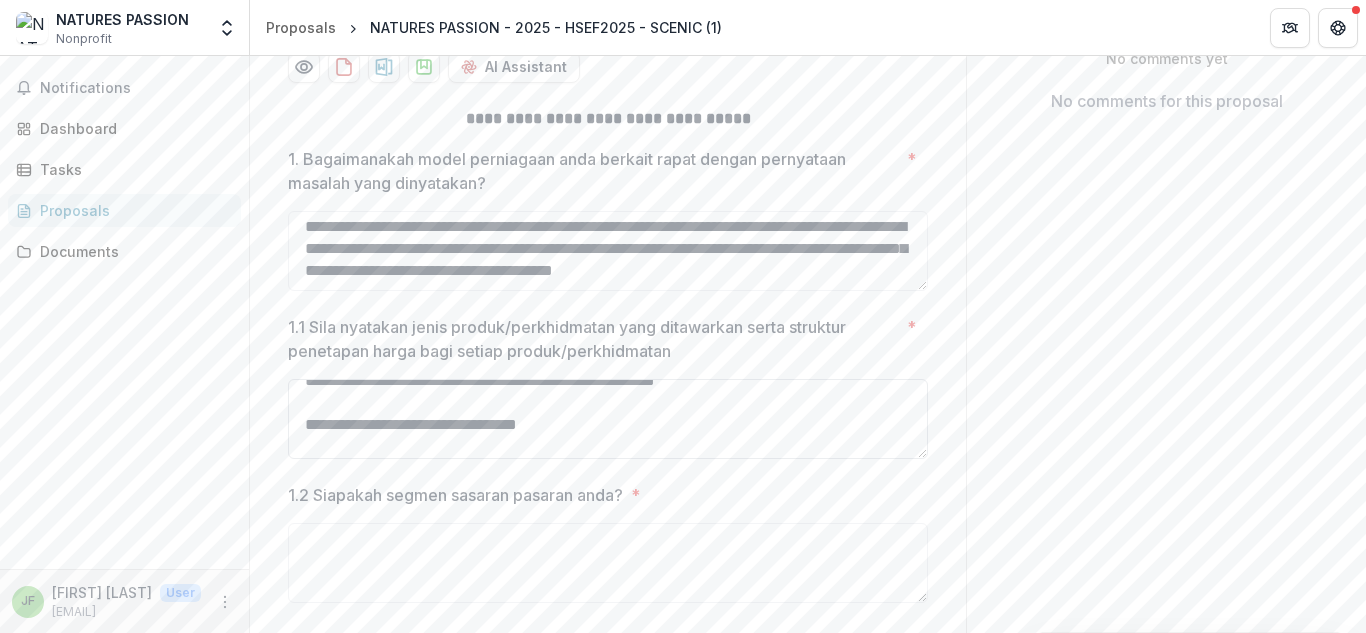 scroll, scrollTop: 1206, scrollLeft: 0, axis: vertical 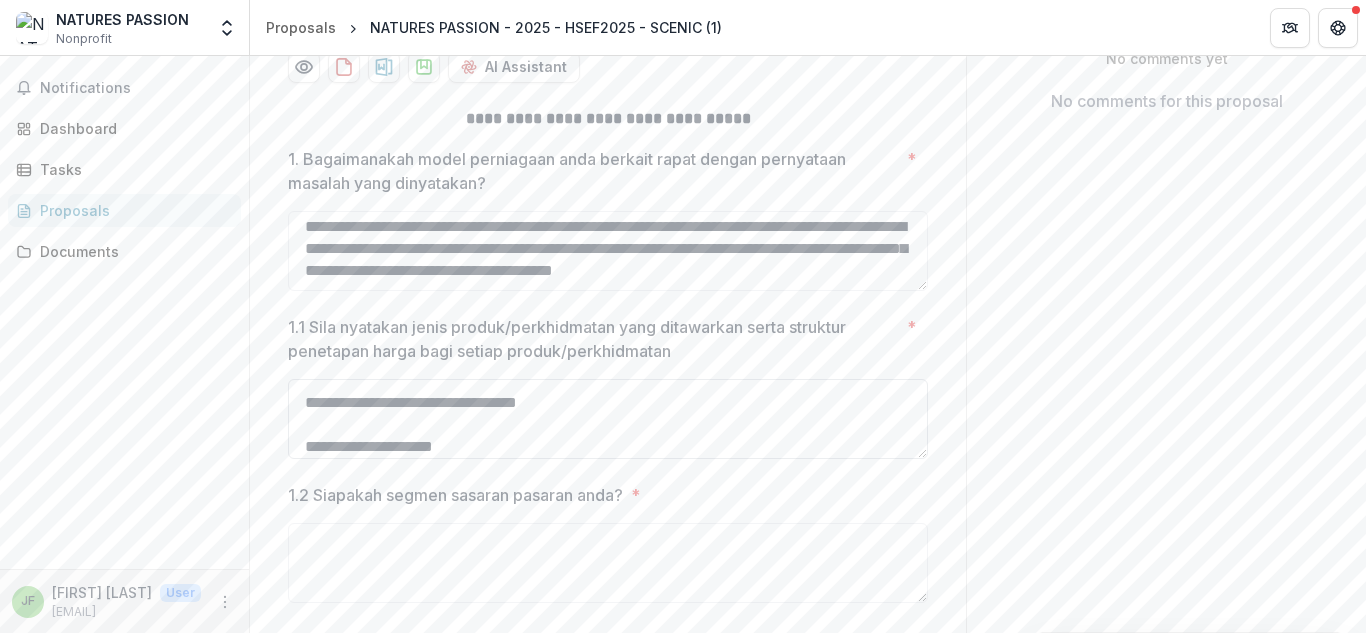 click on "1.1 Sila nyatakan jenis produk/perkhidmatan yang ditawarkan serta struktur penetapan harga bagi setiap produk/perkhidmatan *" at bounding box center (608, 419) 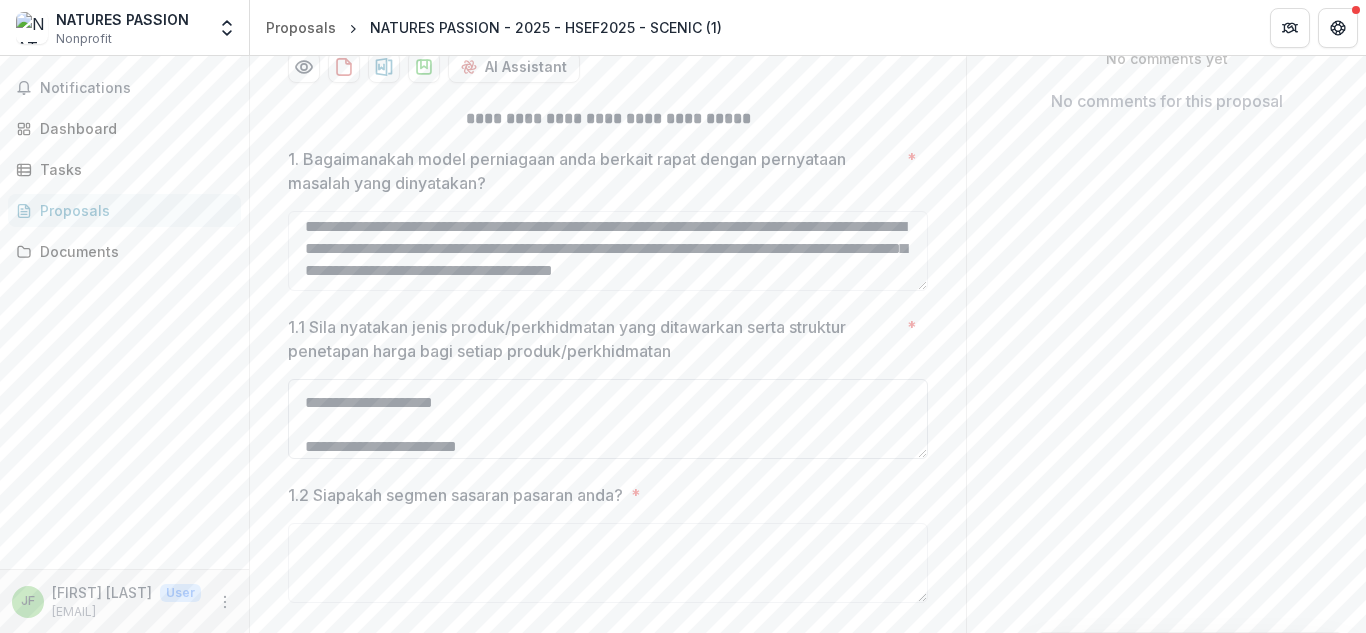 scroll, scrollTop: 1184, scrollLeft: 0, axis: vertical 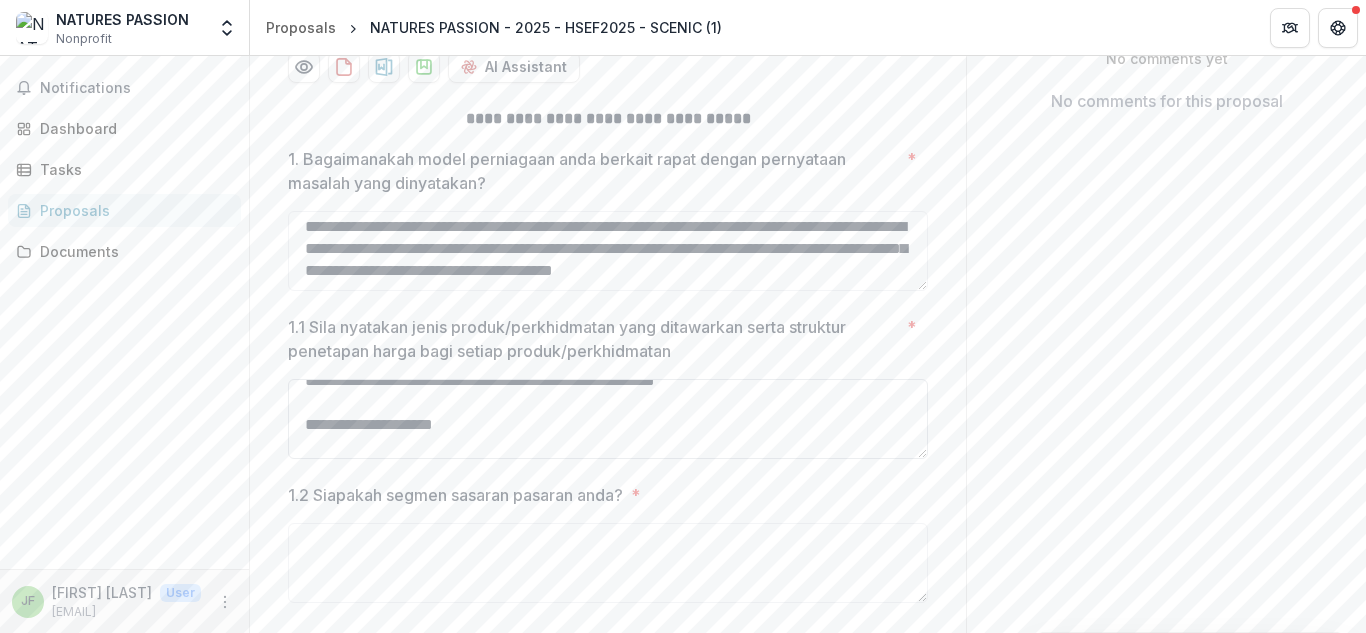 click on "1.1 Sila nyatakan jenis produk/perkhidmatan yang ditawarkan serta struktur penetapan harga bagi setiap produk/perkhidmatan *" at bounding box center (608, 419) 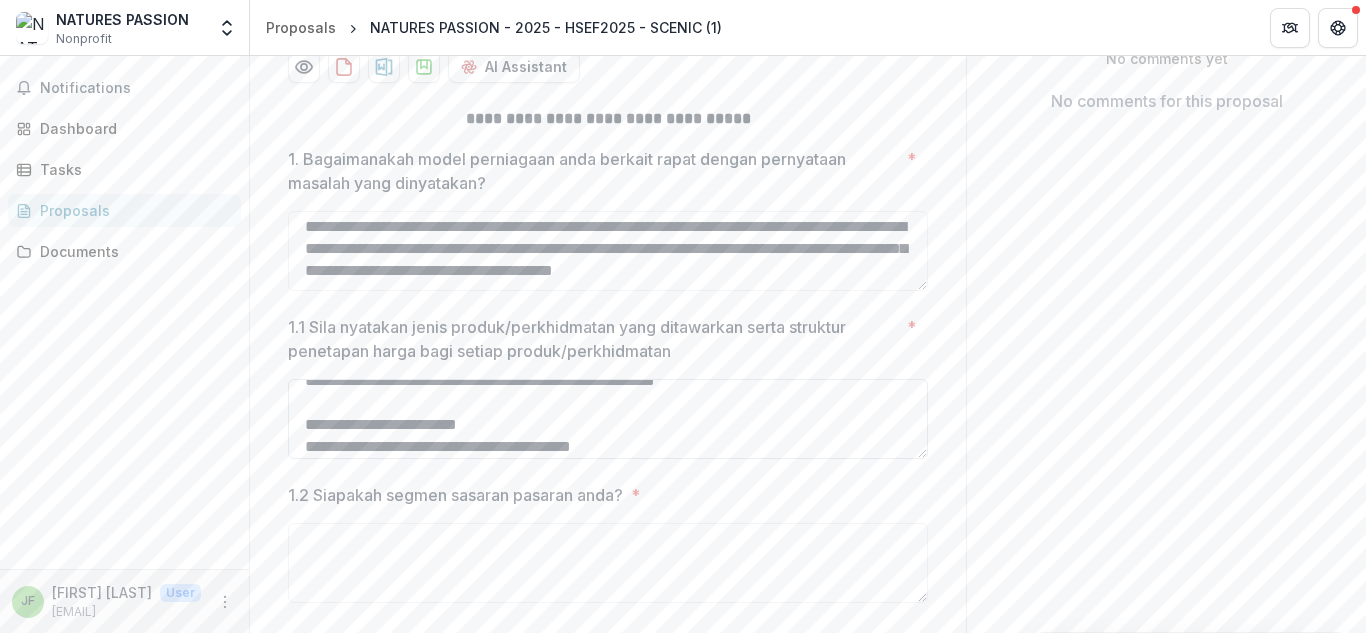 click on "1.1 Sila nyatakan jenis produk/perkhidmatan yang ditawarkan serta struktur penetapan harga bagi setiap produk/perkhidmatan *" at bounding box center [608, 419] 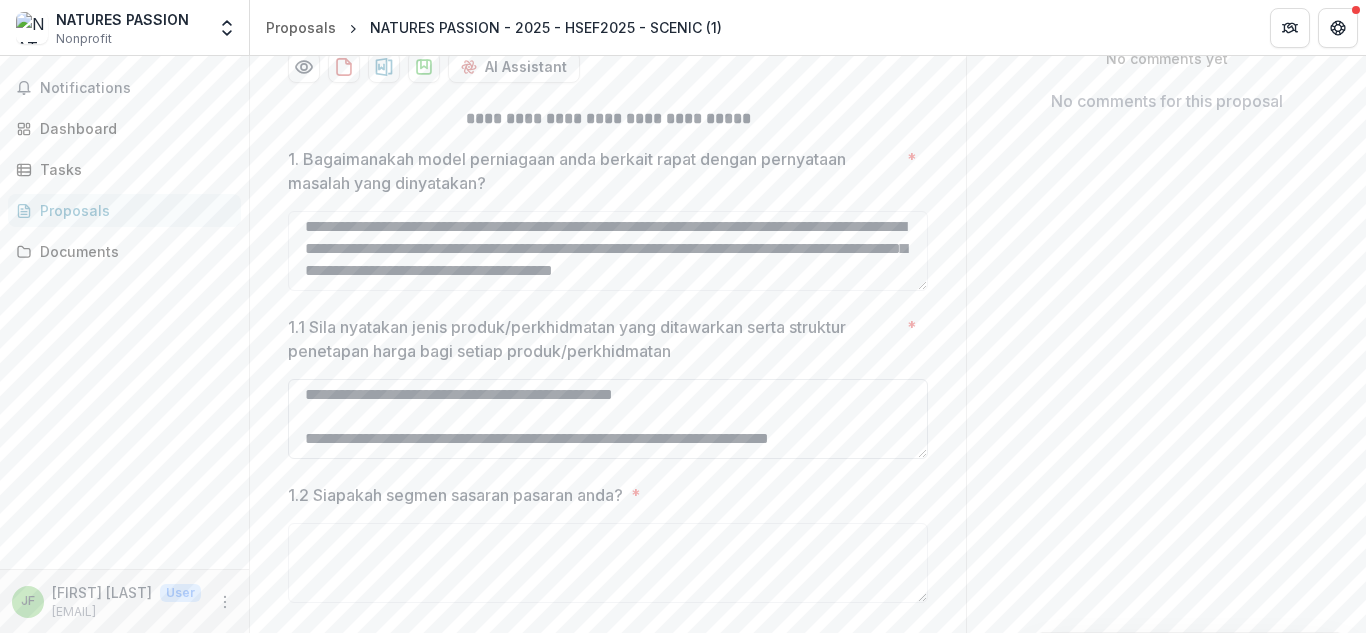 scroll, scrollTop: 1470, scrollLeft: 0, axis: vertical 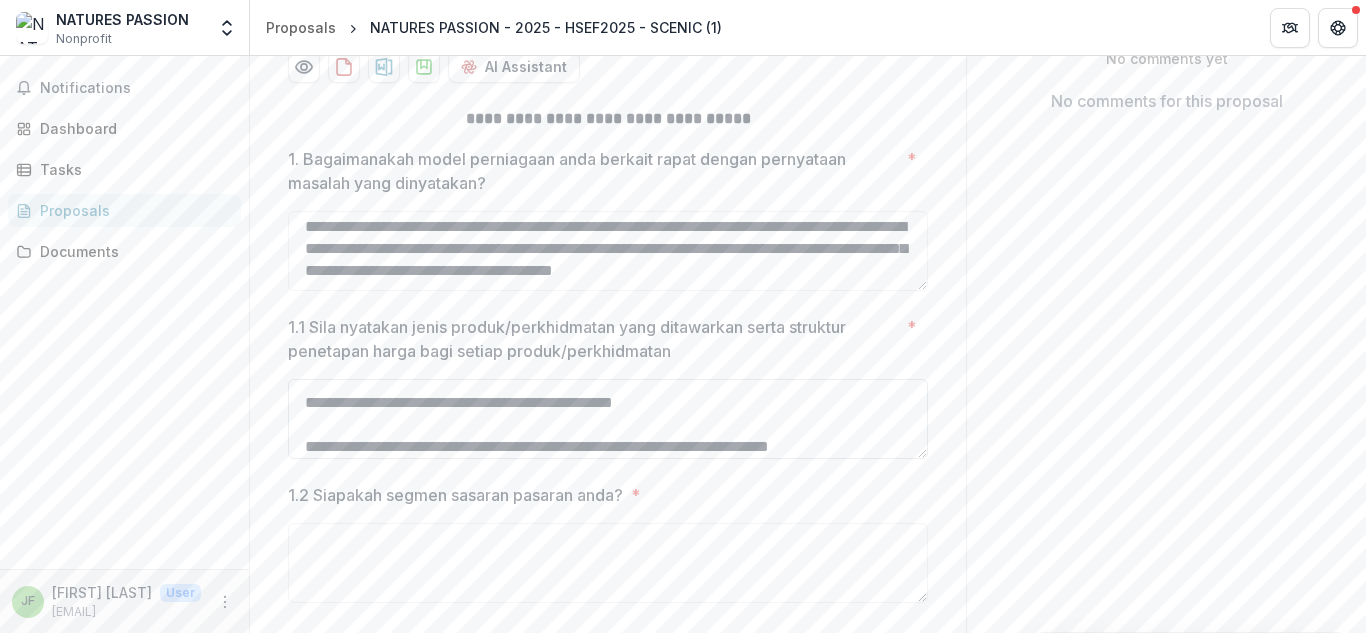 click on "1.1 Sila nyatakan jenis produk/perkhidmatan yang ditawarkan serta struktur penetapan harga bagi setiap produk/perkhidmatan *" at bounding box center [608, 419] 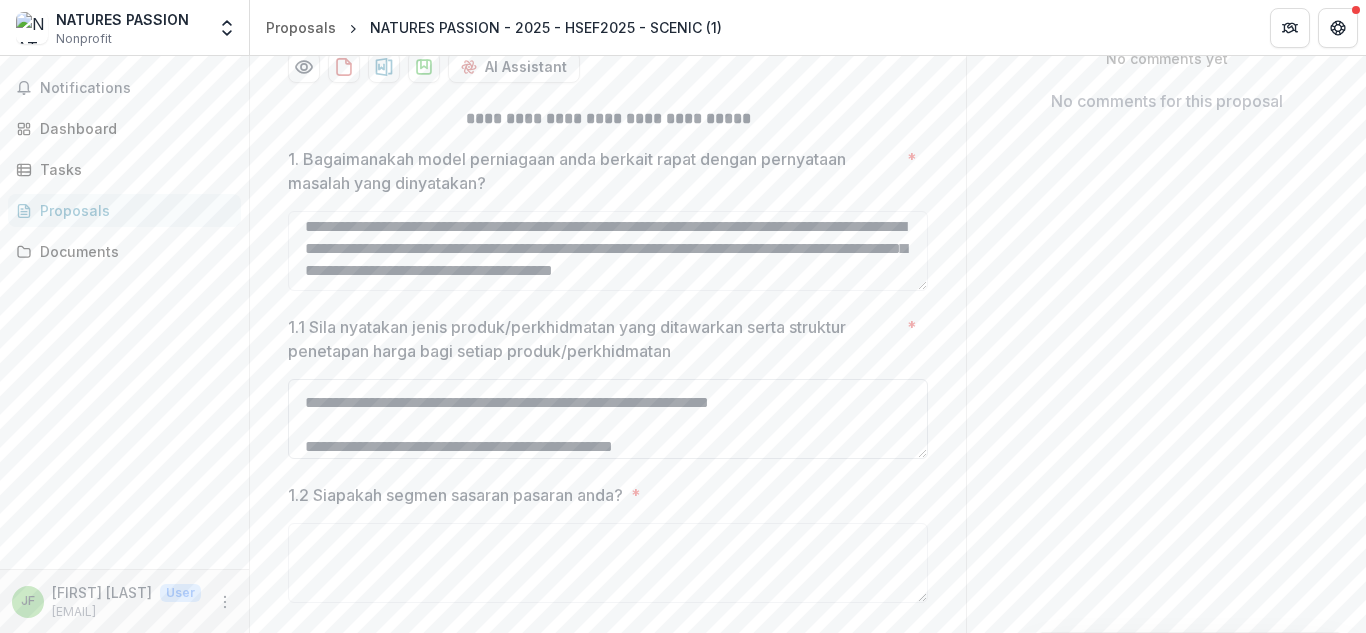 scroll, scrollTop: 700, scrollLeft: 0, axis: vertical 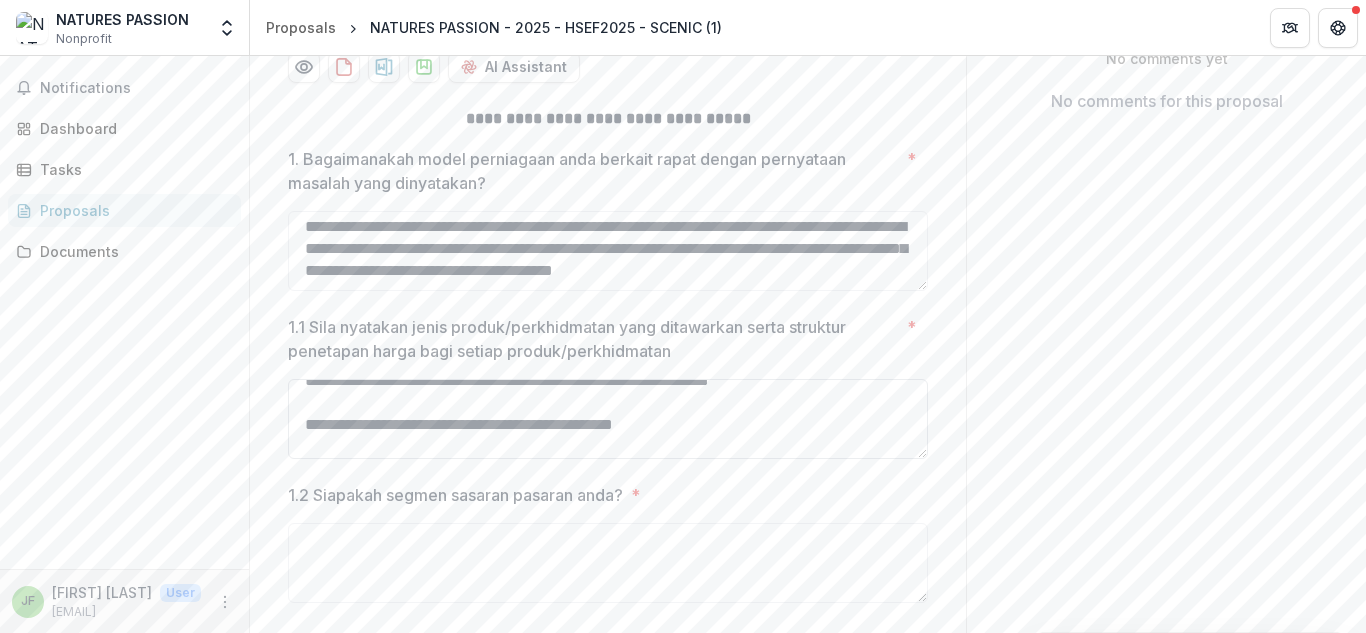 click on "1.1 Sila nyatakan jenis produk/perkhidmatan yang ditawarkan serta struktur penetapan harga bagi setiap produk/perkhidmatan *" at bounding box center [608, 419] 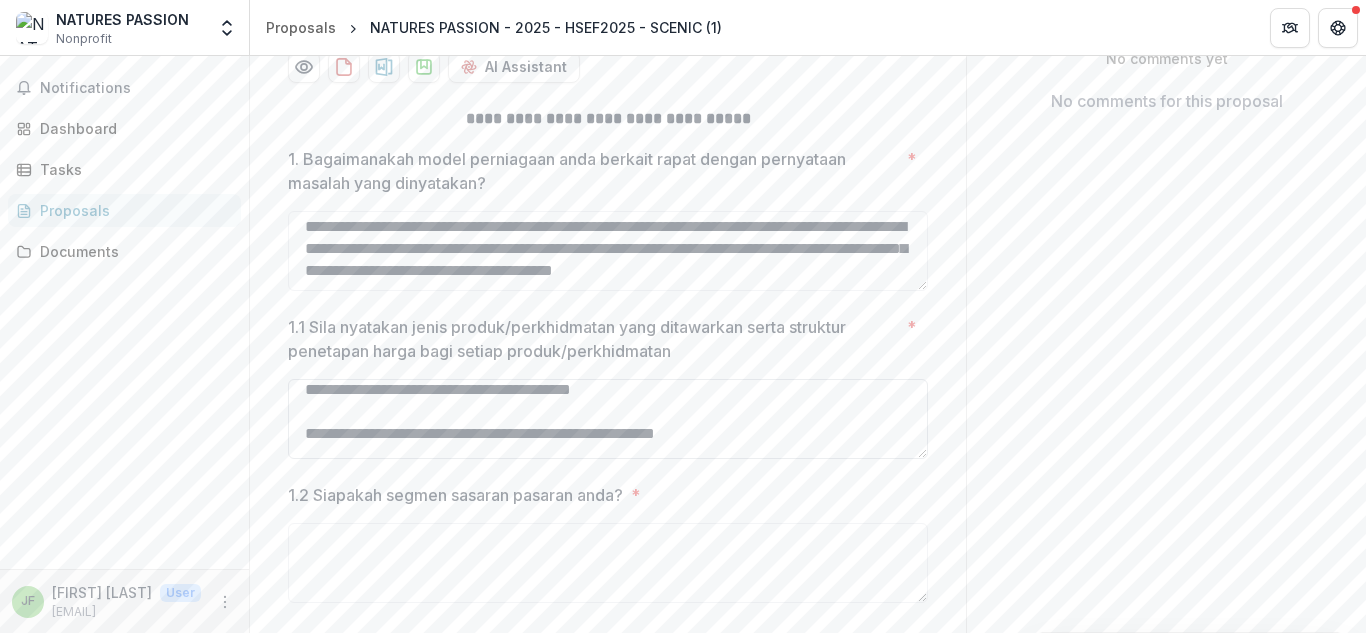 scroll, scrollTop: 1219, scrollLeft: 0, axis: vertical 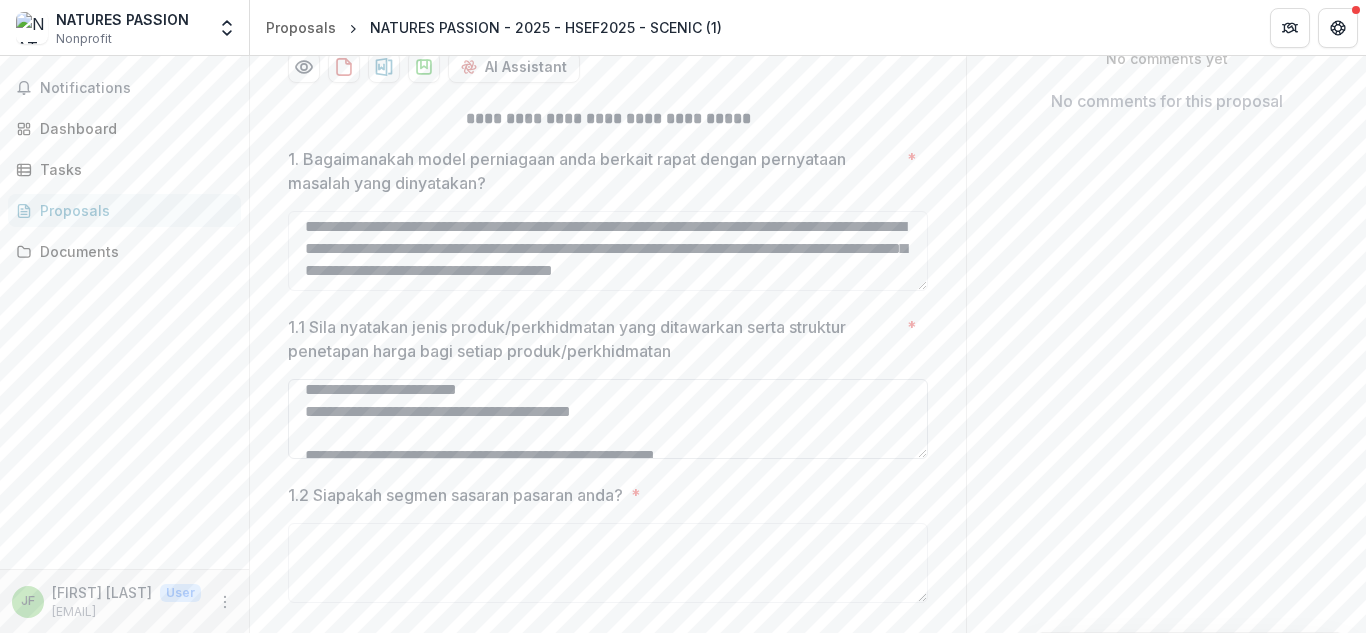 click on "1.1 Sila nyatakan jenis produk/perkhidmatan yang ditawarkan serta struktur penetapan harga bagi setiap produk/perkhidmatan *" at bounding box center (608, 419) 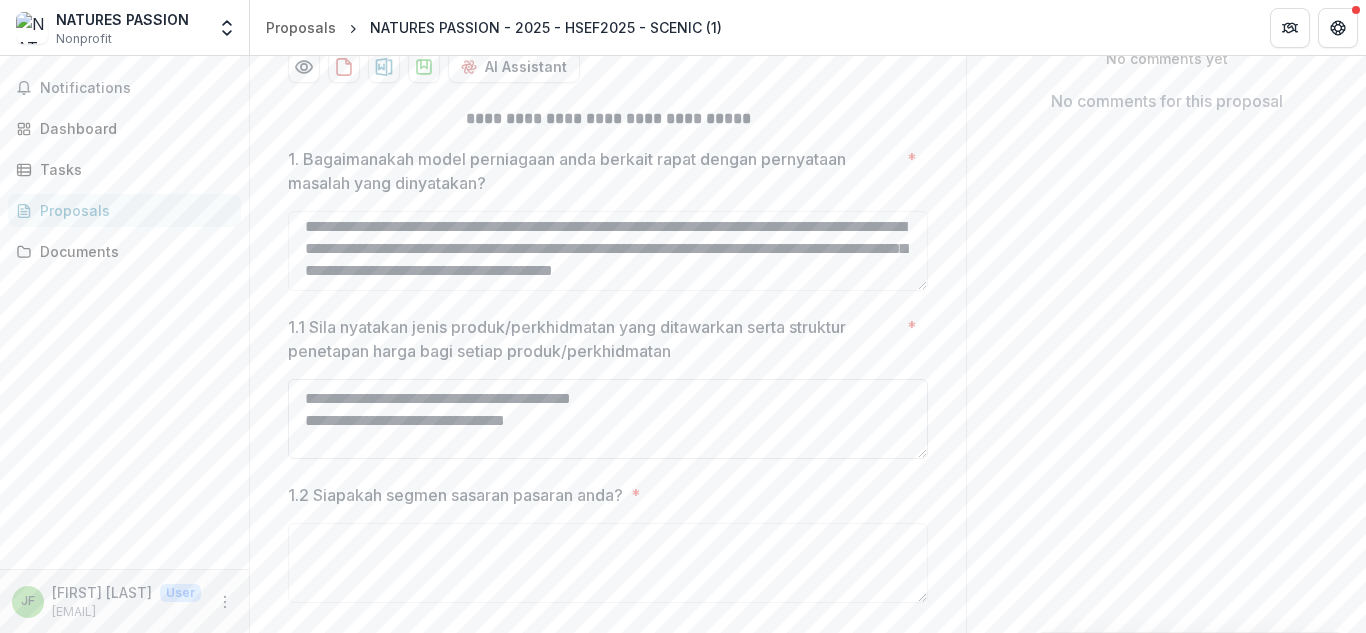 scroll, scrollTop: 0, scrollLeft: 0, axis: both 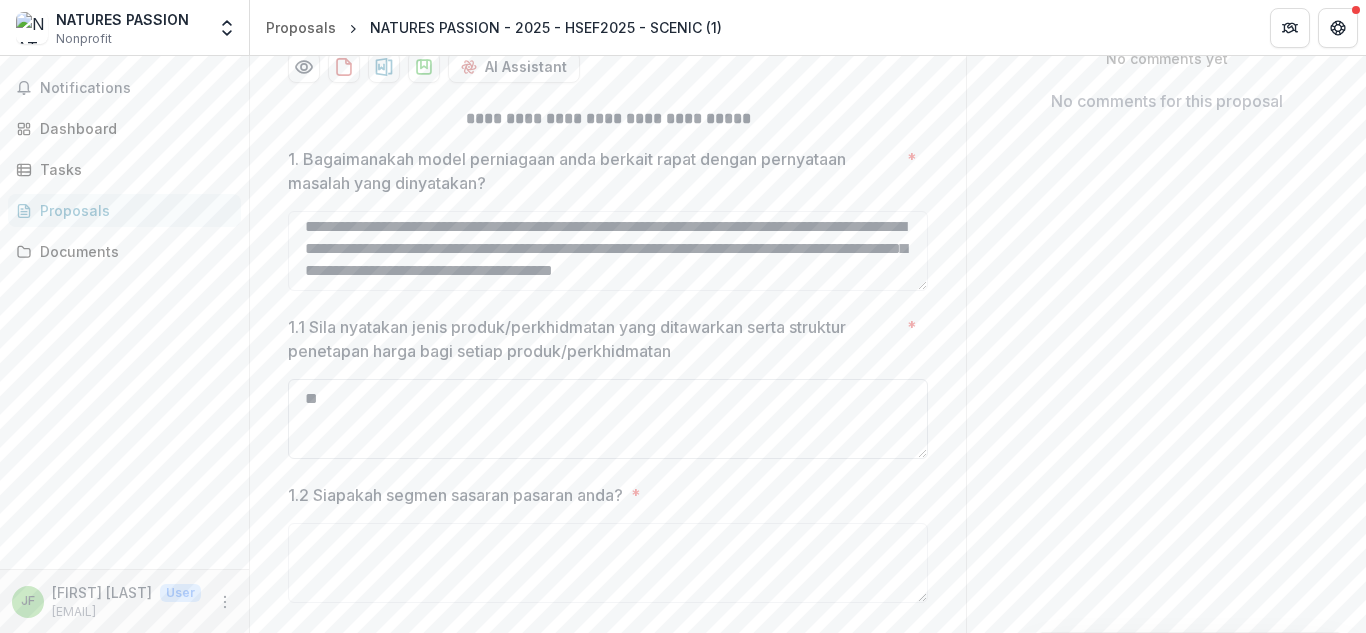 type on "*" 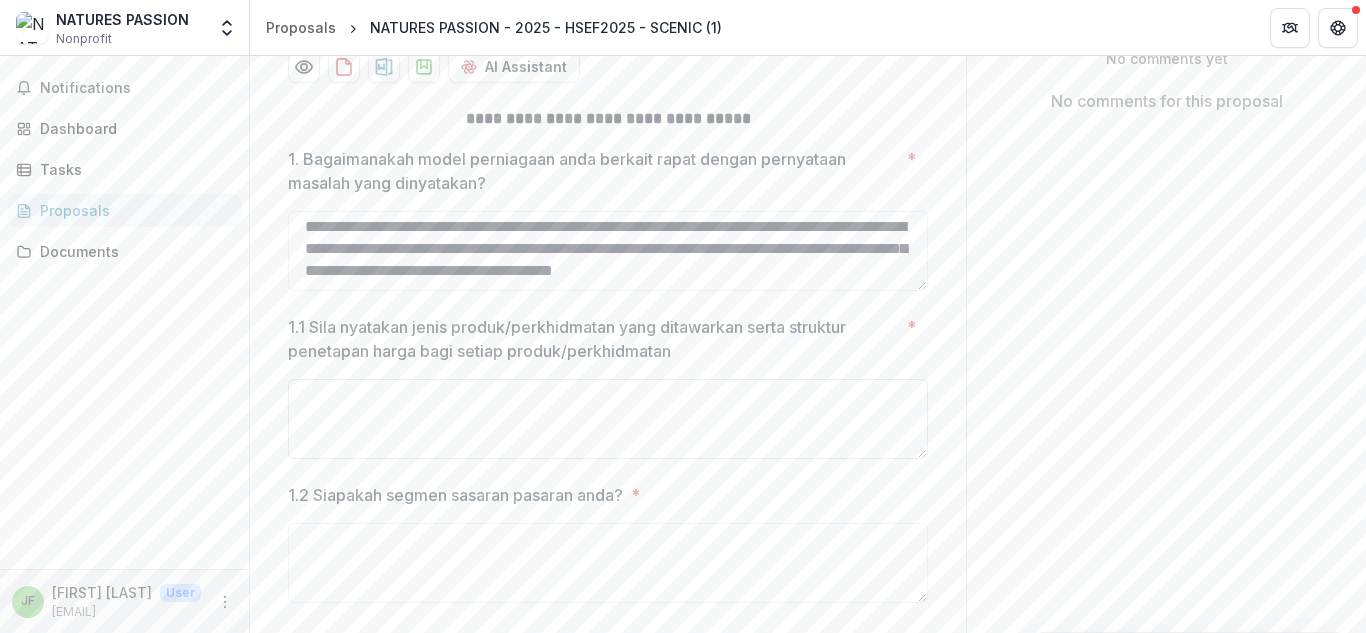 click on "1.1 Sila nyatakan jenis produk/perkhidmatan yang ditawarkan serta struktur penetapan harga bagi setiap produk/perkhidmatan *" at bounding box center [608, 419] 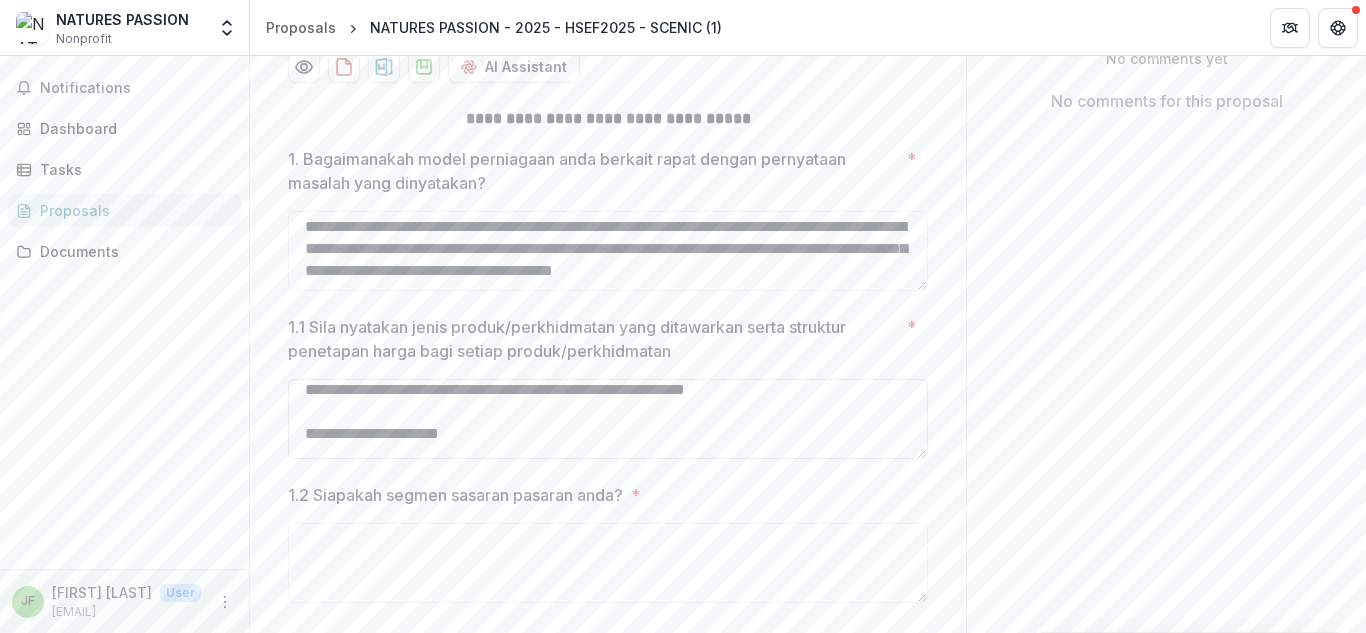 scroll, scrollTop: 9, scrollLeft: 0, axis: vertical 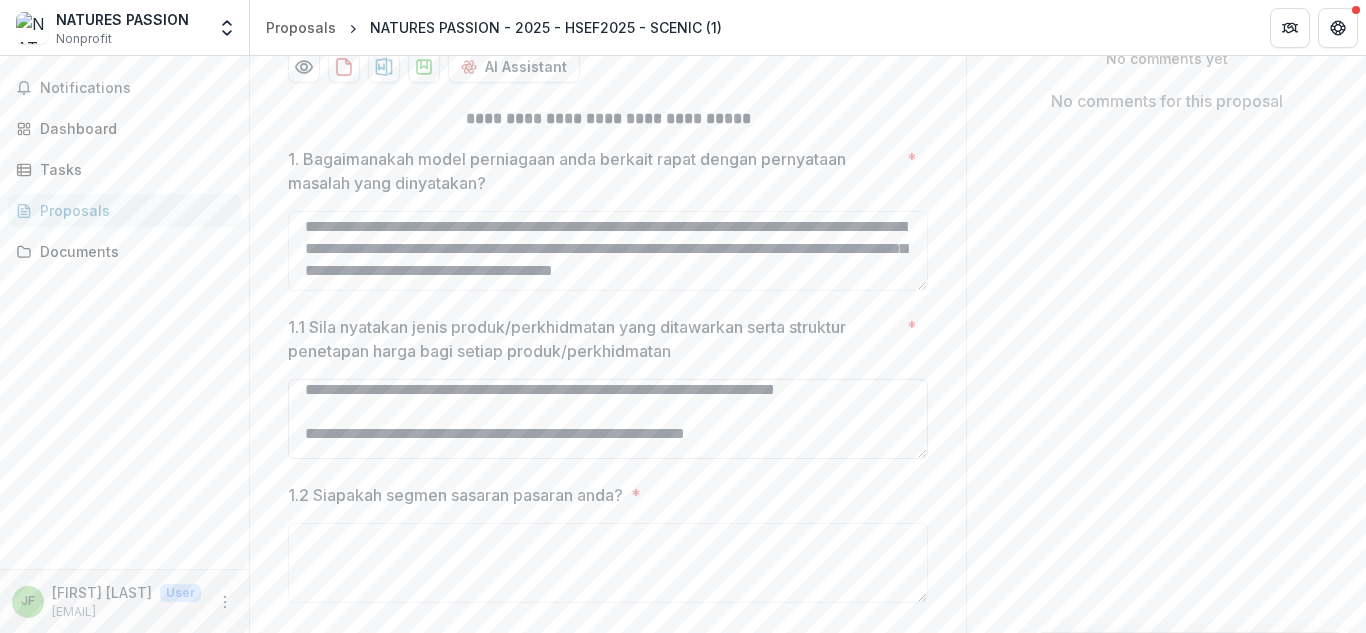 click on "**********" at bounding box center (608, 419) 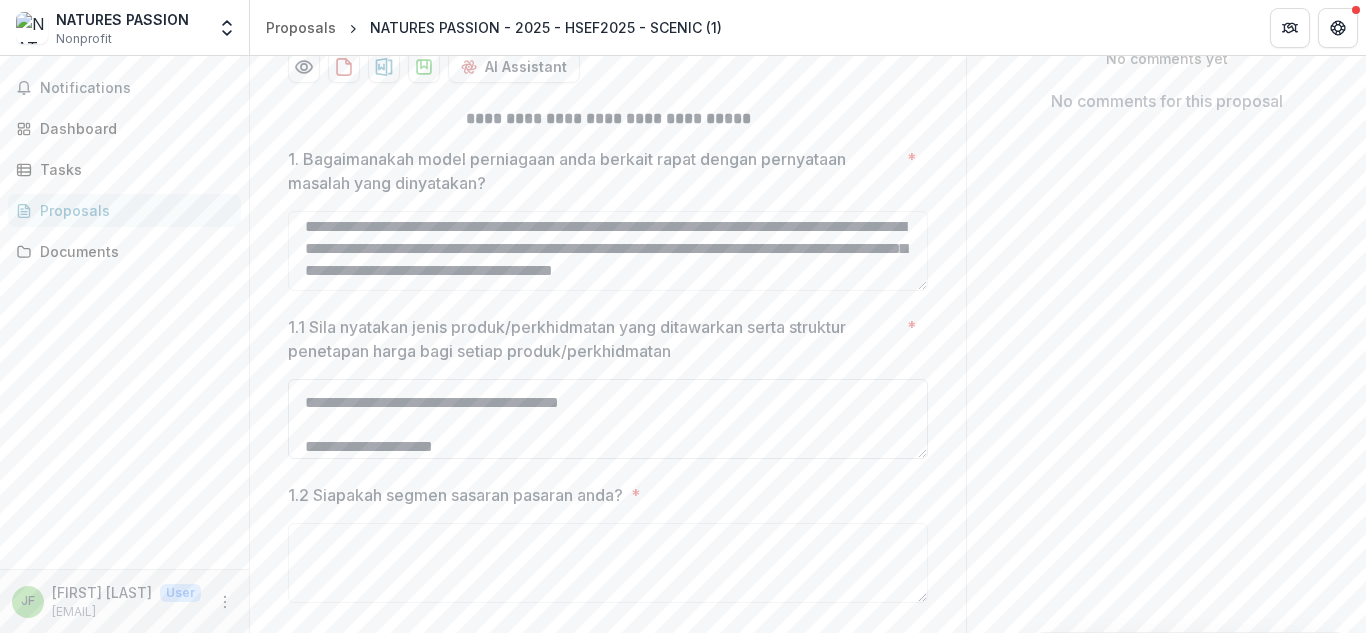 scroll, scrollTop: 119, scrollLeft: 0, axis: vertical 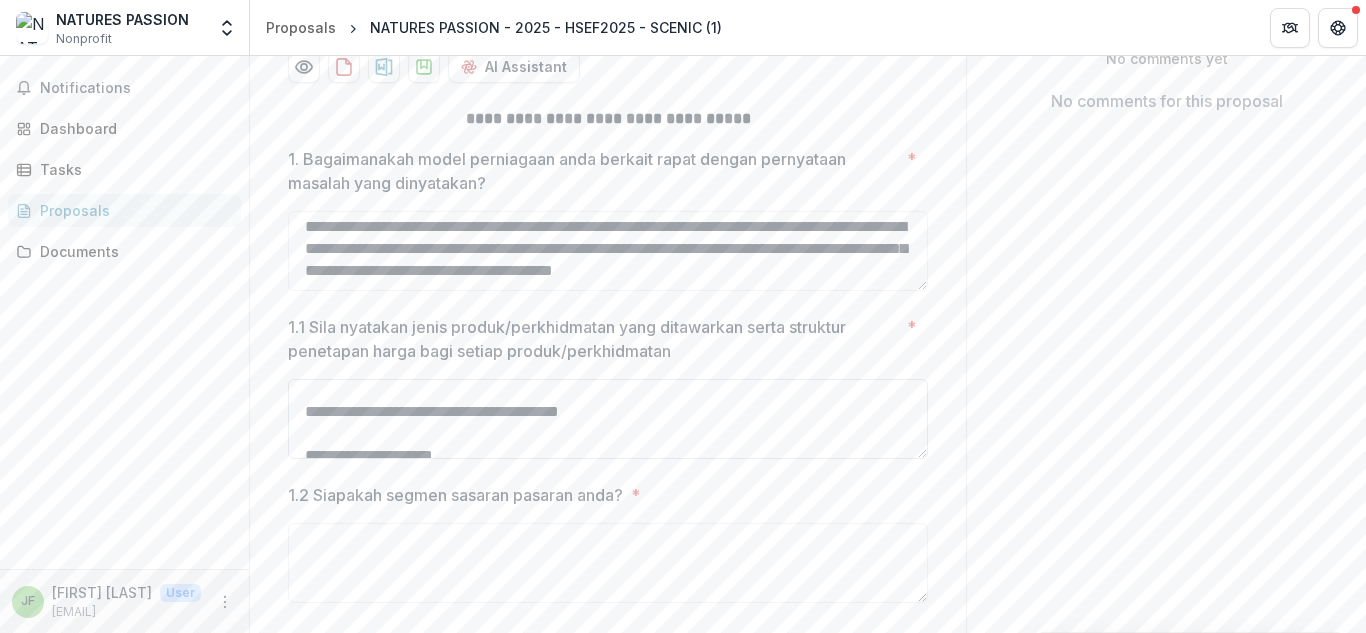 click on "**********" at bounding box center [608, 419] 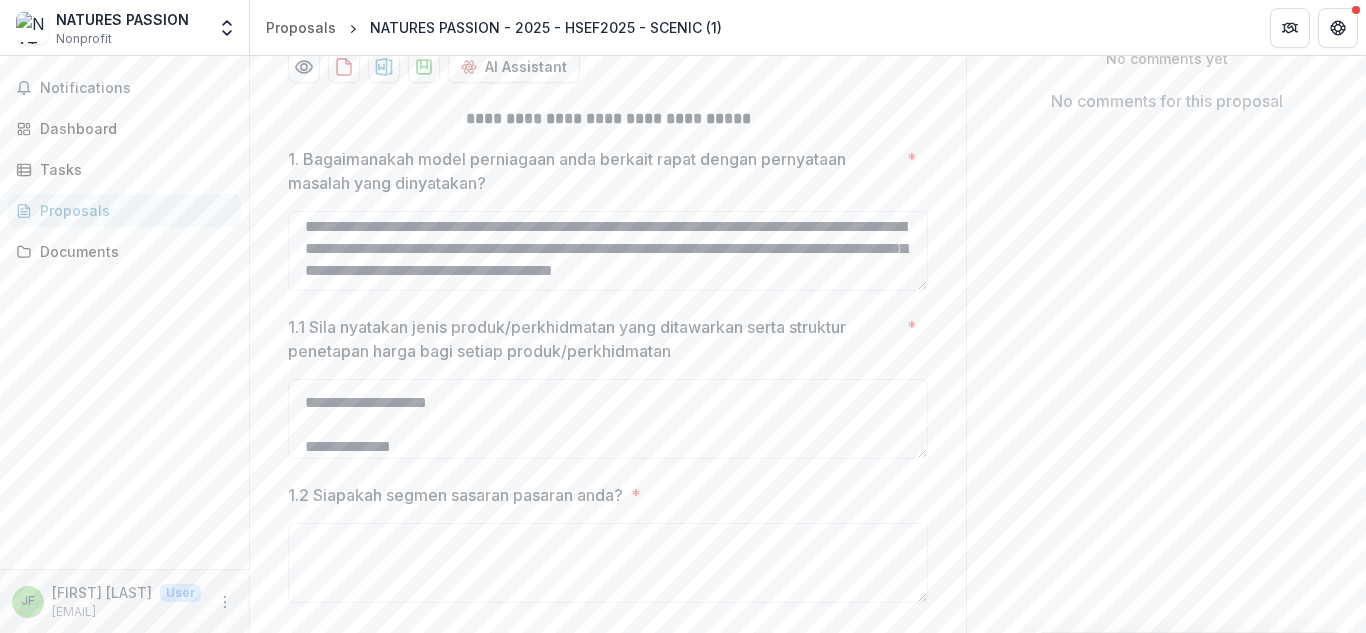 scroll, scrollTop: 458, scrollLeft: 0, axis: vertical 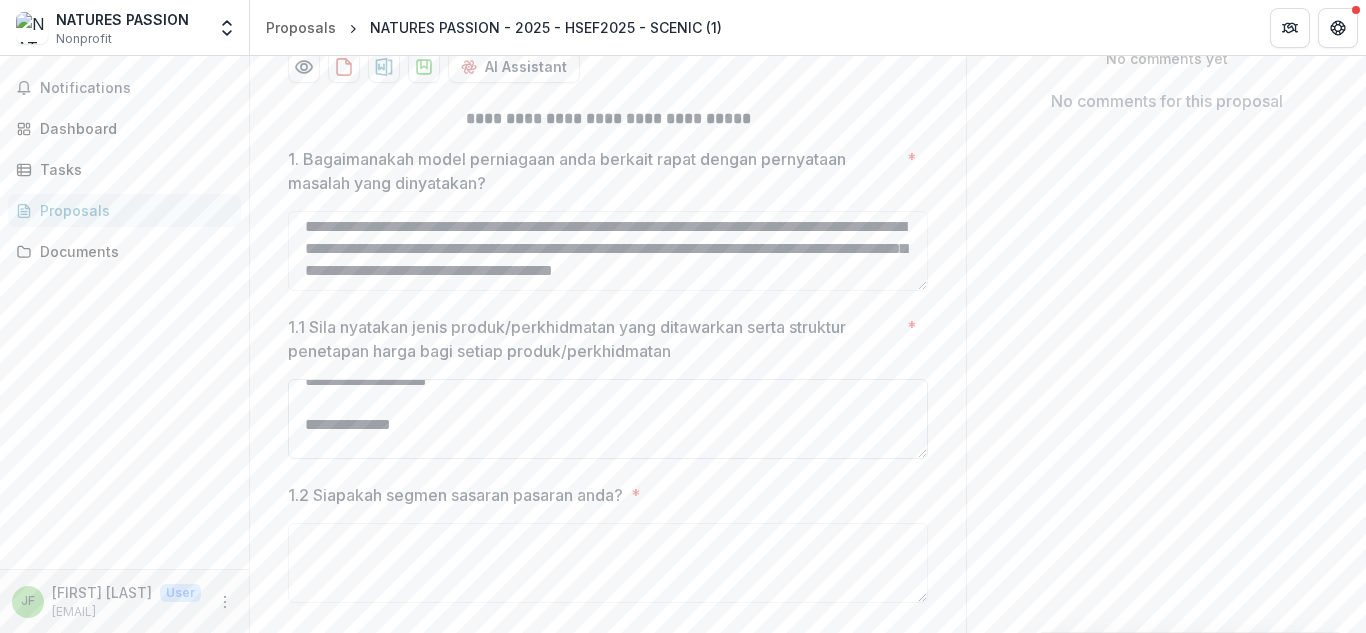 click on "**********" at bounding box center [608, 419] 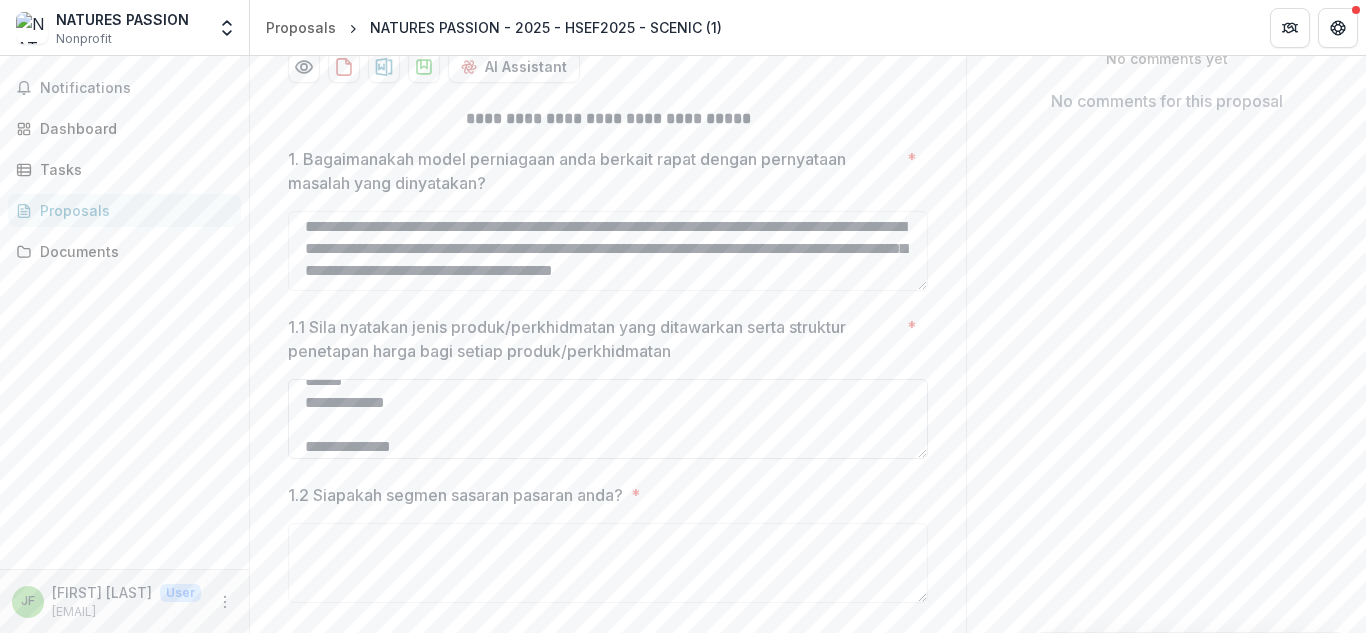 scroll, scrollTop: 480, scrollLeft: 0, axis: vertical 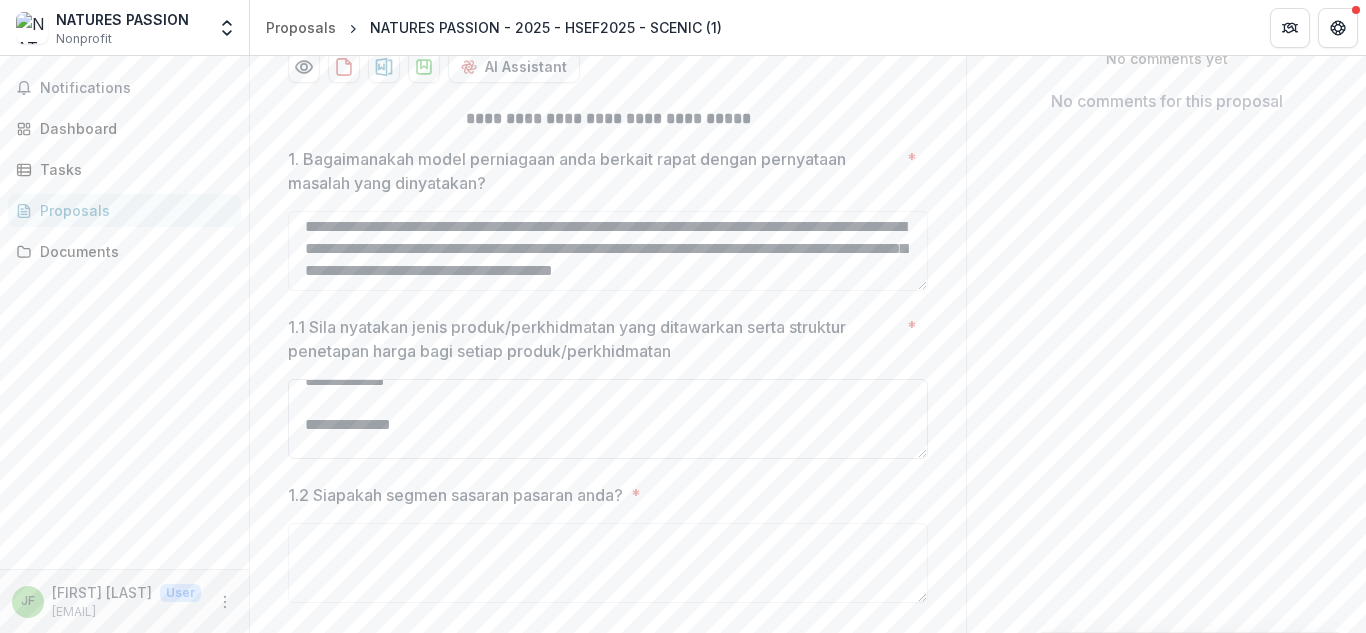 click on "**********" at bounding box center [608, 419] 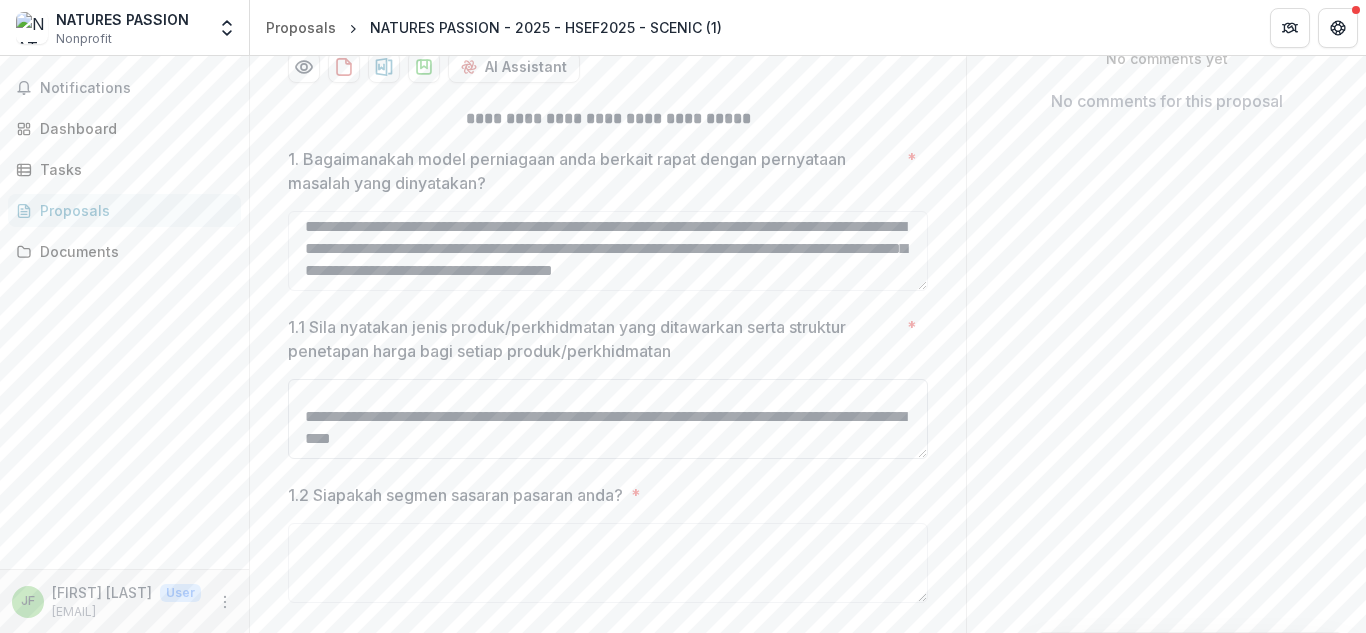 scroll, scrollTop: 920, scrollLeft: 0, axis: vertical 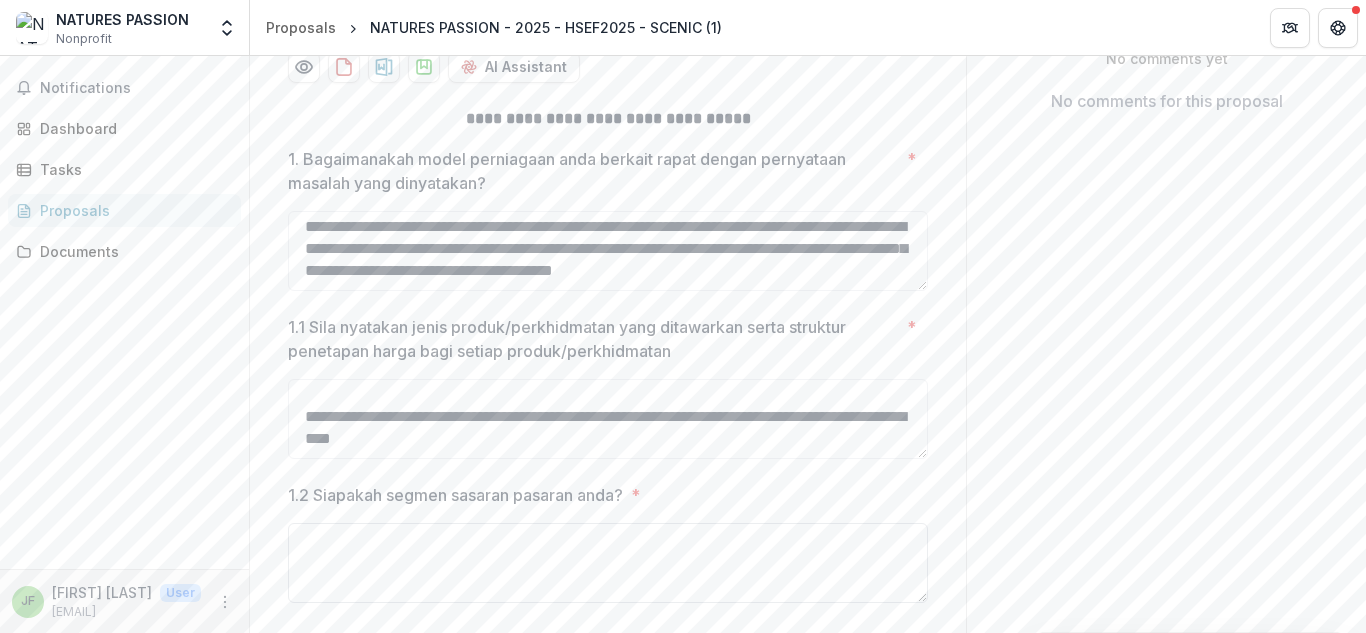 type on "**********" 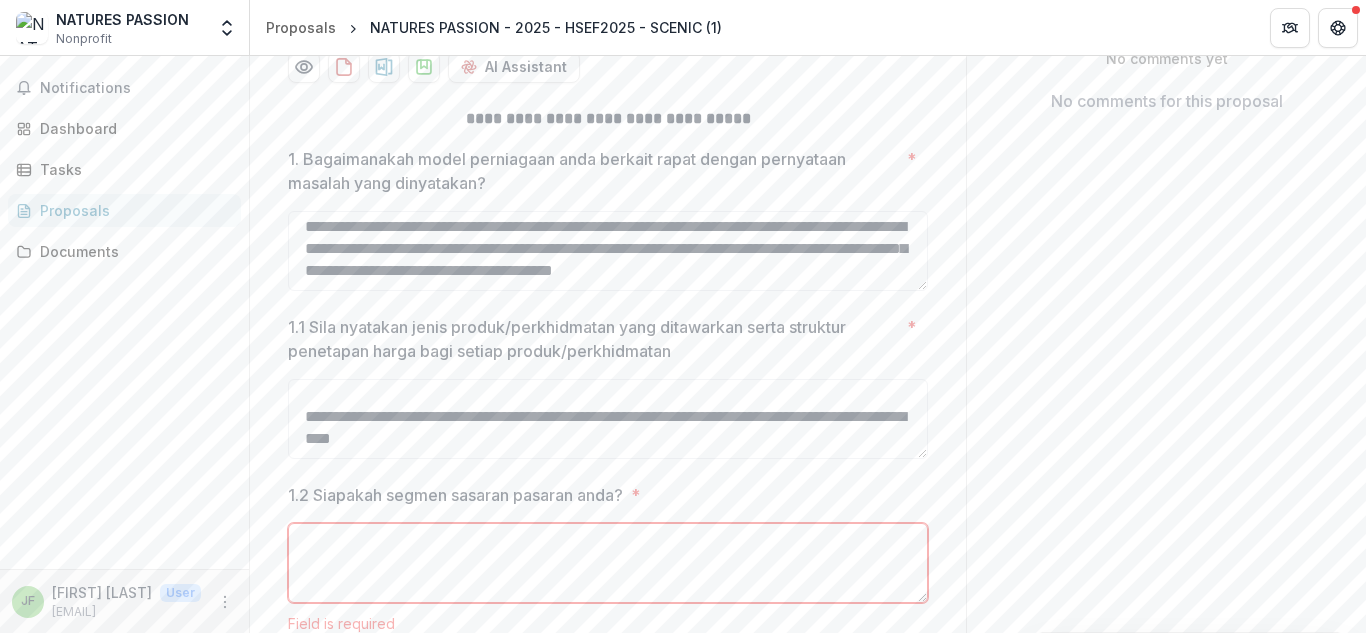 click on "**********" at bounding box center [608, 453] 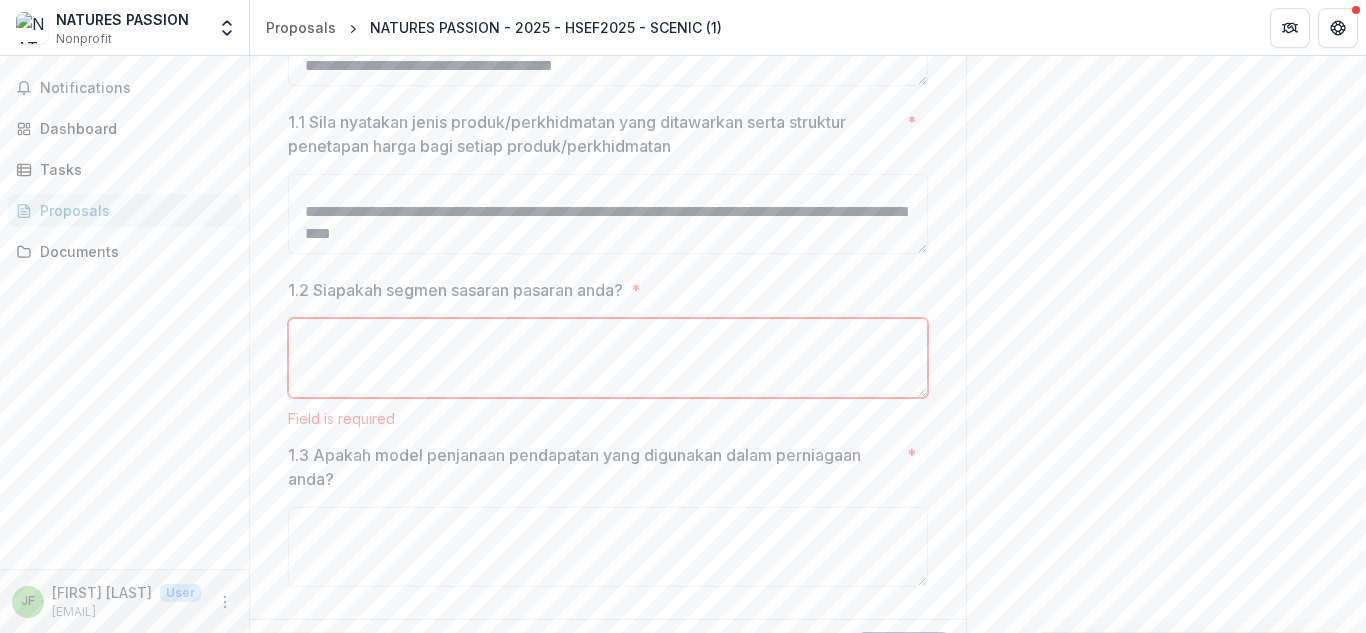 scroll, scrollTop: 671, scrollLeft: 0, axis: vertical 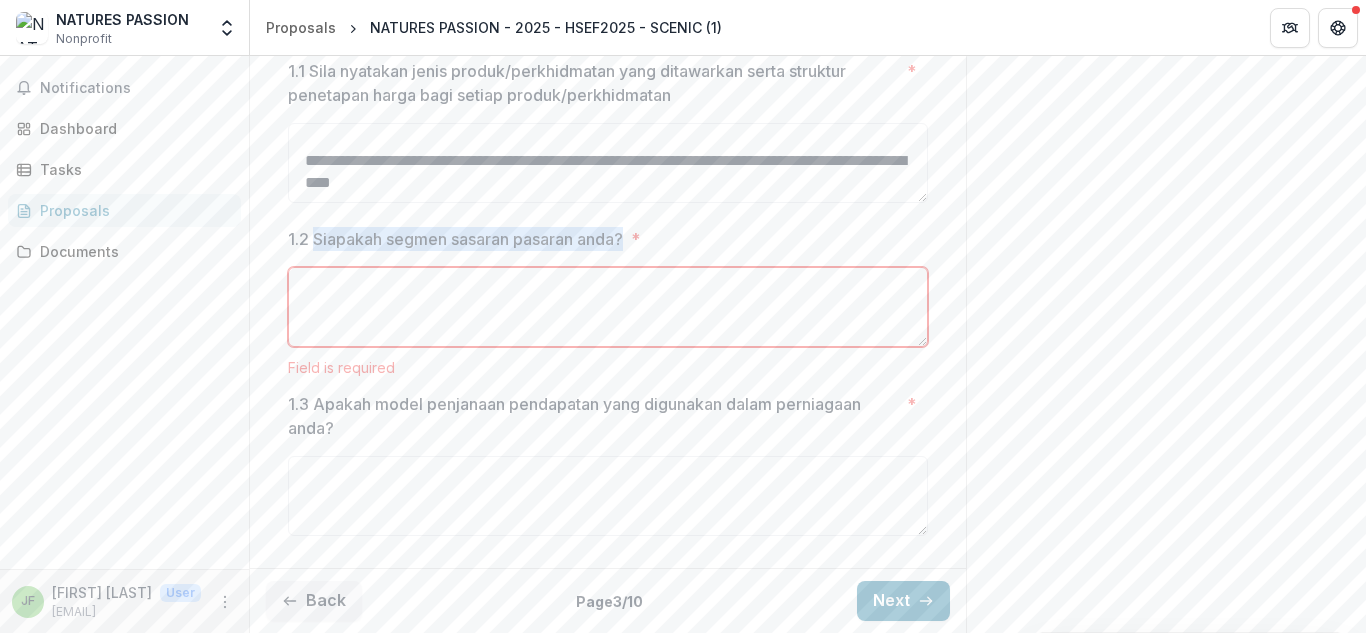 drag, startPoint x: 315, startPoint y: 239, endPoint x: 626, endPoint y: 244, distance: 311.0402 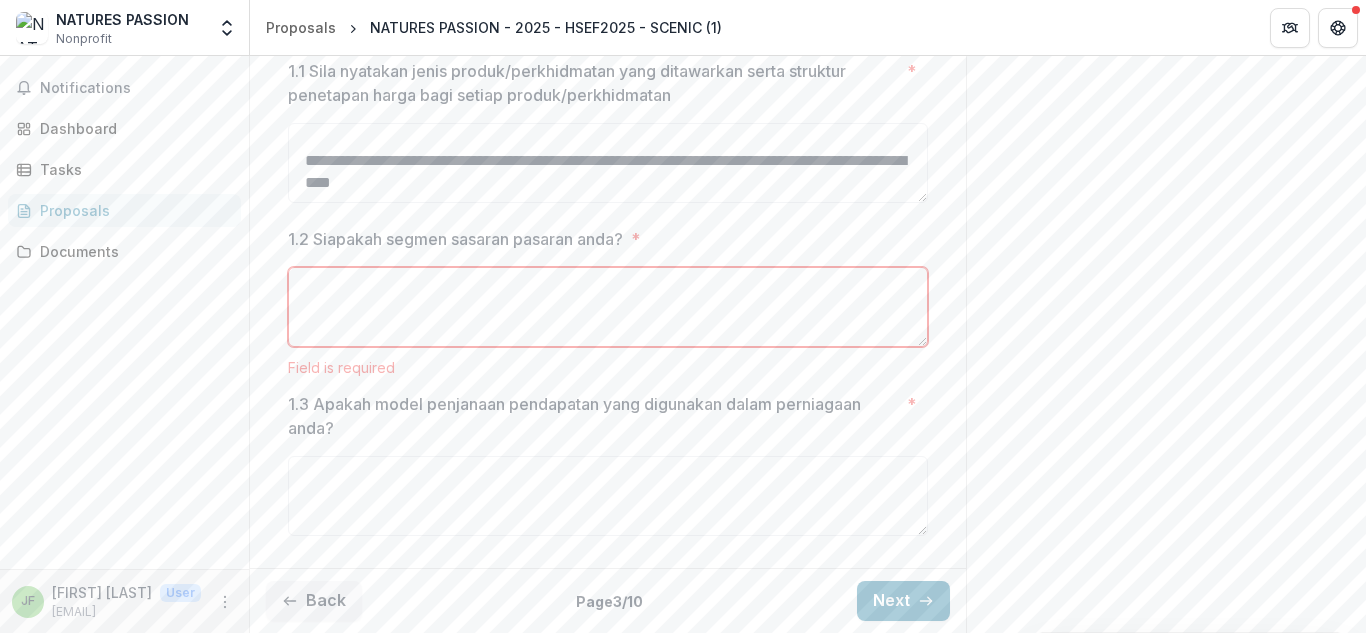 click on "1.2 Siapakah segmen sasaran pasaran anda? *" at bounding box center [608, 307] 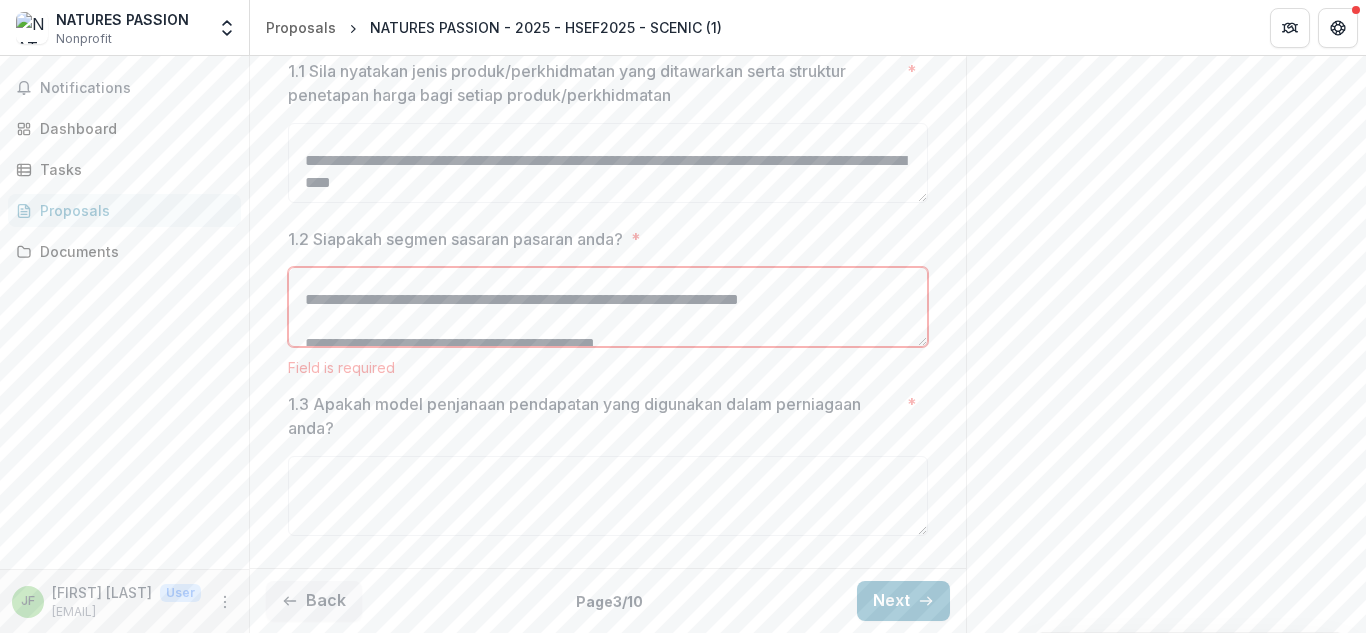 scroll, scrollTop: 9, scrollLeft: 0, axis: vertical 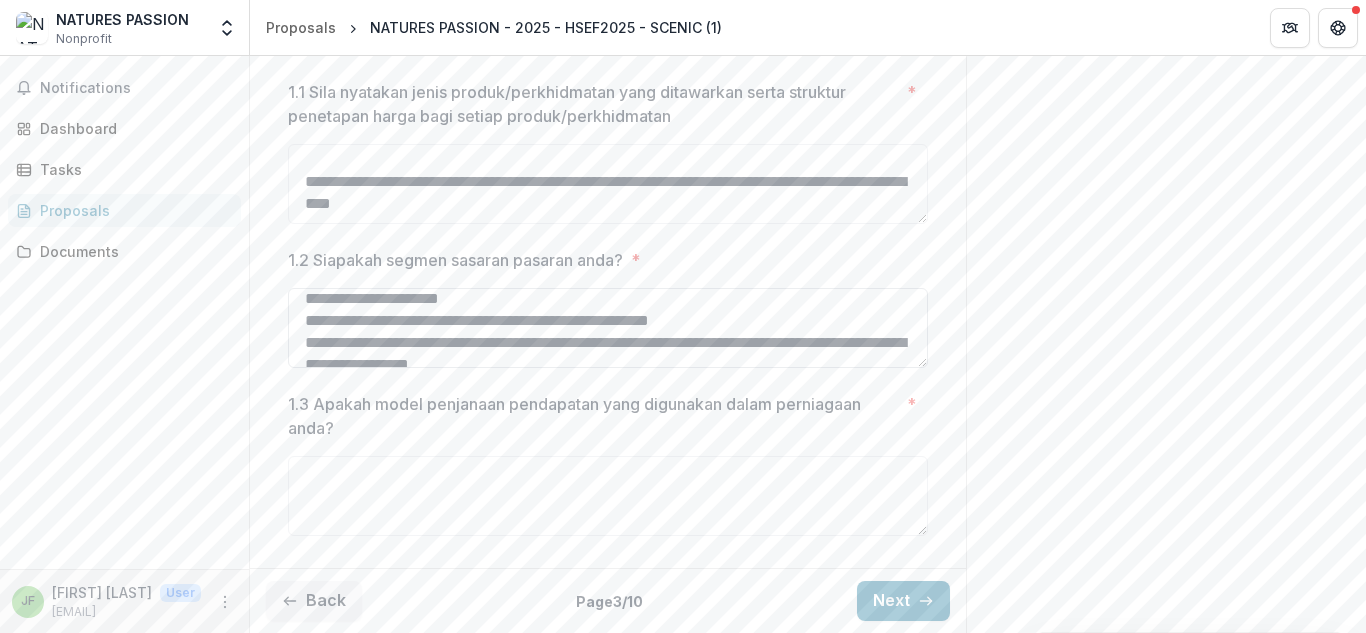 click on "1.2 Siapakah segmen sasaran pasaran anda? *" at bounding box center [608, 328] 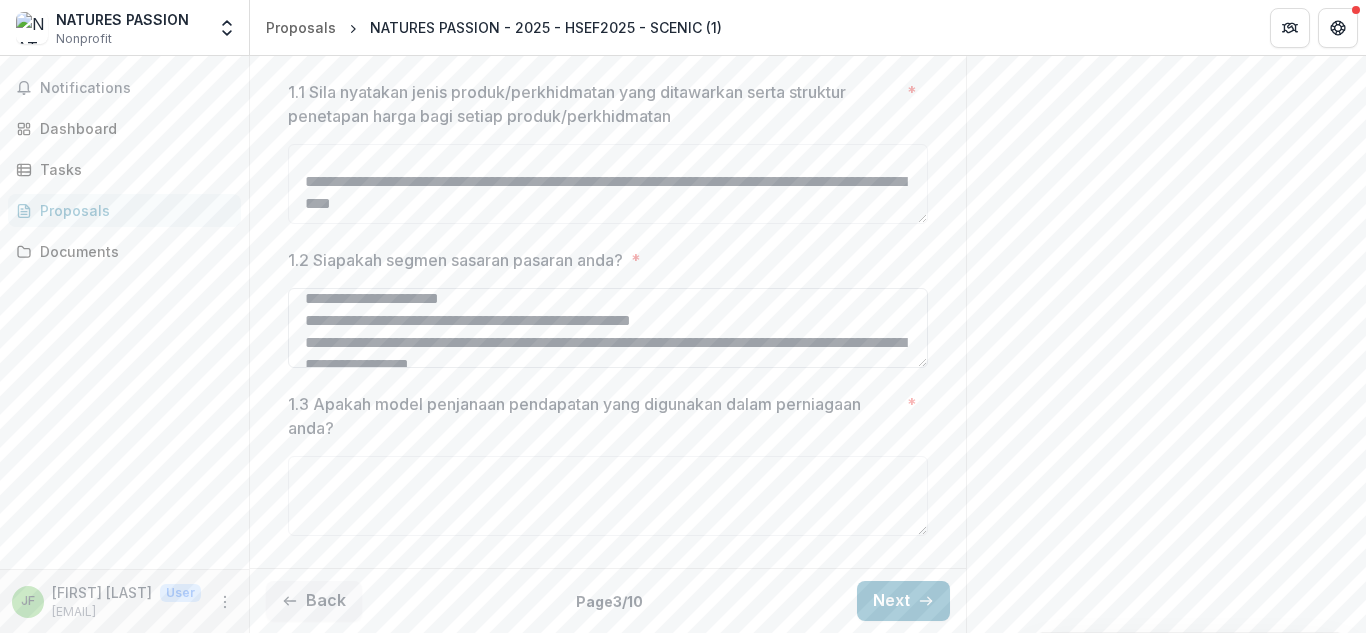 click on "1.2 Siapakah segmen sasaran pasaran anda? *" at bounding box center [608, 328] 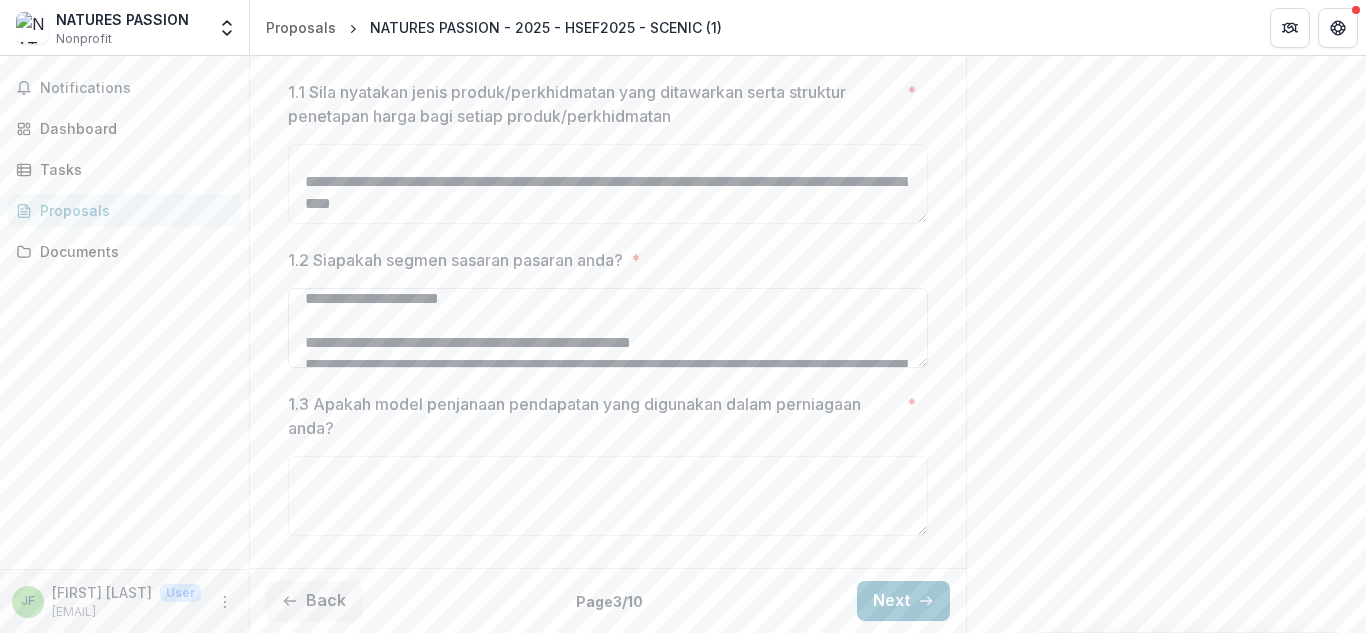 scroll, scrollTop: 31, scrollLeft: 0, axis: vertical 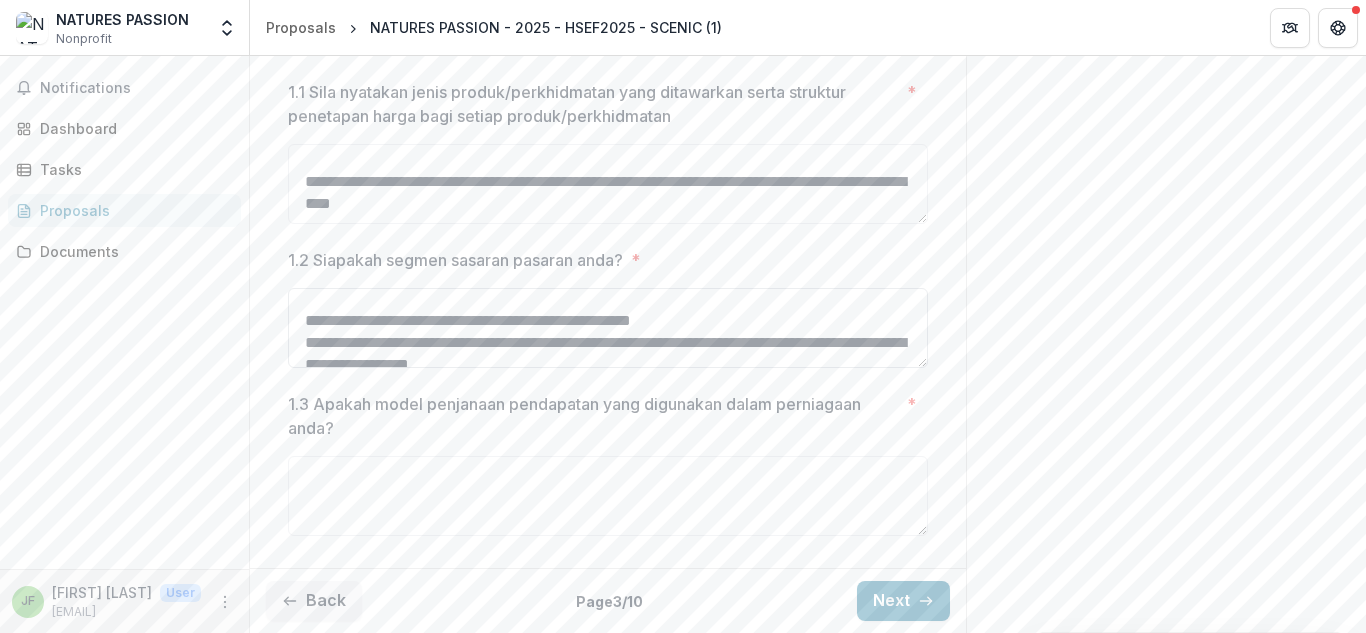 click on "1.2 Siapakah segmen sasaran pasaran anda? *" at bounding box center (608, 328) 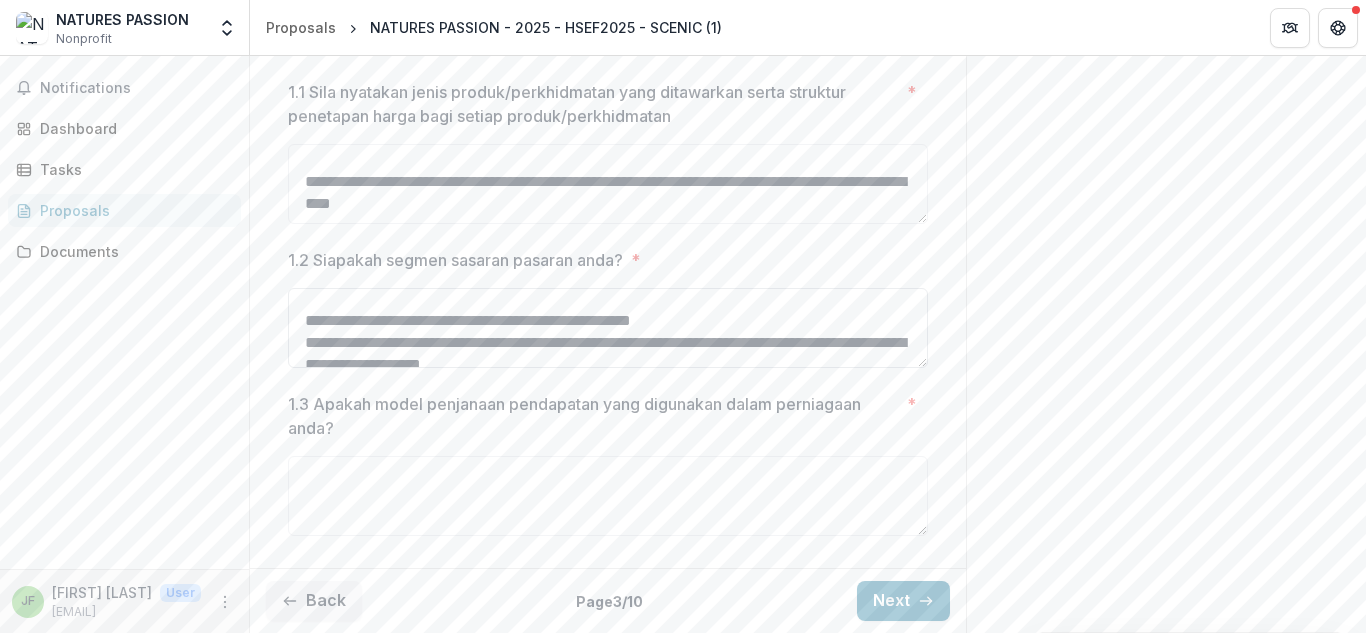click on "1.2 Siapakah segmen sasaran pasaran anda? *" at bounding box center [608, 328] 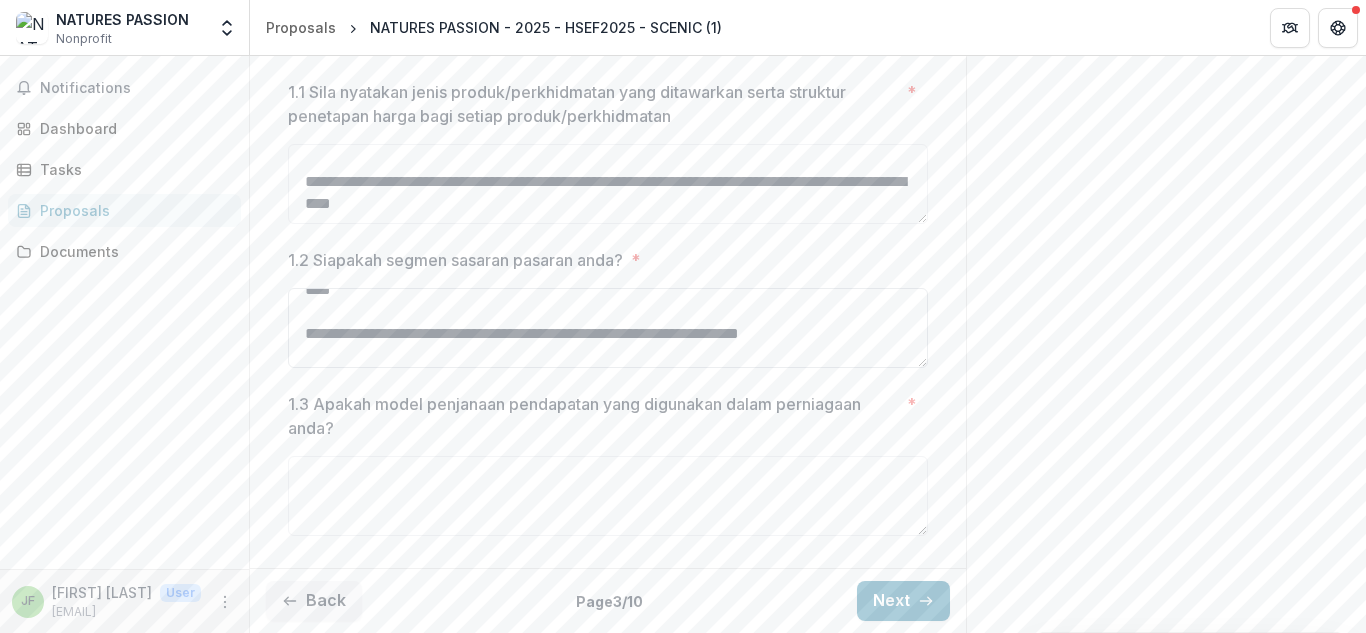 scroll, scrollTop: 194, scrollLeft: 0, axis: vertical 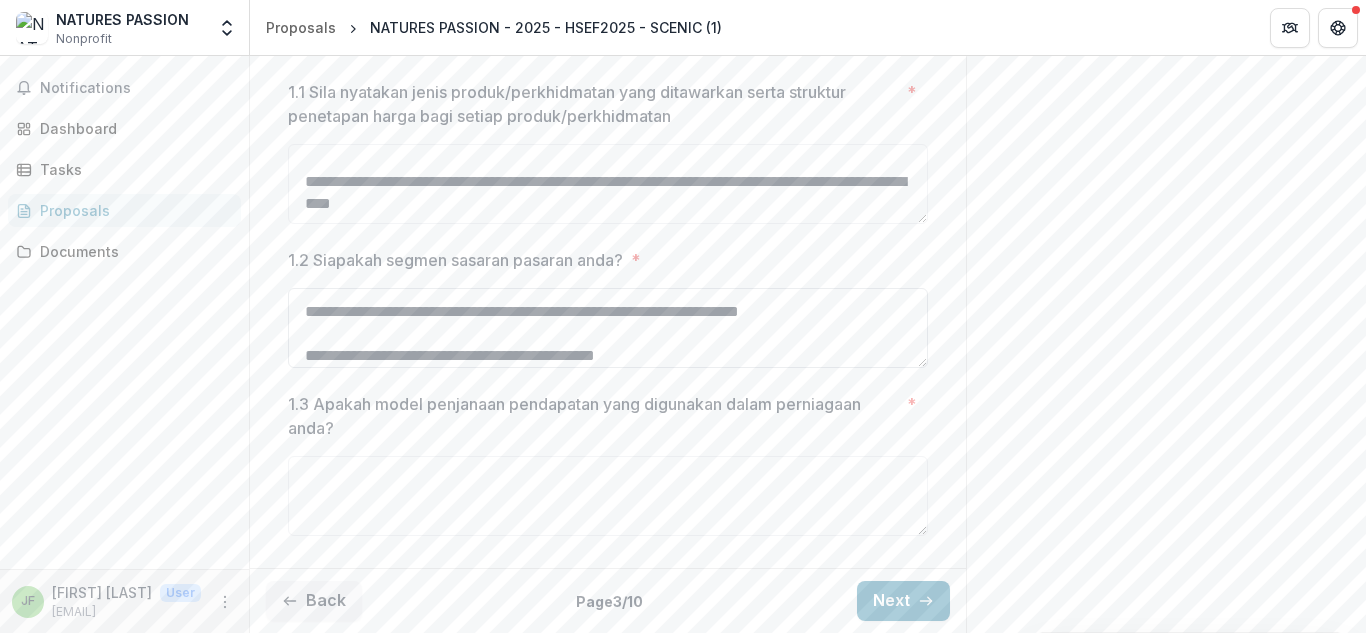 click on "1.2 Siapakah segmen sasaran pasaran anda? *" at bounding box center [608, 328] 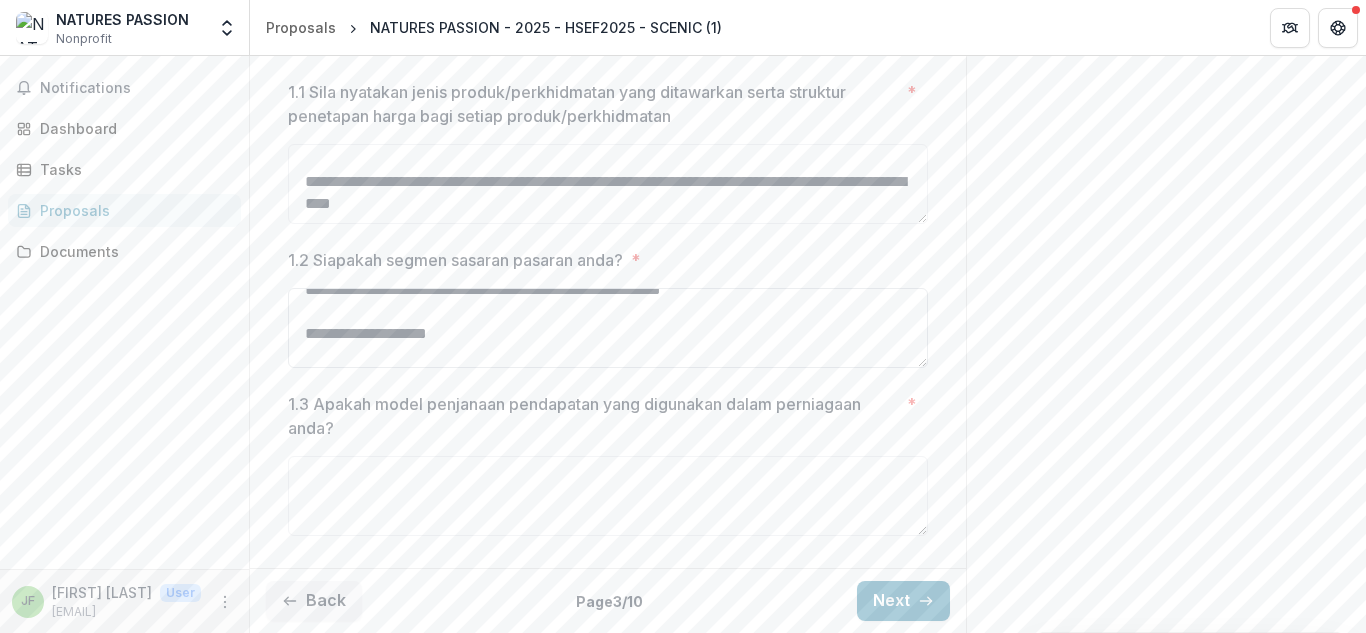scroll, scrollTop: 304, scrollLeft: 0, axis: vertical 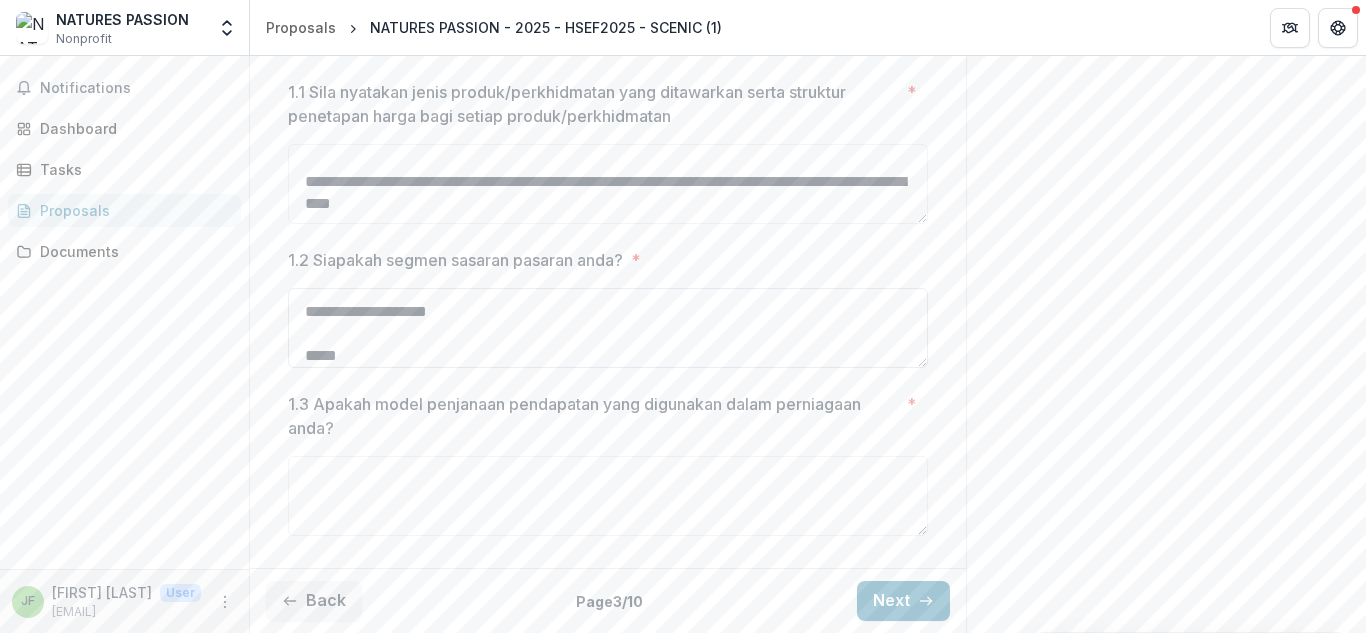 click on "1.2 Siapakah segmen sasaran pasaran anda? *" at bounding box center (608, 328) 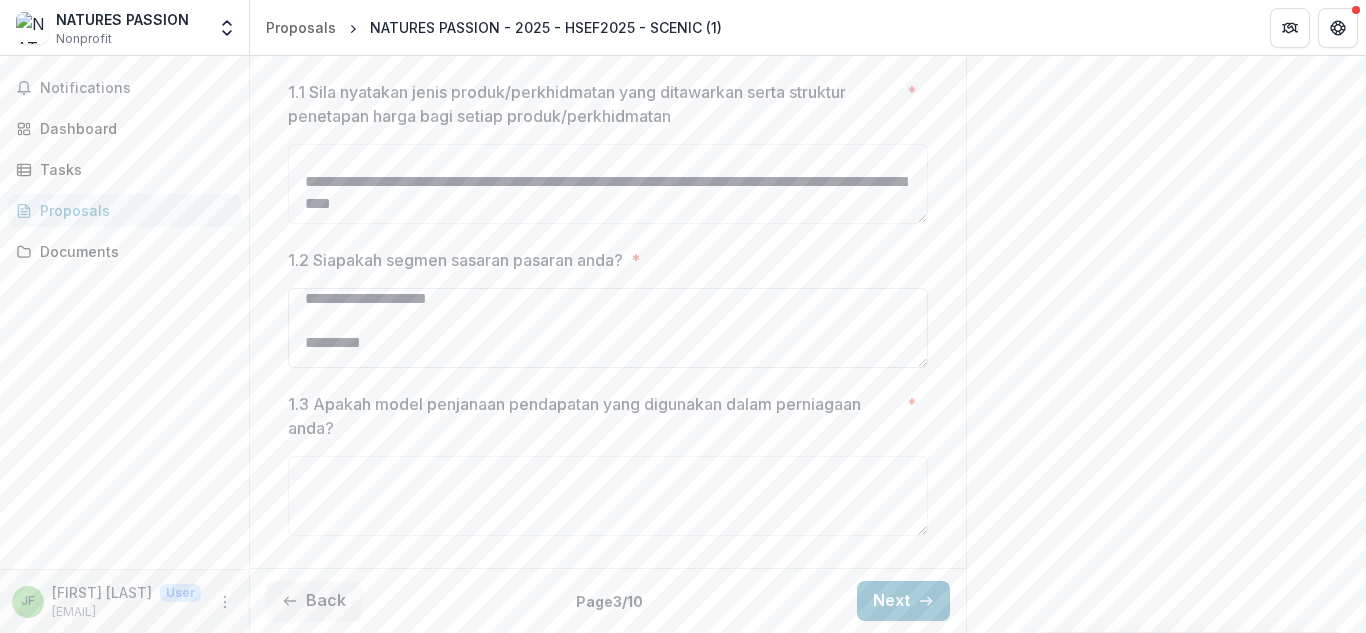 scroll, scrollTop: 339, scrollLeft: 0, axis: vertical 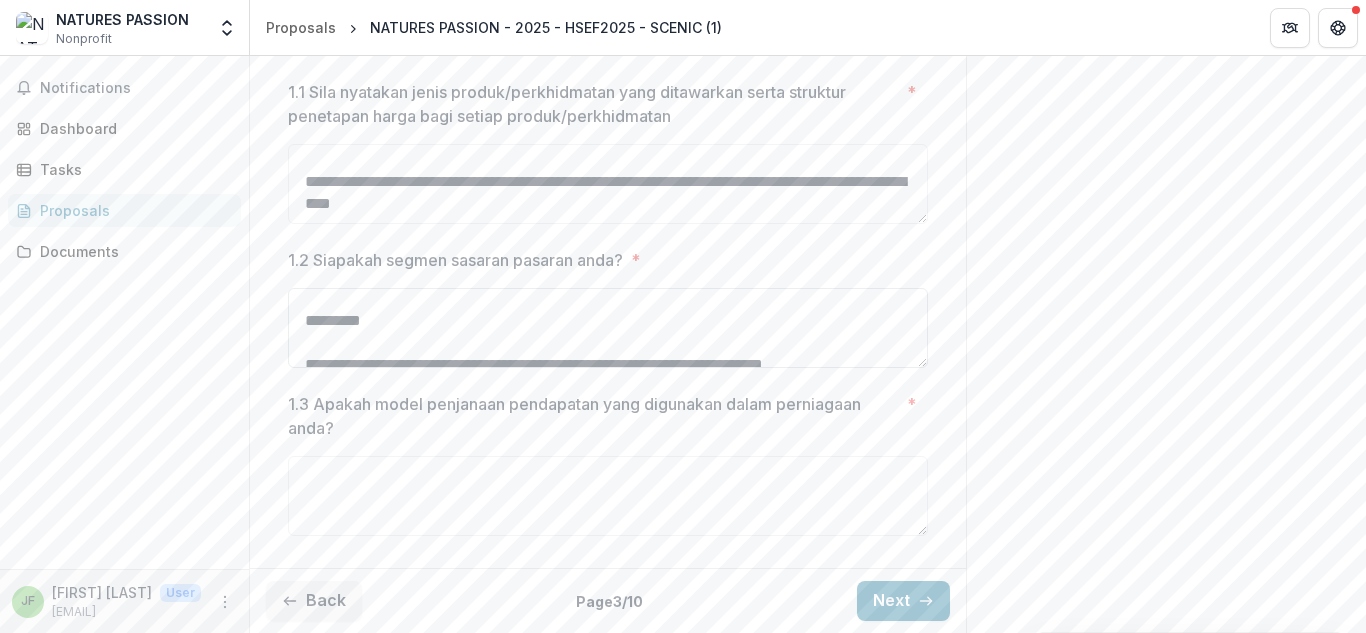 click on "1.2 Siapakah segmen sasaran pasaran anda? *" at bounding box center [608, 328] 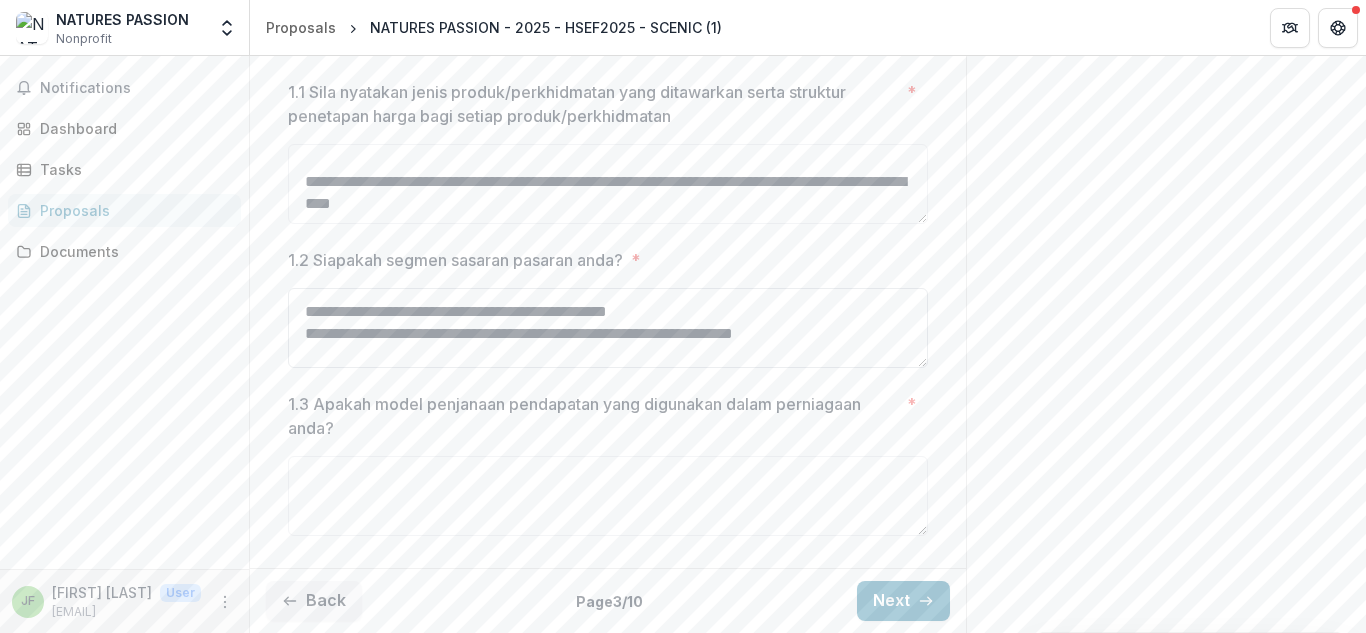 scroll, scrollTop: 458, scrollLeft: 0, axis: vertical 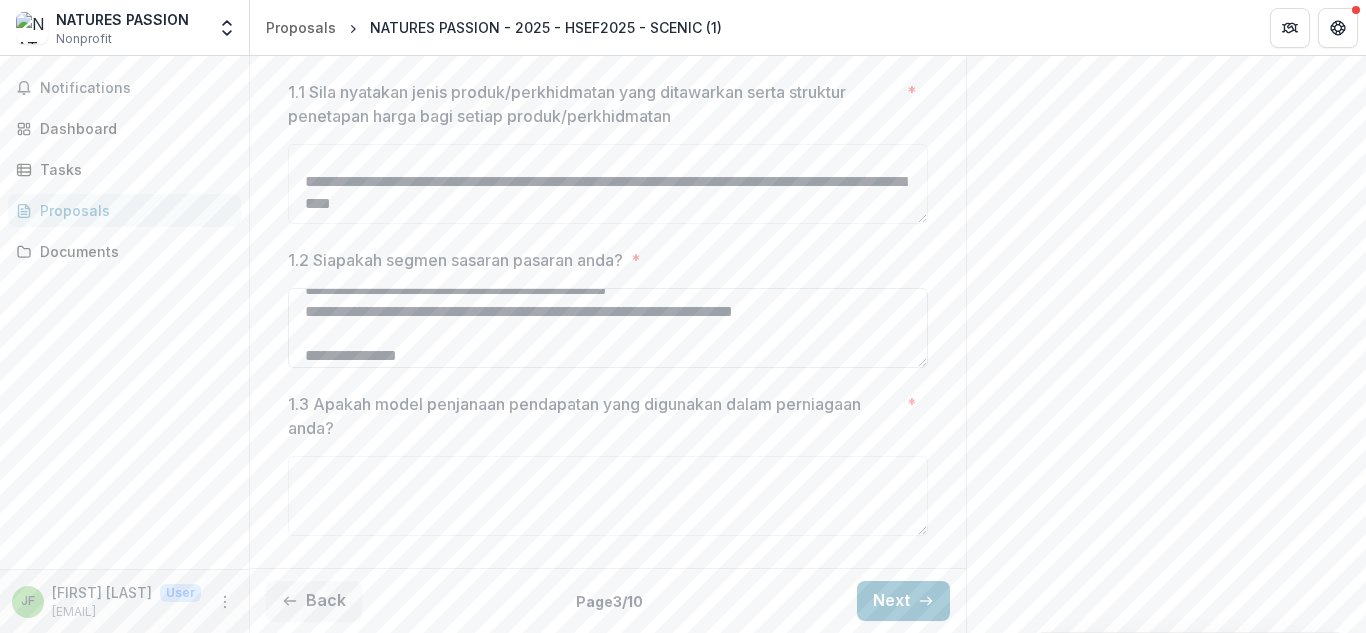 click on "1.2 Siapakah segmen sasaran pasaran anda? *" at bounding box center (608, 328) 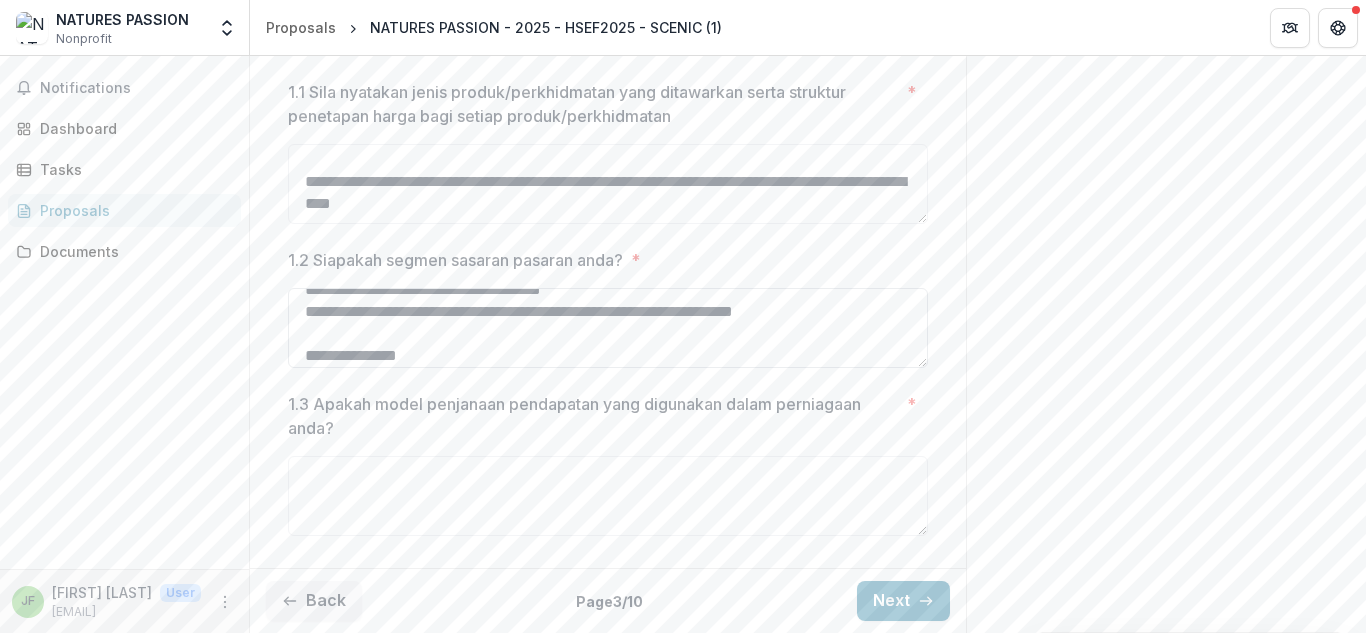 click on "1.2 Siapakah segmen sasaran pasaran anda? *" at bounding box center (608, 328) 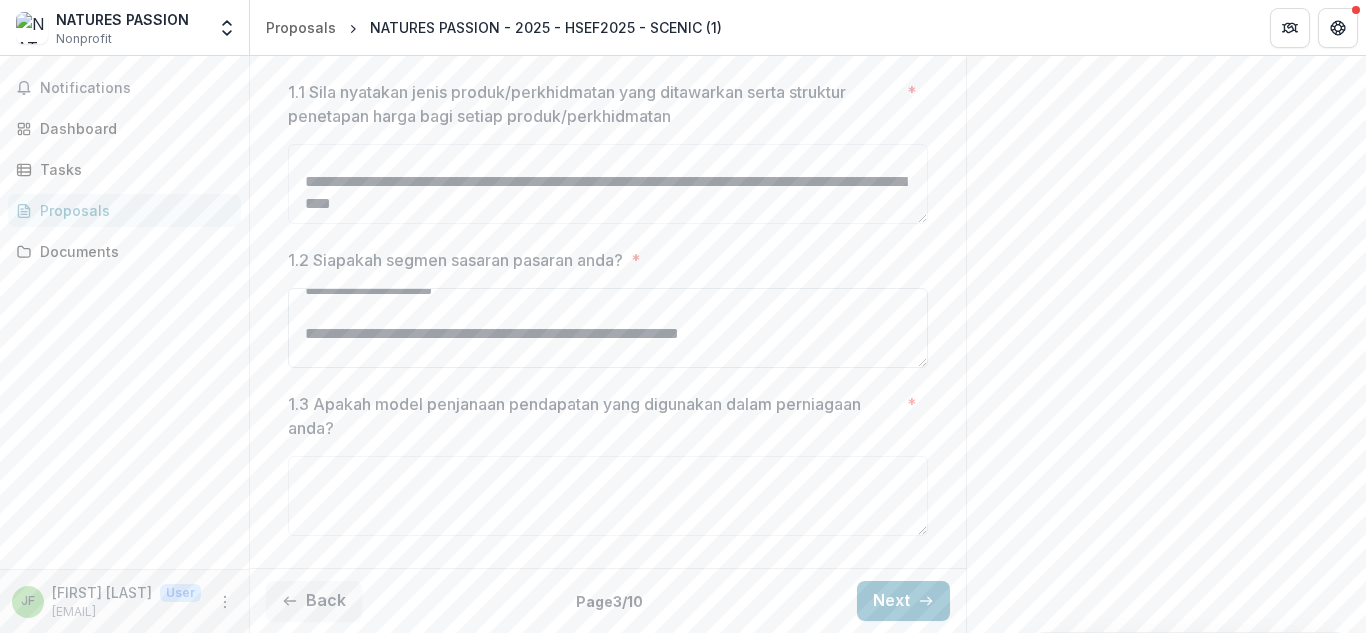 scroll, scrollTop: 590, scrollLeft: 0, axis: vertical 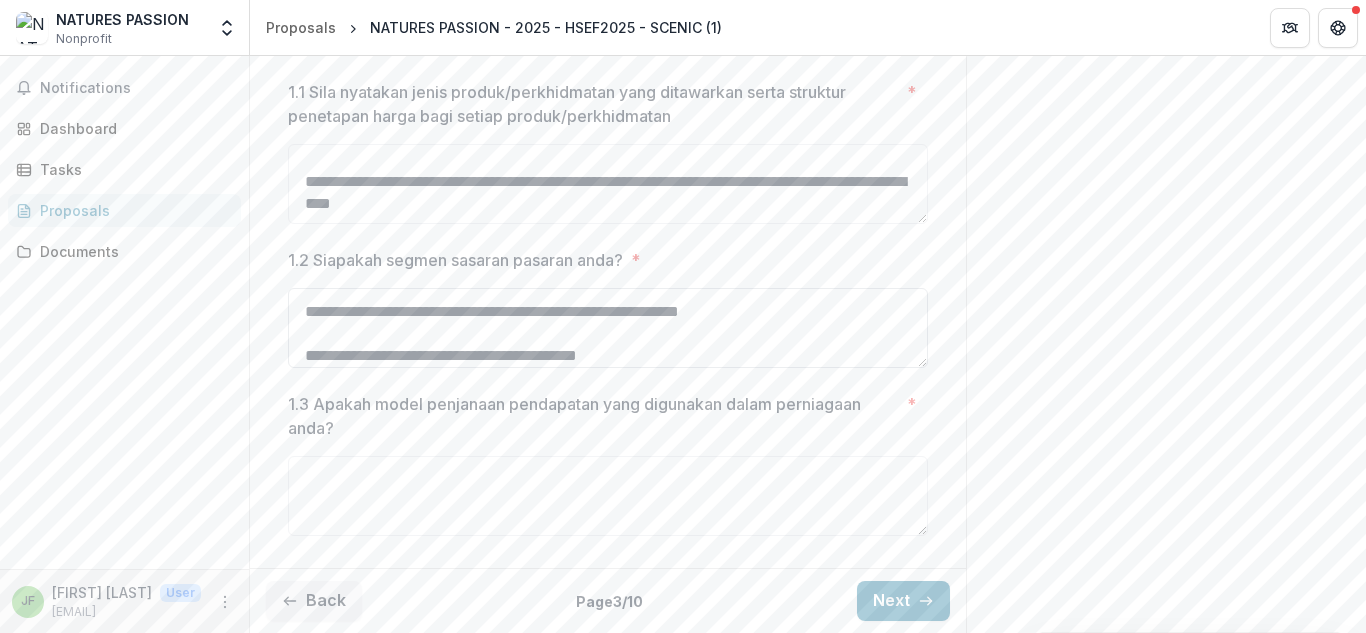 click on "1.2 Siapakah segmen sasaran pasaran anda? *" at bounding box center [608, 328] 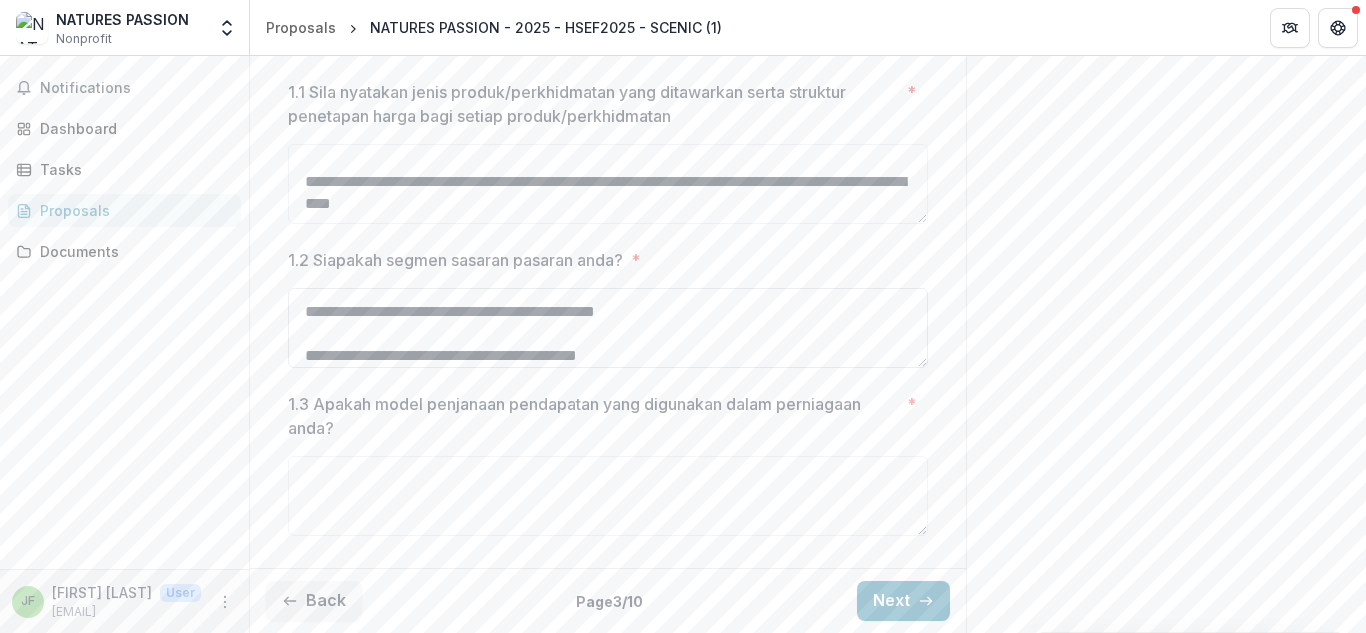 click on "1.2 Siapakah segmen sasaran pasaran anda? *" at bounding box center [608, 328] 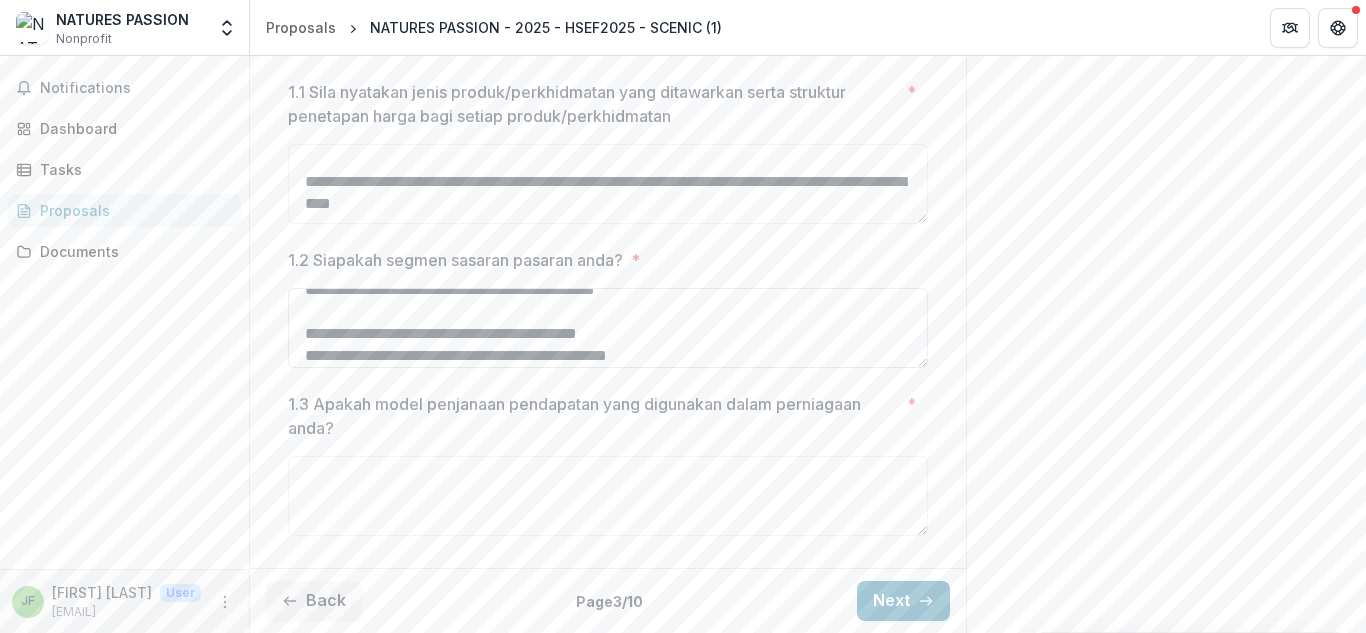 scroll, scrollTop: 634, scrollLeft: 0, axis: vertical 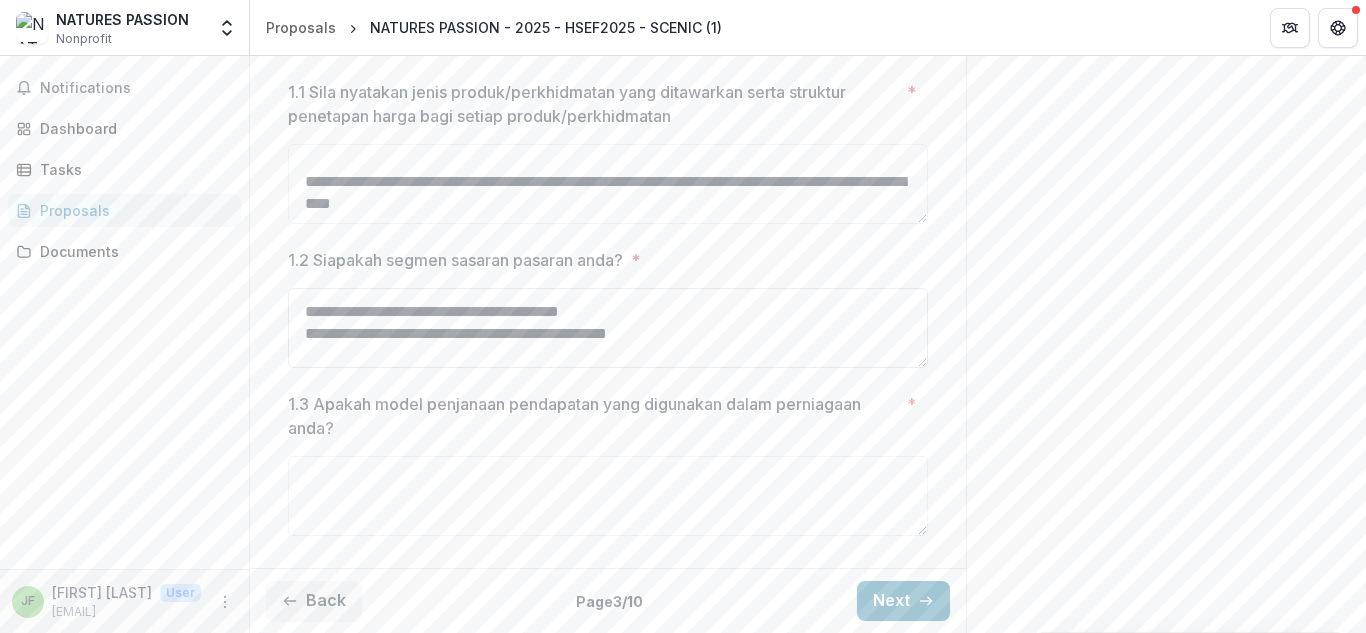 click on "1.2 Siapakah segmen sasaran pasaran anda? *" at bounding box center (608, 328) 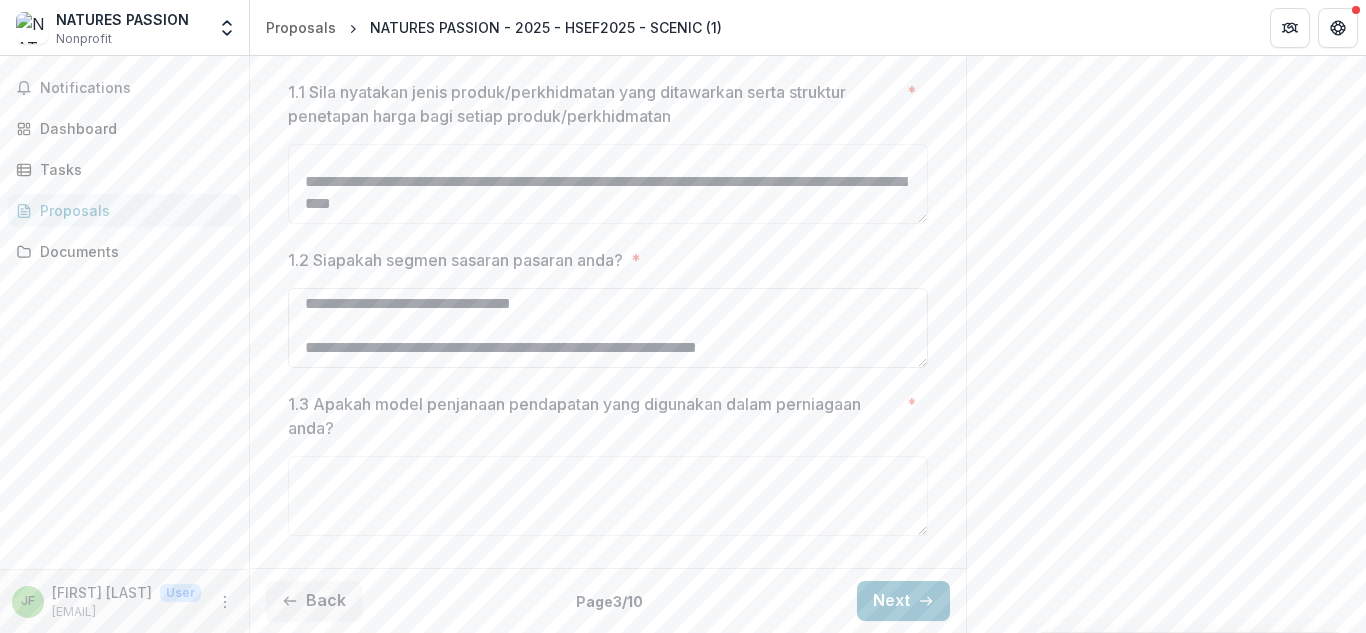 scroll, scrollTop: 950, scrollLeft: 0, axis: vertical 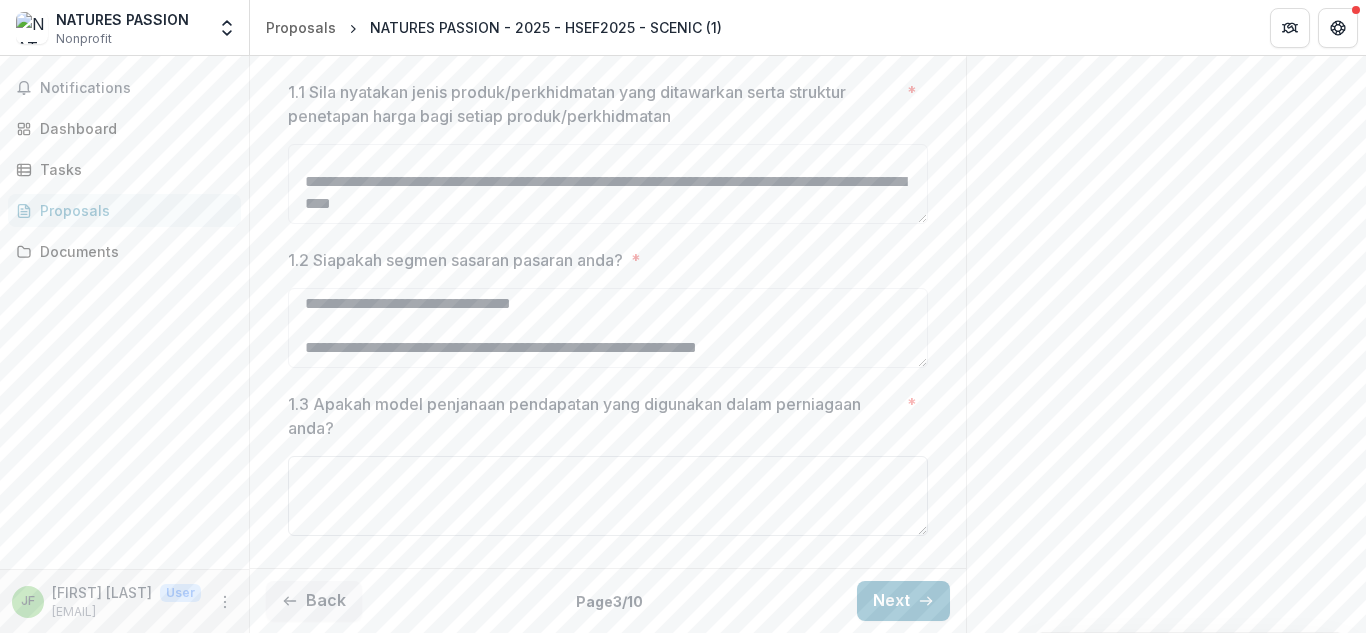 click on "1.3 Apakah model penjanaan pendapatan yang digunakan dalam perniagaan anda? *" at bounding box center [608, 496] 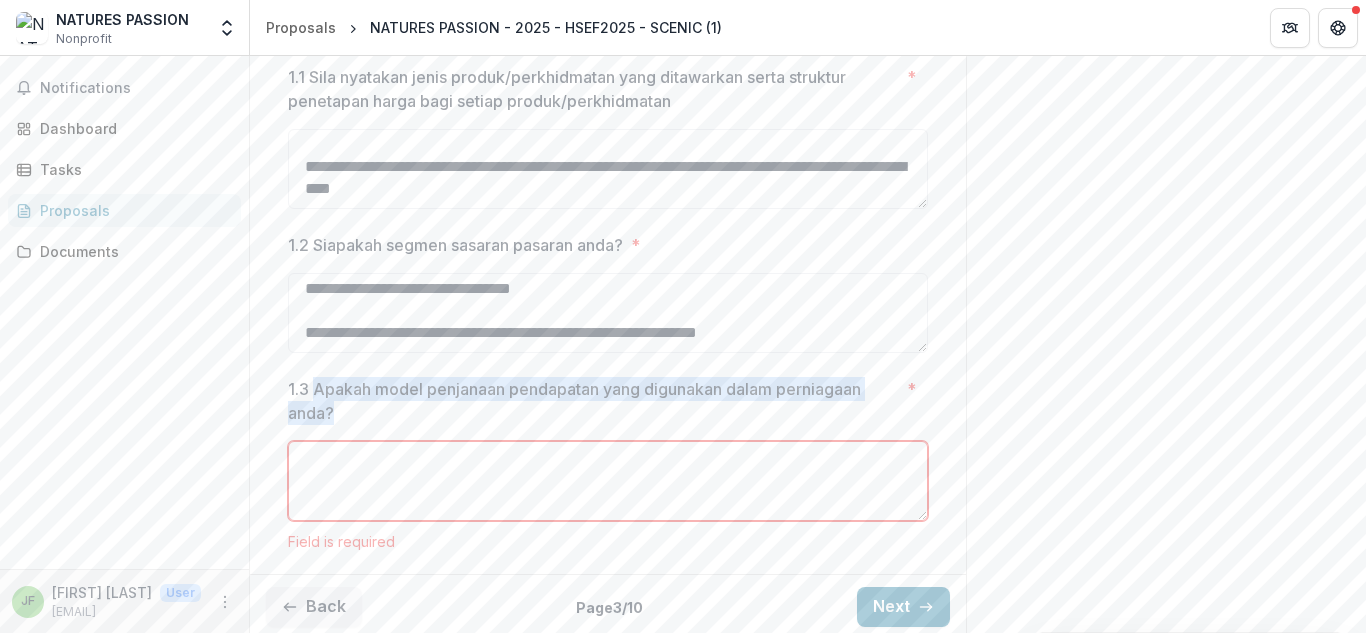 drag, startPoint x: 311, startPoint y: 407, endPoint x: 332, endPoint y: 427, distance: 29 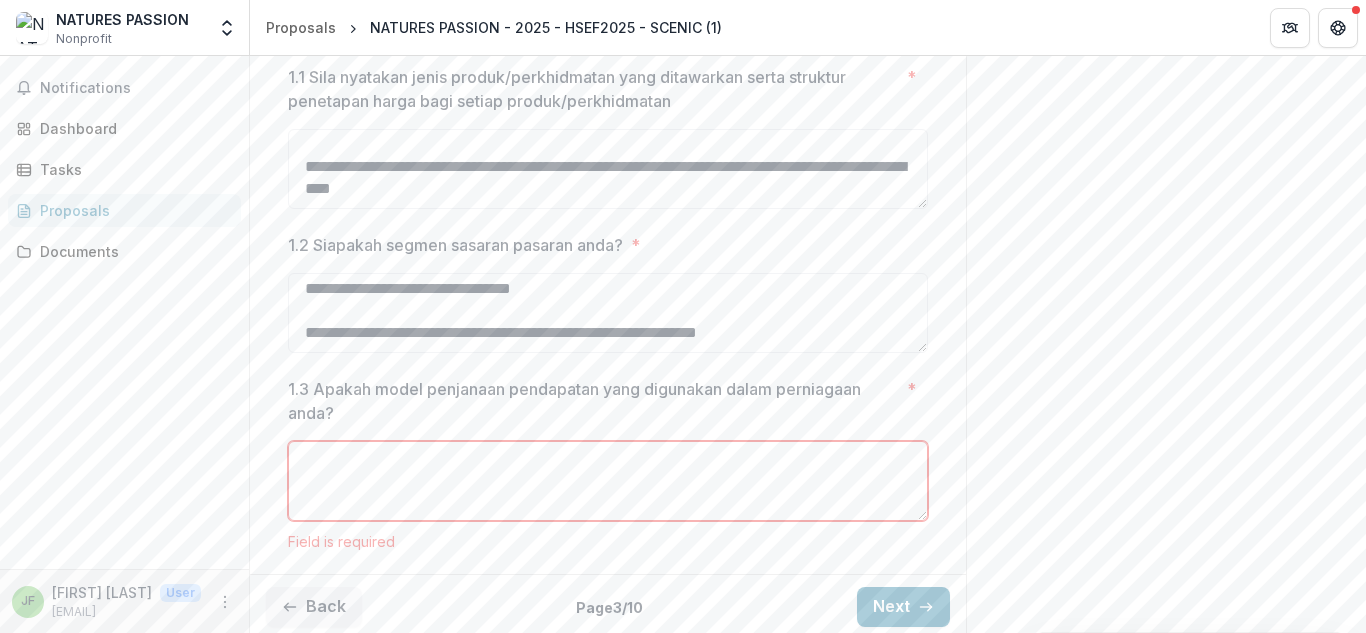 click on "1.3 Apakah model penjanaan pendapatan yang digunakan dalam perniagaan anda? *" at bounding box center (608, 481) 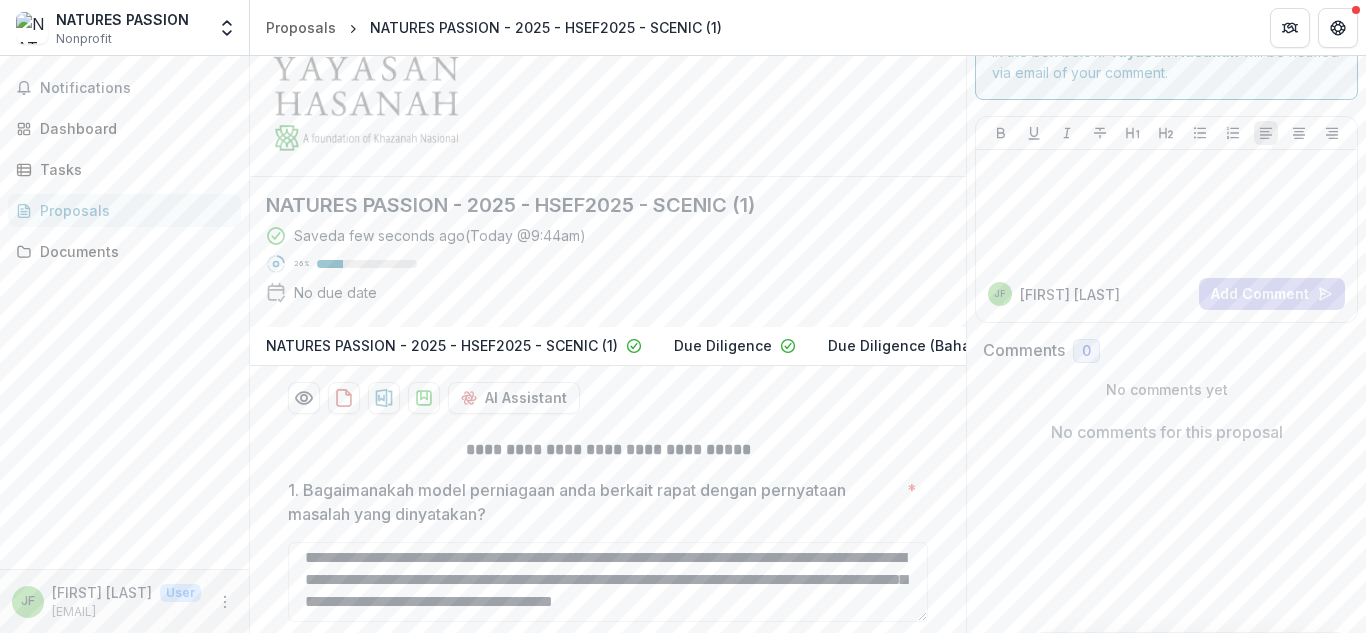 scroll, scrollTop: 0, scrollLeft: 0, axis: both 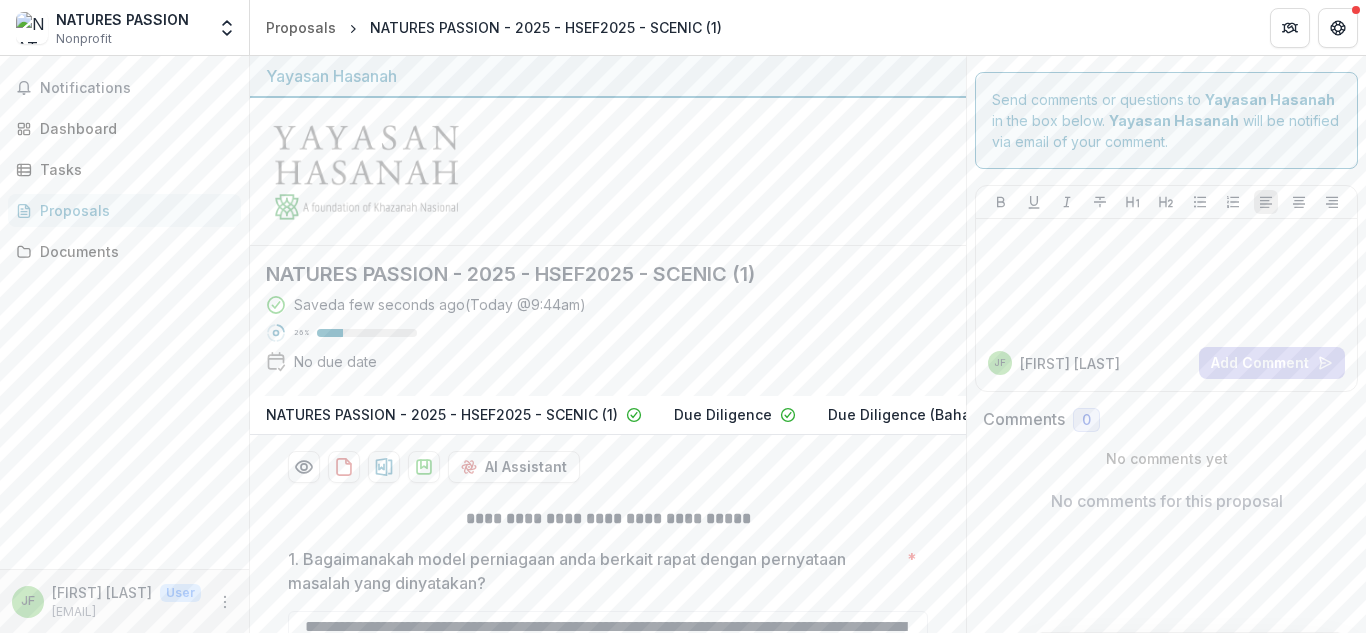 click on "Send comments or questions to   [ORGANIZATION]   in the box below.   [ORGANIZATION]   will be notified via email of your comment. JF Jiclyn F Add Comment Comments 0 No comments yet No comments for this proposal" at bounding box center [1166, 672] 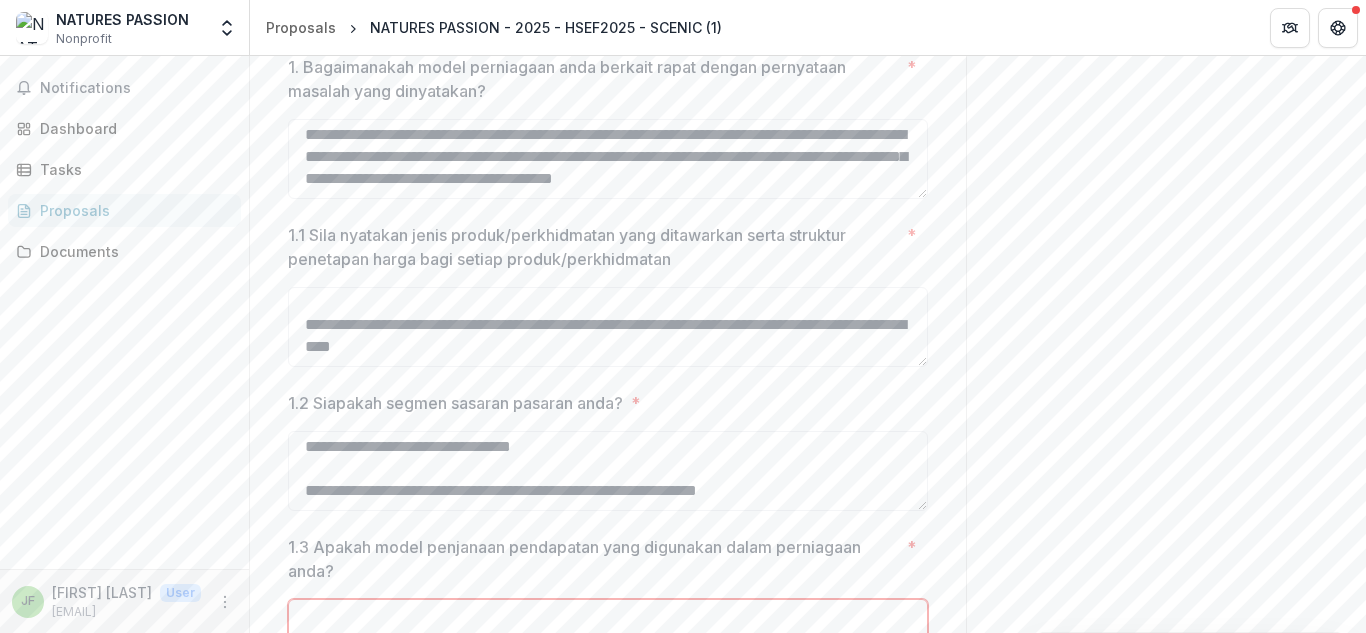 scroll, scrollTop: 671, scrollLeft: 0, axis: vertical 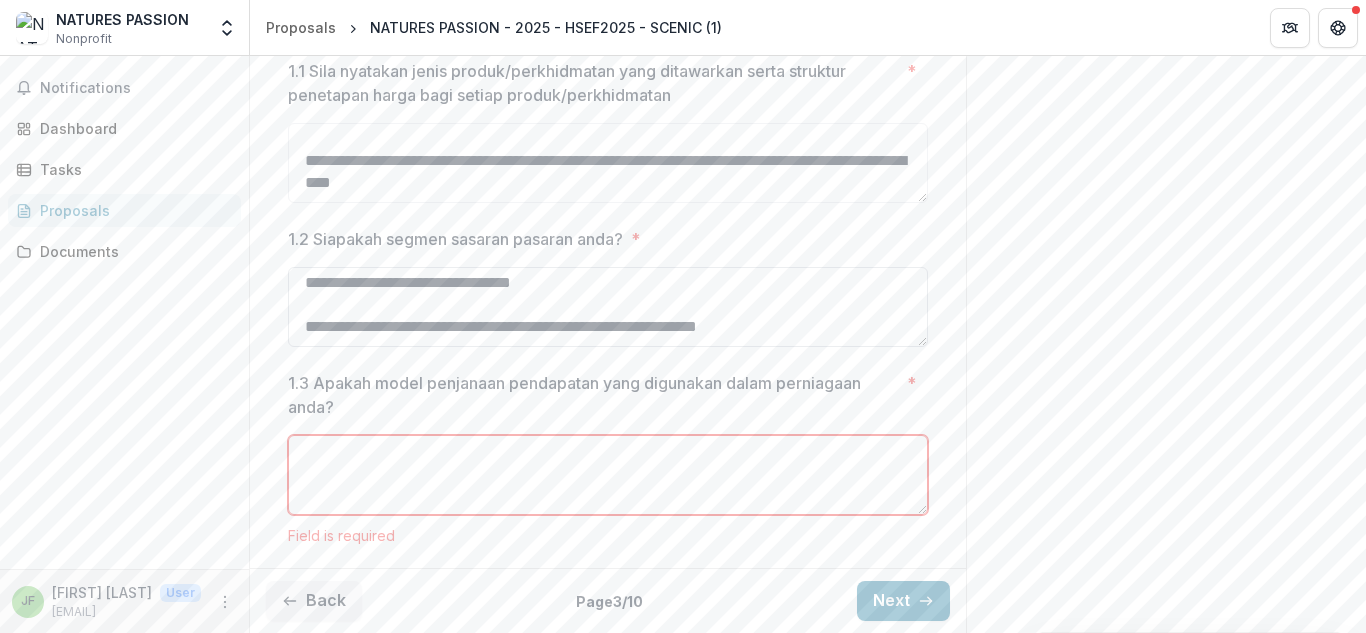 click on "1.2 Siapakah segmen sasaran pasaran anda? *" at bounding box center (608, 307) 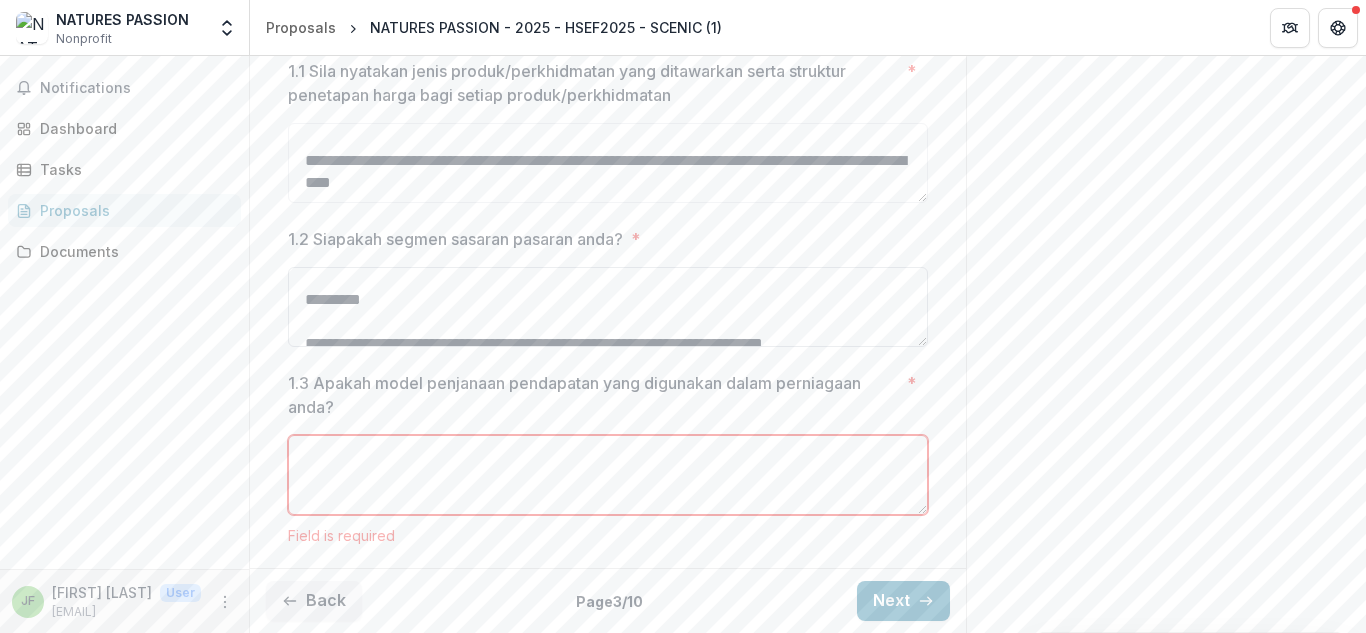 scroll, scrollTop: 317, scrollLeft: 0, axis: vertical 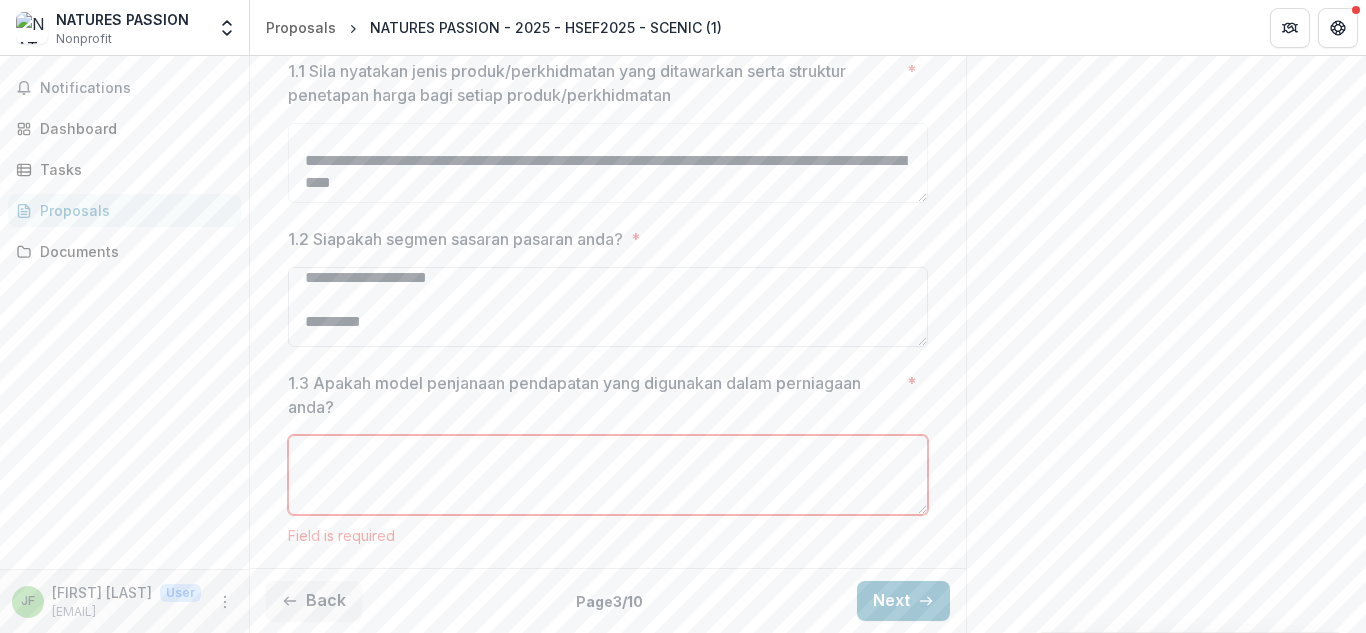 click on "1.2 Siapakah segmen sasaran pasaran anda? *" at bounding box center (608, 307) 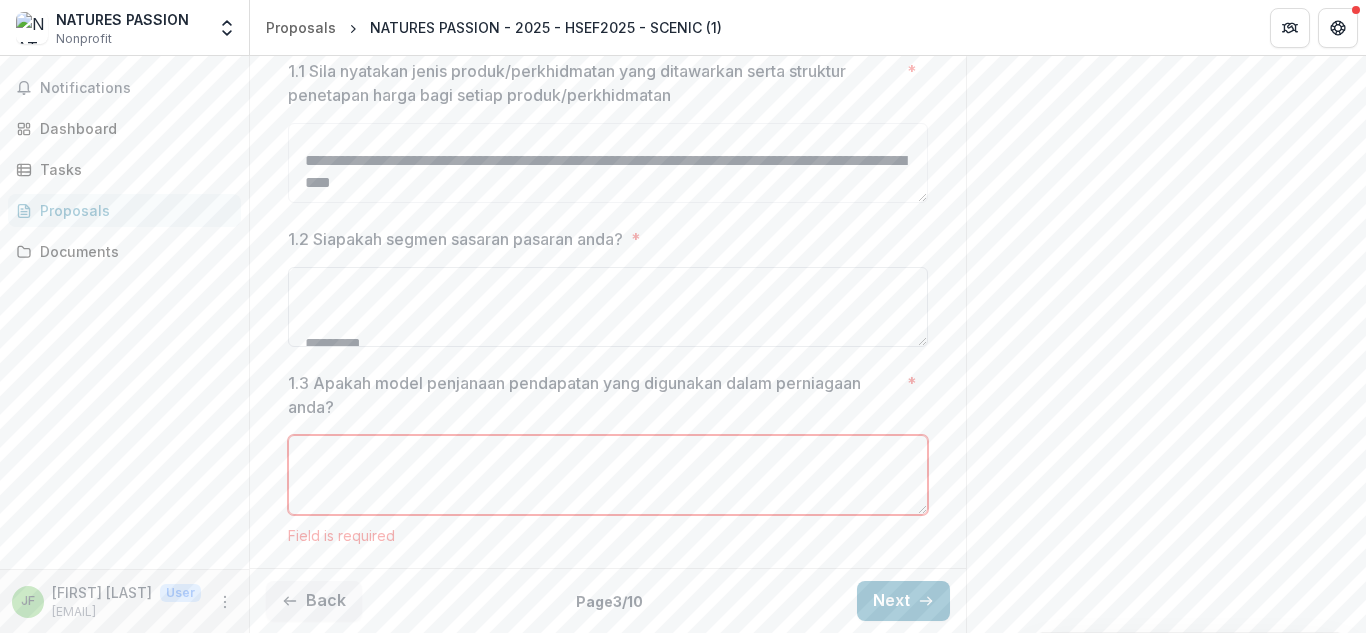 scroll, scrollTop: 361, scrollLeft: 0, axis: vertical 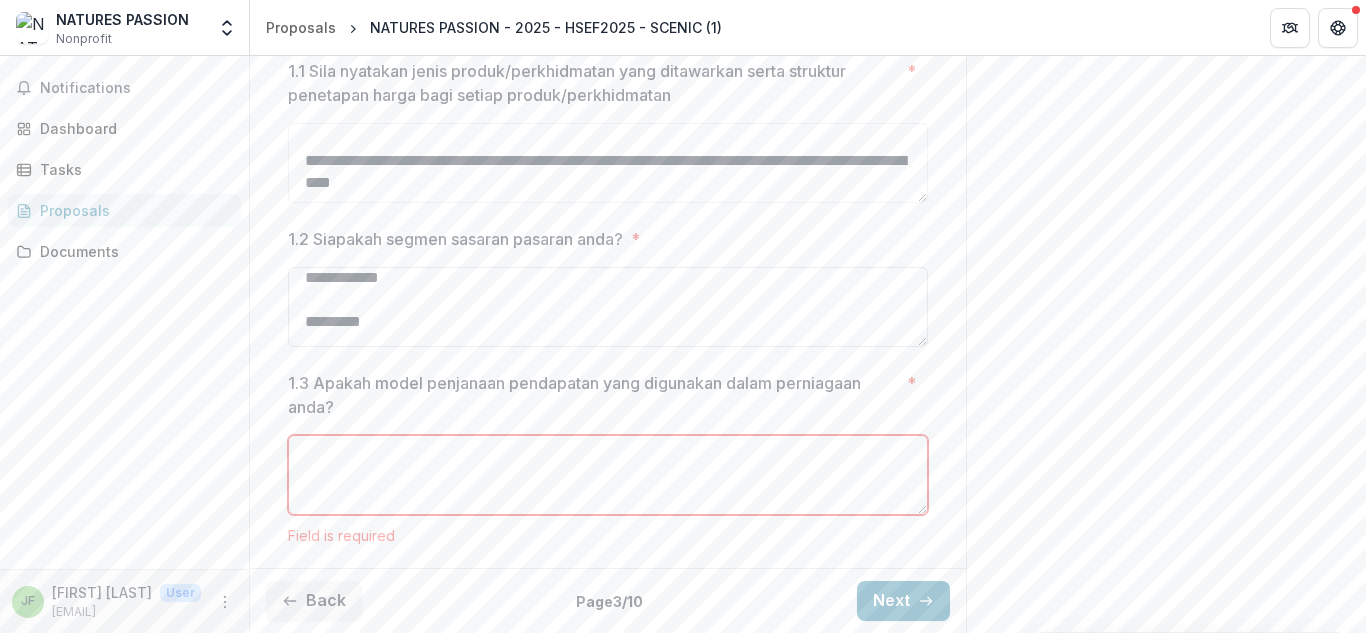 click on "1.2 Siapakah segmen sasaran pasaran anda? *" at bounding box center (608, 307) 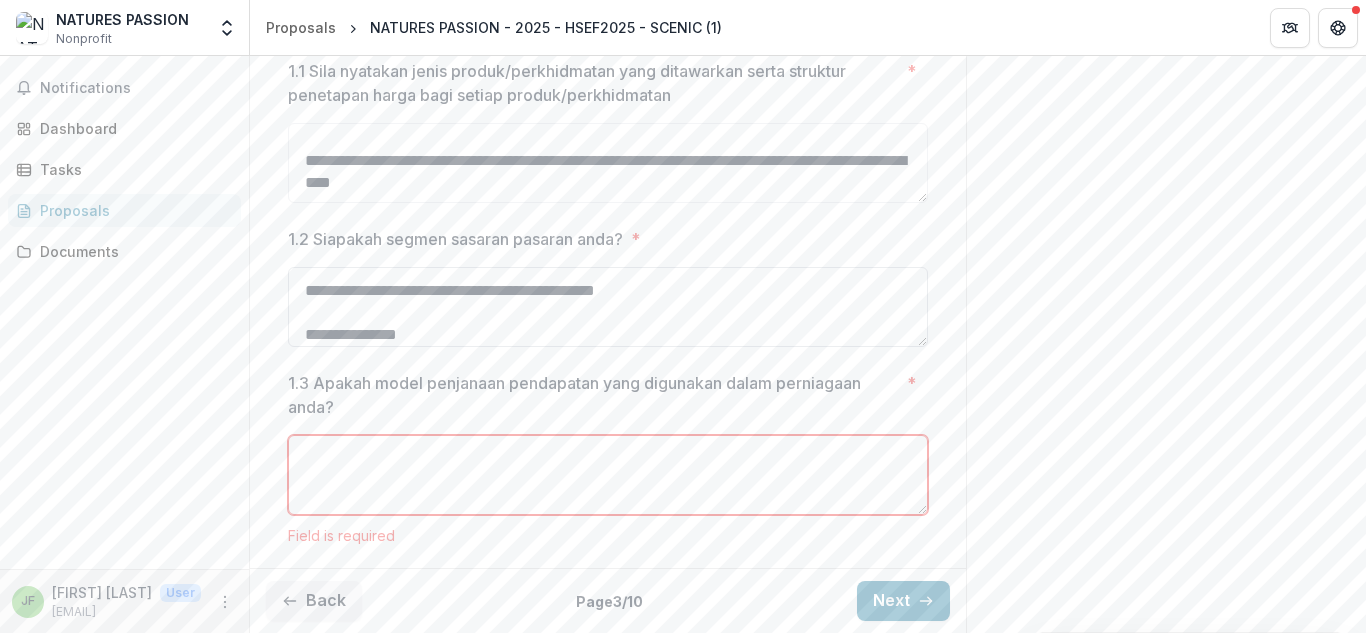 scroll, scrollTop: 832, scrollLeft: 0, axis: vertical 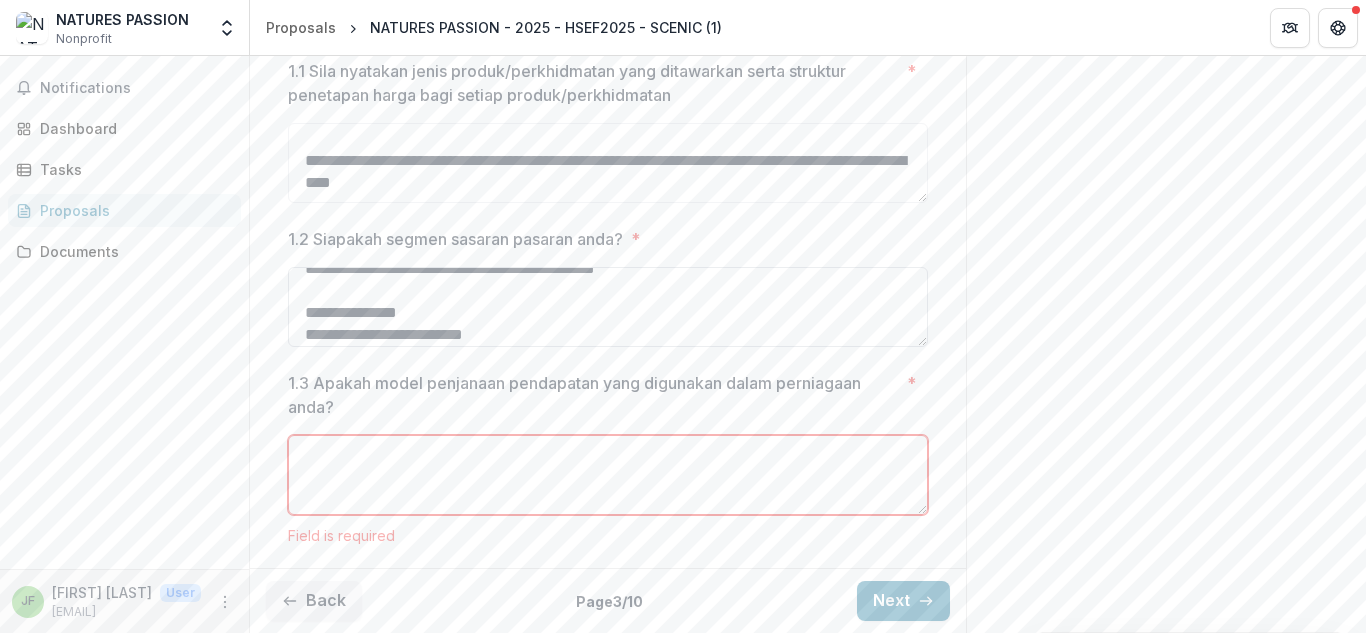 click on "1.2 Siapakah segmen sasaran pasaran anda? *" at bounding box center [608, 307] 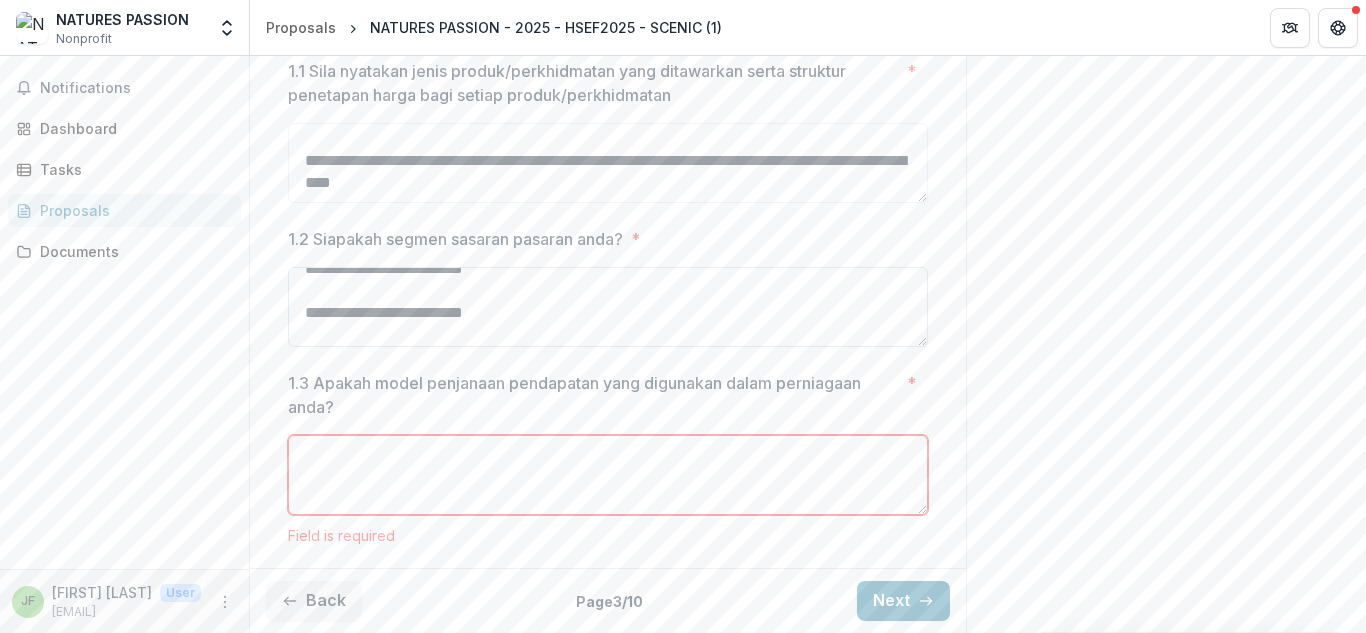 scroll, scrollTop: 876, scrollLeft: 0, axis: vertical 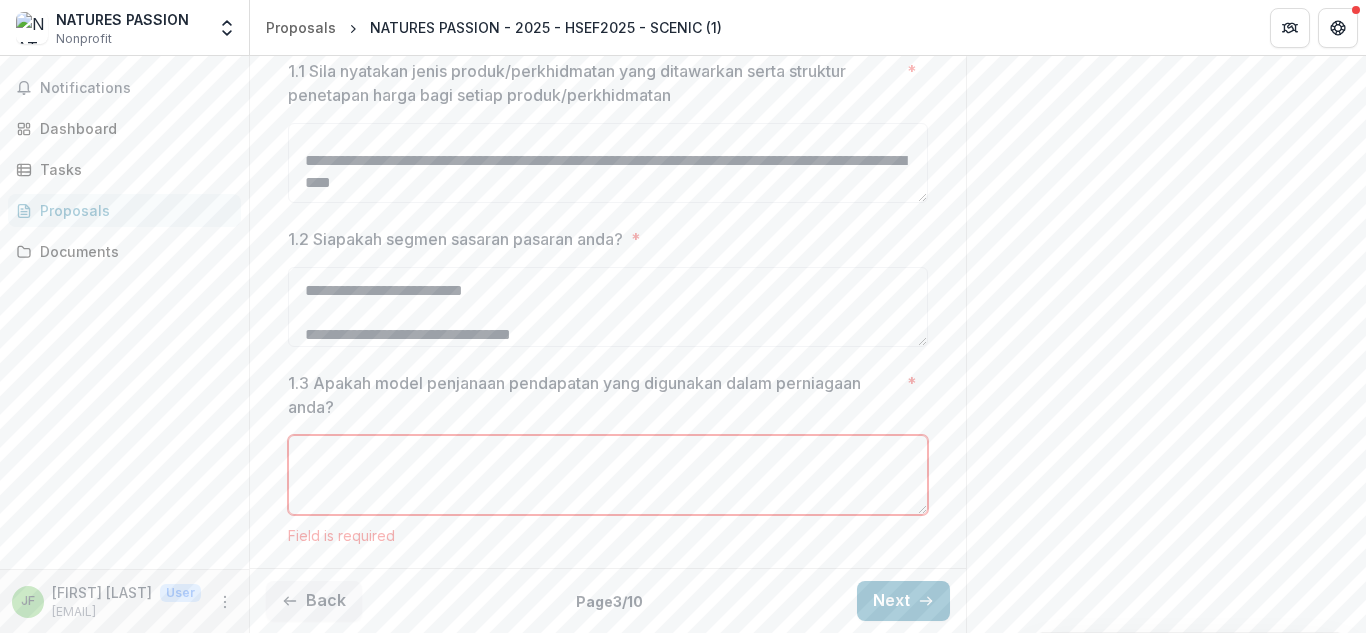 type on "**********" 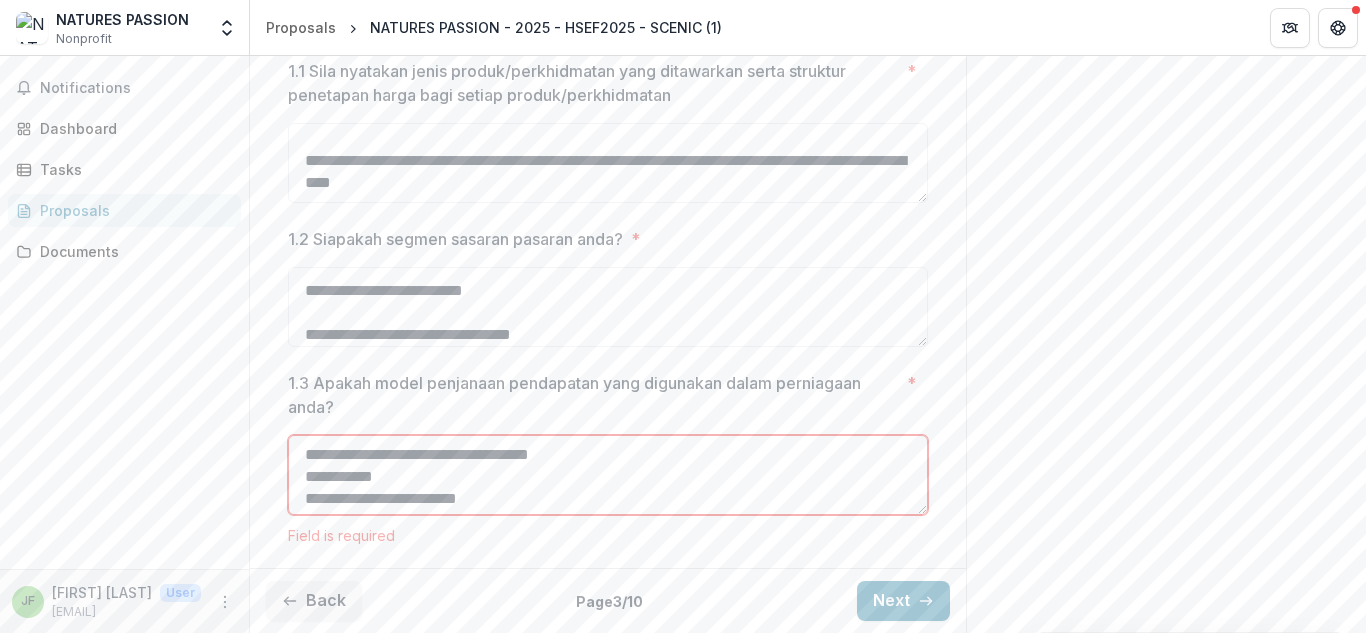scroll, scrollTop: 656, scrollLeft: 0, axis: vertical 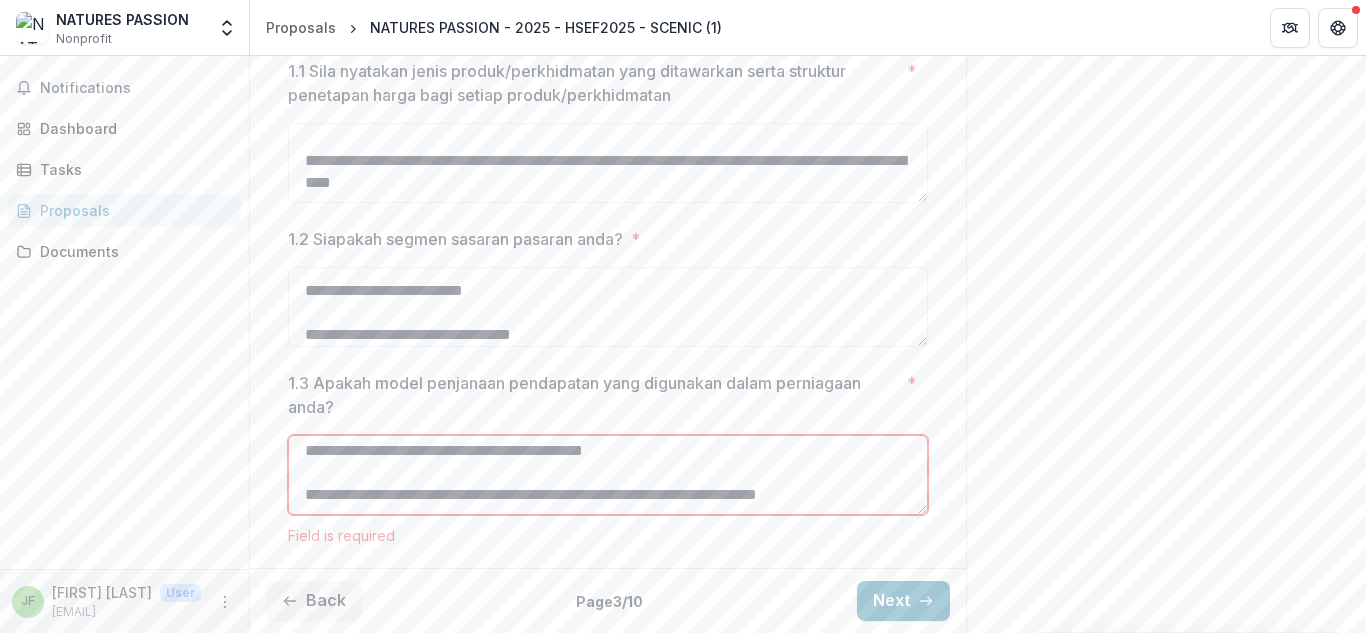 click on "**********" at bounding box center [608, 475] 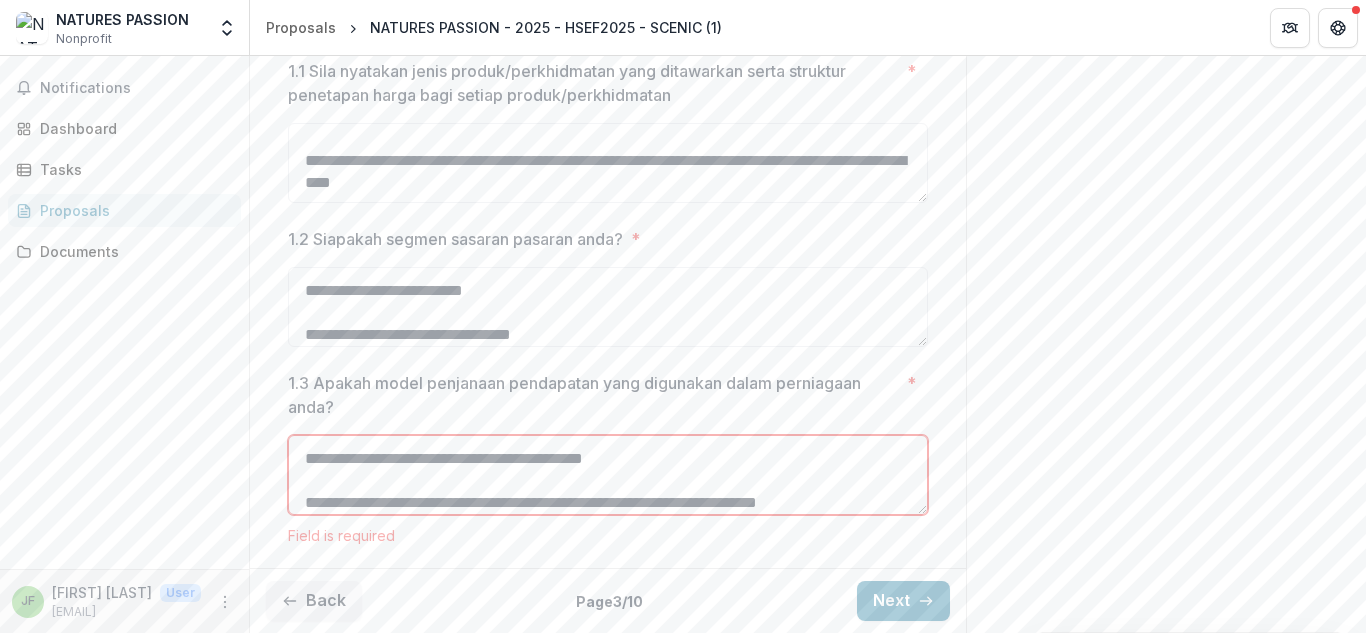 scroll, scrollTop: 656, scrollLeft: 0, axis: vertical 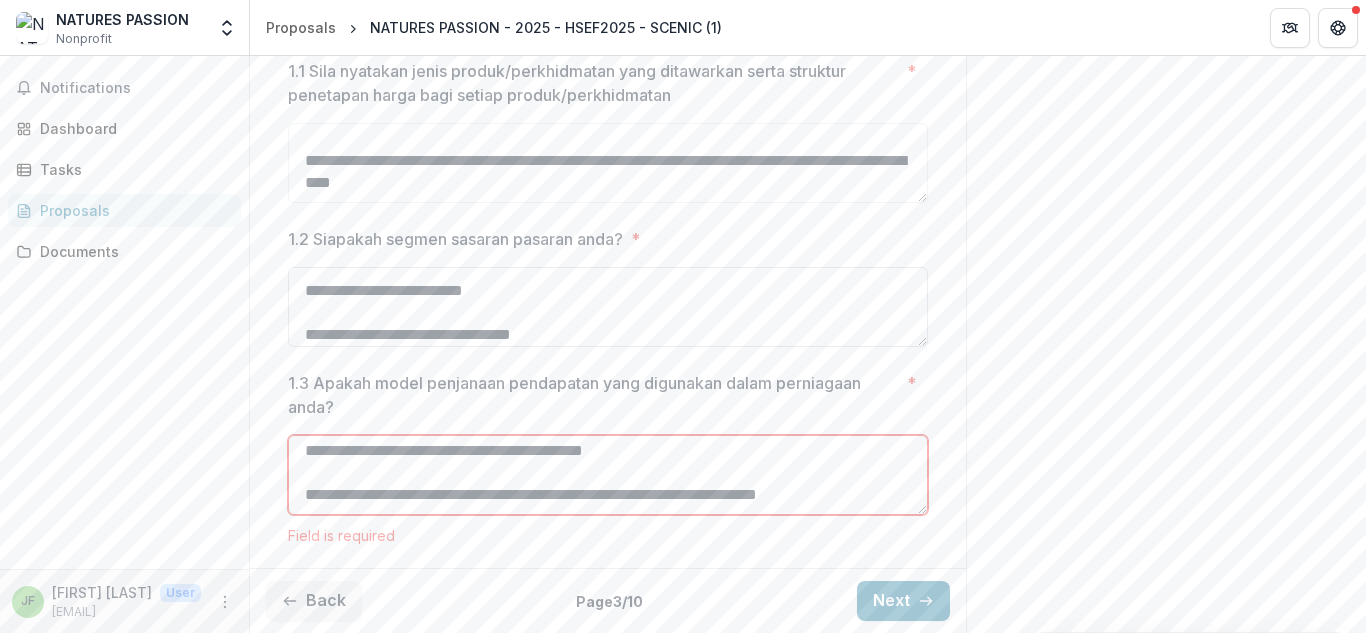 type on "**********" 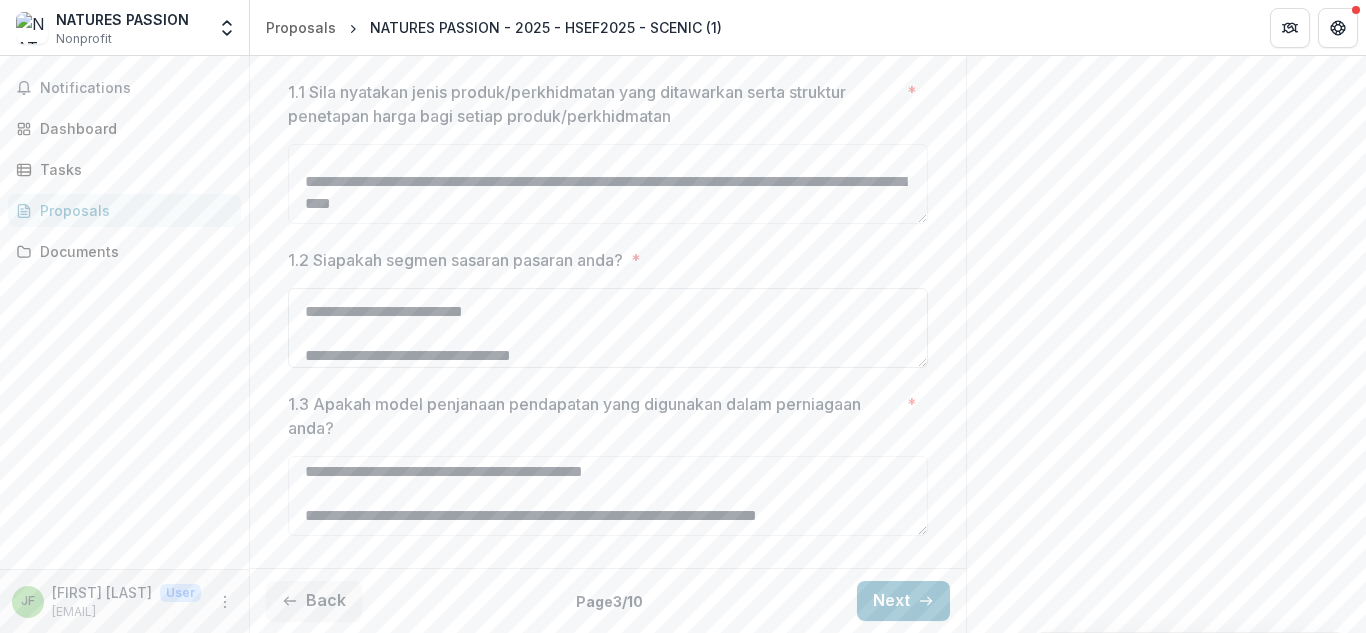 scroll, scrollTop: 650, scrollLeft: 0, axis: vertical 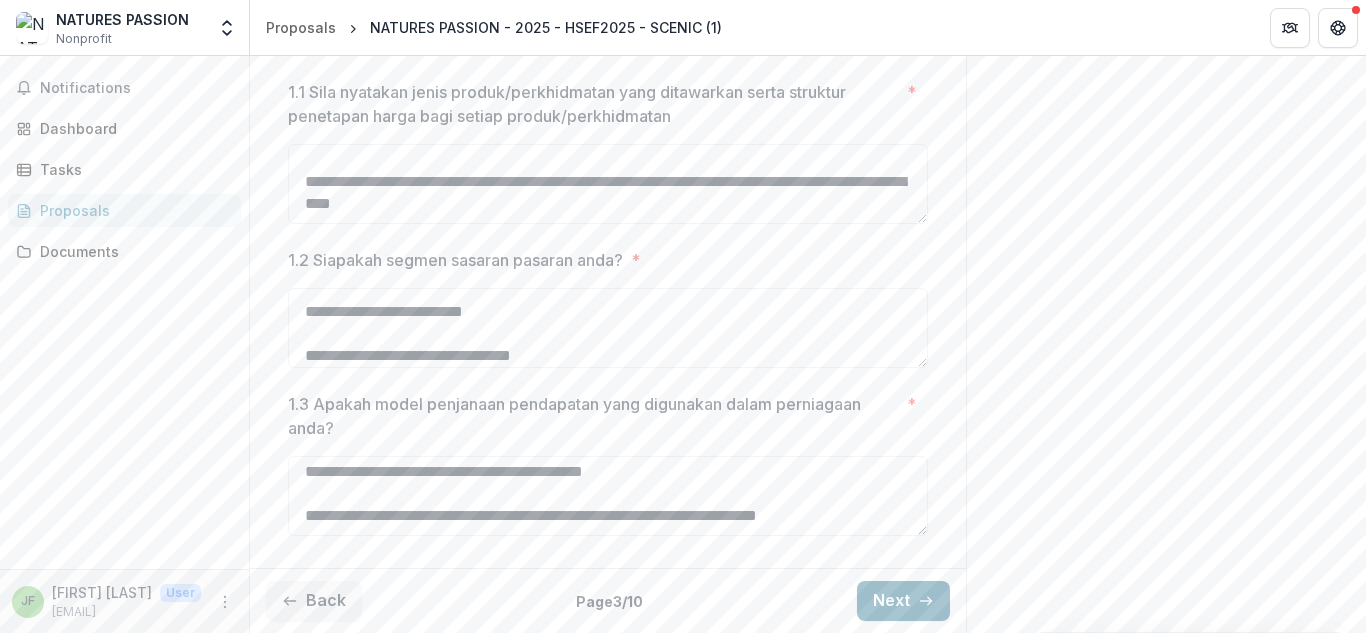 click on "Next" at bounding box center [903, 601] 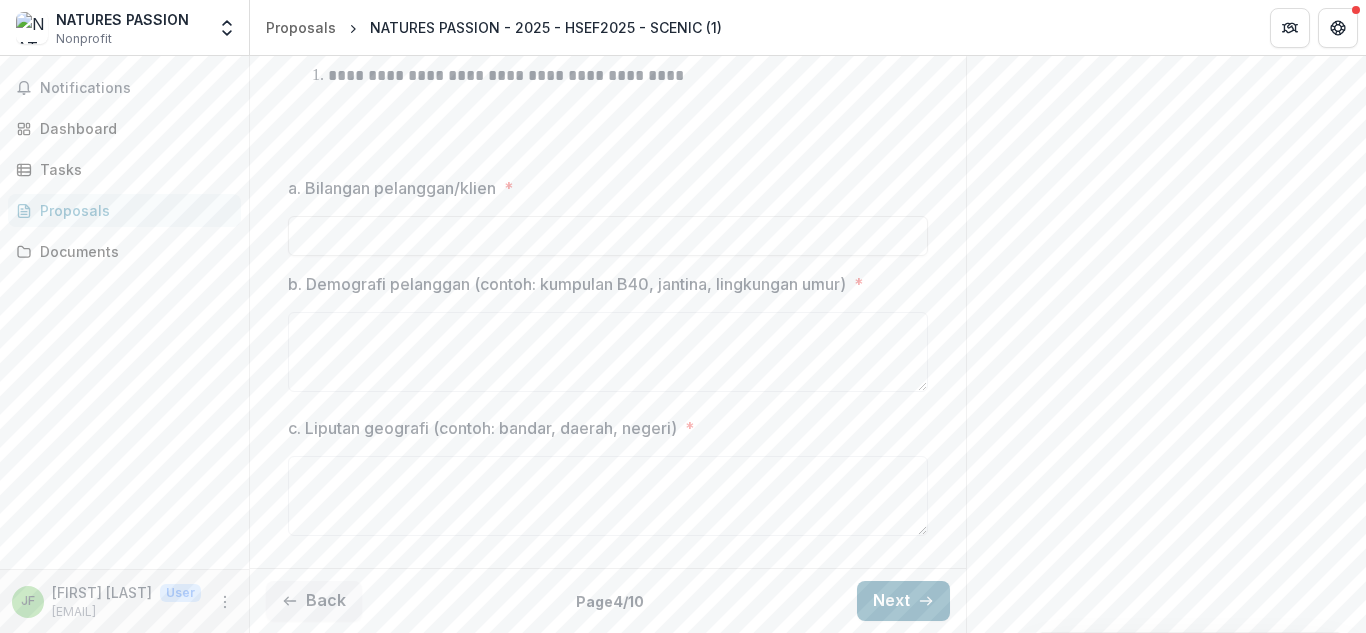 scroll, scrollTop: 498, scrollLeft: 0, axis: vertical 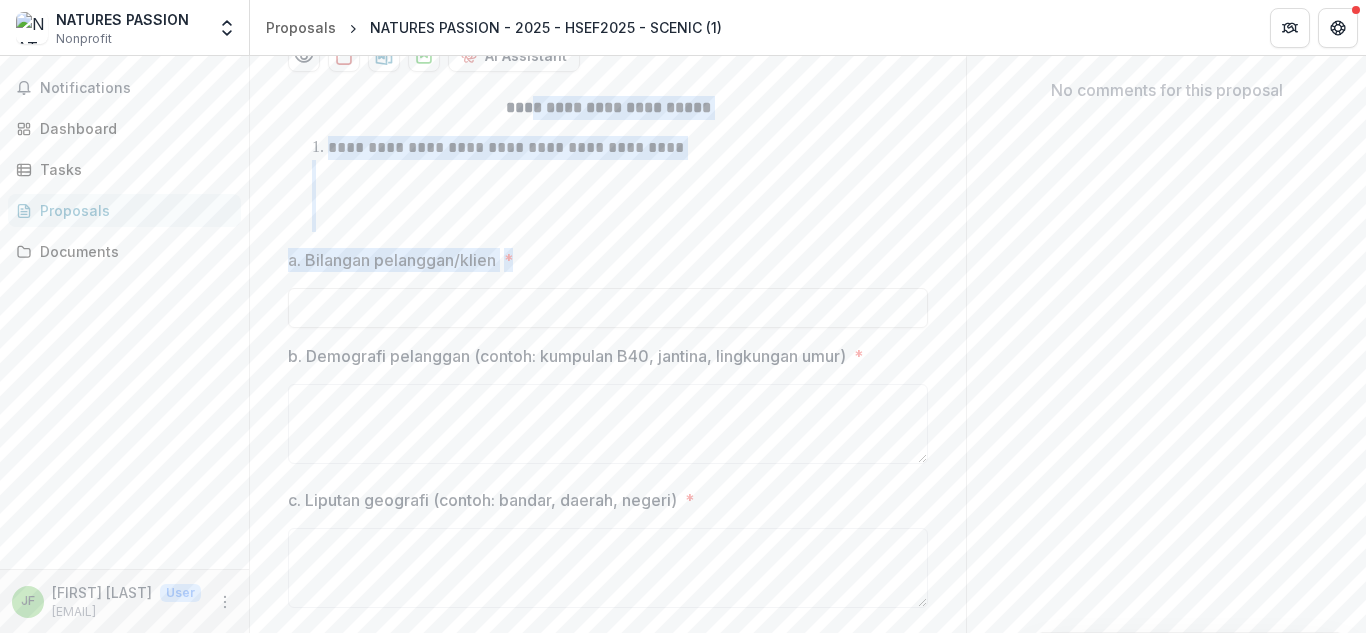 drag, startPoint x: 506, startPoint y: 117, endPoint x: 685, endPoint y: 258, distance: 227.864 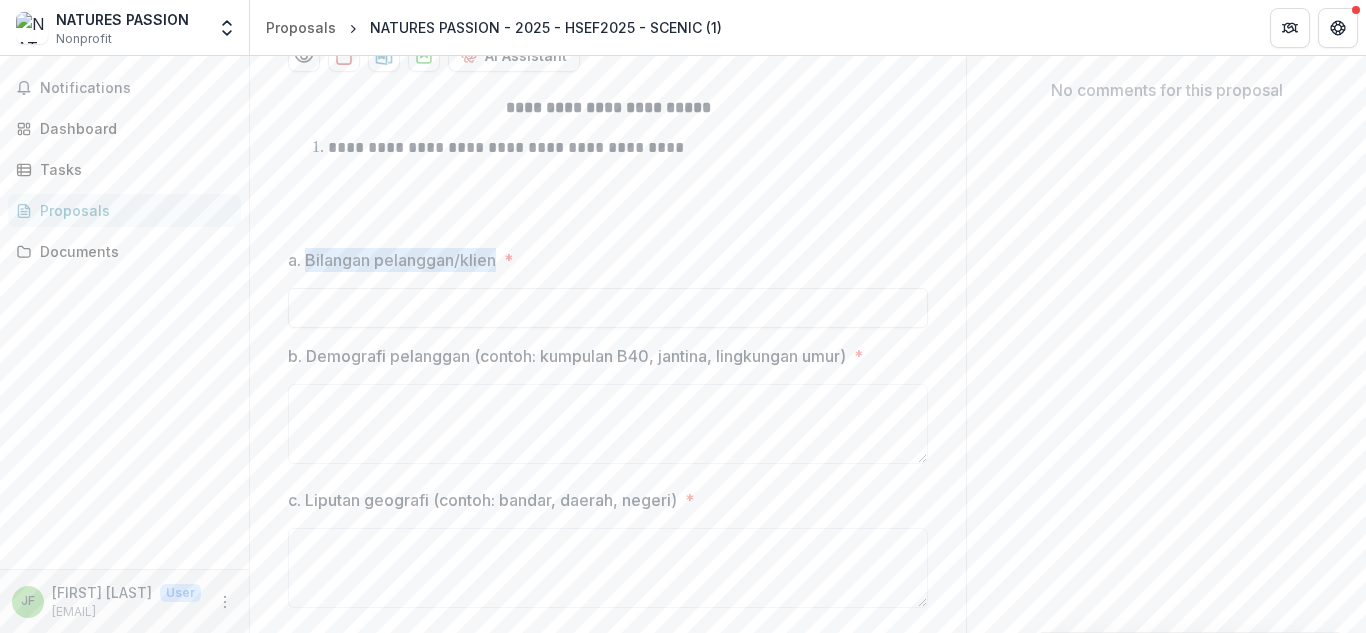 drag, startPoint x: 308, startPoint y: 277, endPoint x: 496, endPoint y: 277, distance: 188 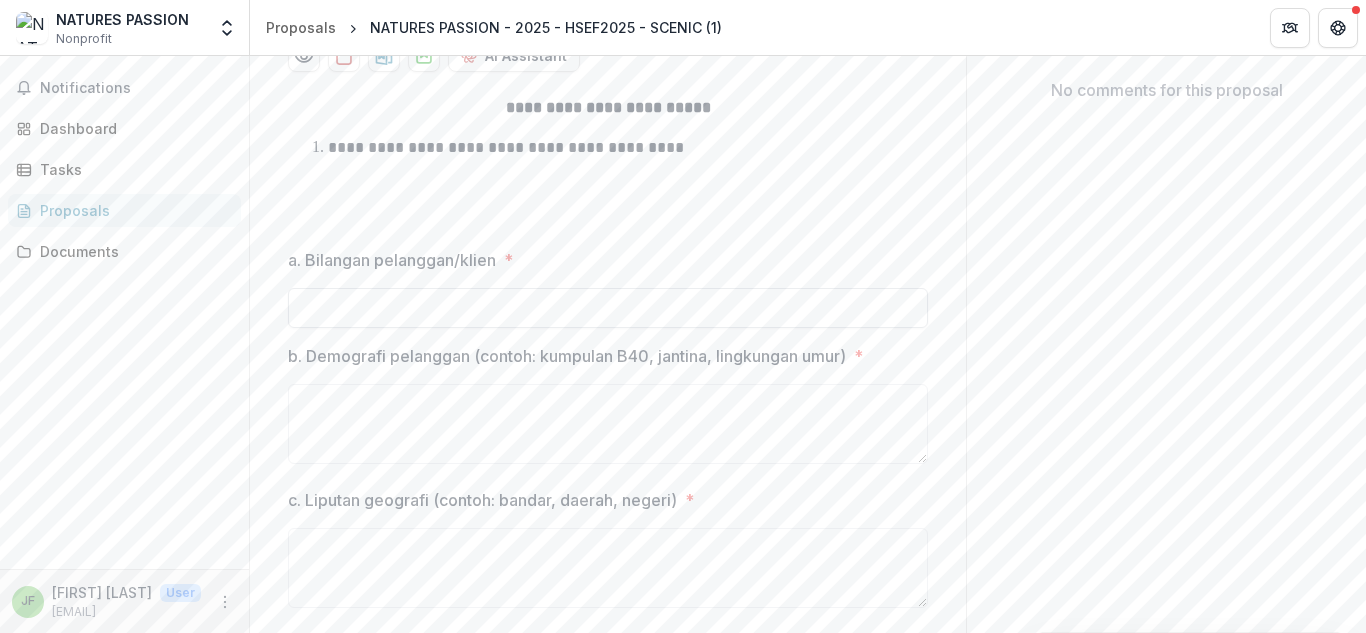 click on "a. Bilangan pelanggan/klien *" at bounding box center [608, 308] 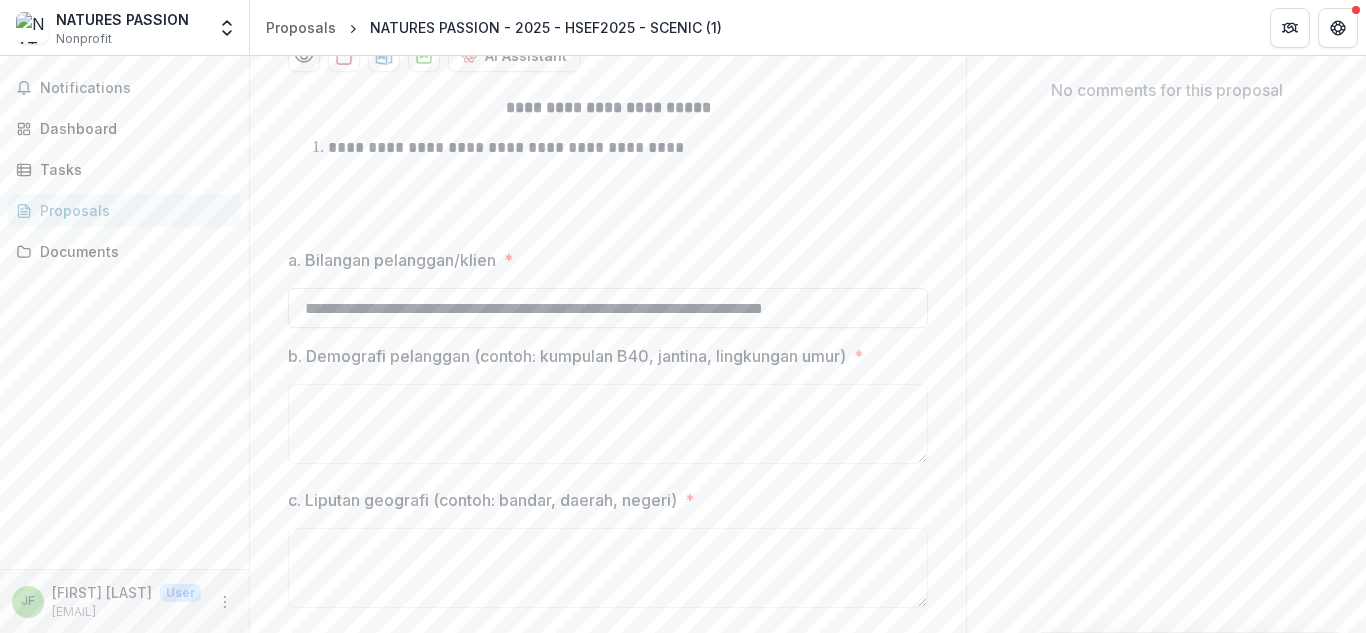 scroll, scrollTop: 0, scrollLeft: 0, axis: both 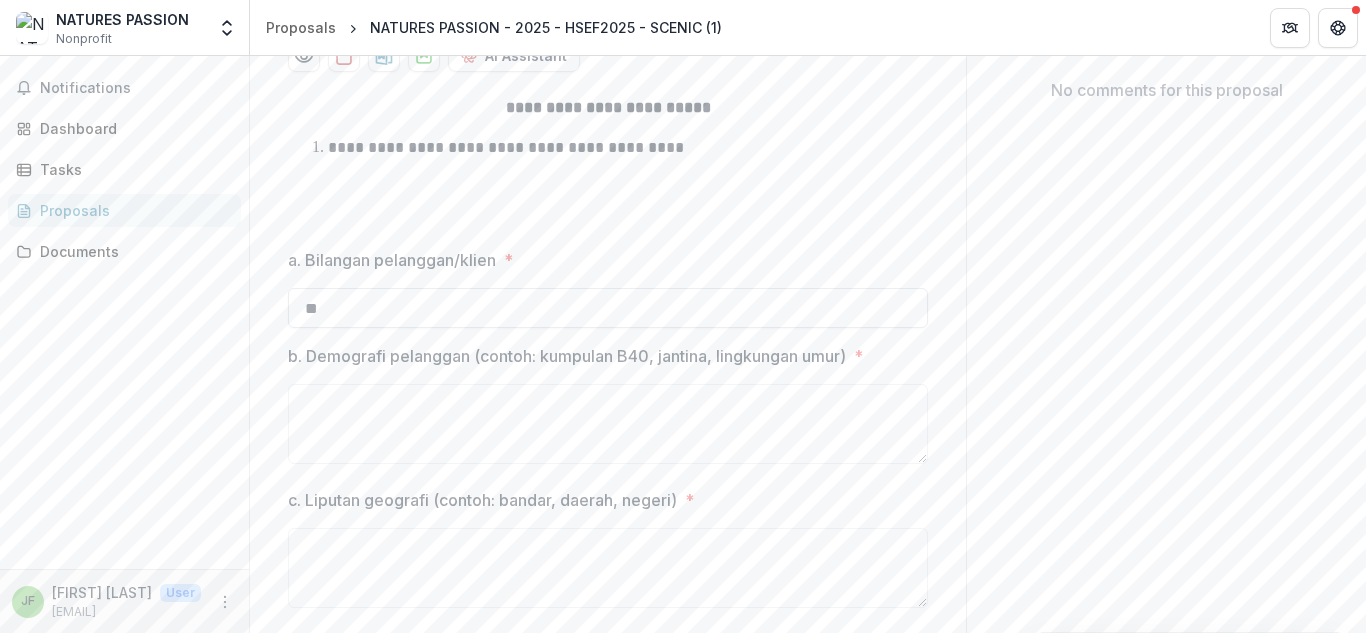 type on "*" 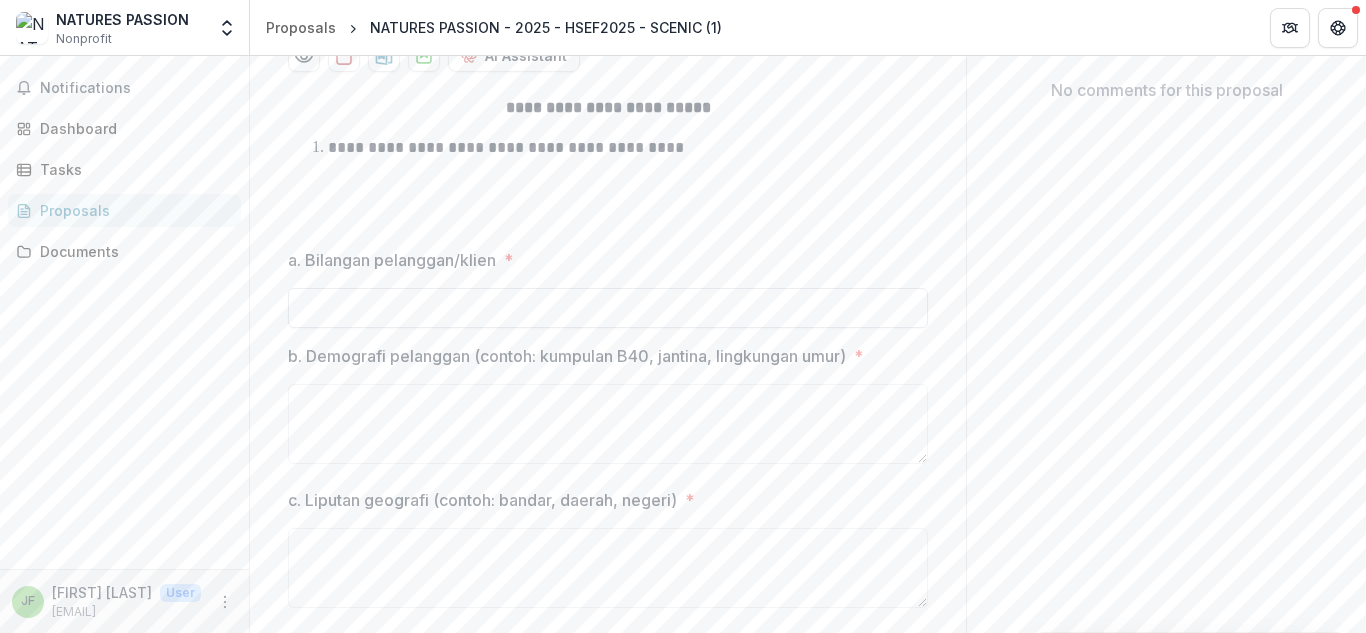 click on "a. Bilangan pelanggan/klien *" at bounding box center [608, 308] 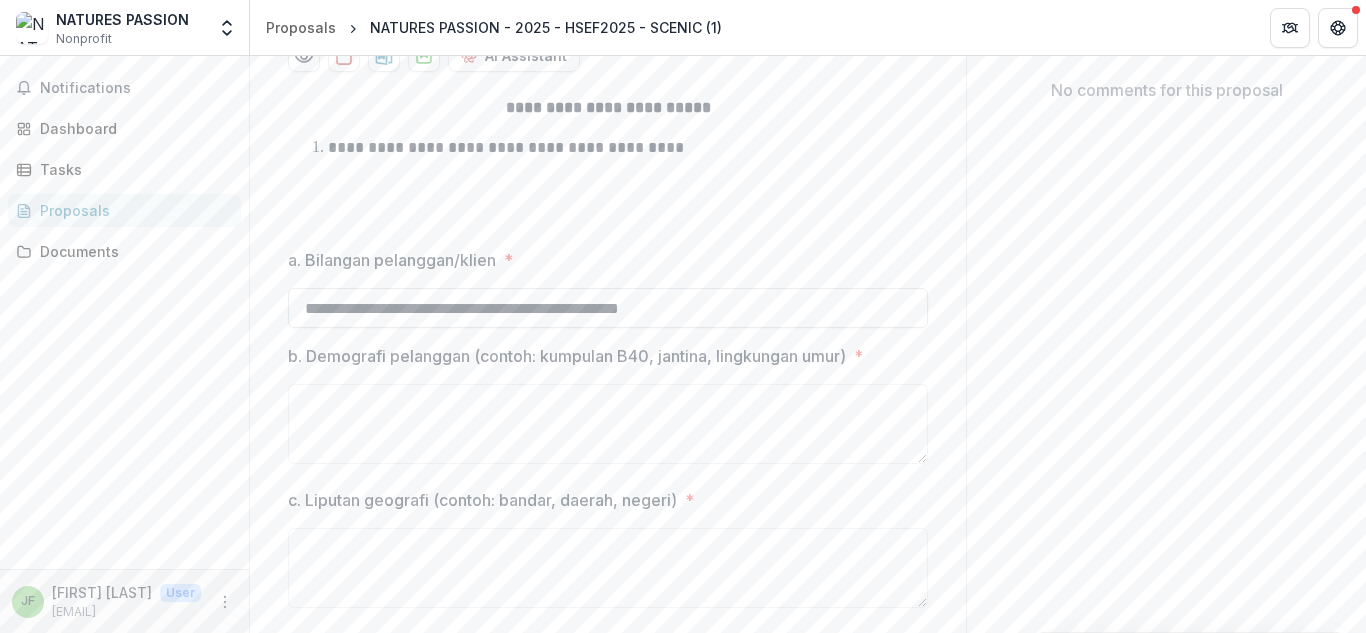 click on "**********" at bounding box center (608, 308) 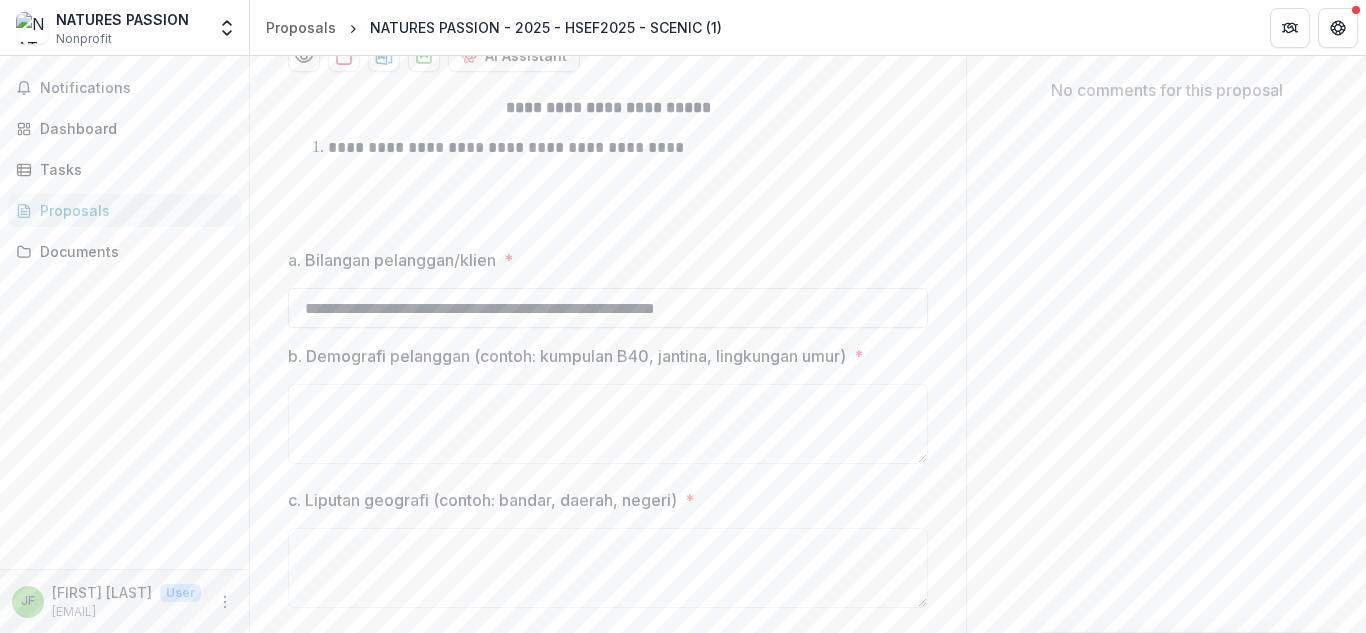 click on "**********" at bounding box center (608, 308) 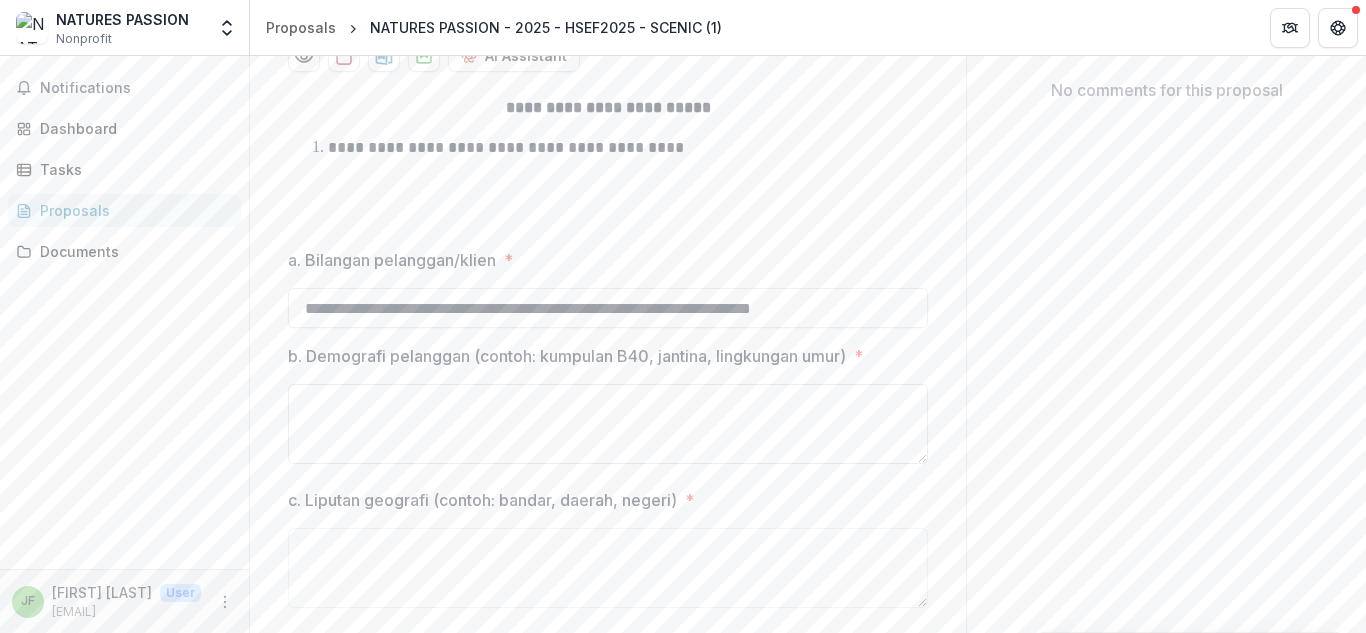 type on "**********" 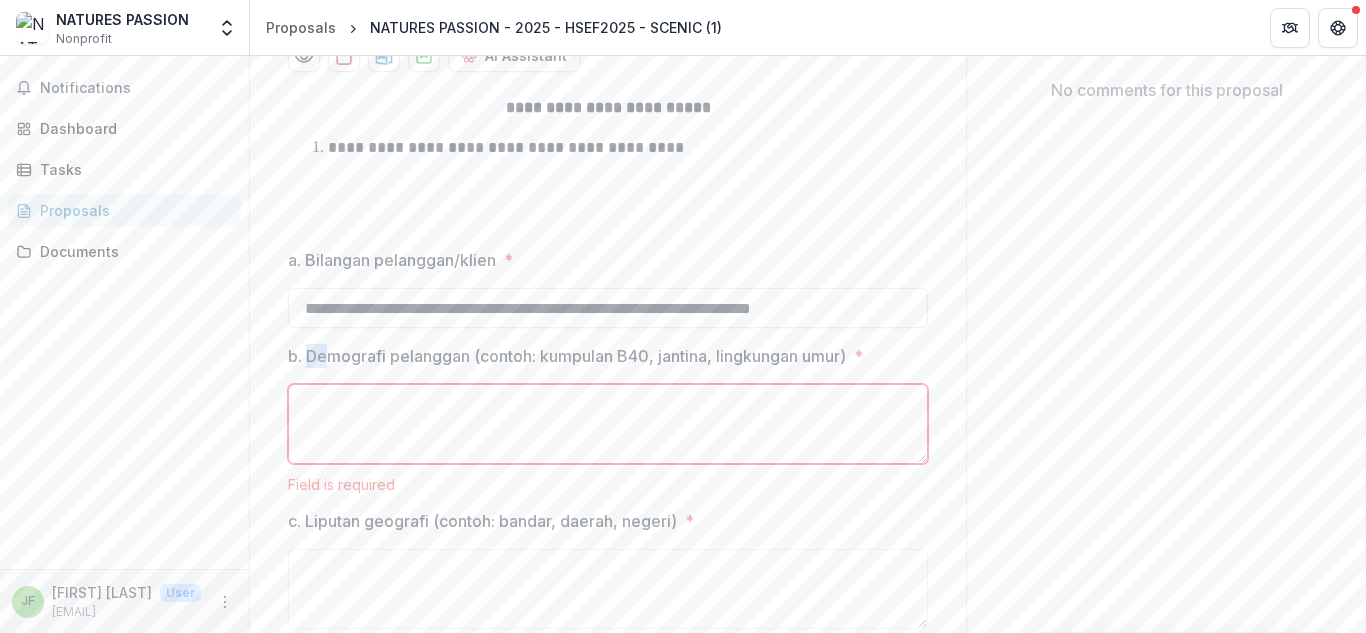 drag, startPoint x: 309, startPoint y: 372, endPoint x: 326, endPoint y: 374, distance: 17.117243 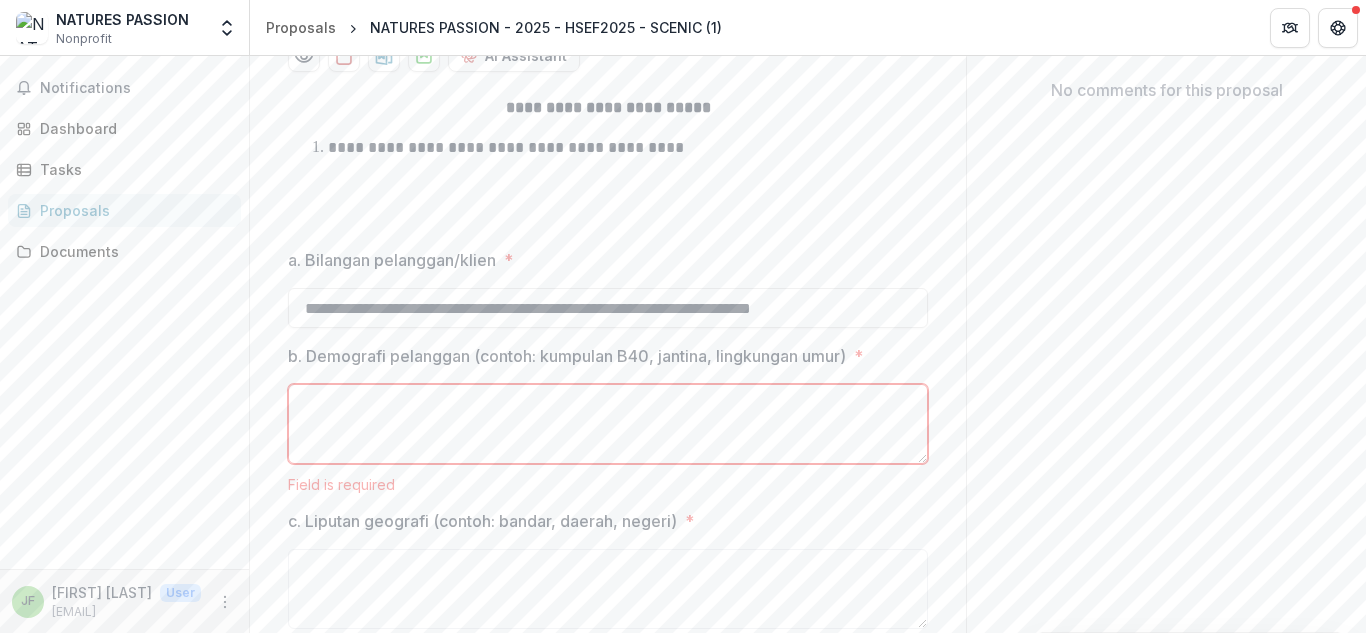 click on "b. Demografi pelanggan (contoh: kumpulan B40, jantina, lingkungan umur) *" at bounding box center [608, 424] 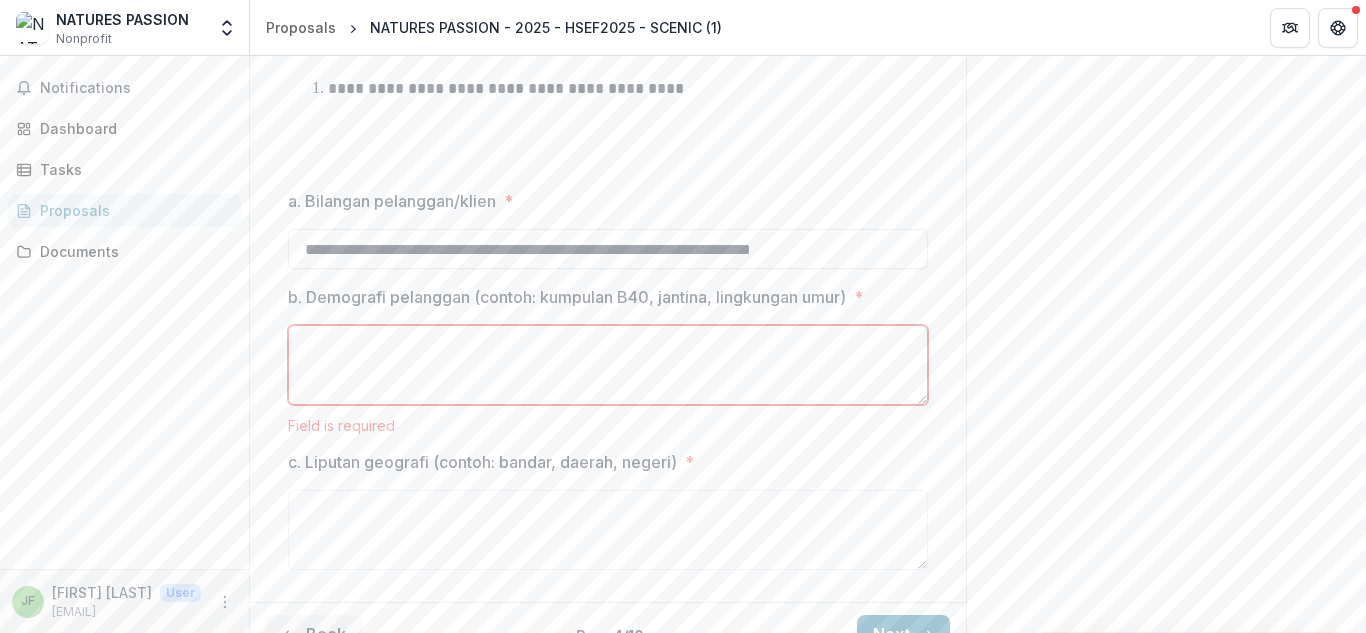 scroll, scrollTop: 519, scrollLeft: 0, axis: vertical 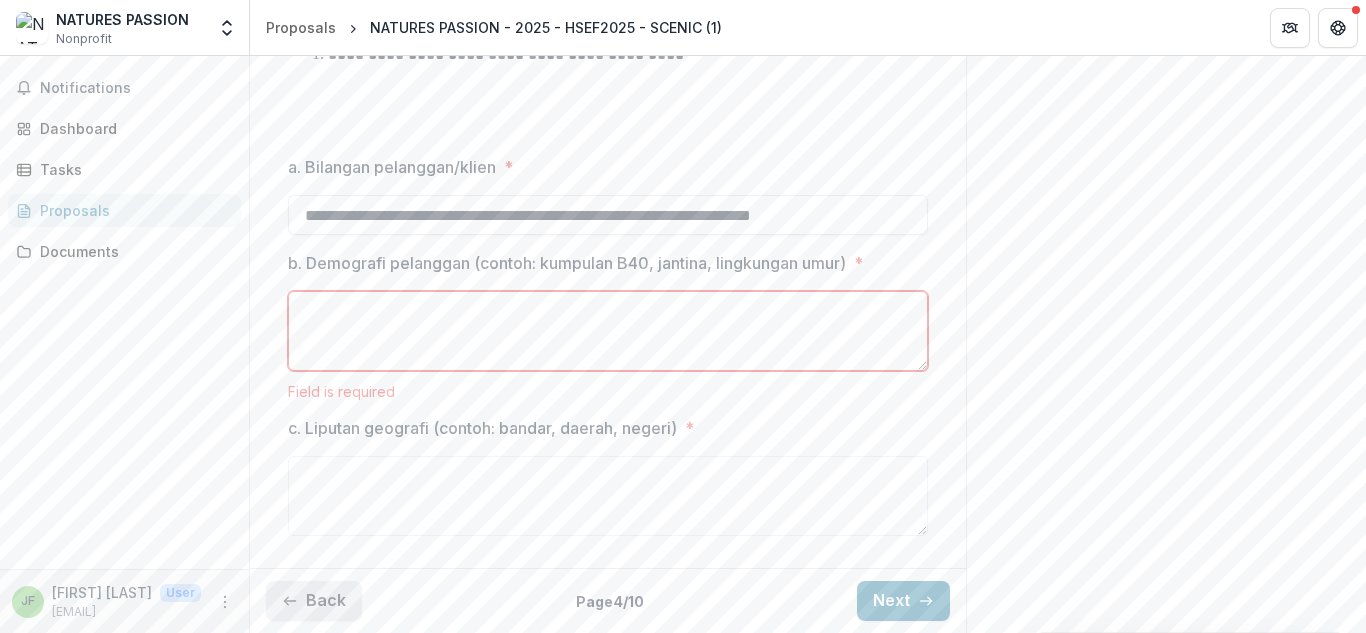 click on "Back" at bounding box center [314, 601] 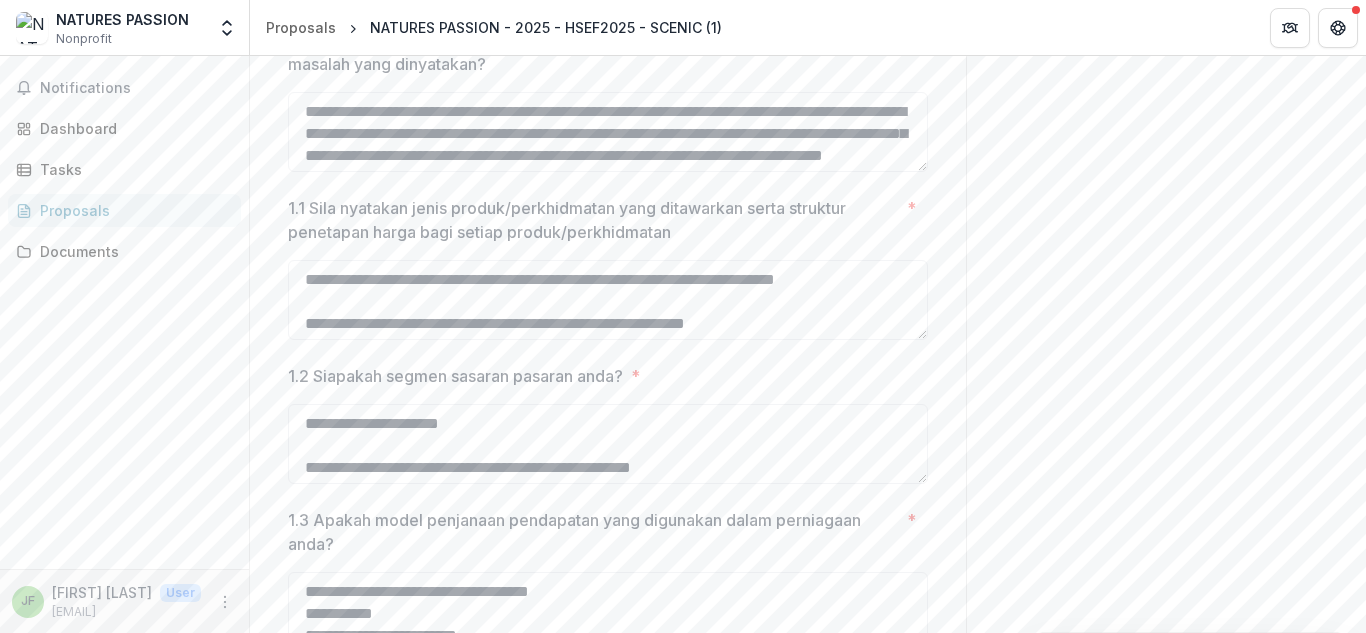 scroll, scrollTop: 650, scrollLeft: 0, axis: vertical 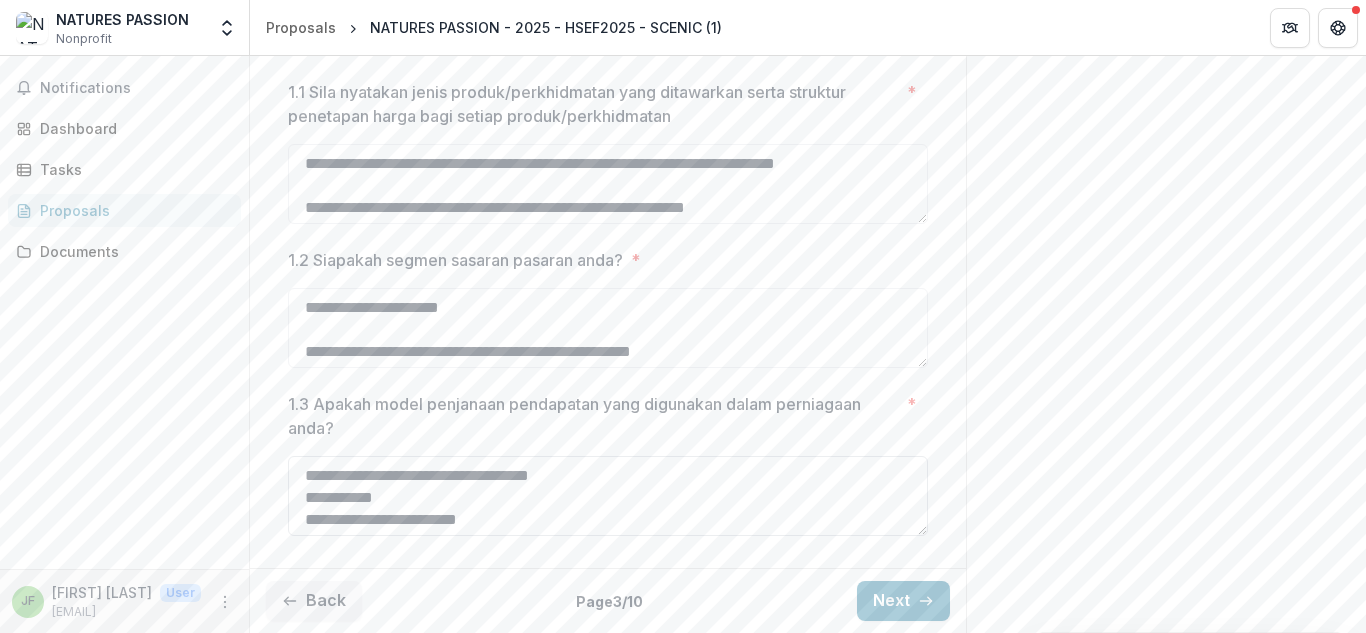 click on "**********" at bounding box center [608, 496] 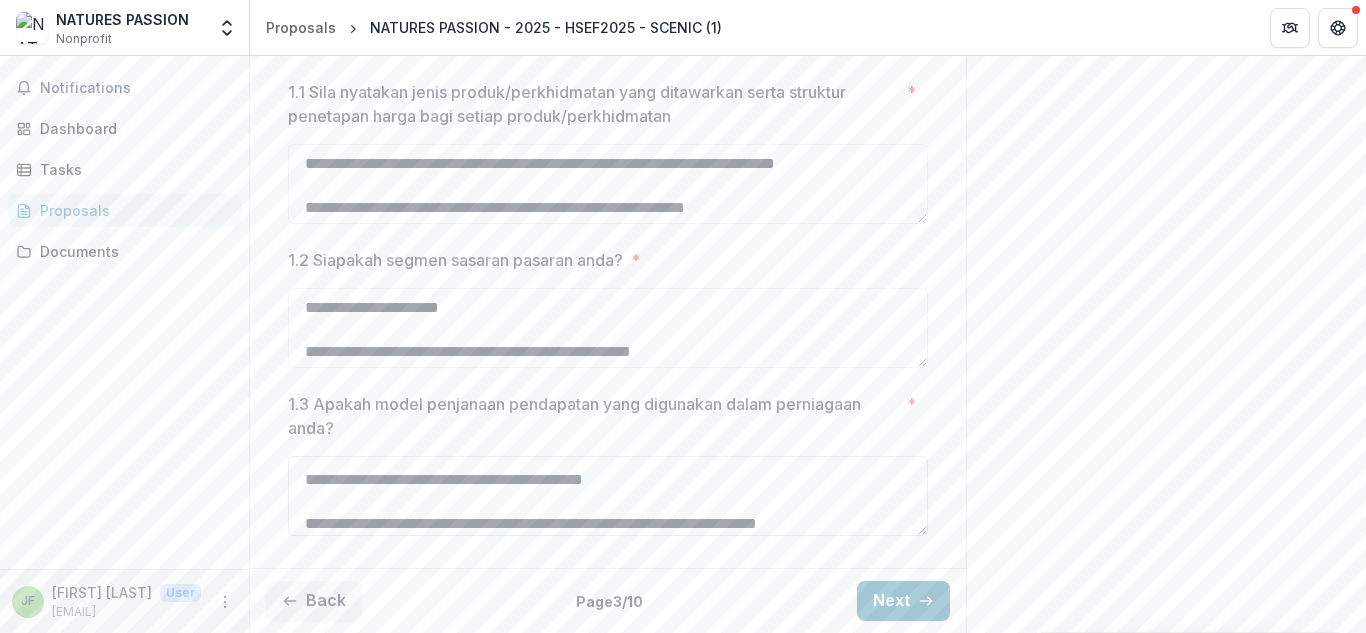 scroll, scrollTop: 656, scrollLeft: 0, axis: vertical 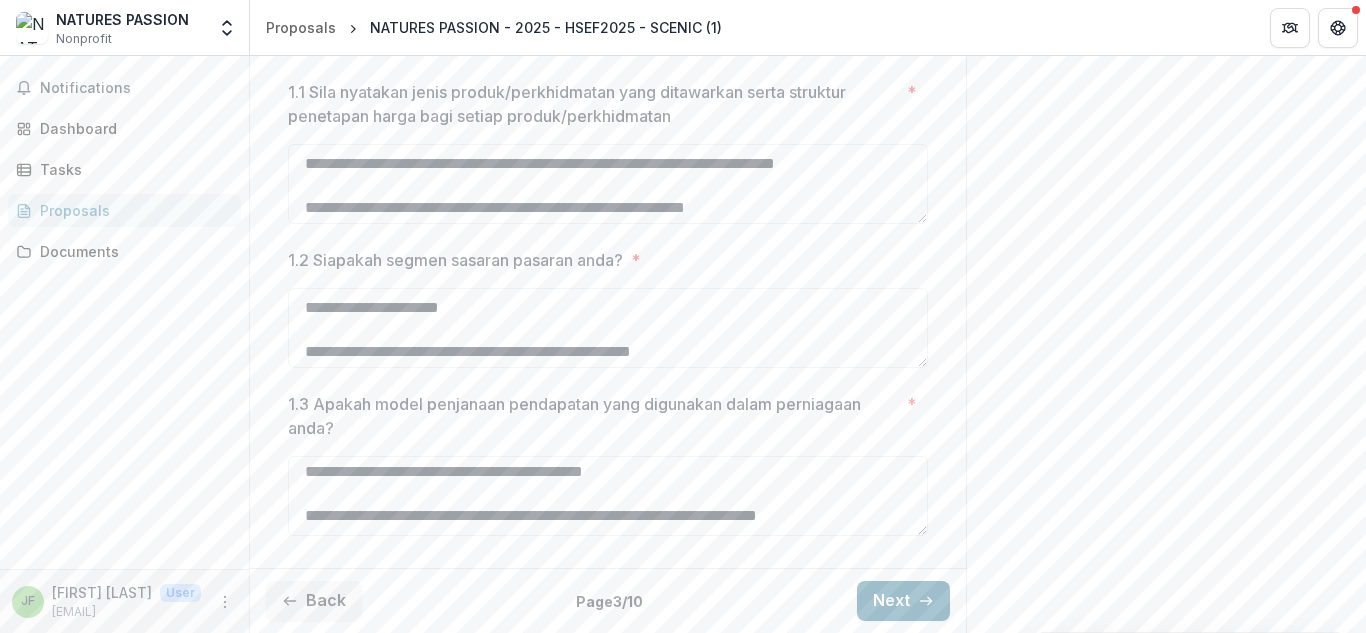 click on "Next" at bounding box center [903, 601] 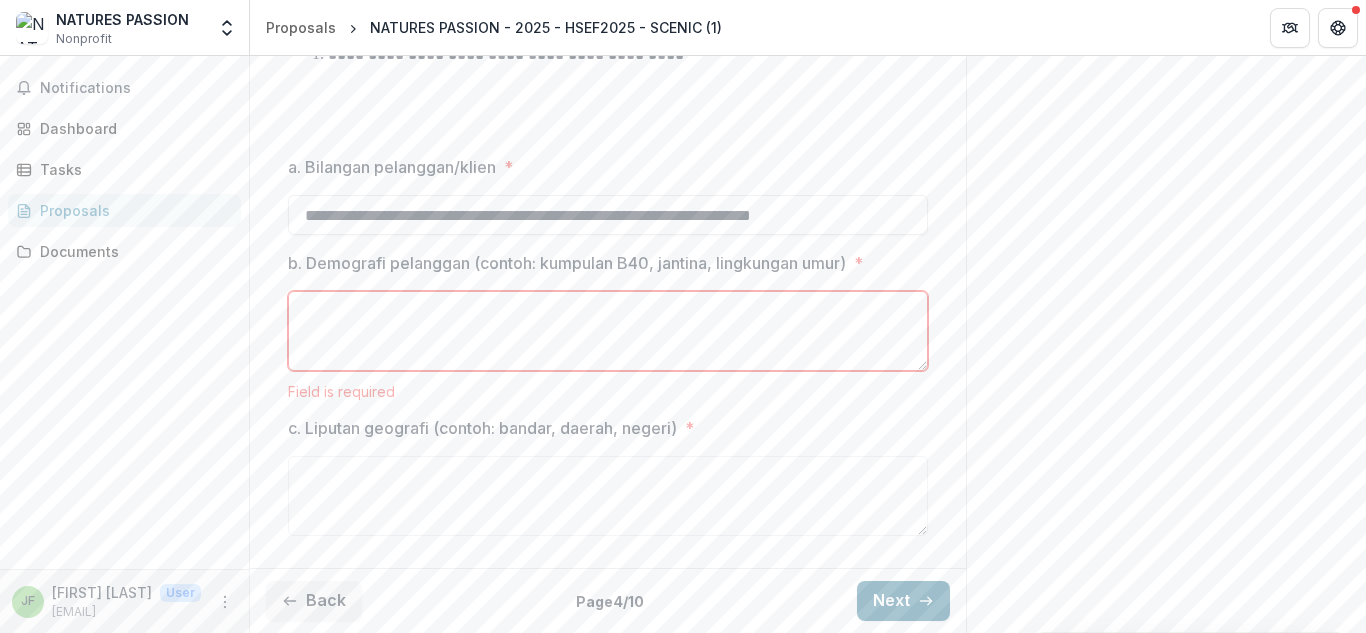 scroll, scrollTop: 519, scrollLeft: 0, axis: vertical 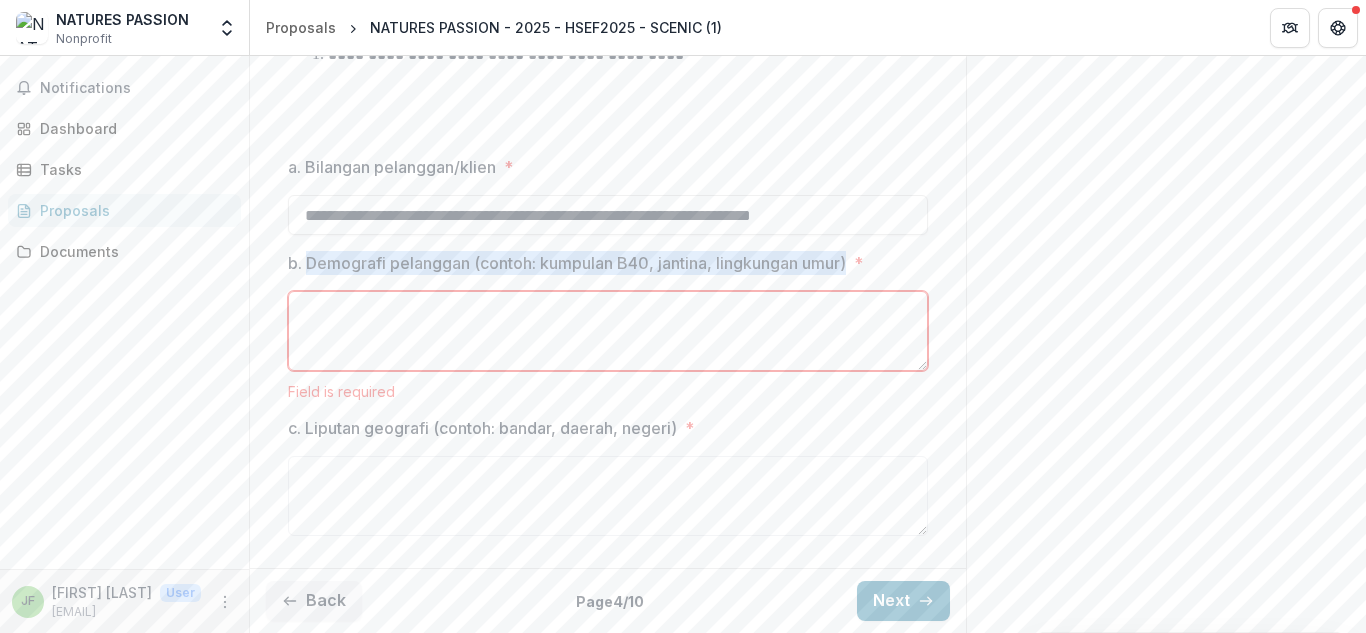 drag, startPoint x: 307, startPoint y: 263, endPoint x: 853, endPoint y: 261, distance: 546.00366 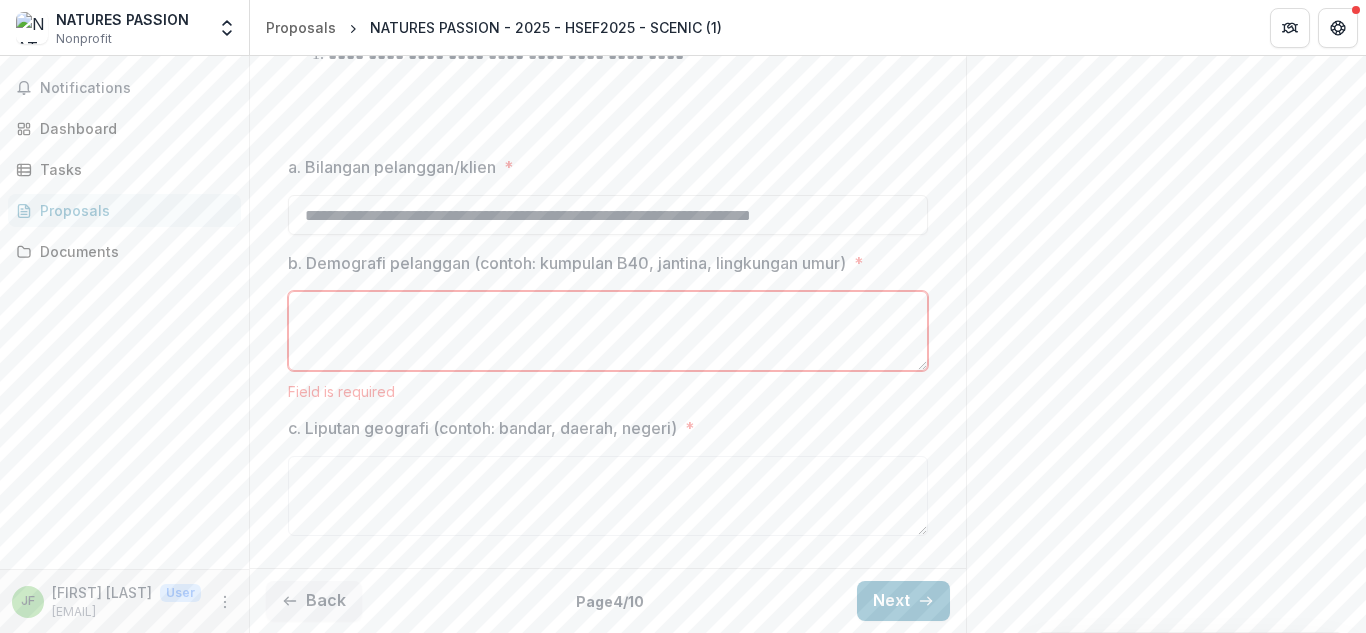 click on "b. Demografi pelanggan (contoh: kumpulan B40, jantina, lingkungan umur) *" at bounding box center (608, 331) 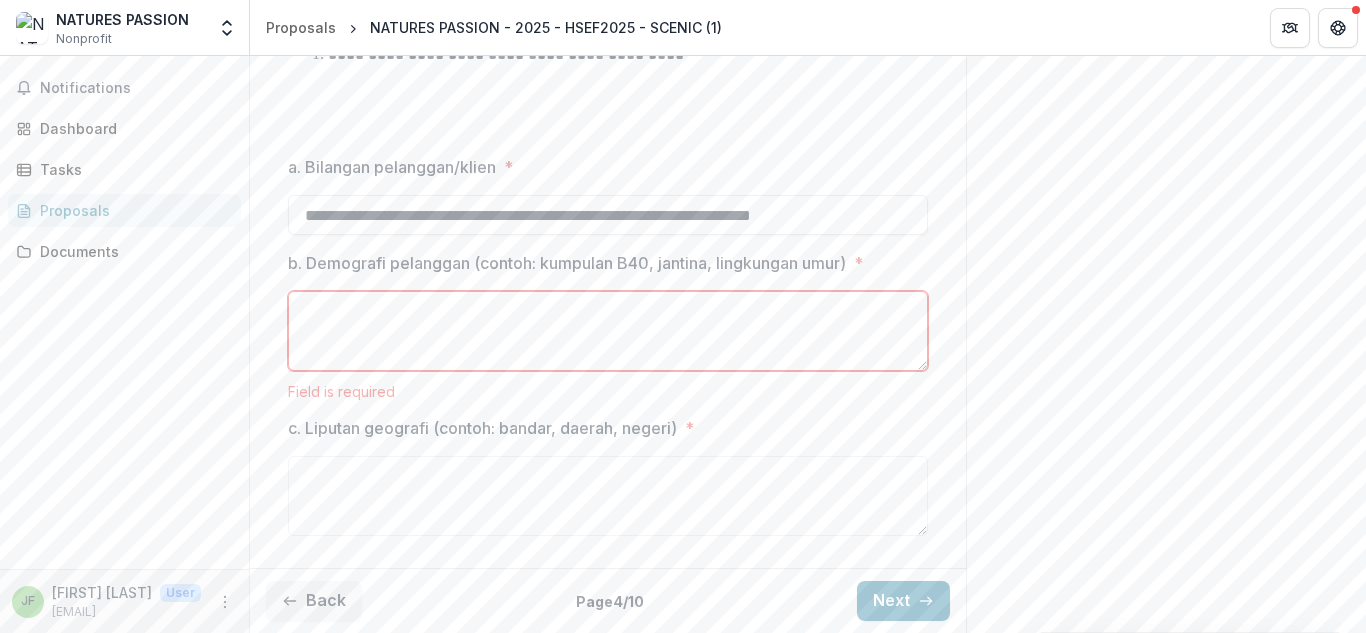 paste on "**********" 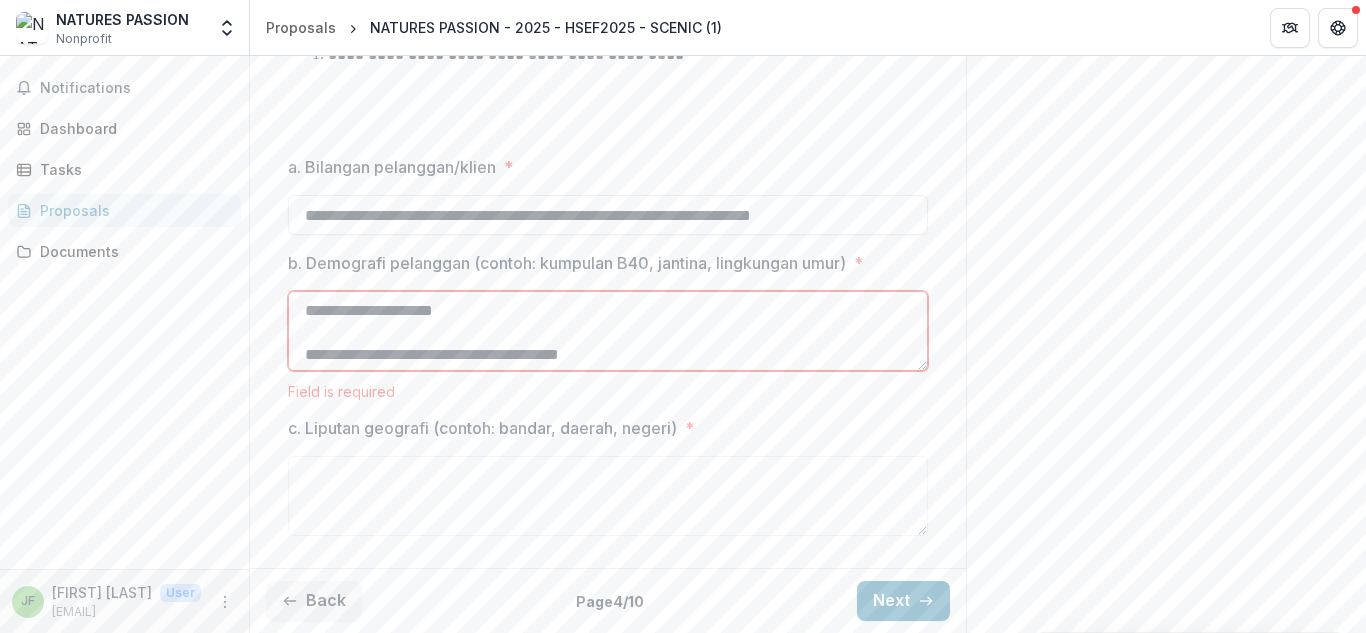 scroll, scrollTop: 128, scrollLeft: 0, axis: vertical 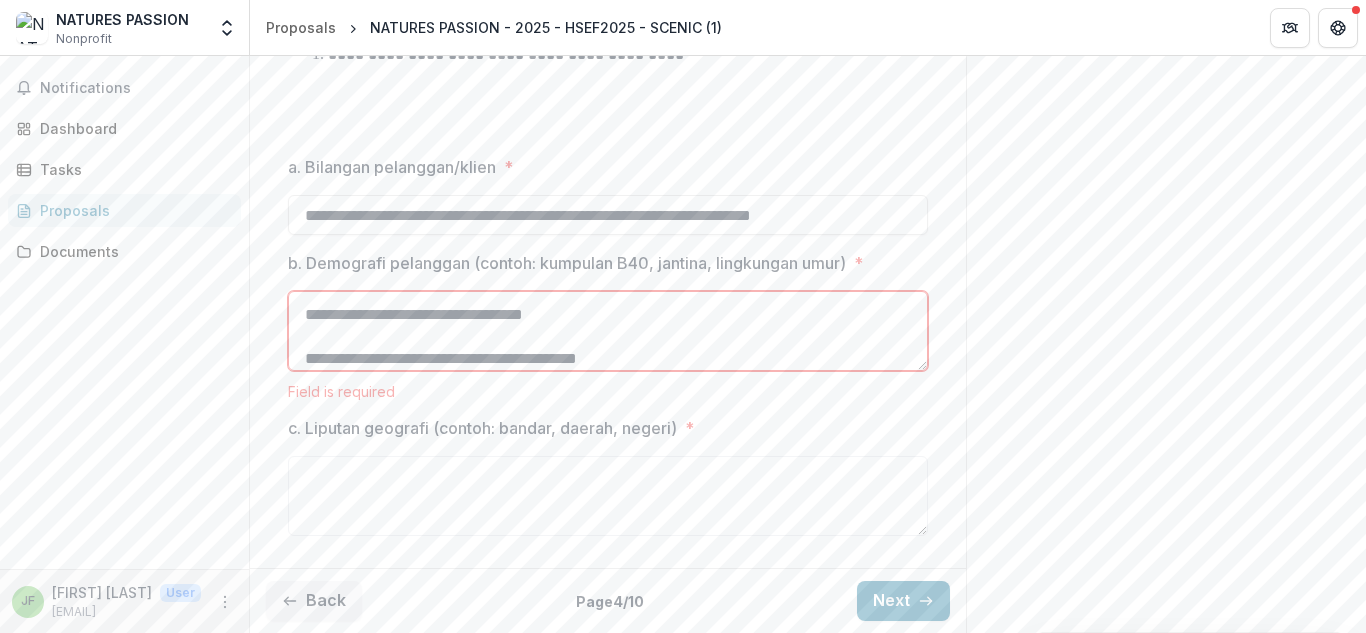 click on "**********" at bounding box center (608, 331) 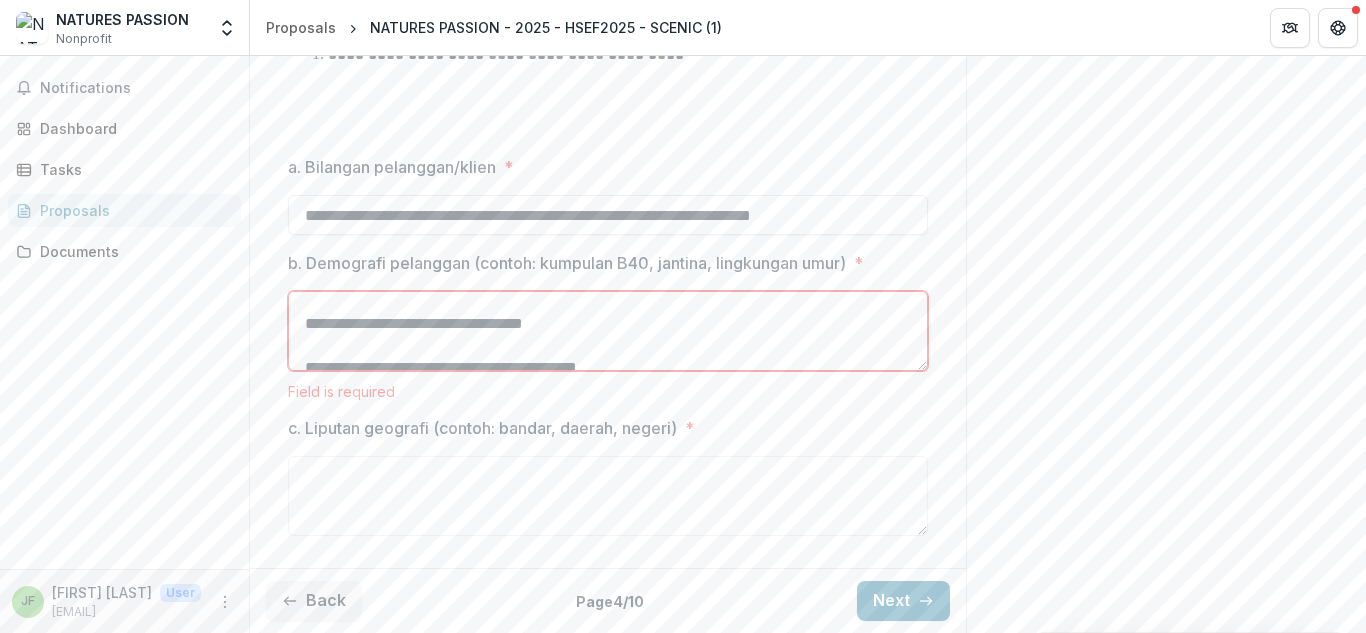 scroll, scrollTop: 9, scrollLeft: 0, axis: vertical 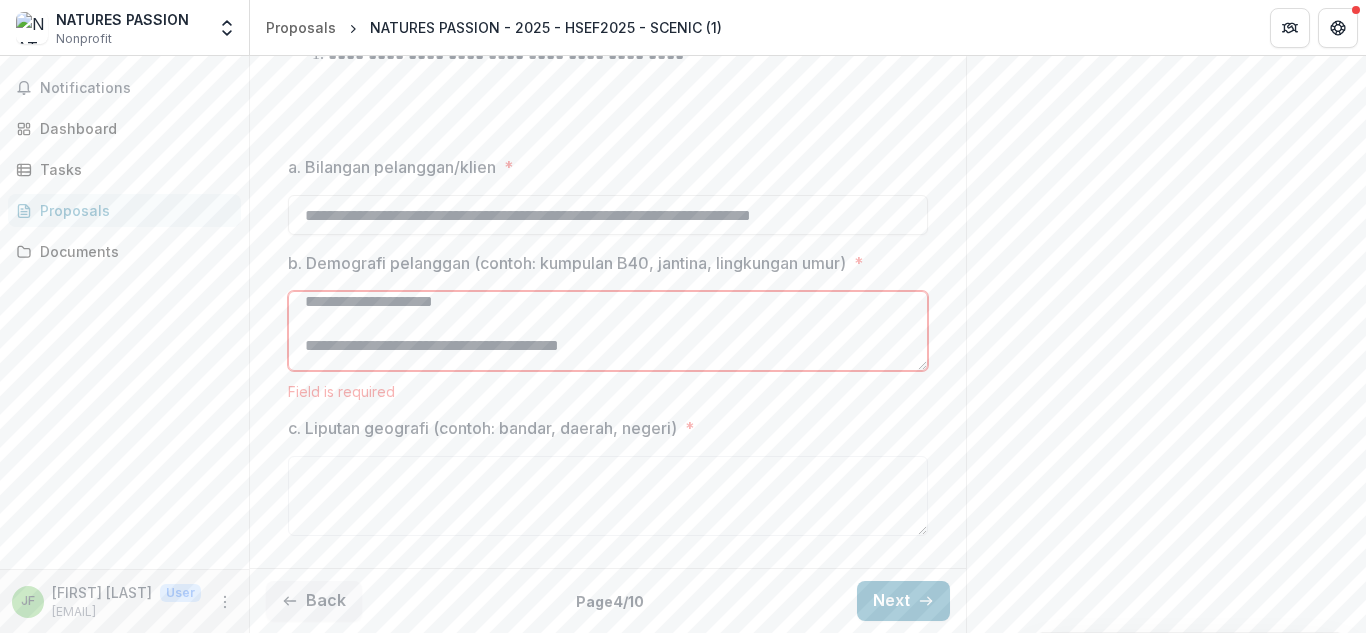 click on "**********" at bounding box center [608, 331] 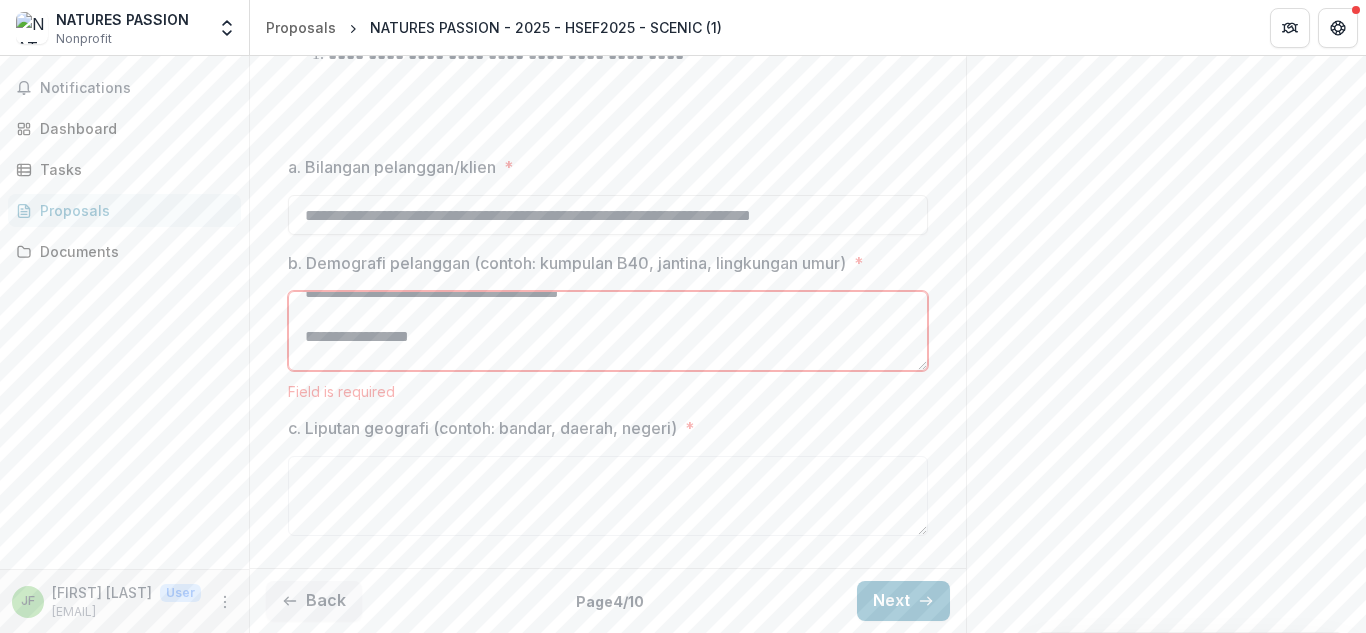 scroll, scrollTop: 84, scrollLeft: 0, axis: vertical 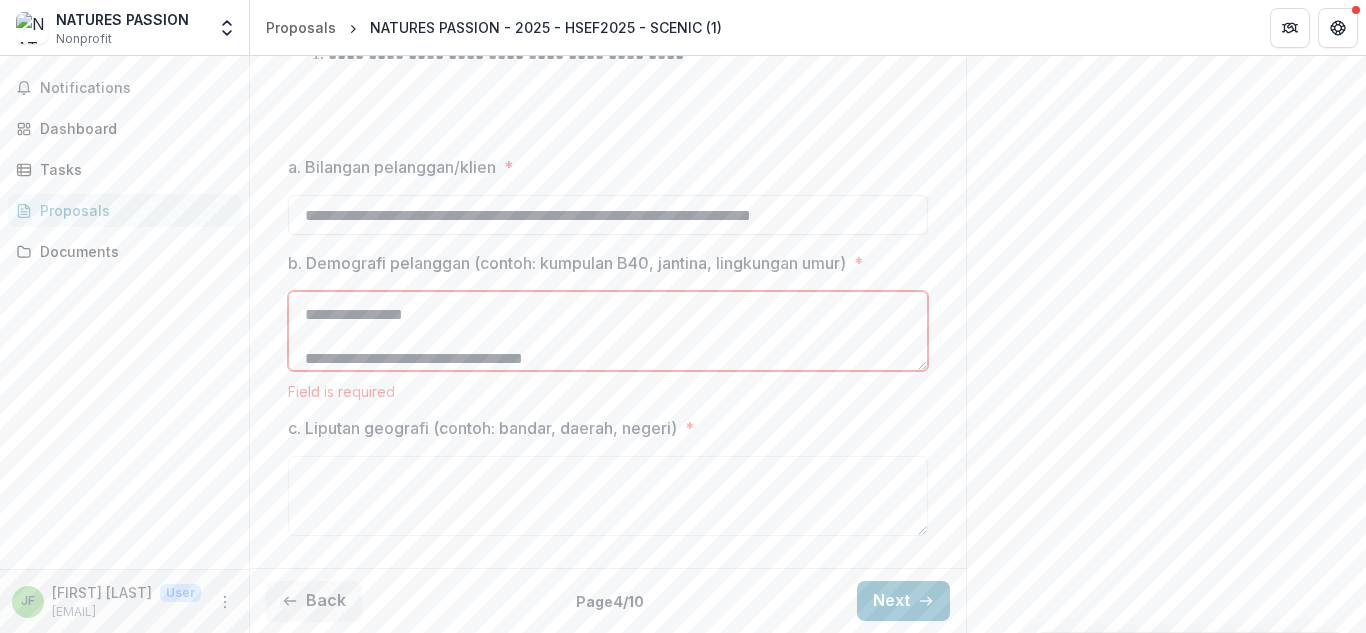 click on "**********" at bounding box center [608, 331] 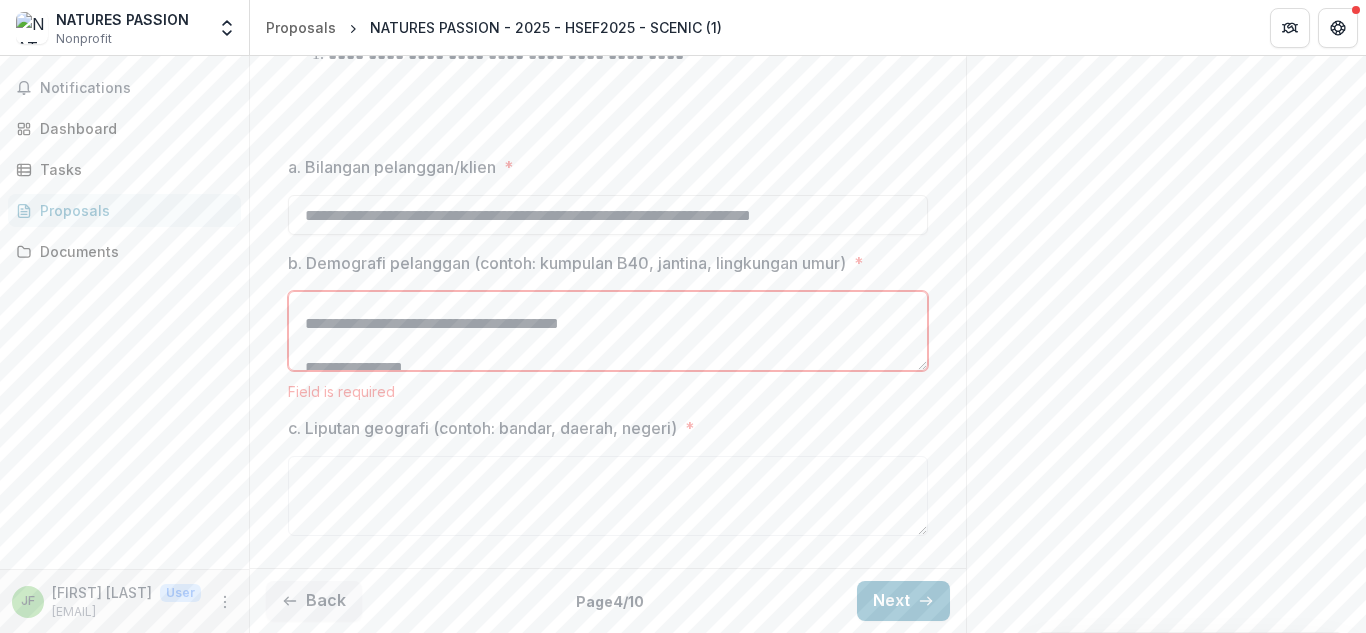 scroll, scrollTop: 9, scrollLeft: 0, axis: vertical 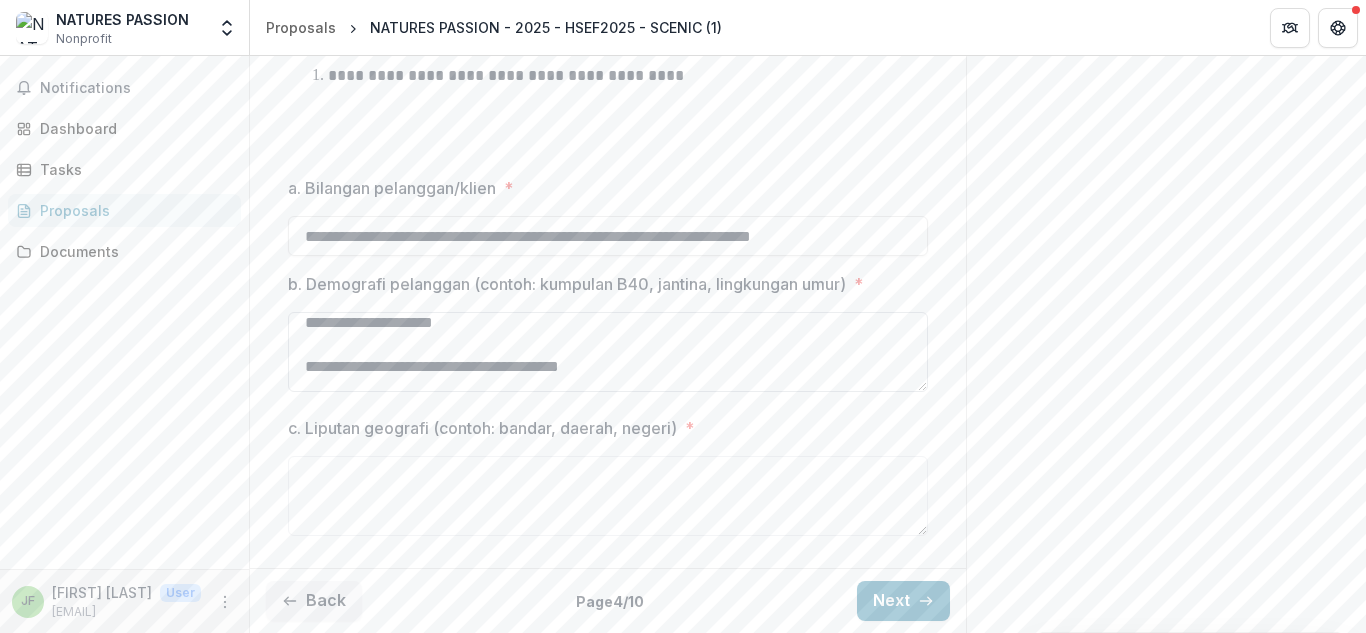 click on "**********" at bounding box center [608, 352] 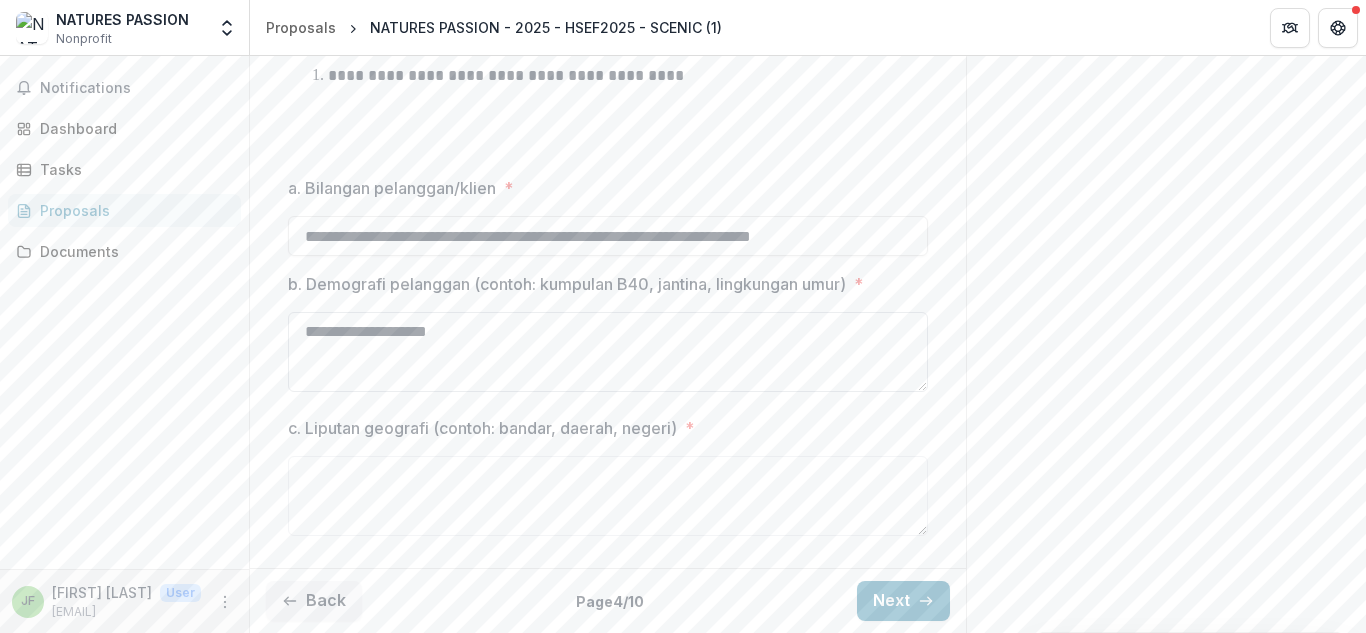scroll, scrollTop: 0, scrollLeft: 0, axis: both 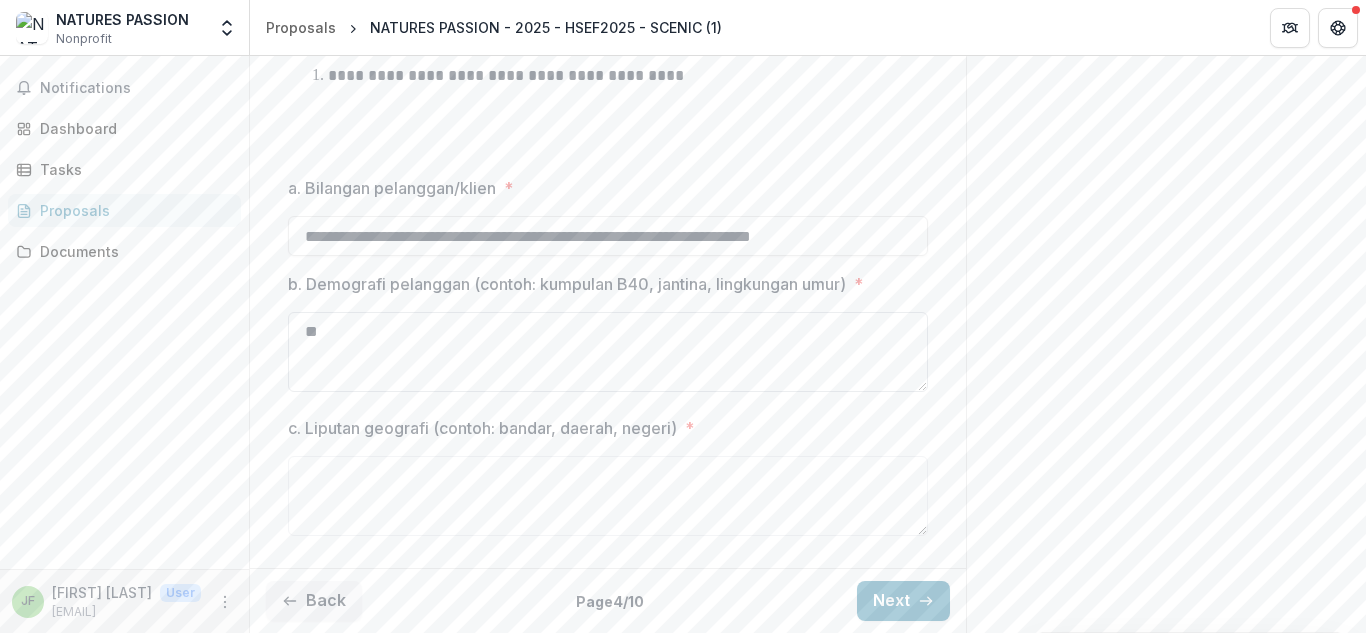 type on "*" 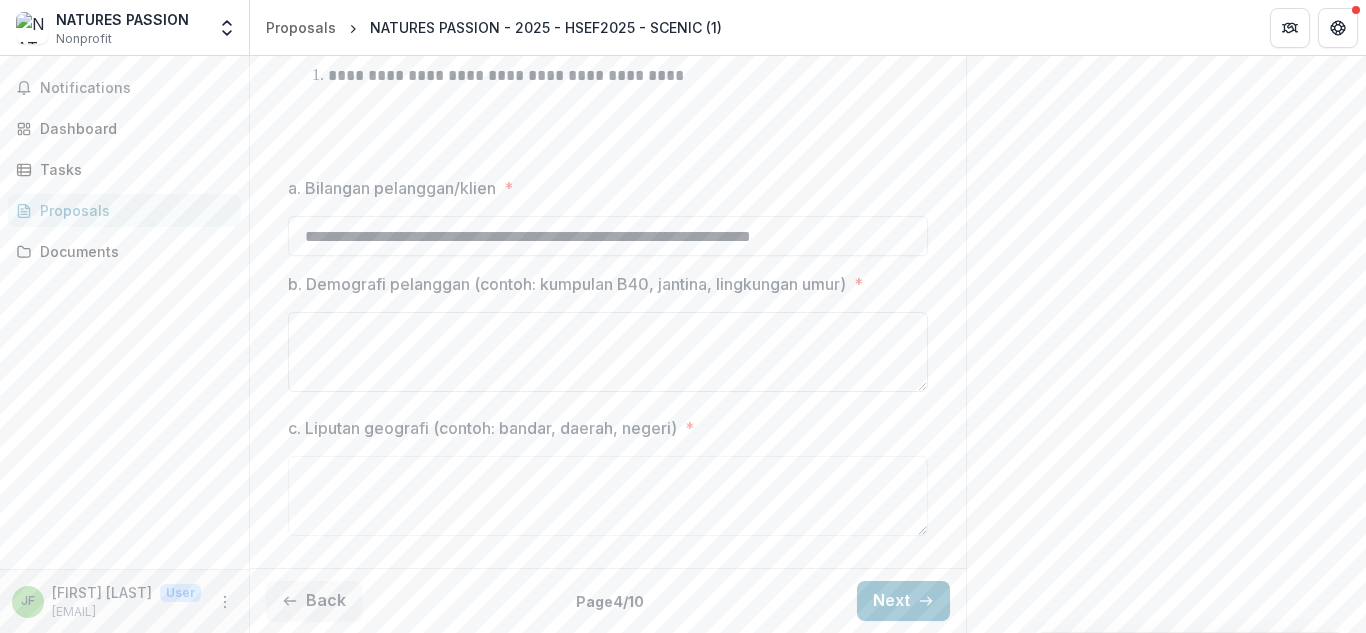 paste on "**********" 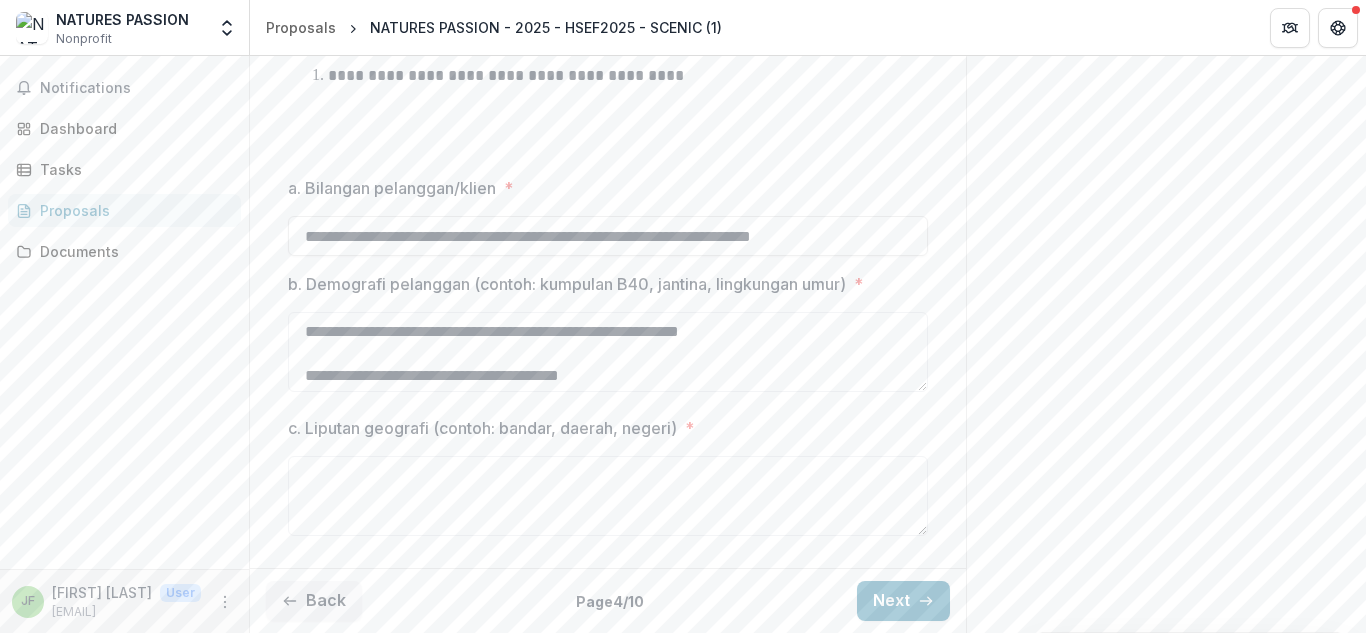 scroll, scrollTop: 128, scrollLeft: 0, axis: vertical 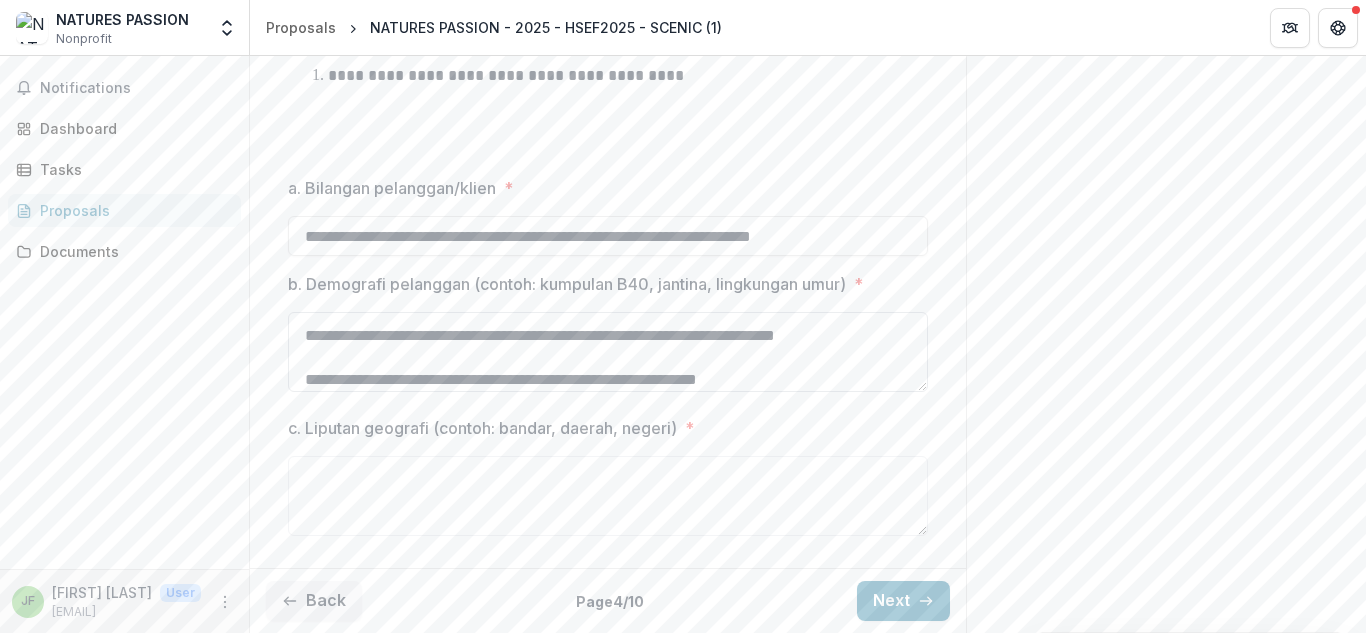 click on "**********" at bounding box center (608, 352) 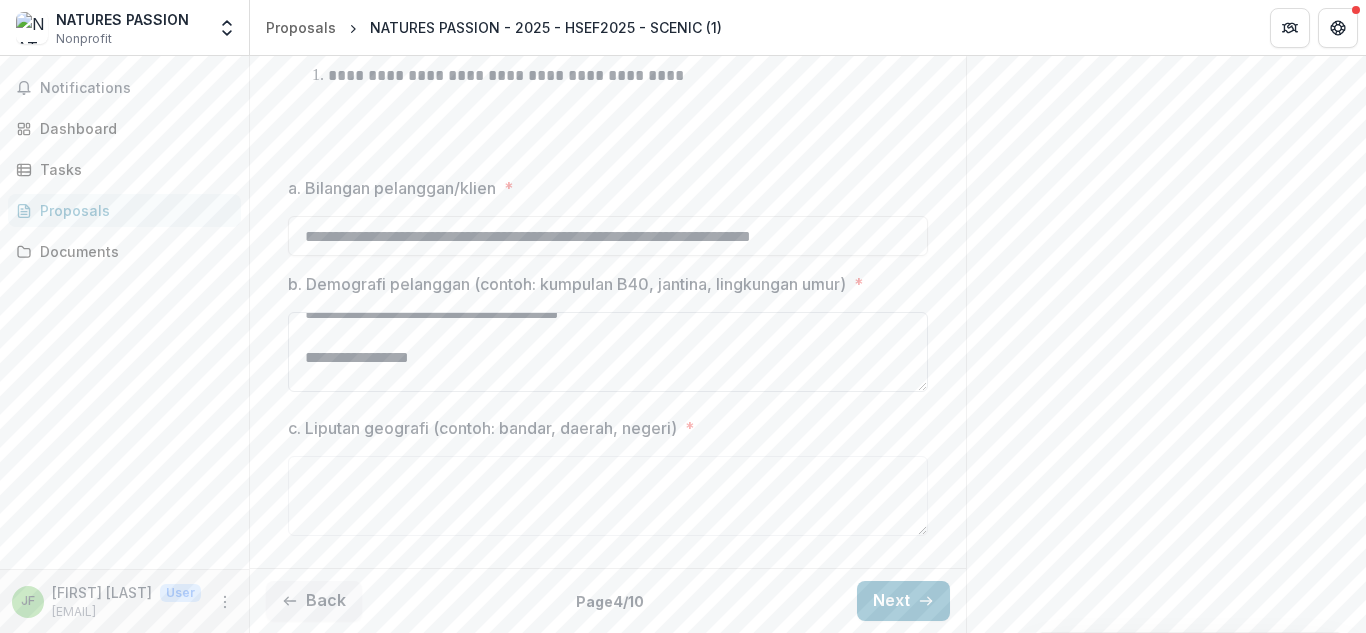 scroll, scrollTop: 84, scrollLeft: 0, axis: vertical 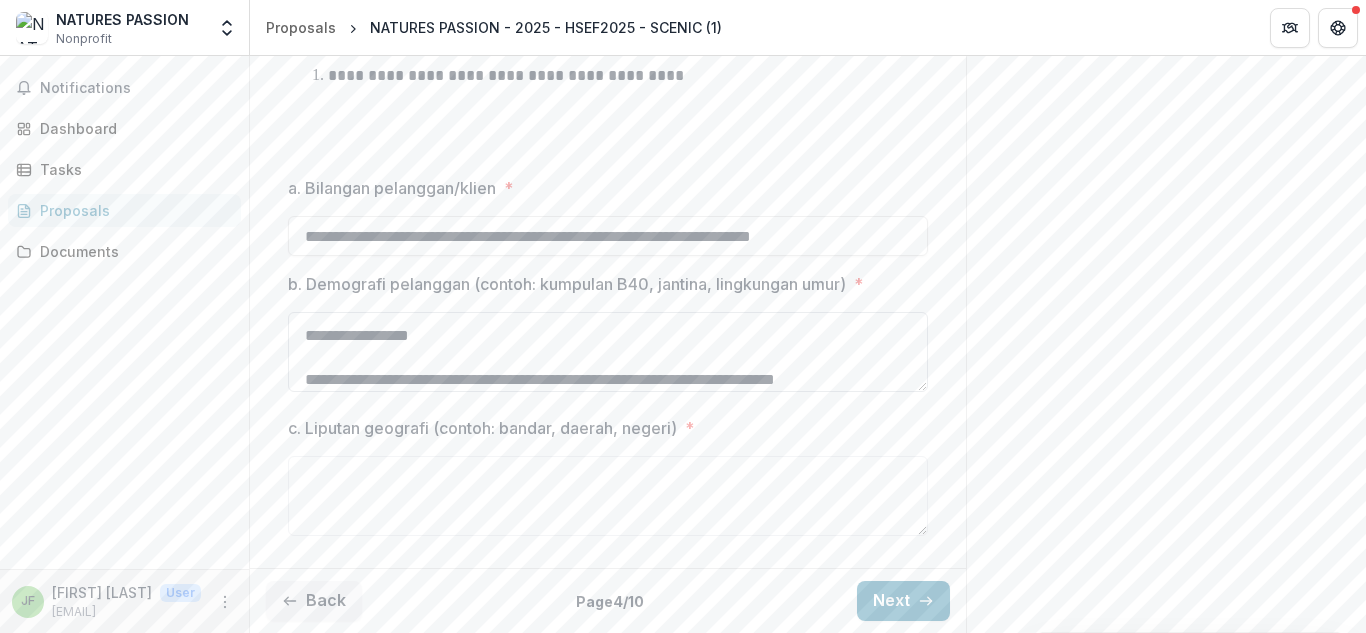 click on "**********" at bounding box center (608, 352) 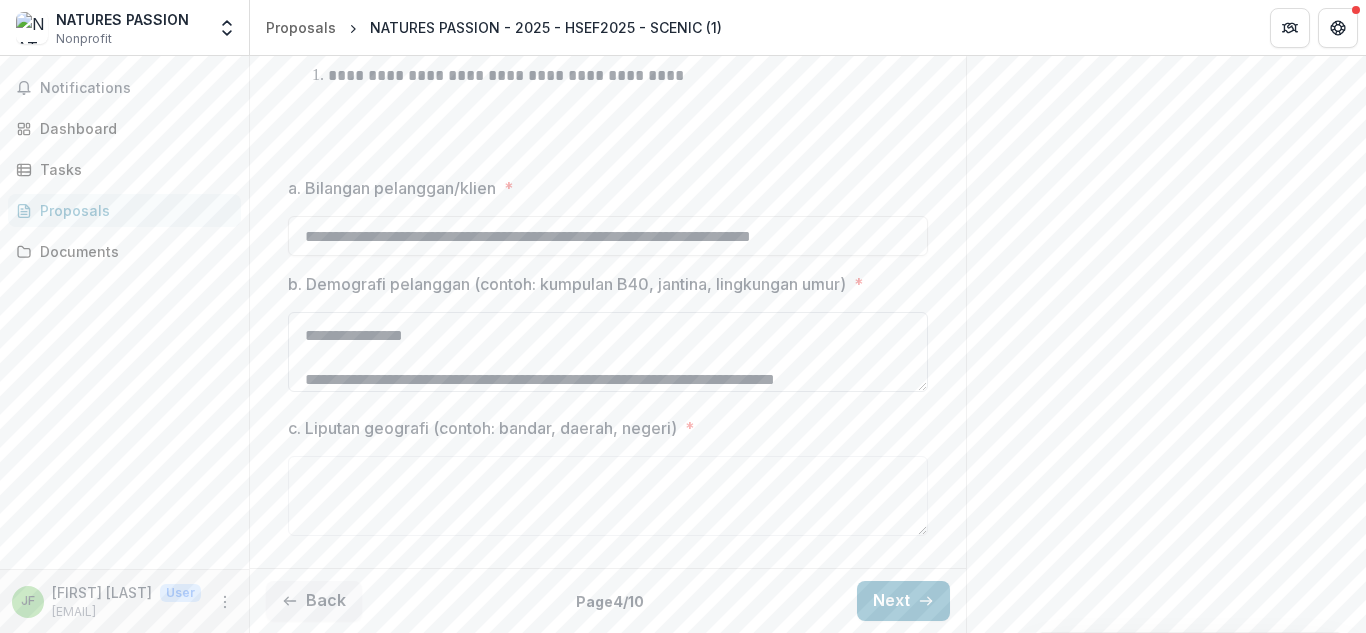 click on "**********" at bounding box center [608, 352] 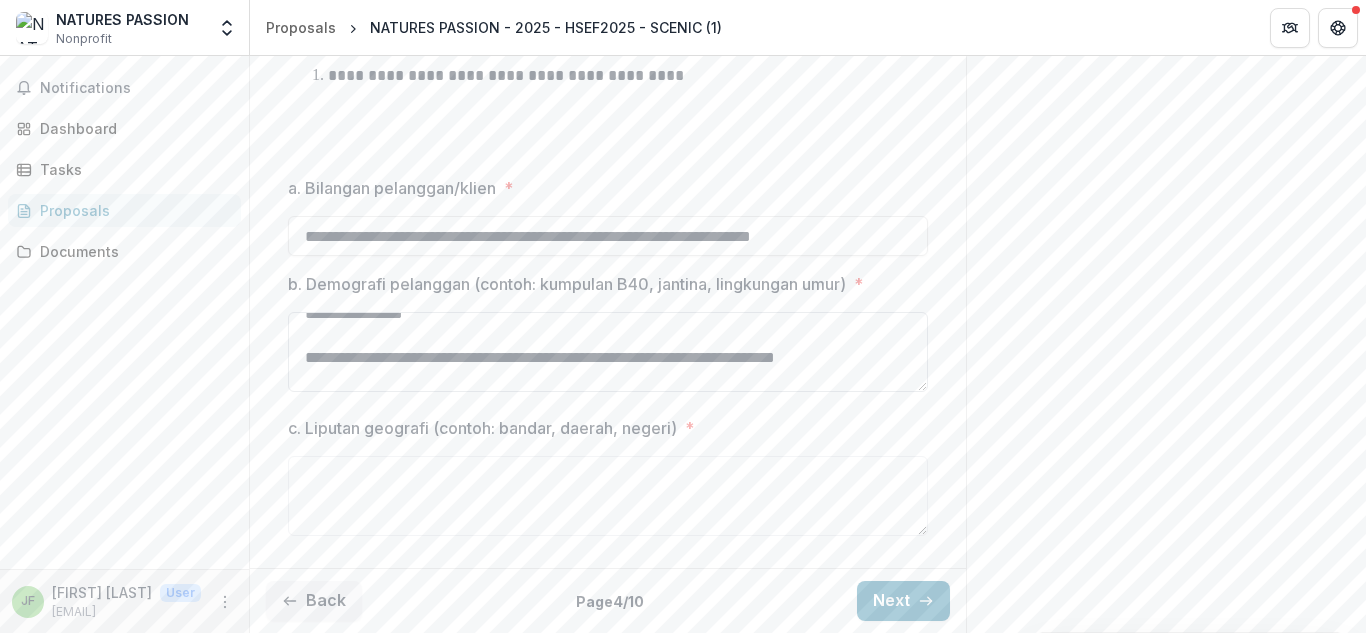 scroll, scrollTop: 128, scrollLeft: 0, axis: vertical 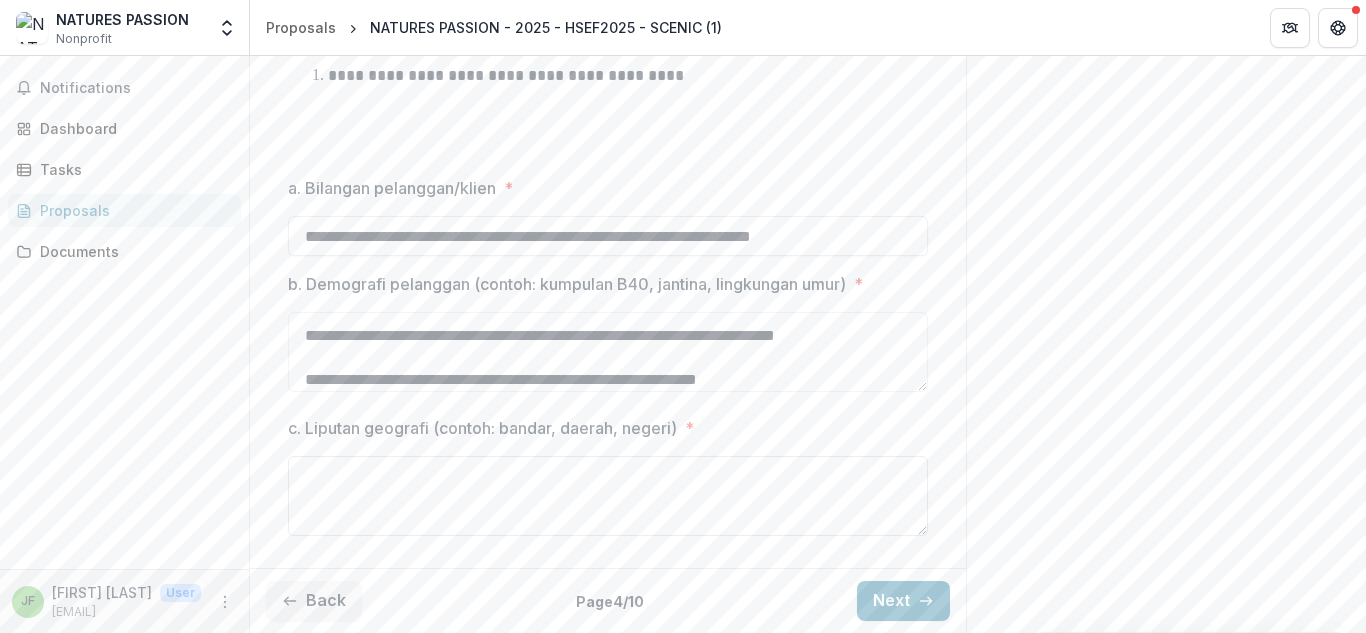 type on "**********" 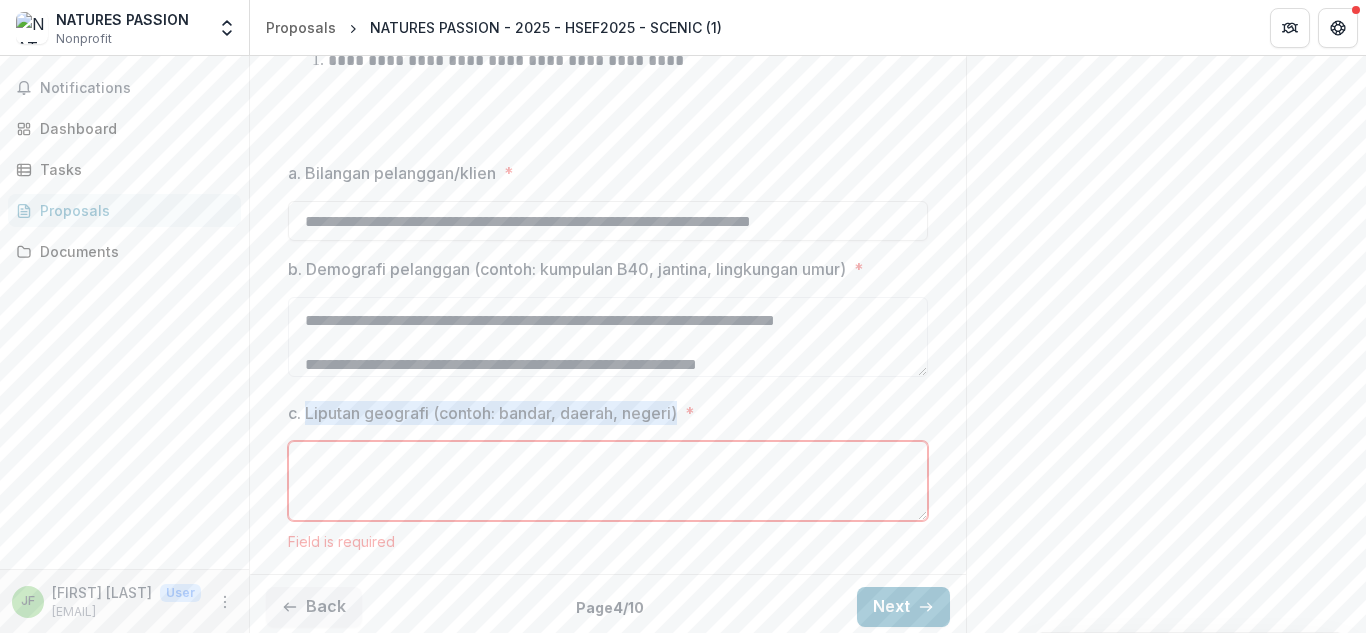 drag, startPoint x: 305, startPoint y: 427, endPoint x: 677, endPoint y: 429, distance: 372.00537 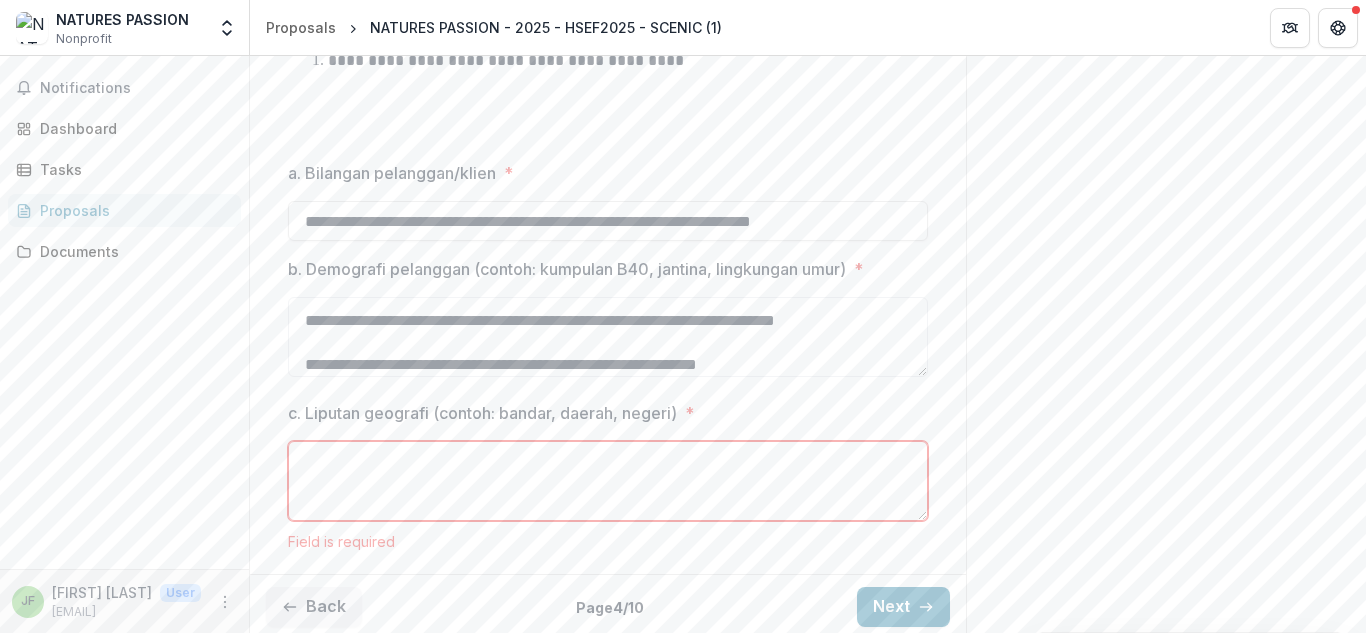click on "c. Liputan geografi (contoh: bandar, daerah, negeri) *" at bounding box center [608, 481] 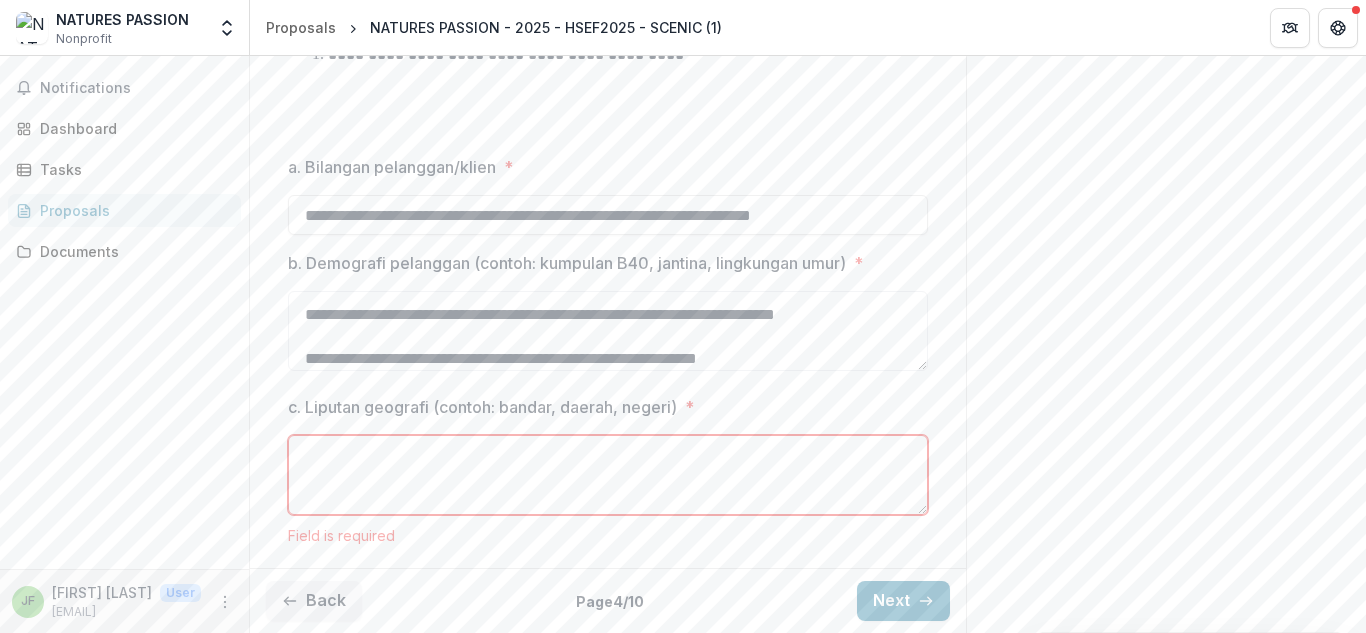 click on "c. Liputan geografi (contoh: bandar, daerah, negeri) *" at bounding box center (608, 475) 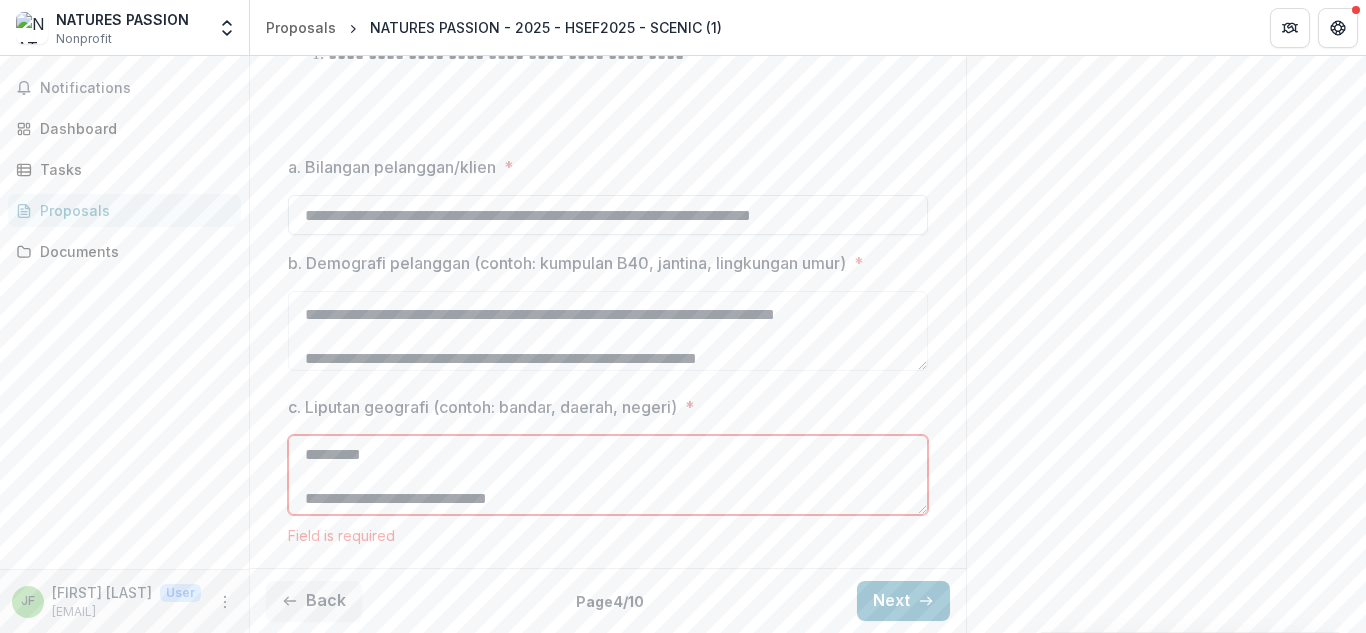scroll, scrollTop: 260, scrollLeft: 0, axis: vertical 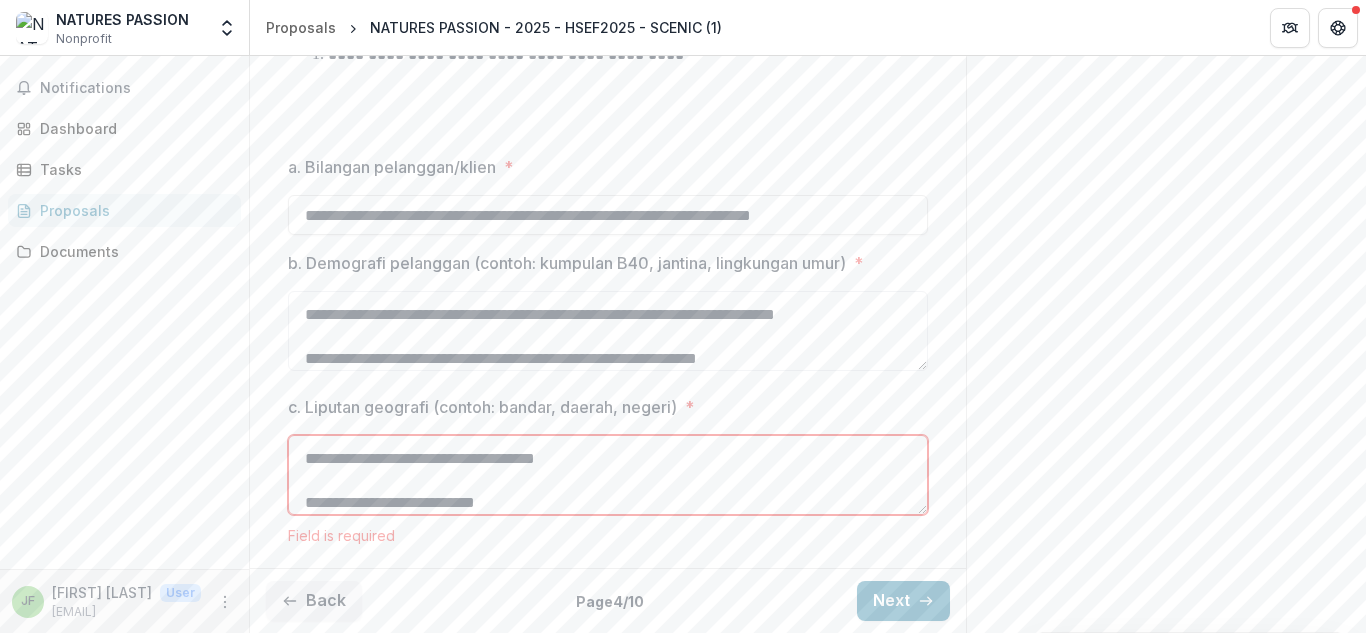 click on "**********" at bounding box center [608, 475] 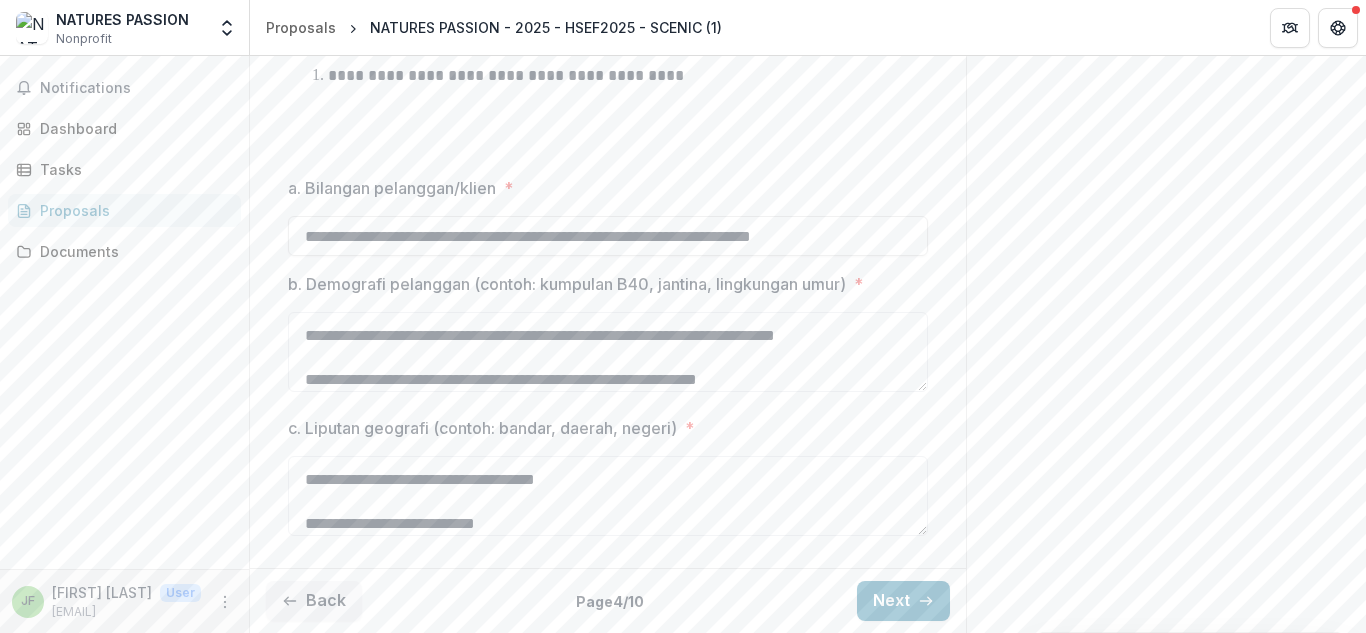 scroll, scrollTop: 498, scrollLeft: 0, axis: vertical 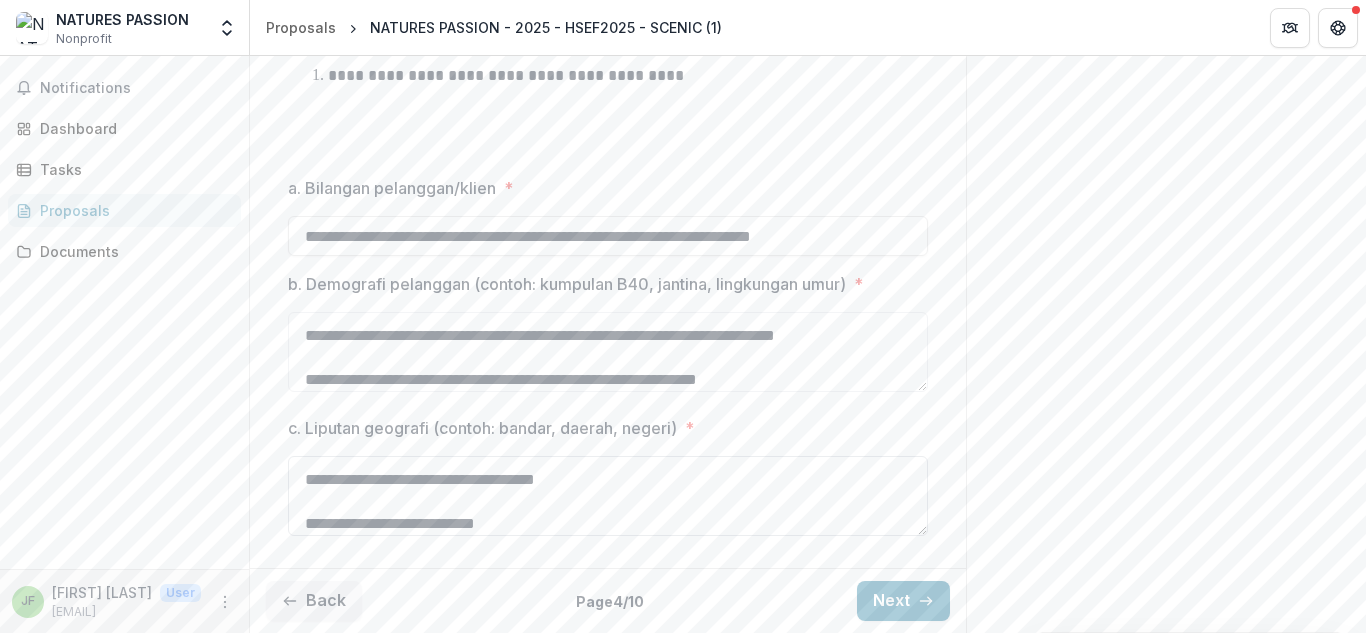 click on "**********" at bounding box center (608, 496) 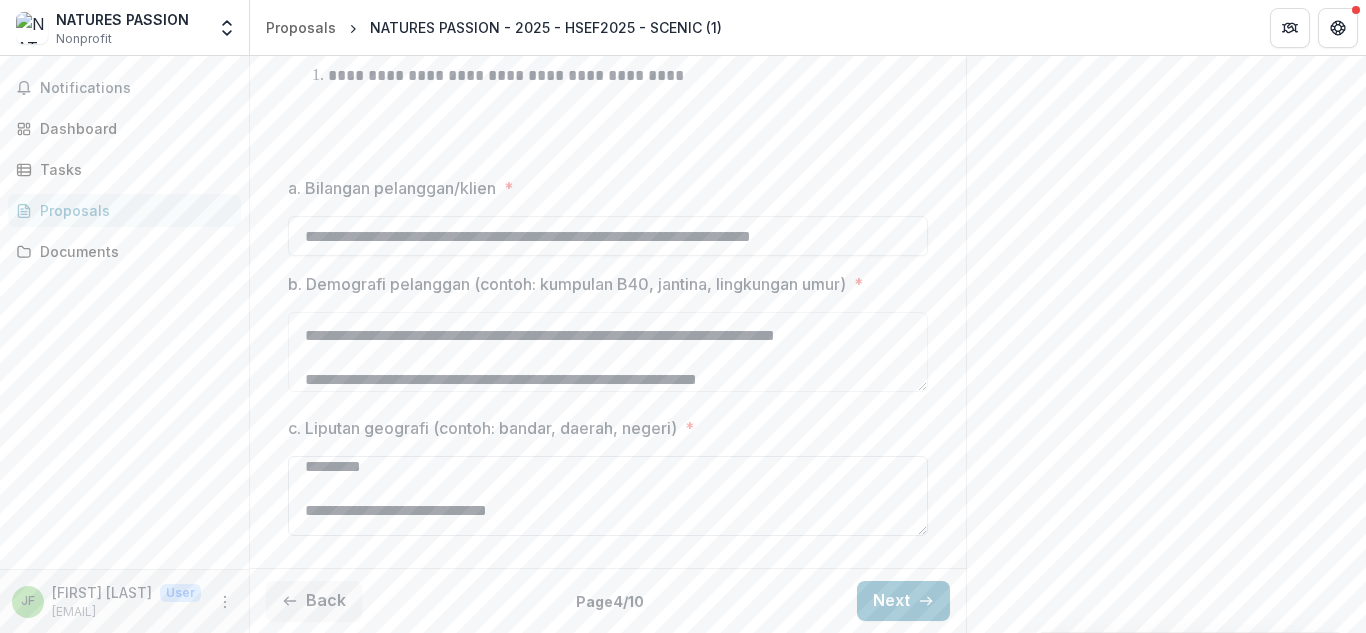 scroll, scrollTop: 18, scrollLeft: 0, axis: vertical 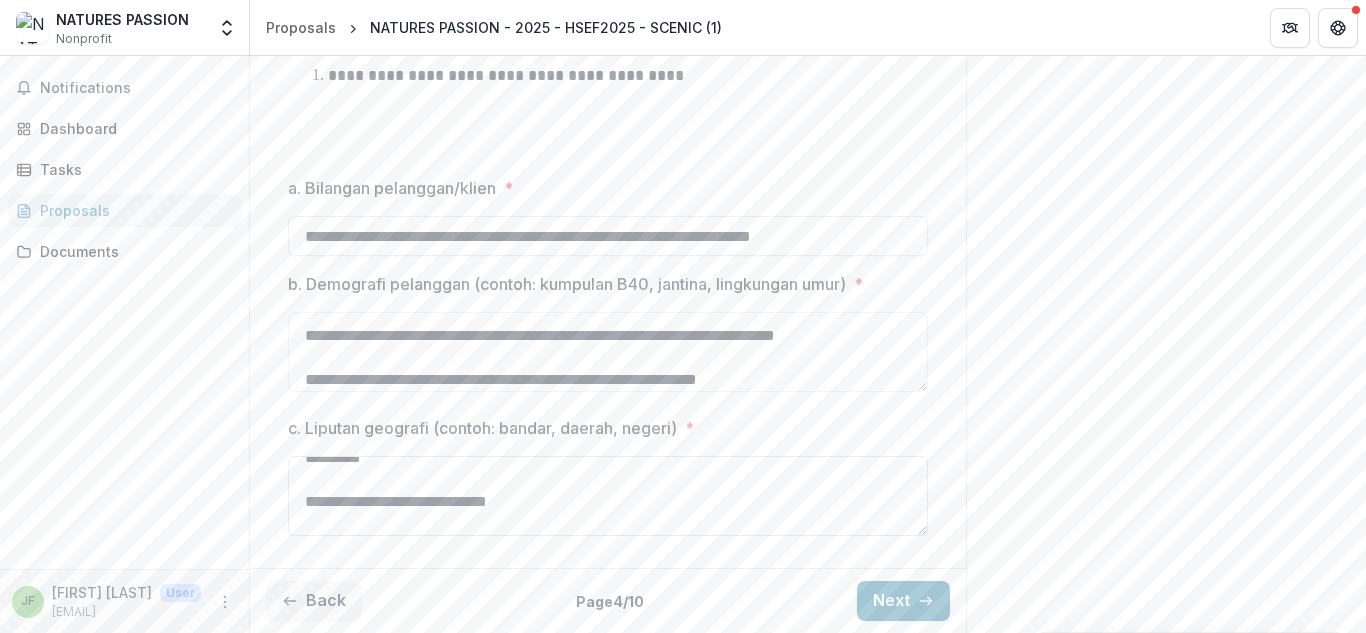 click on "**********" at bounding box center [608, 496] 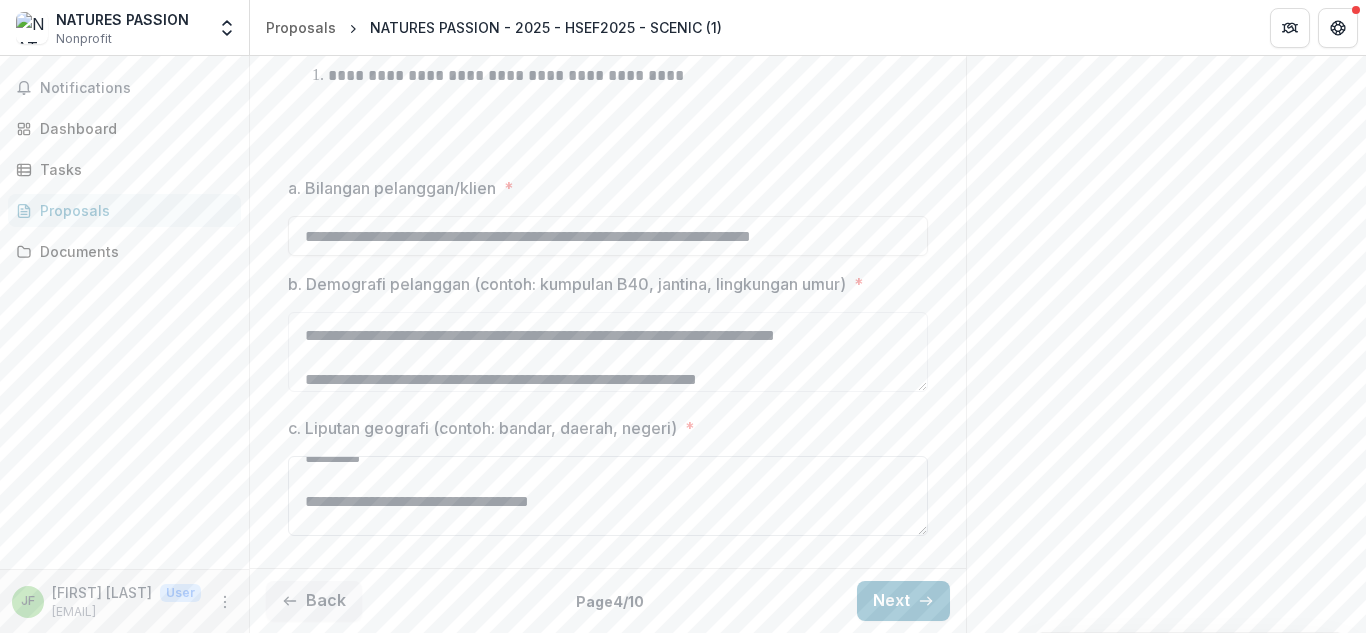 click on "**********" at bounding box center (608, 496) 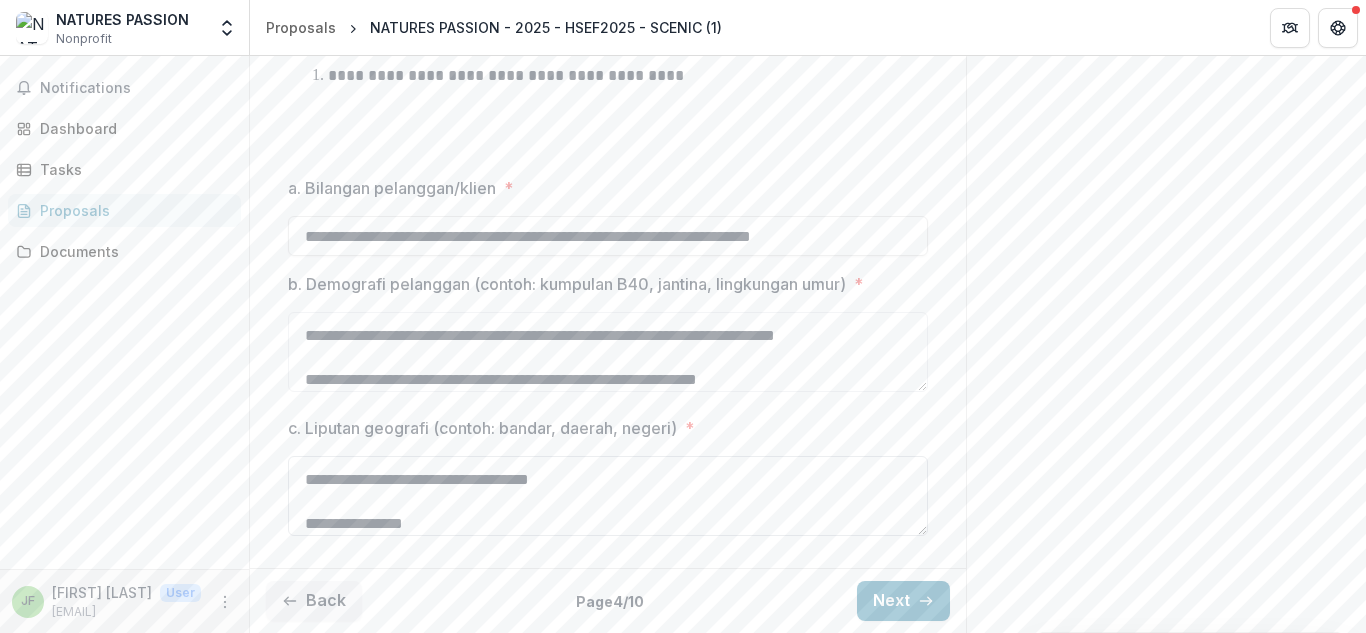 click on "**********" at bounding box center (608, 496) 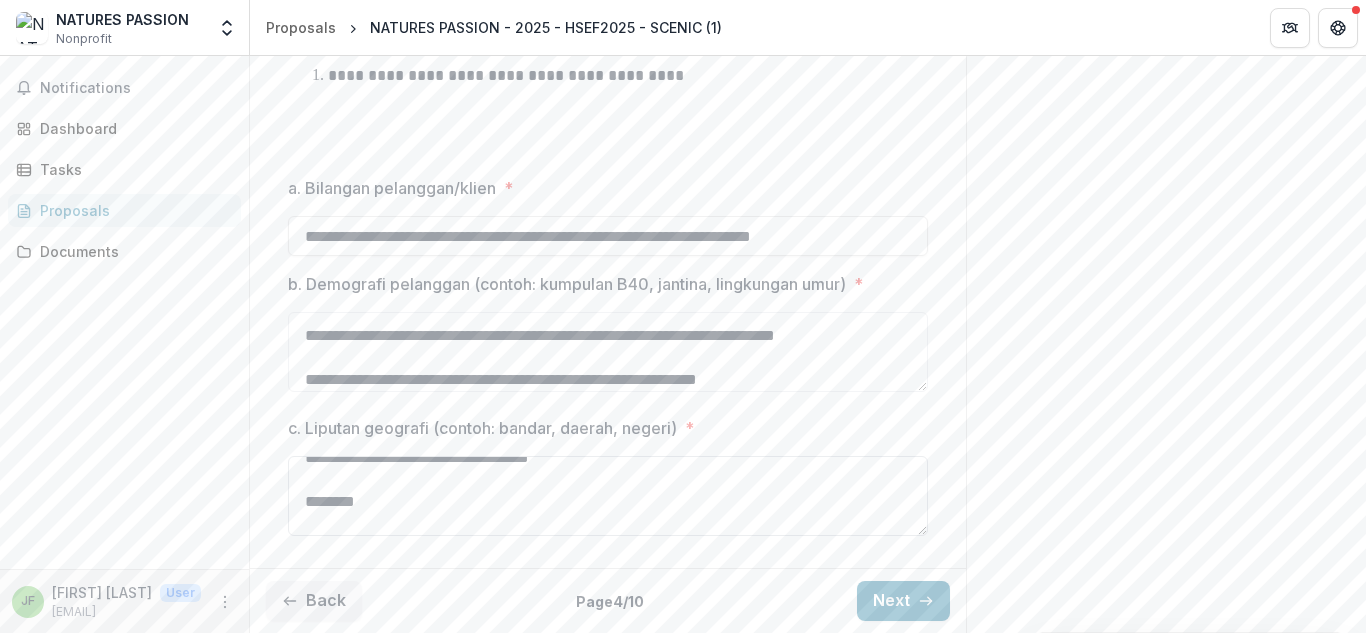 scroll, scrollTop: 84, scrollLeft: 0, axis: vertical 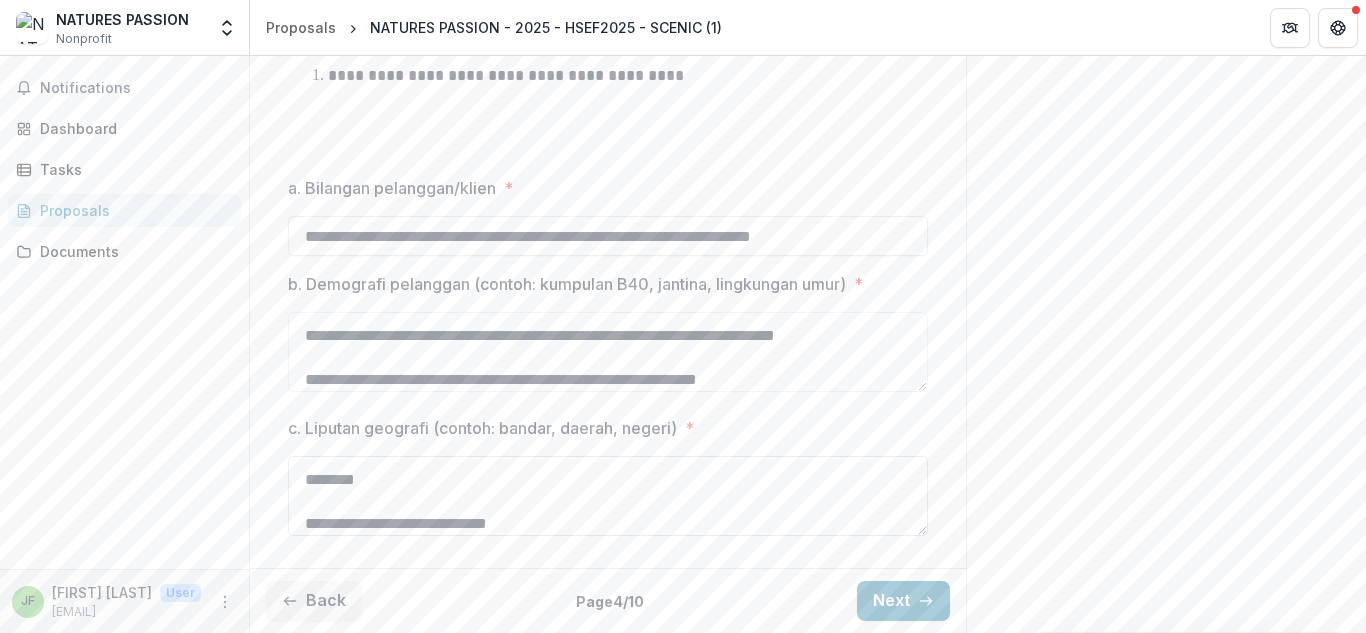 click on "**********" at bounding box center [608, 496] 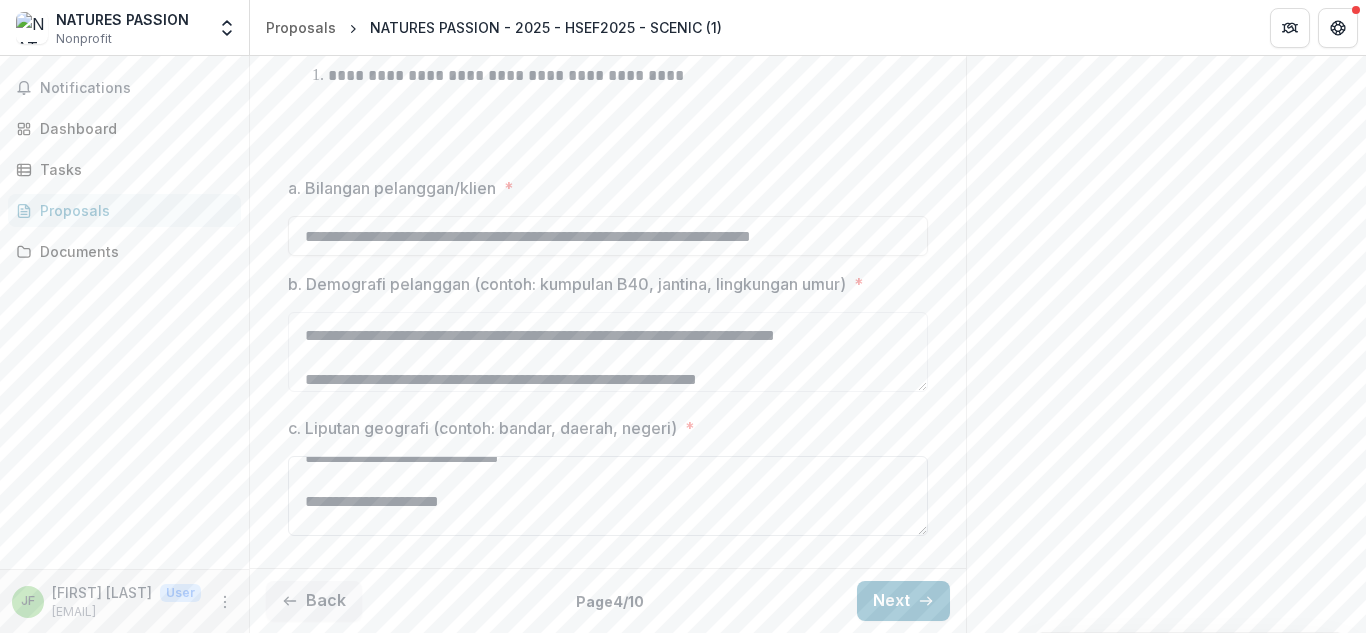 scroll, scrollTop: 260, scrollLeft: 0, axis: vertical 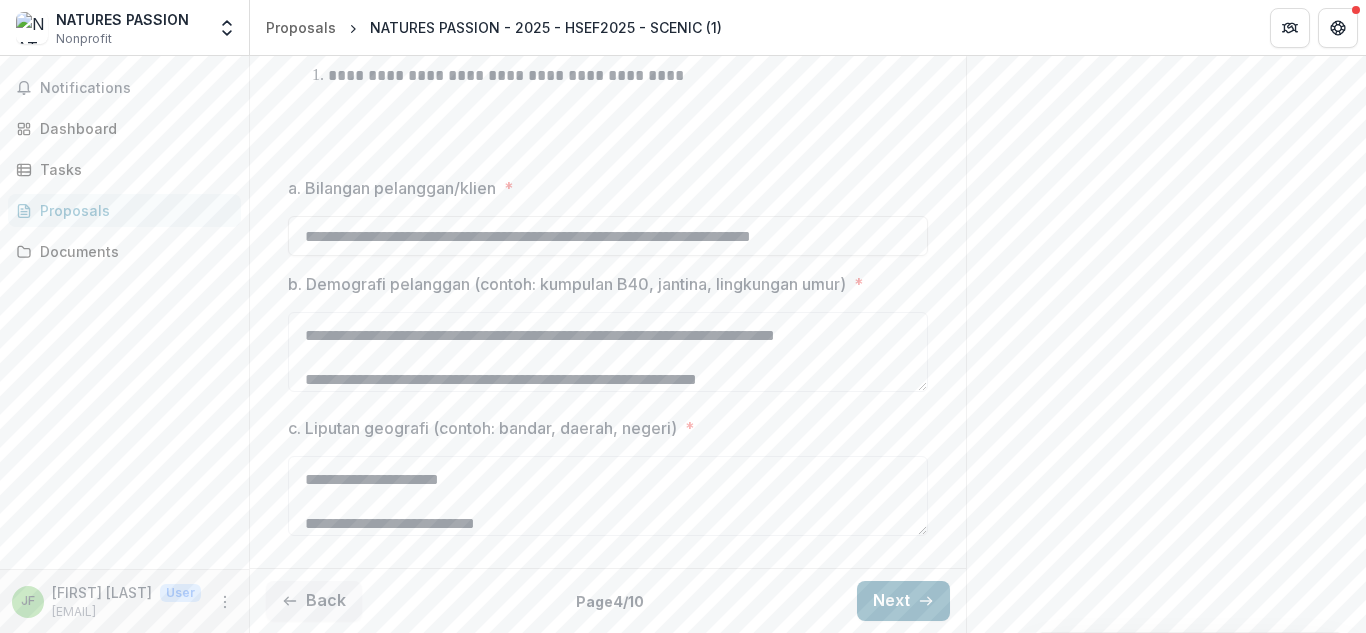 type on "**********" 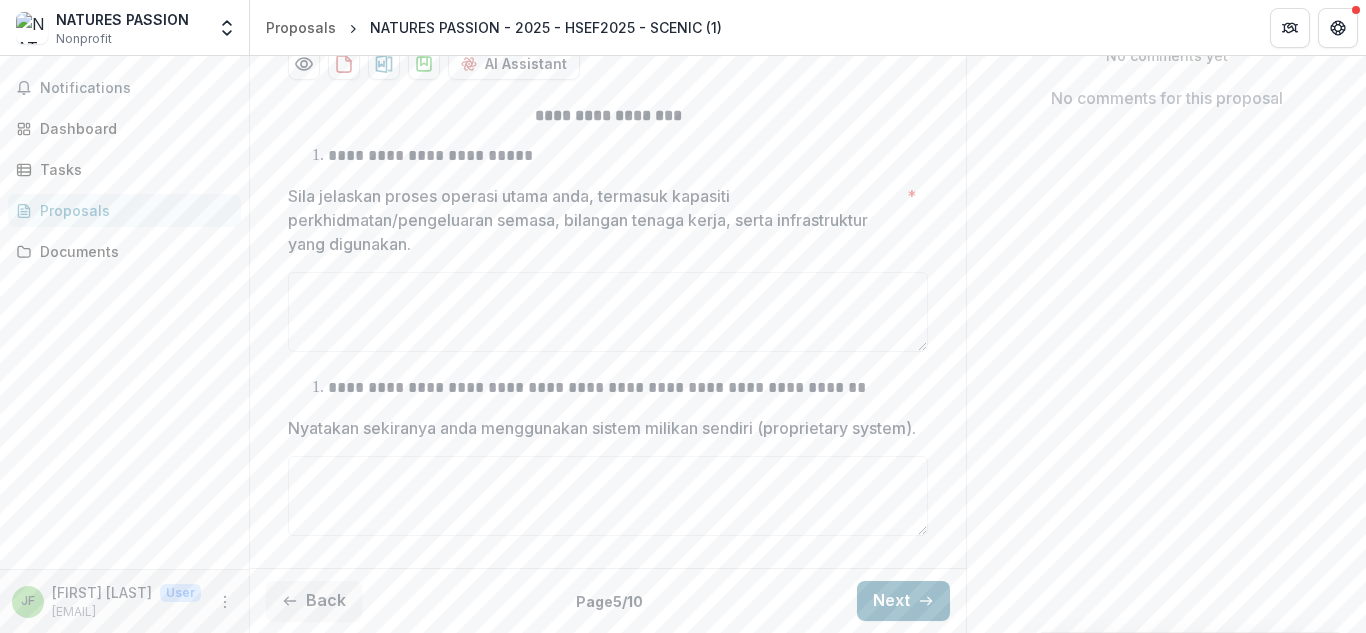 scroll, scrollTop: 442, scrollLeft: 0, axis: vertical 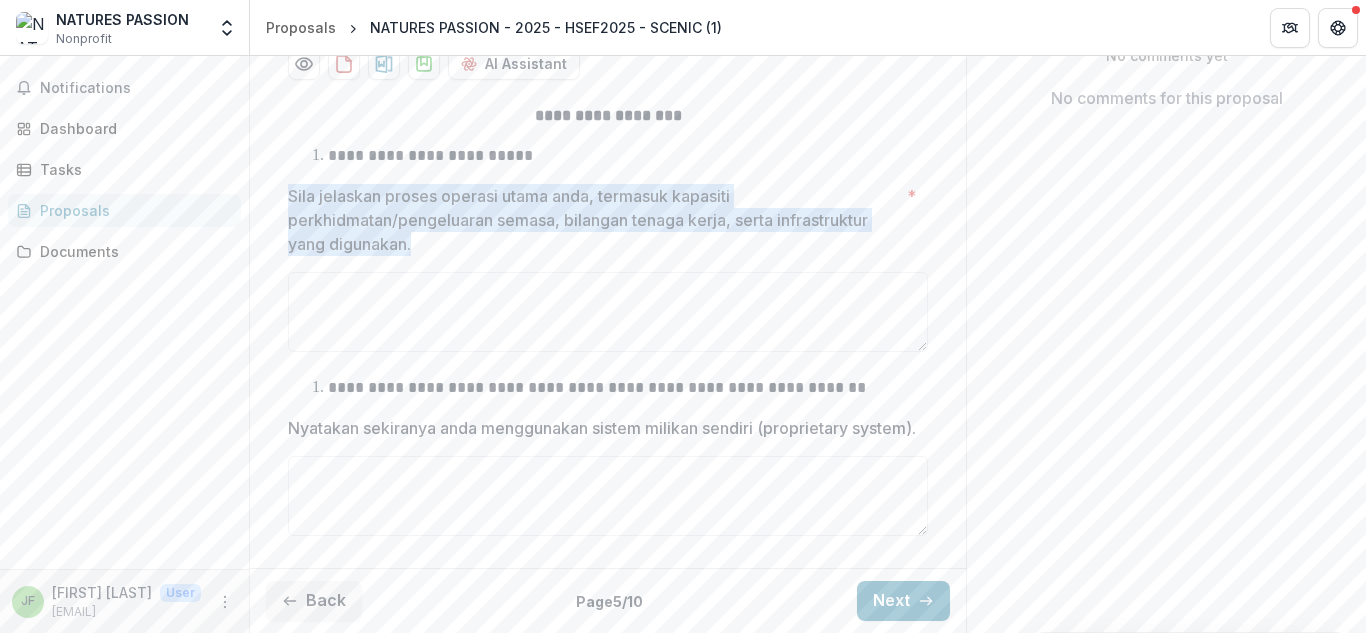 drag, startPoint x: 290, startPoint y: 172, endPoint x: 436, endPoint y: 220, distance: 153.68799 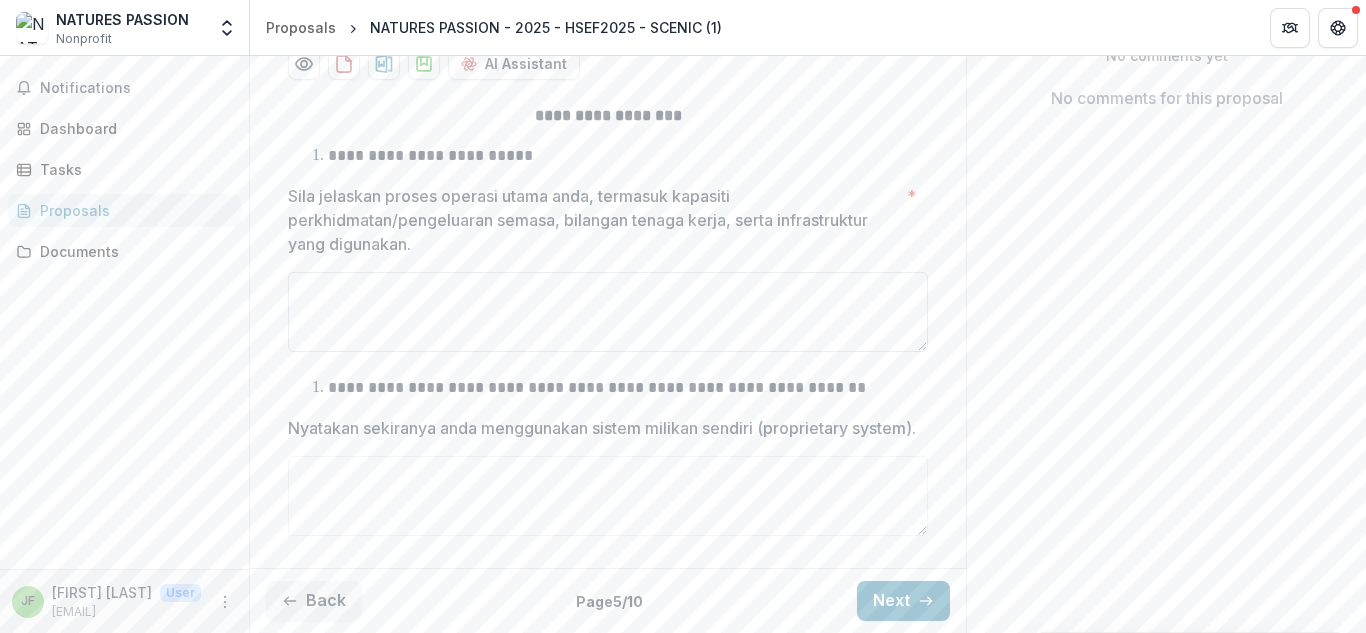 click on "Sila jelaskan proses operasi utama anda, termasuk kapasiti perkhidmatan/pengeluaran semasa, bilangan tenaga kerja, serta infrastruktur yang digunakan. *" at bounding box center (608, 312) 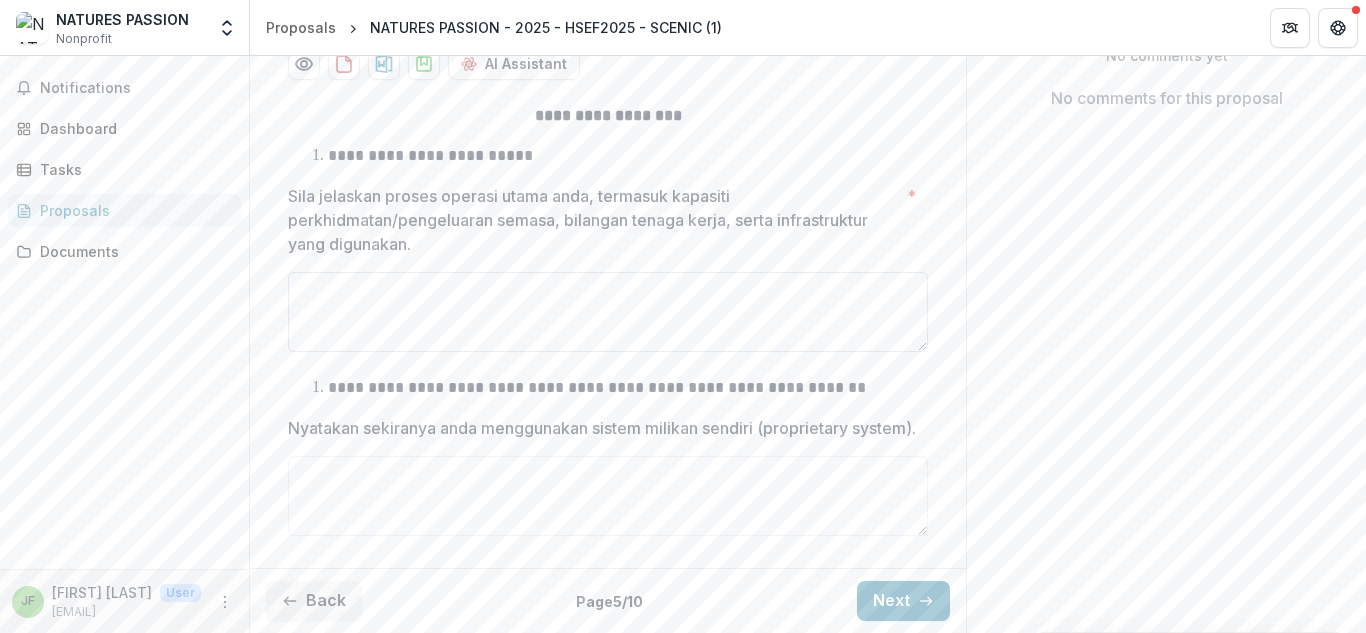 click on "Sila jelaskan proses operasi utama anda, termasuk kapasiti perkhidmatan/pengeluaran semasa, bilangan tenaga kerja, serta infrastruktur yang digunakan. *" at bounding box center (608, 312) 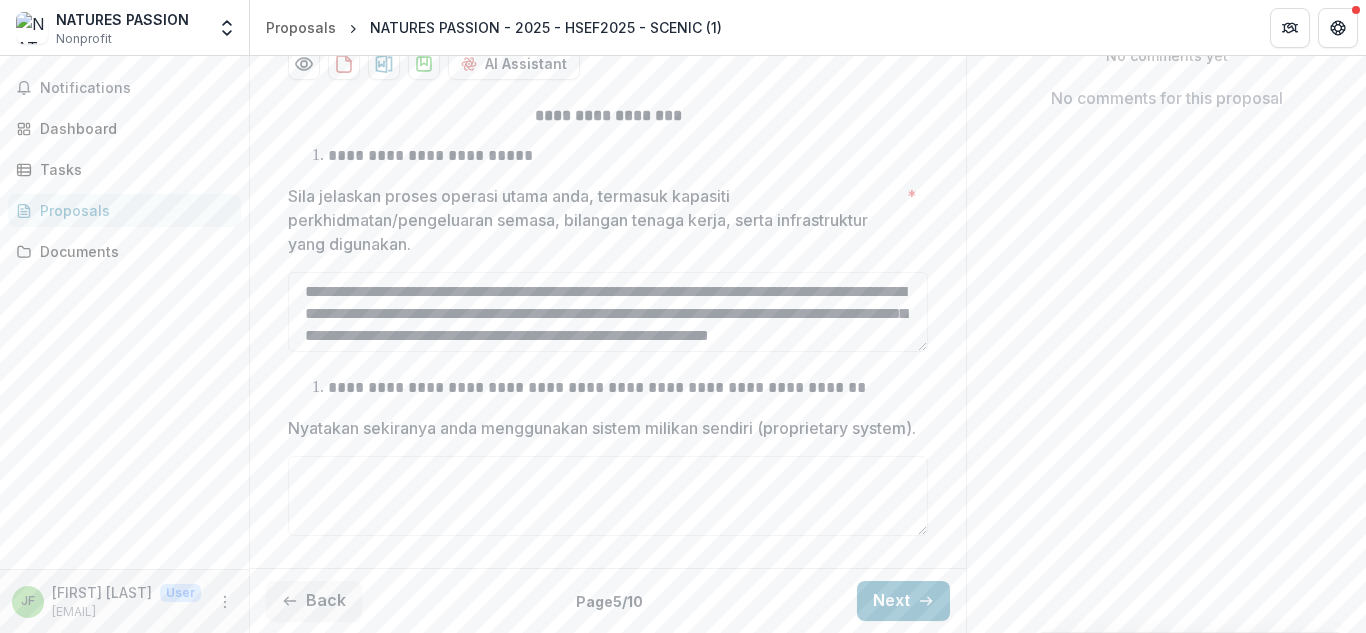 scroll, scrollTop: 1294, scrollLeft: 0, axis: vertical 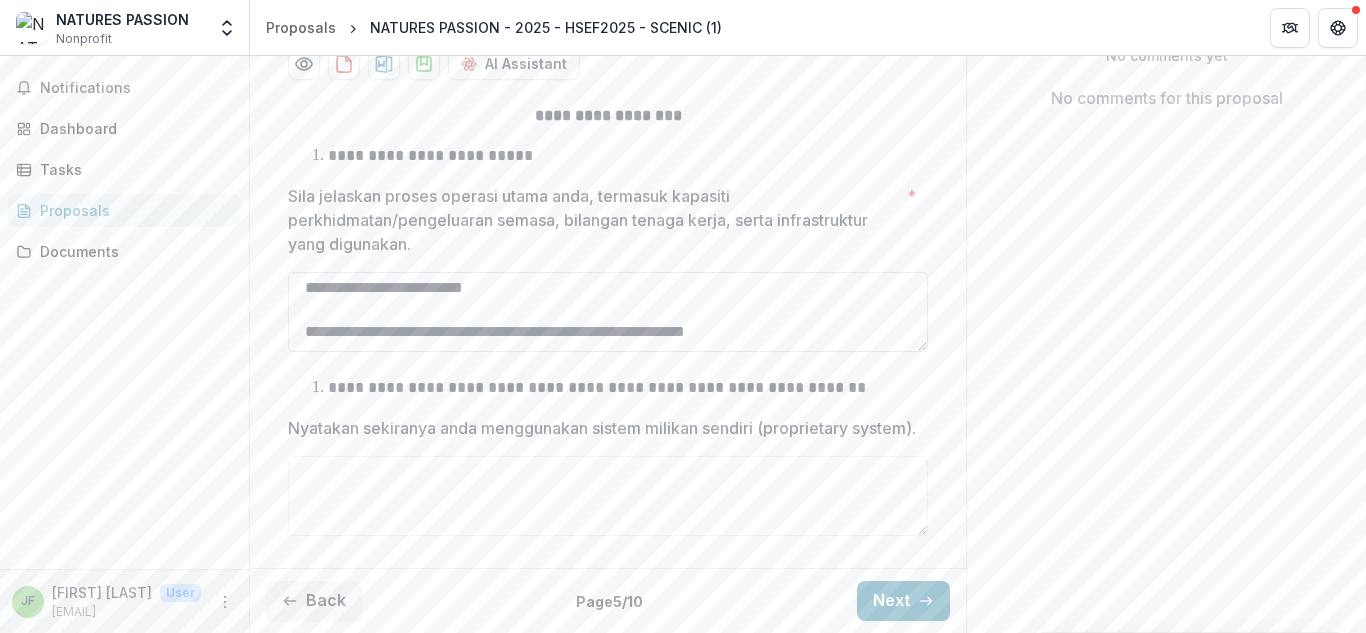 click on "Sila jelaskan proses operasi utama anda, termasuk kapasiti perkhidmatan/pengeluaran semasa, bilangan tenaga kerja, serta infrastruktur yang digunakan. *" at bounding box center [608, 312] 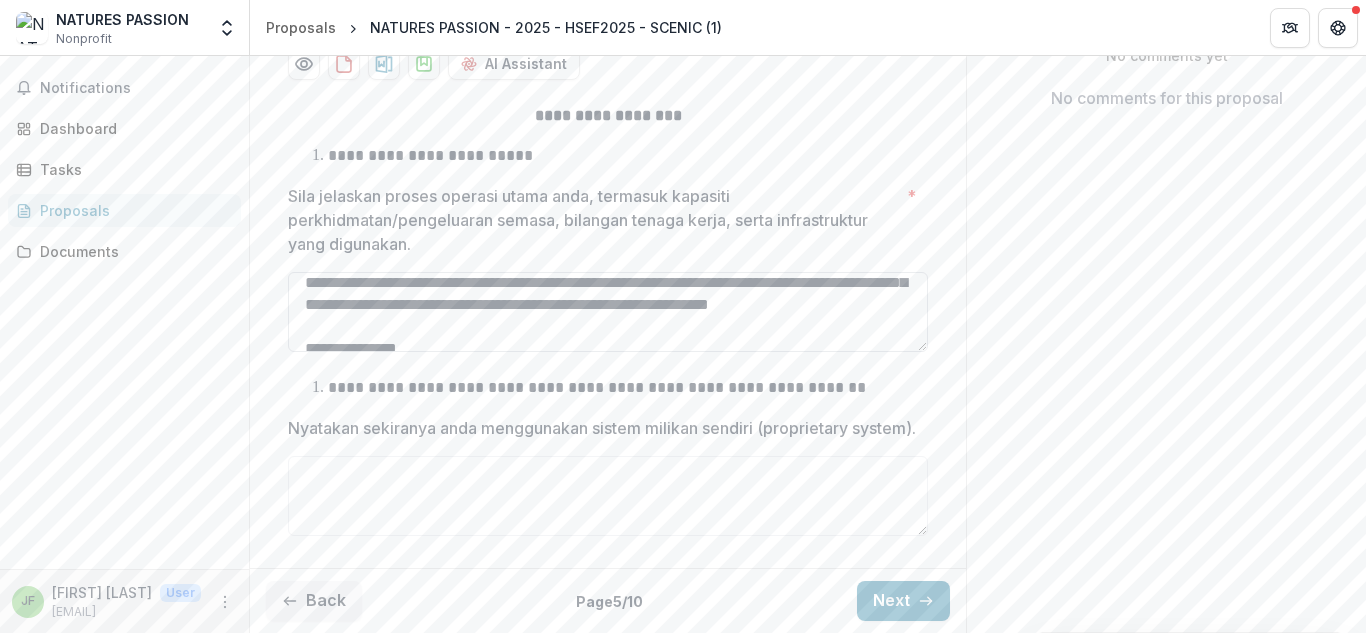 scroll, scrollTop: 9, scrollLeft: 0, axis: vertical 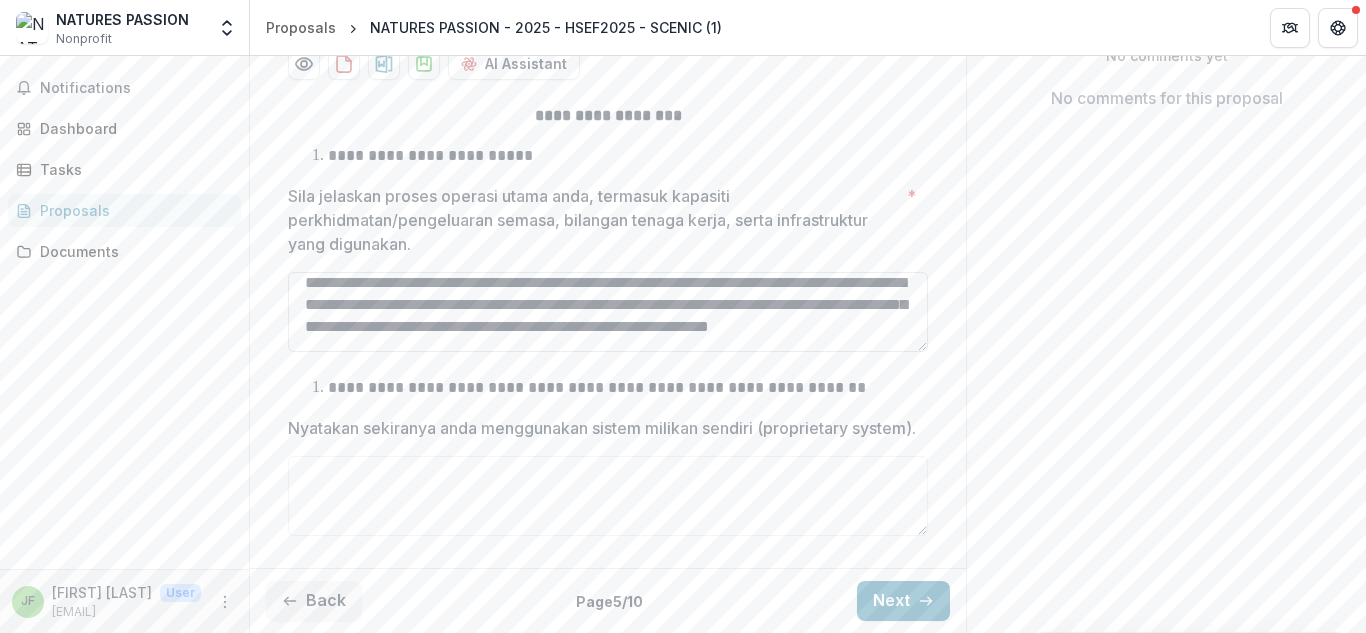 click on "Sila jelaskan proses operasi utama anda, termasuk kapasiti perkhidmatan/pengeluaran semasa, bilangan tenaga kerja, serta infrastruktur yang digunakan. *" at bounding box center (608, 312) 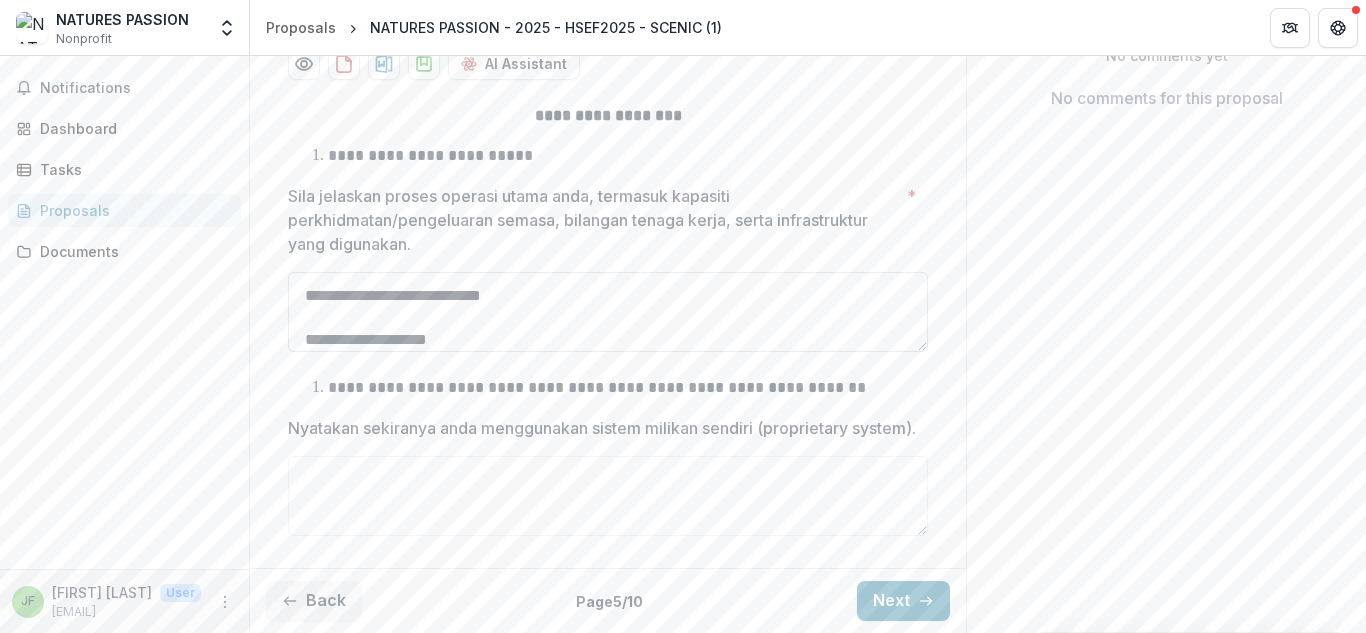 scroll, scrollTop: 647, scrollLeft: 0, axis: vertical 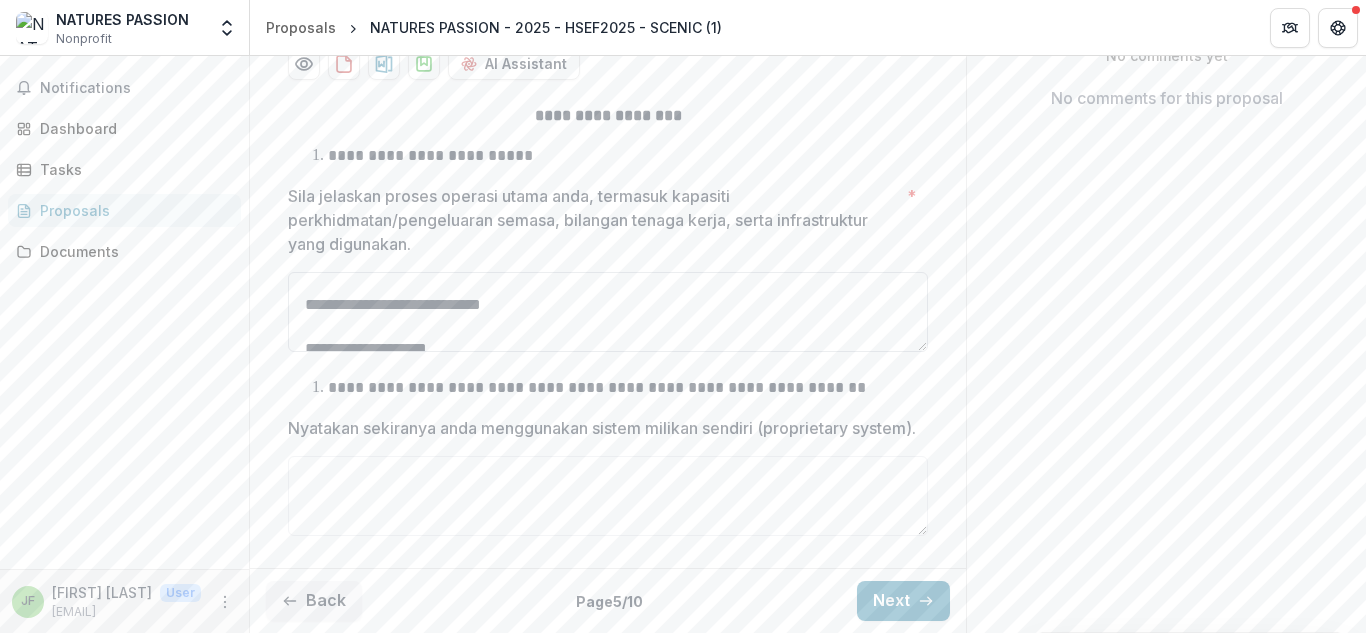 click on "Sila jelaskan proses operasi utama anda, termasuk kapasiti perkhidmatan/pengeluaran semasa, bilangan tenaga kerja, serta infrastruktur yang digunakan. *" at bounding box center (608, 312) 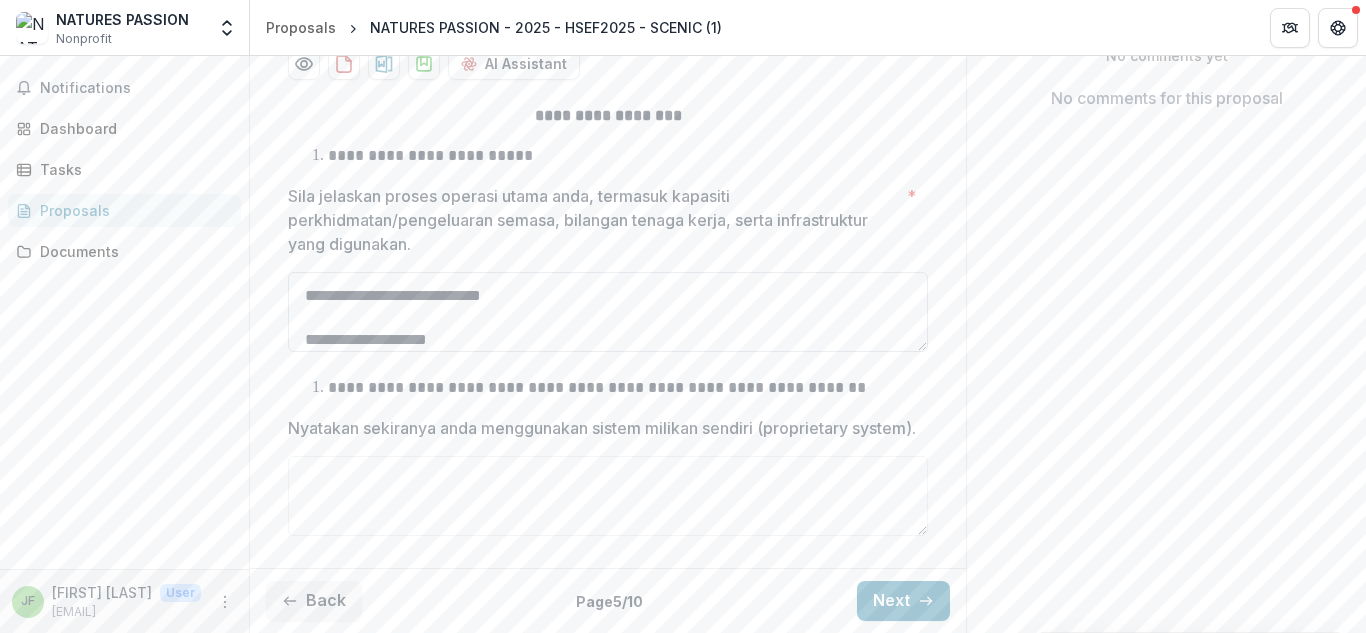 click on "Sila jelaskan proses operasi utama anda, termasuk kapasiti perkhidmatan/pengeluaran semasa, bilangan tenaga kerja, serta infrastruktur yang digunakan. *" at bounding box center (608, 312) 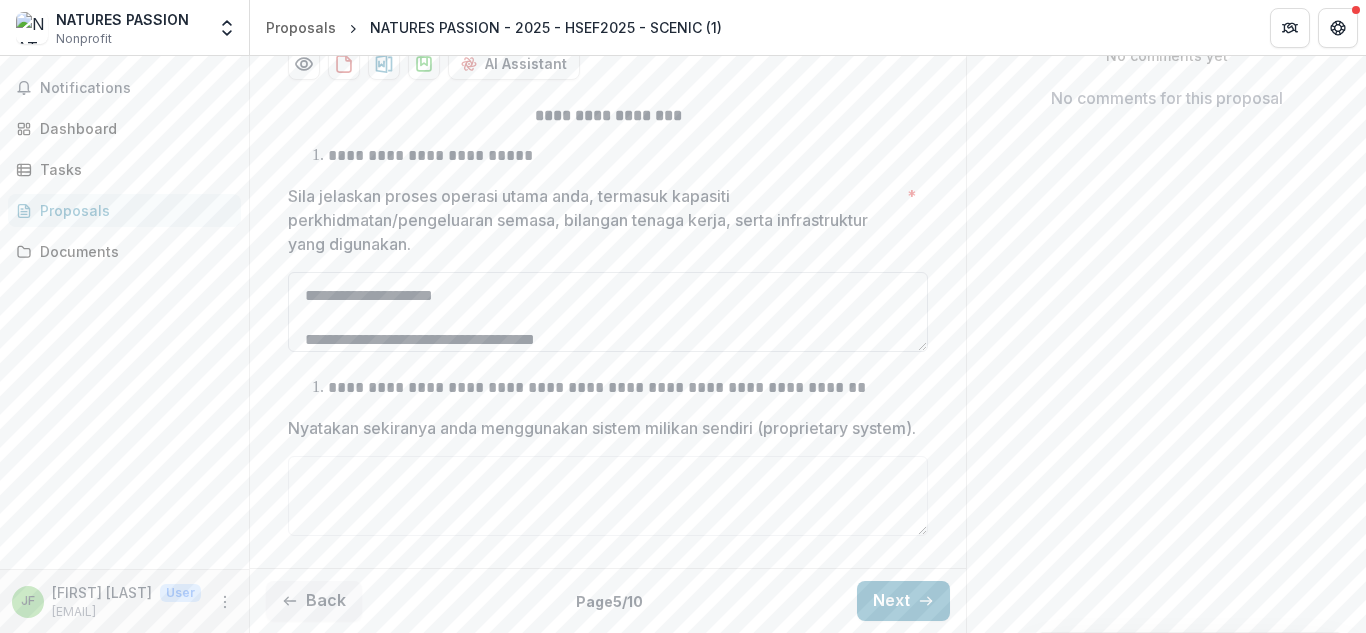 scroll, scrollTop: 766, scrollLeft: 0, axis: vertical 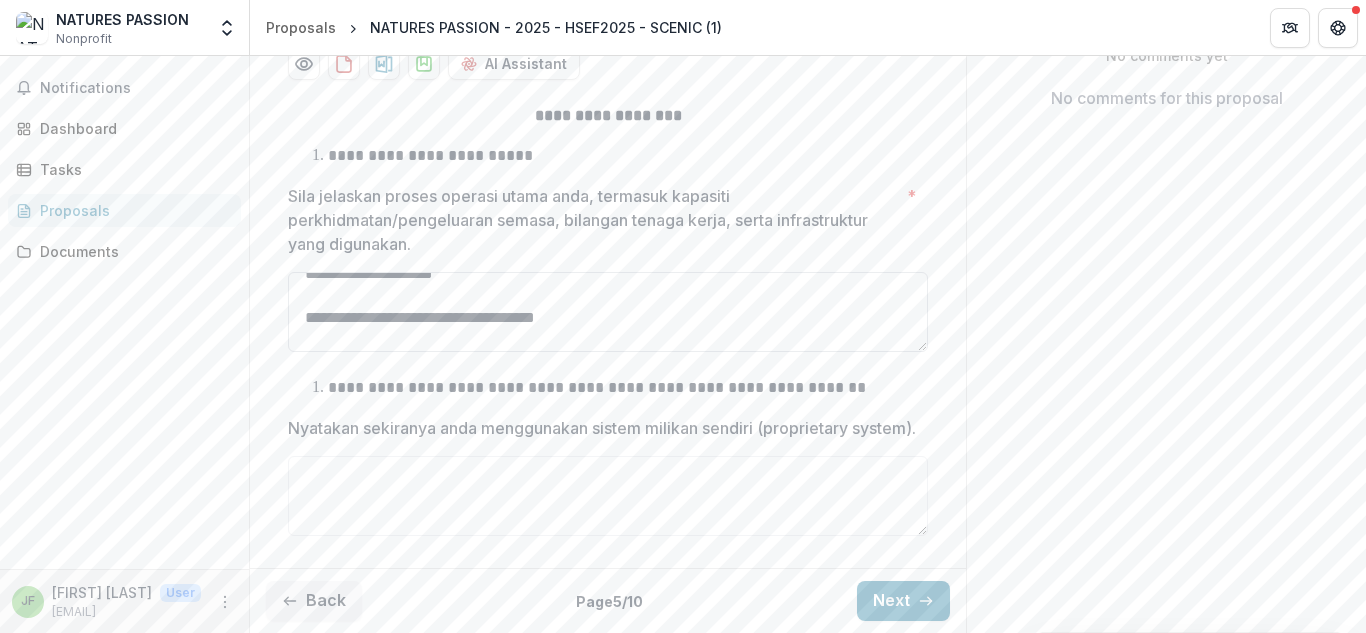 click on "Sila jelaskan proses operasi utama anda, termasuk kapasiti perkhidmatan/pengeluaran semasa, bilangan tenaga kerja, serta infrastruktur yang digunakan. *" at bounding box center [608, 312] 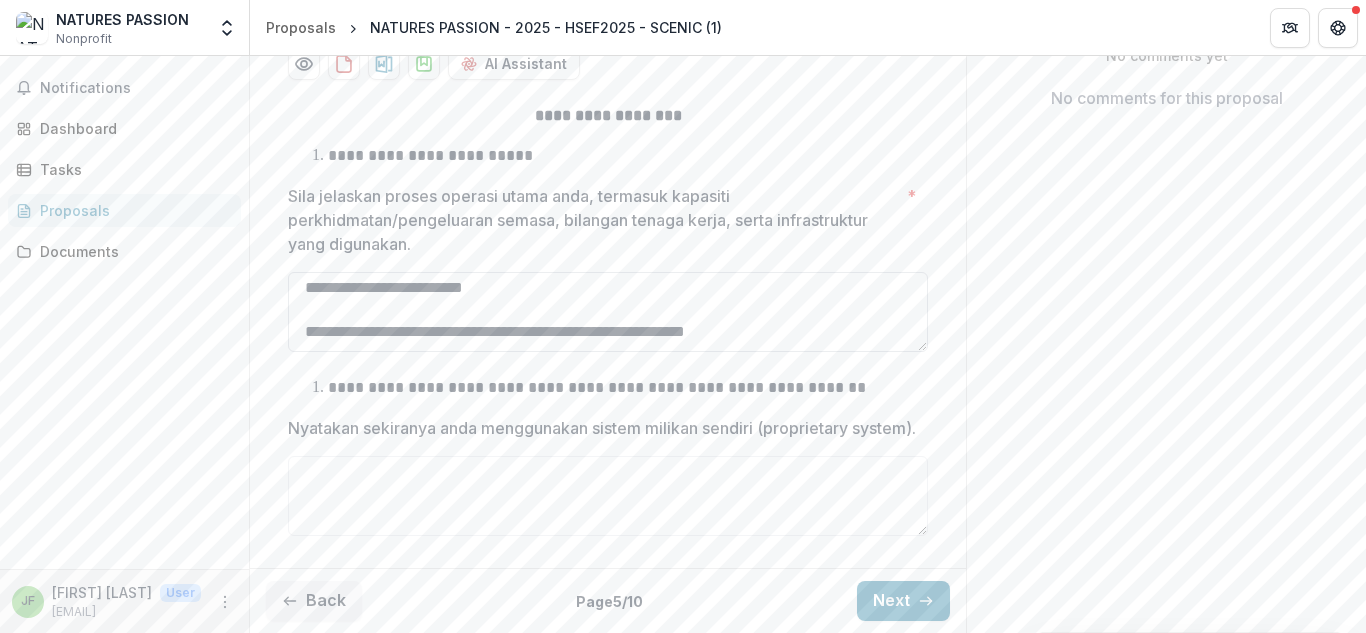 scroll, scrollTop: 1219, scrollLeft: 0, axis: vertical 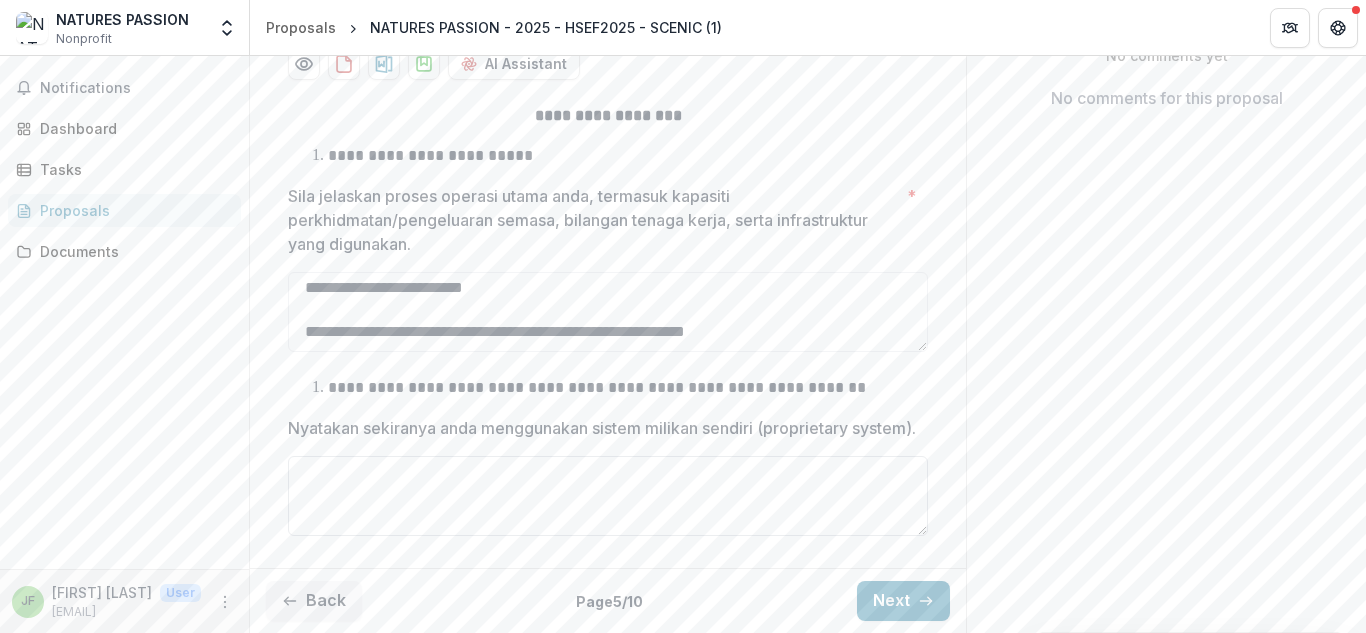 type on "**********" 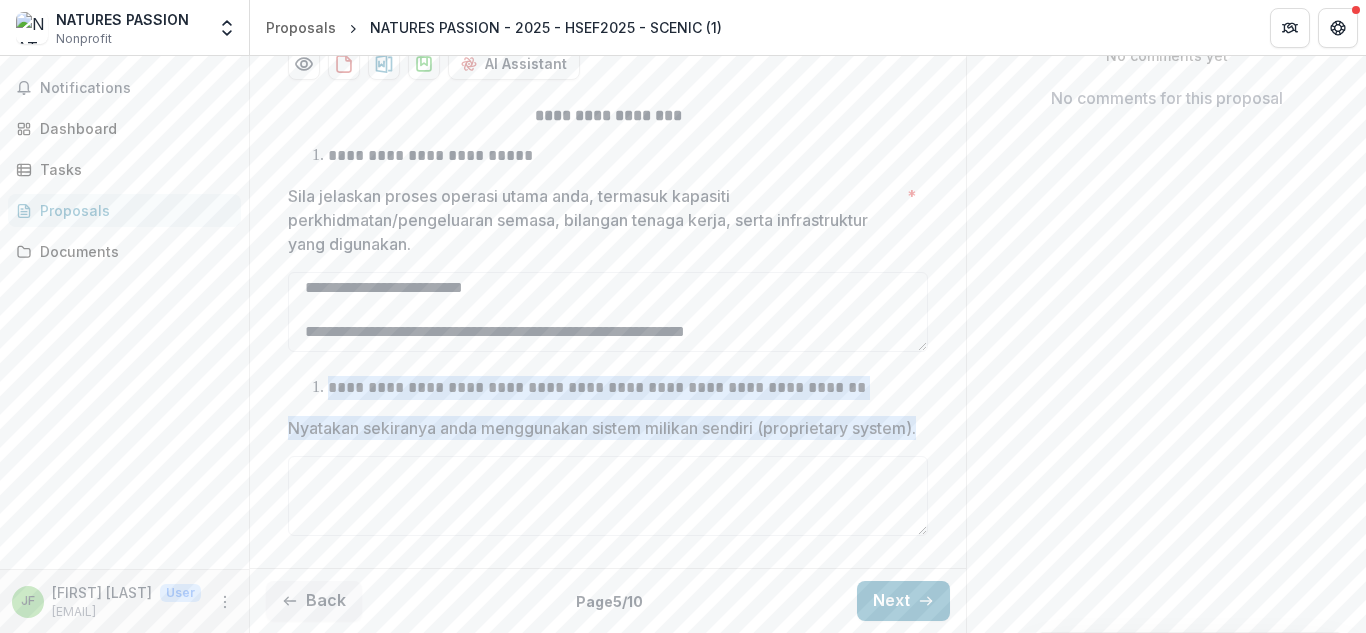 drag, startPoint x: 329, startPoint y: 368, endPoint x: 570, endPoint y: 419, distance: 246.33717 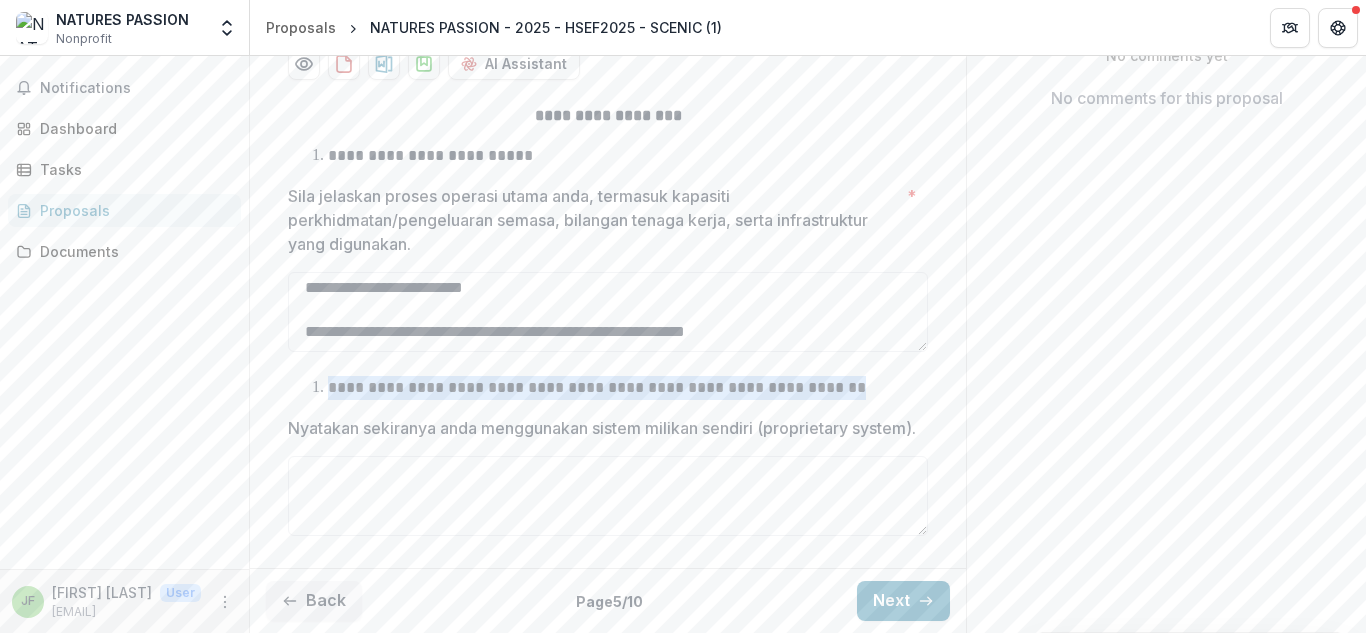 drag, startPoint x: 328, startPoint y: 366, endPoint x: 883, endPoint y: 355, distance: 555.109 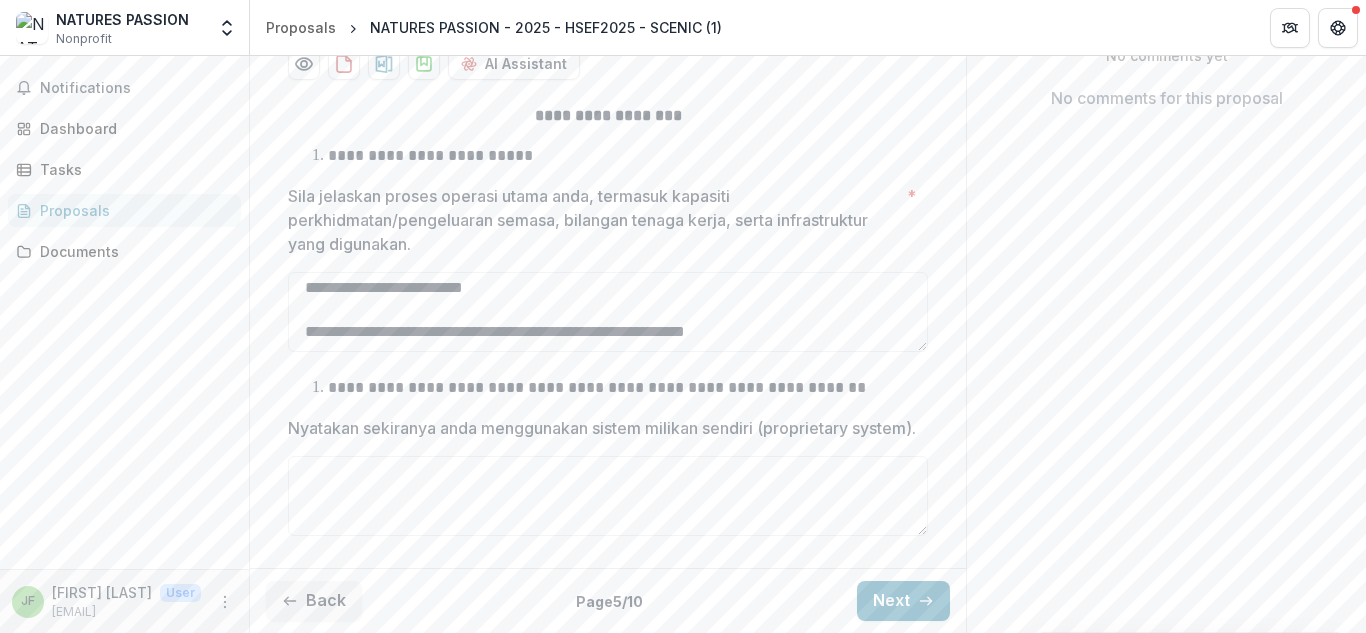 click on "Nyatakan sekiranya anda menggunakan sistem milikan sendiri (proprietary system)." at bounding box center [602, 428] 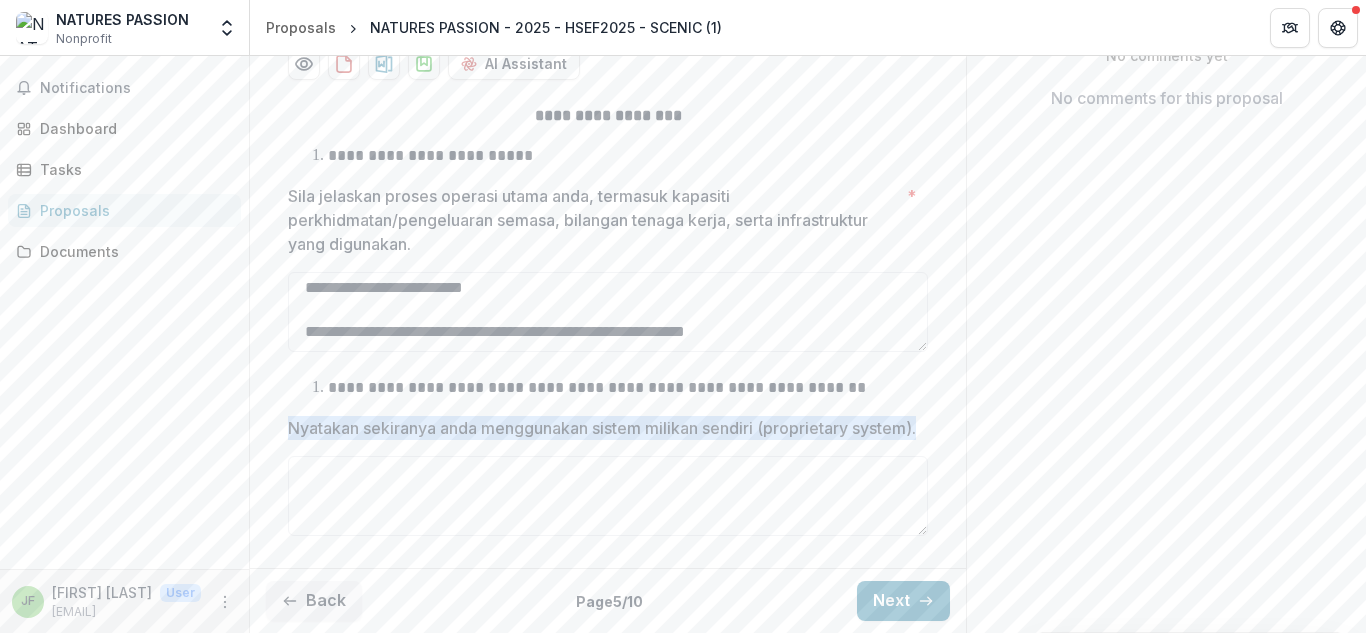 drag, startPoint x: 288, startPoint y: 404, endPoint x: 362, endPoint y: 426, distance: 77.201035 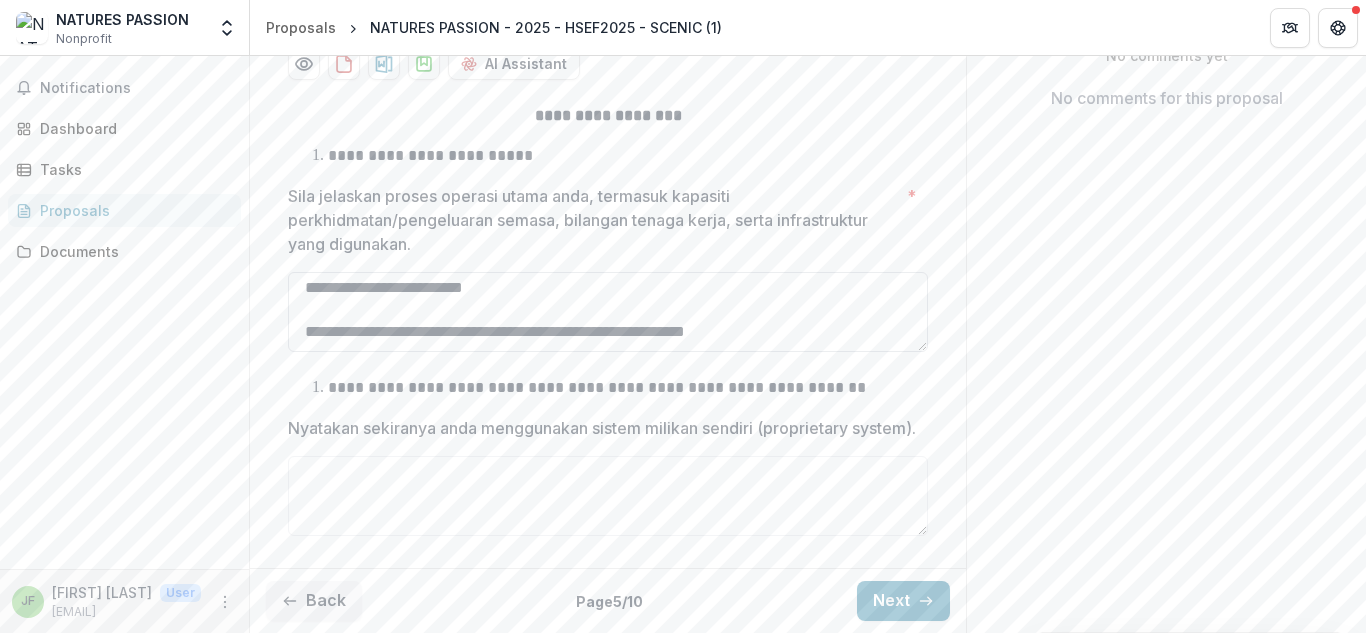 click on "Sila jelaskan proses operasi utama anda, termasuk kapasiti perkhidmatan/pengeluaran semasa, bilangan tenaga kerja, serta infrastruktur yang digunakan. *" at bounding box center [608, 312] 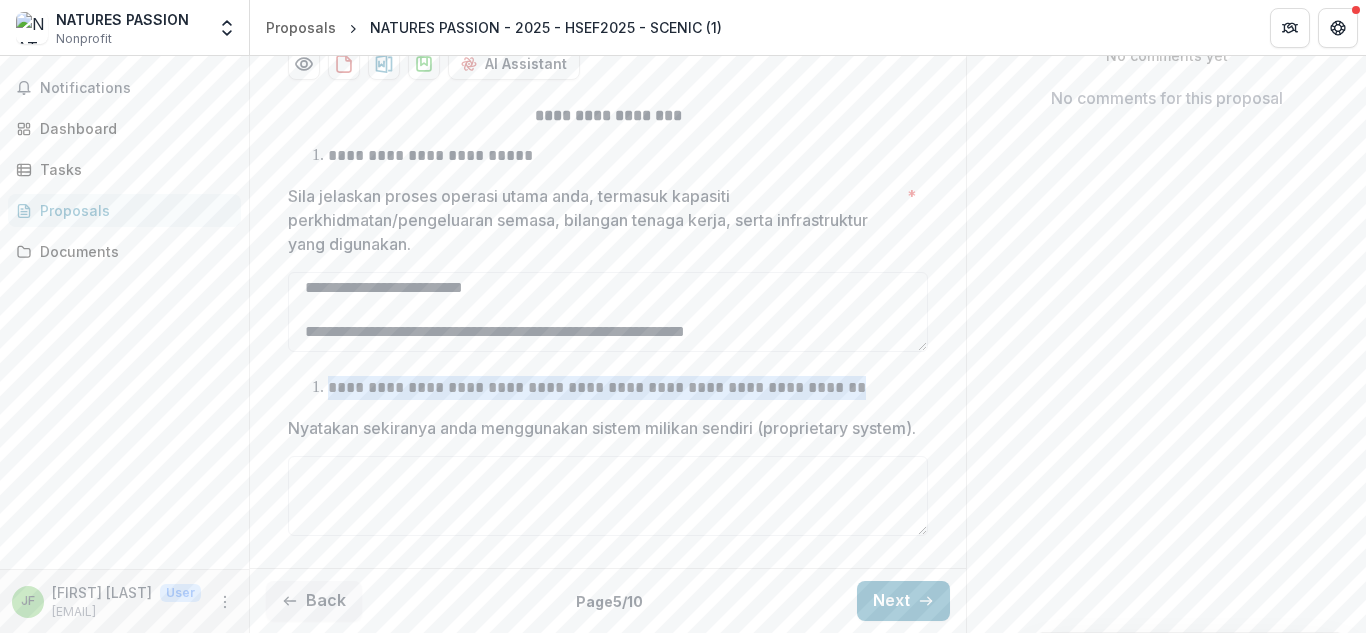 drag, startPoint x: 327, startPoint y: 364, endPoint x: 877, endPoint y: 376, distance: 550.1309 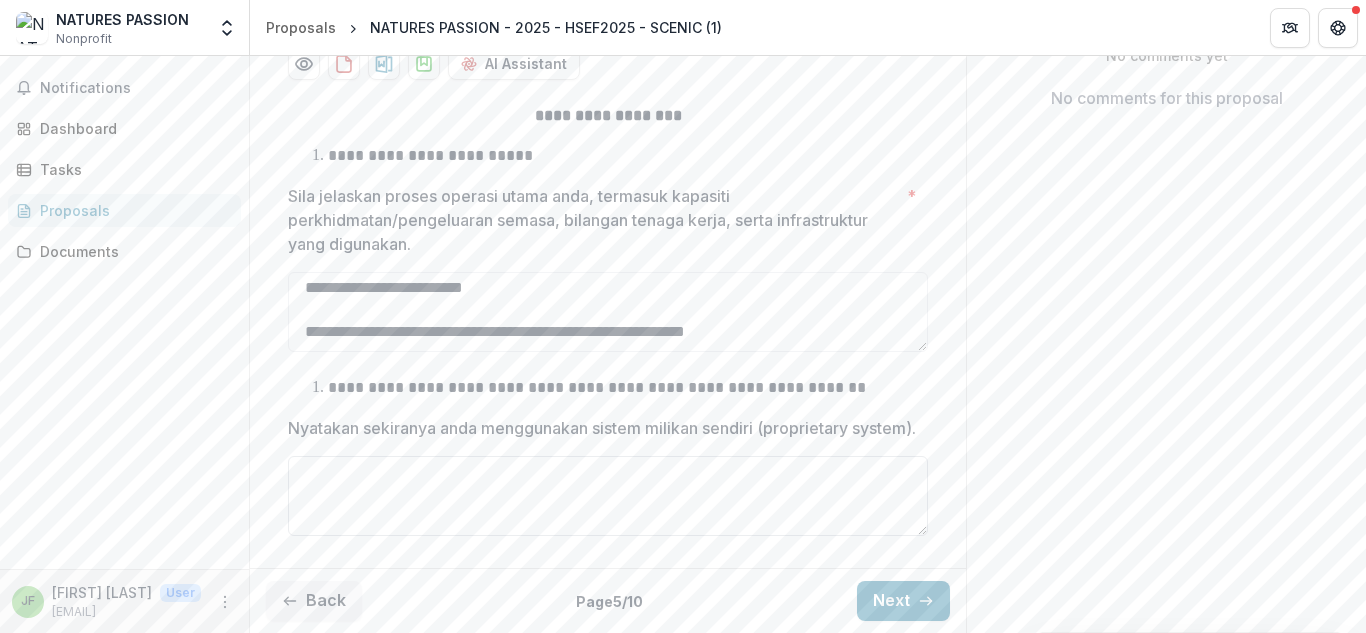 click on "Nyatakan sekiranya anda menggunakan sistem milikan sendiri (proprietary system)." at bounding box center [608, 496] 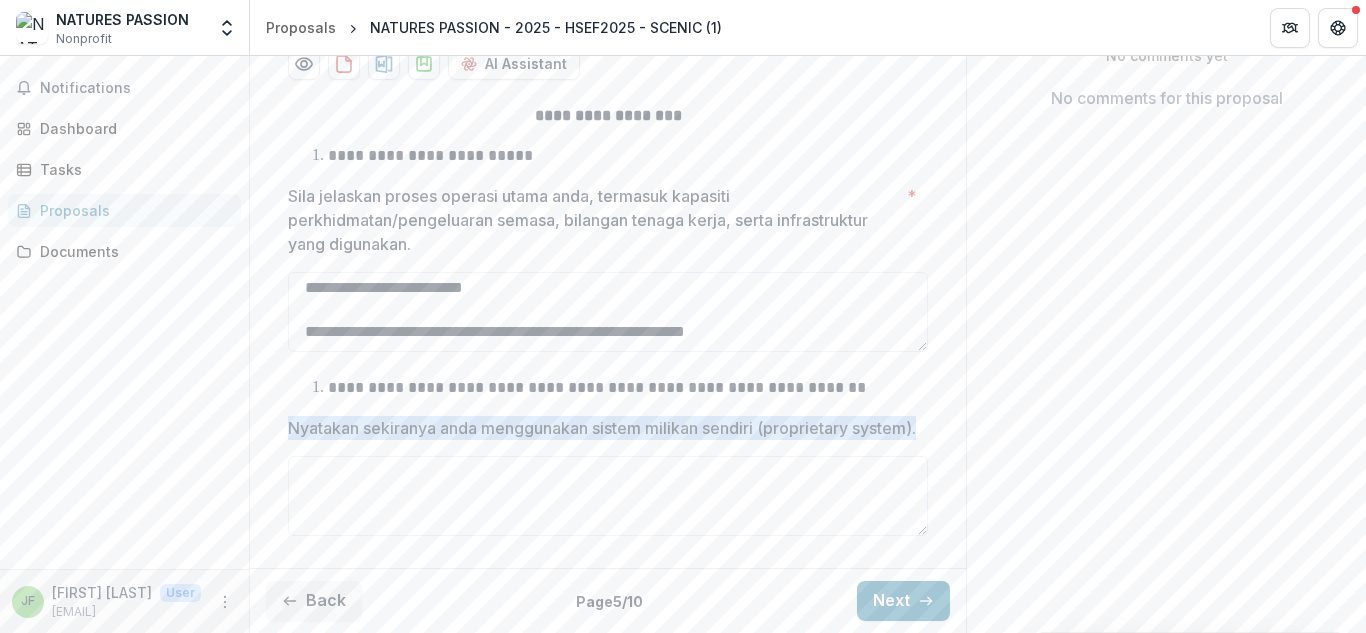 drag, startPoint x: 285, startPoint y: 403, endPoint x: 360, endPoint y: 432, distance: 80.411446 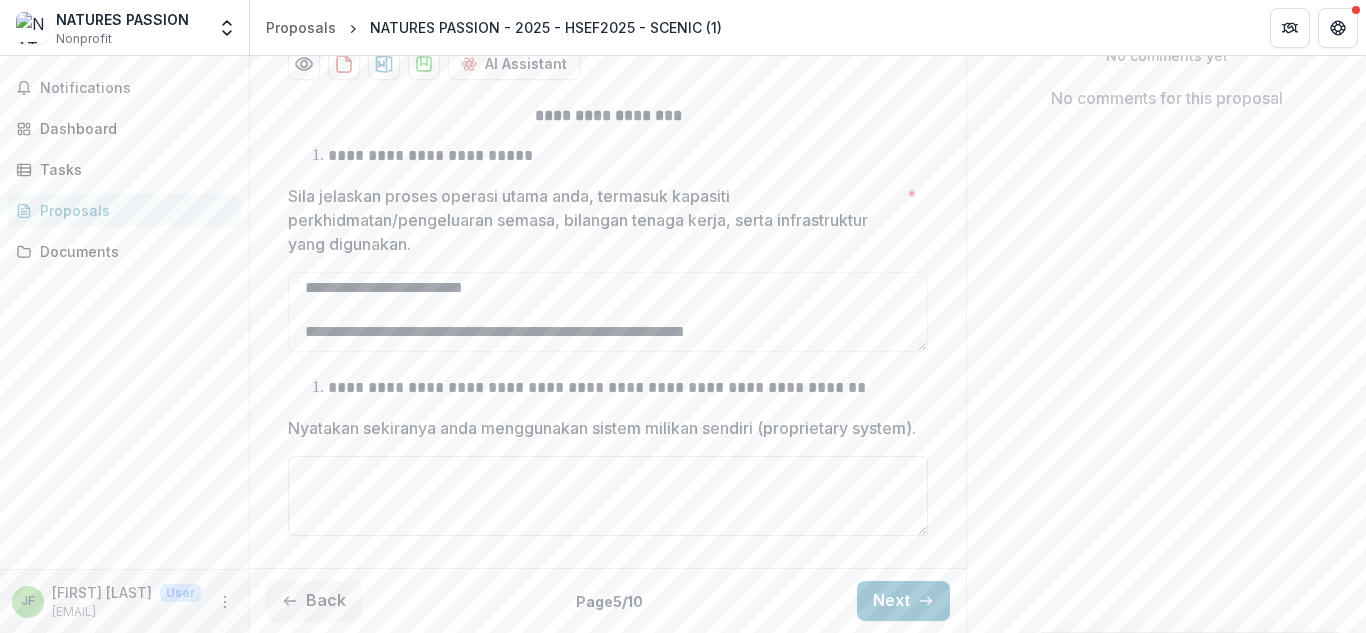 click on "Nyatakan sekiranya anda menggunakan sistem milikan sendiri (proprietary system)." at bounding box center [608, 496] 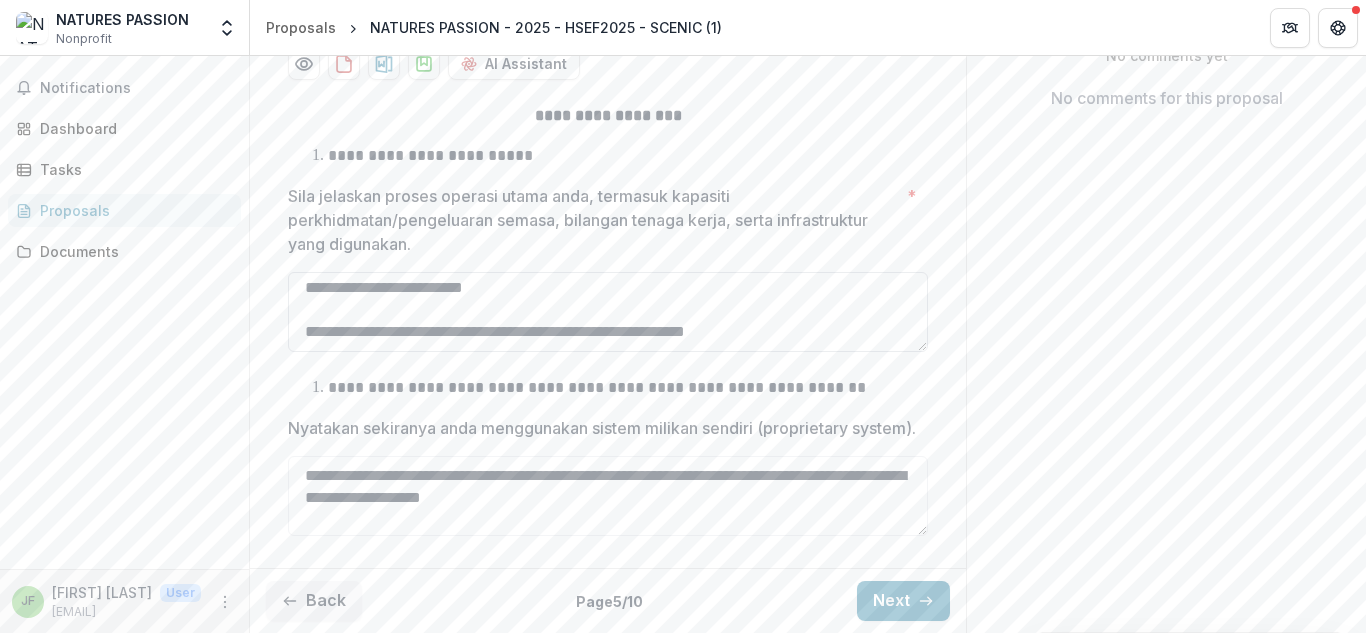 scroll, scrollTop: 590, scrollLeft: 0, axis: vertical 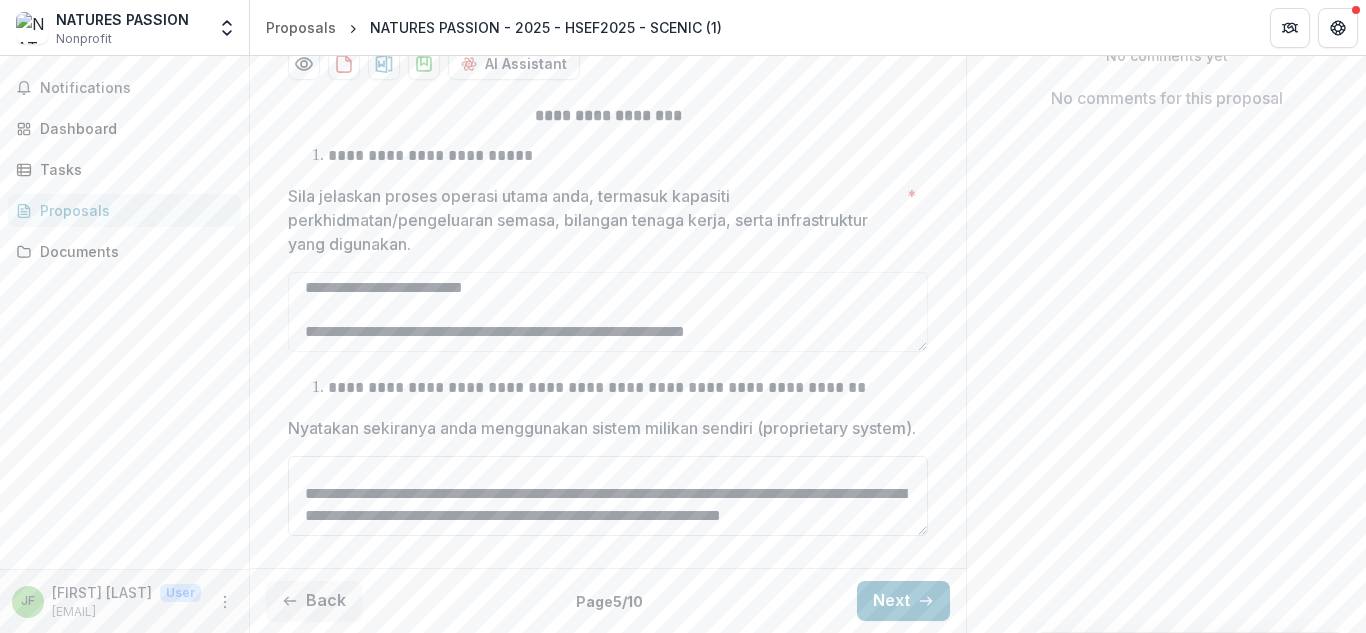 click on "**********" at bounding box center [608, 496] 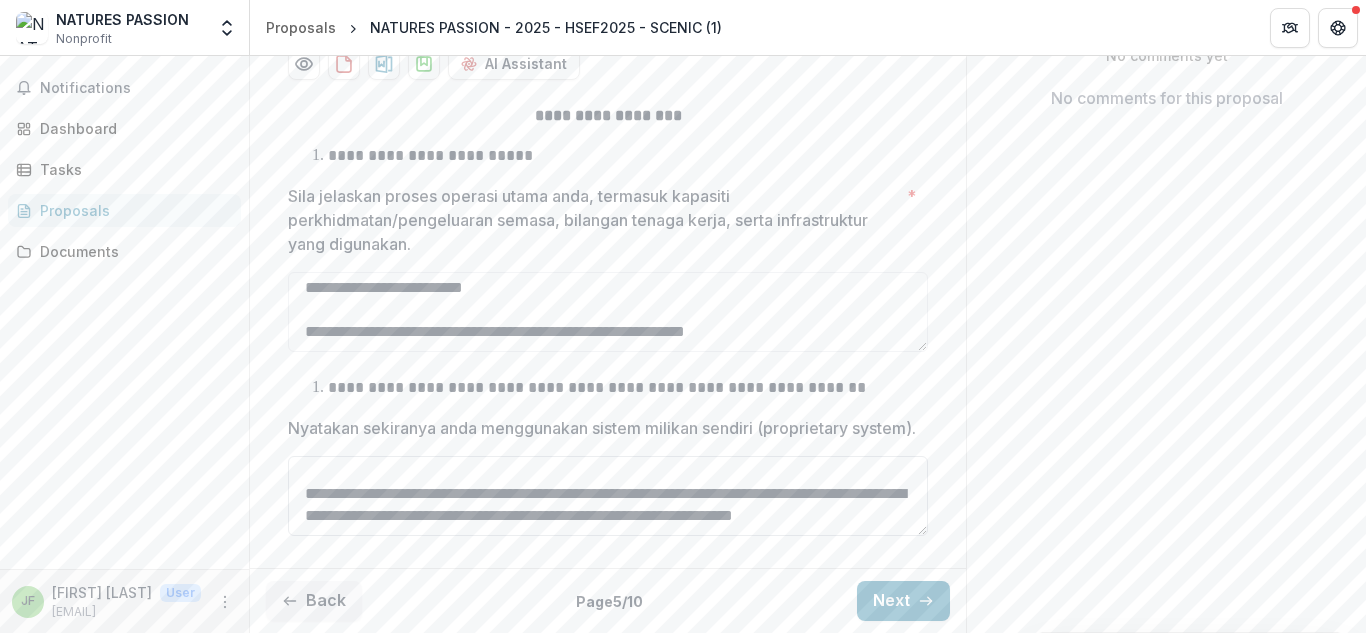scroll, scrollTop: 634, scrollLeft: 0, axis: vertical 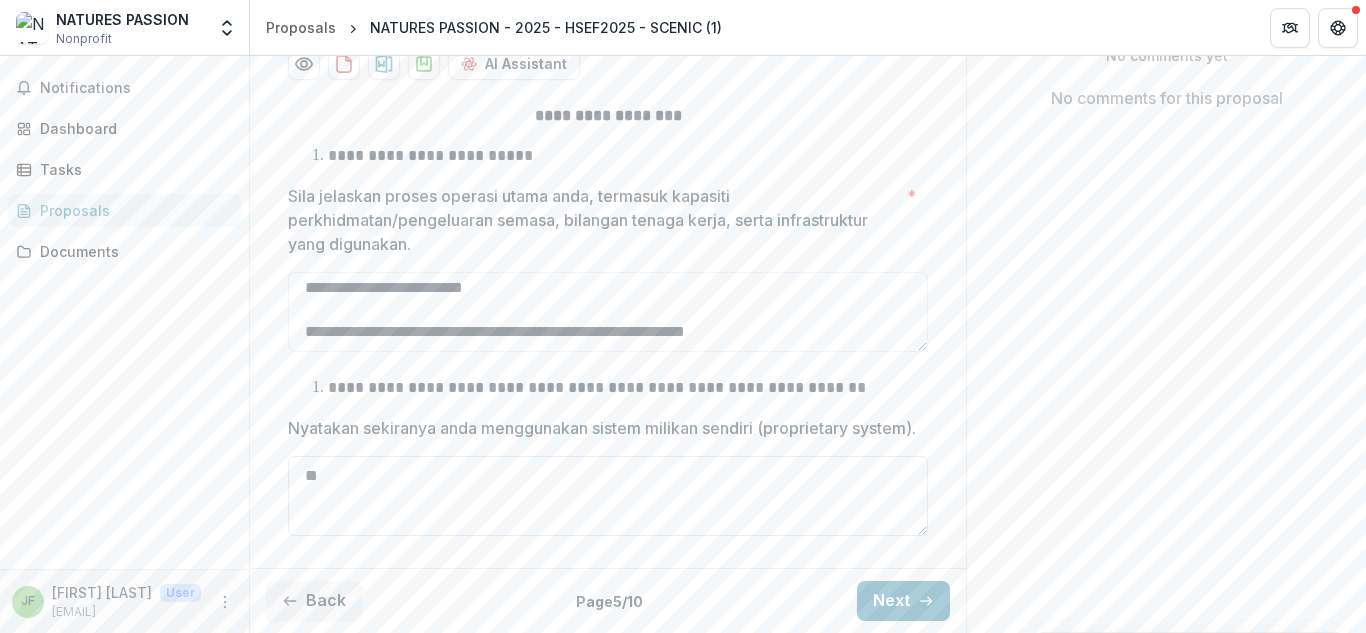 type on "*" 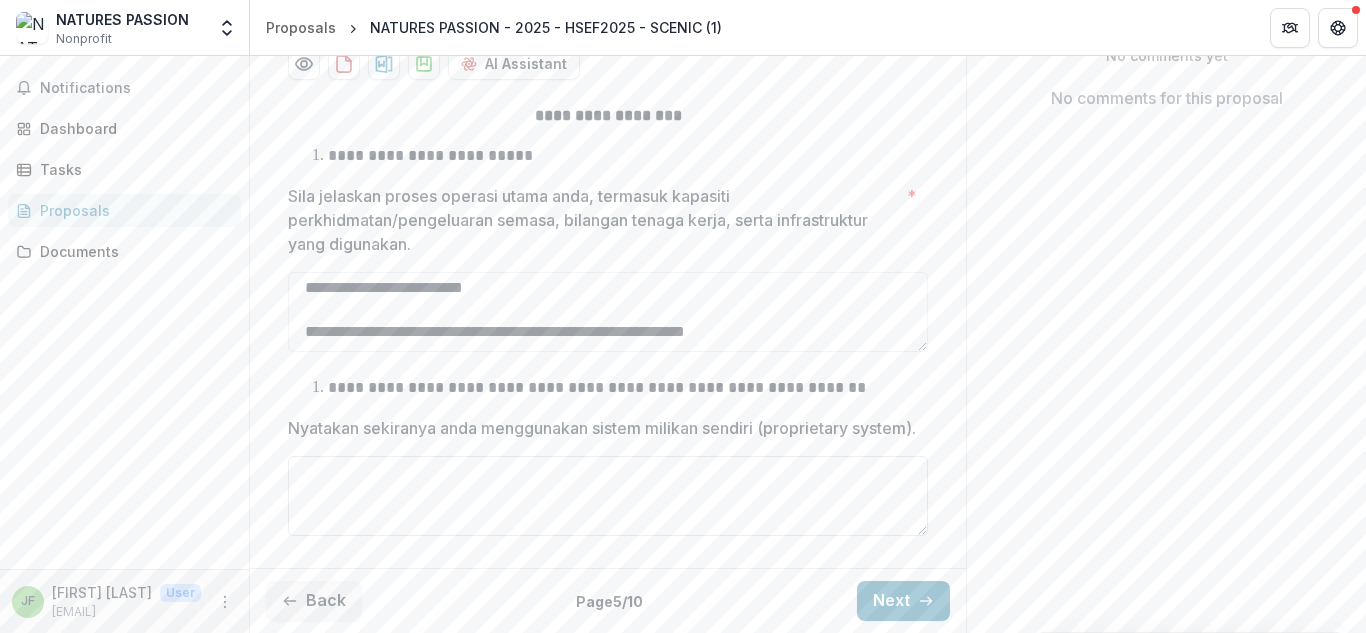 paste on "**********" 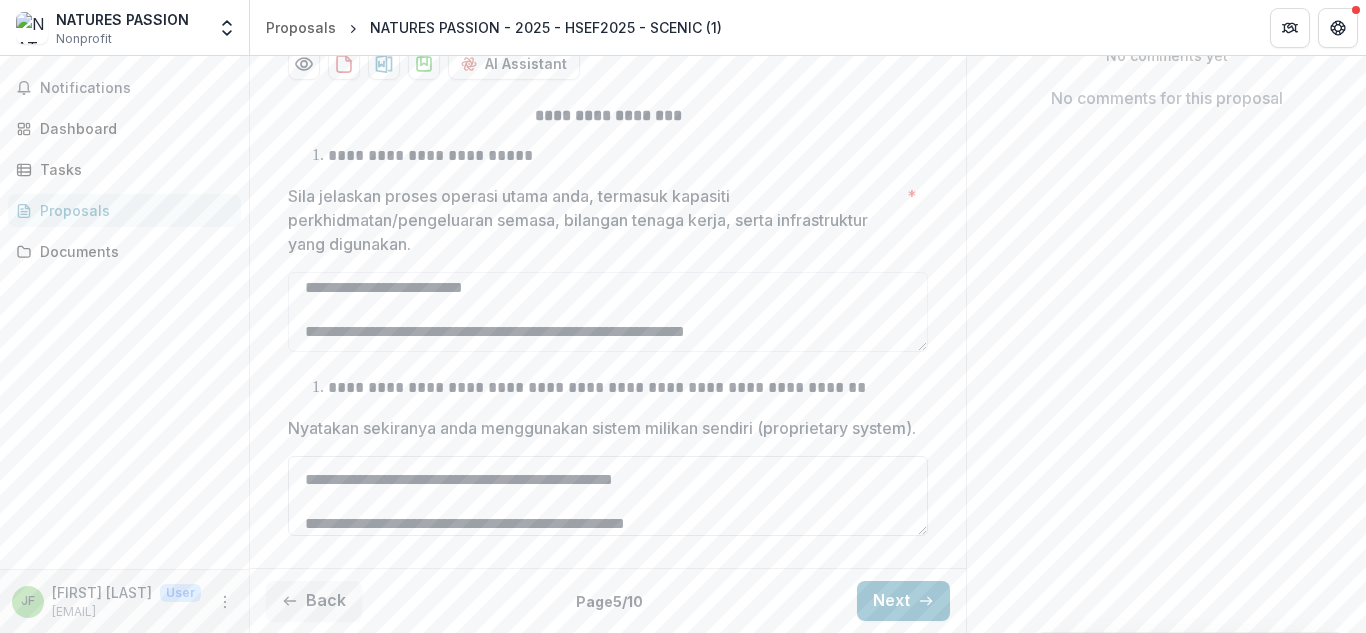 scroll, scrollTop: 546, scrollLeft: 0, axis: vertical 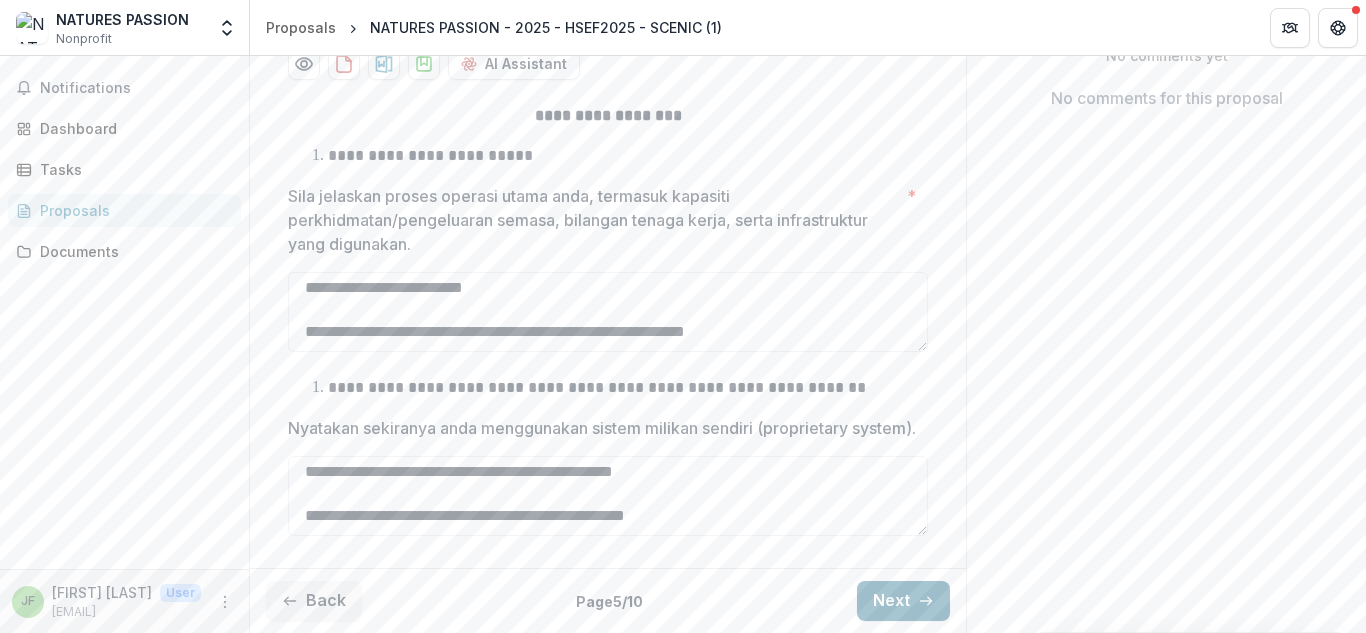 type on "**********" 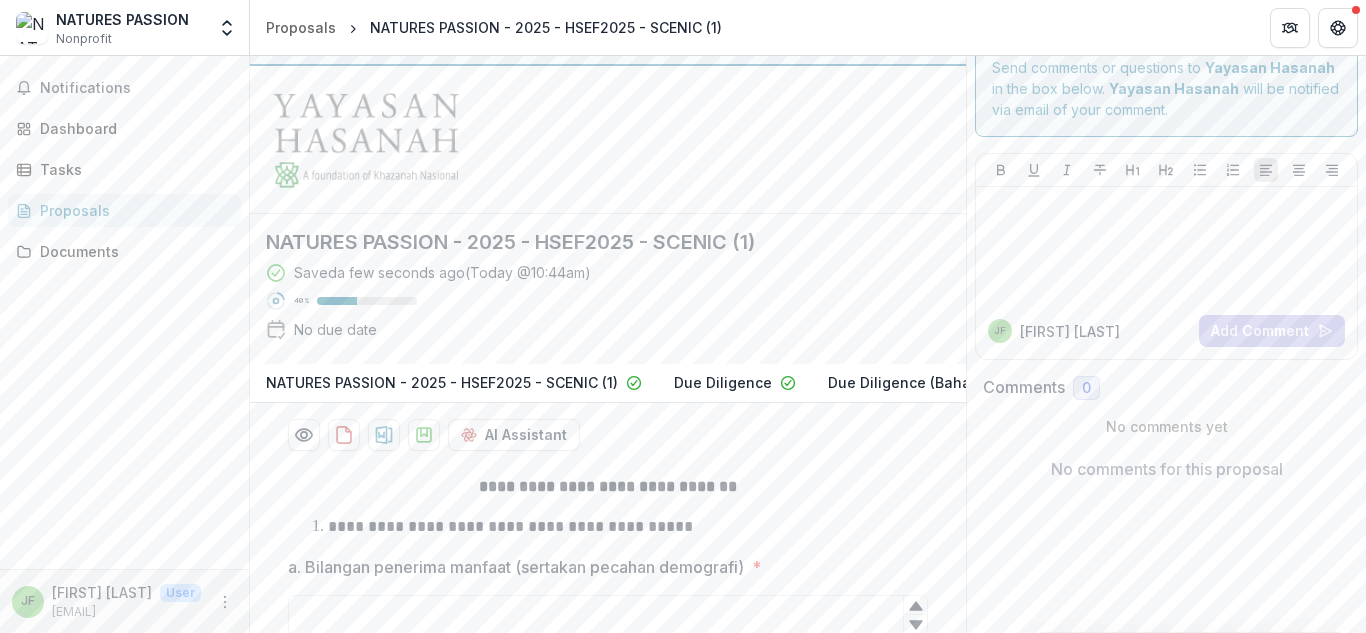 scroll, scrollTop: 0, scrollLeft: 0, axis: both 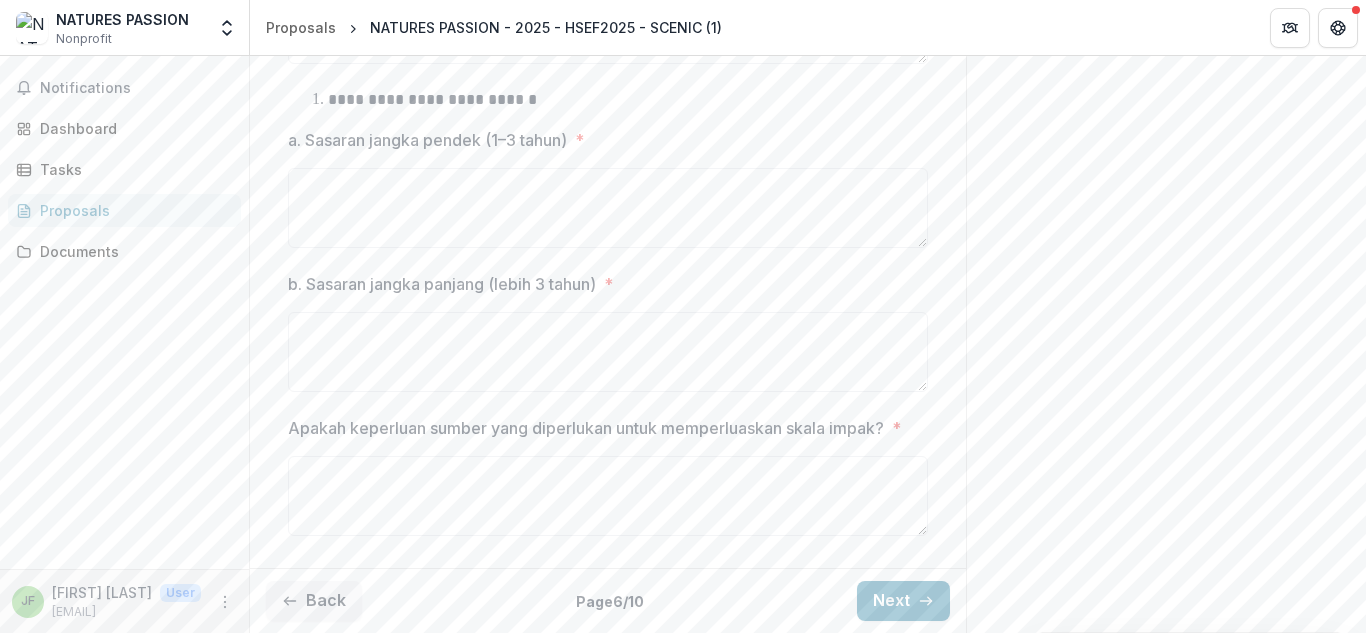 click on "**********" at bounding box center [608, -89] 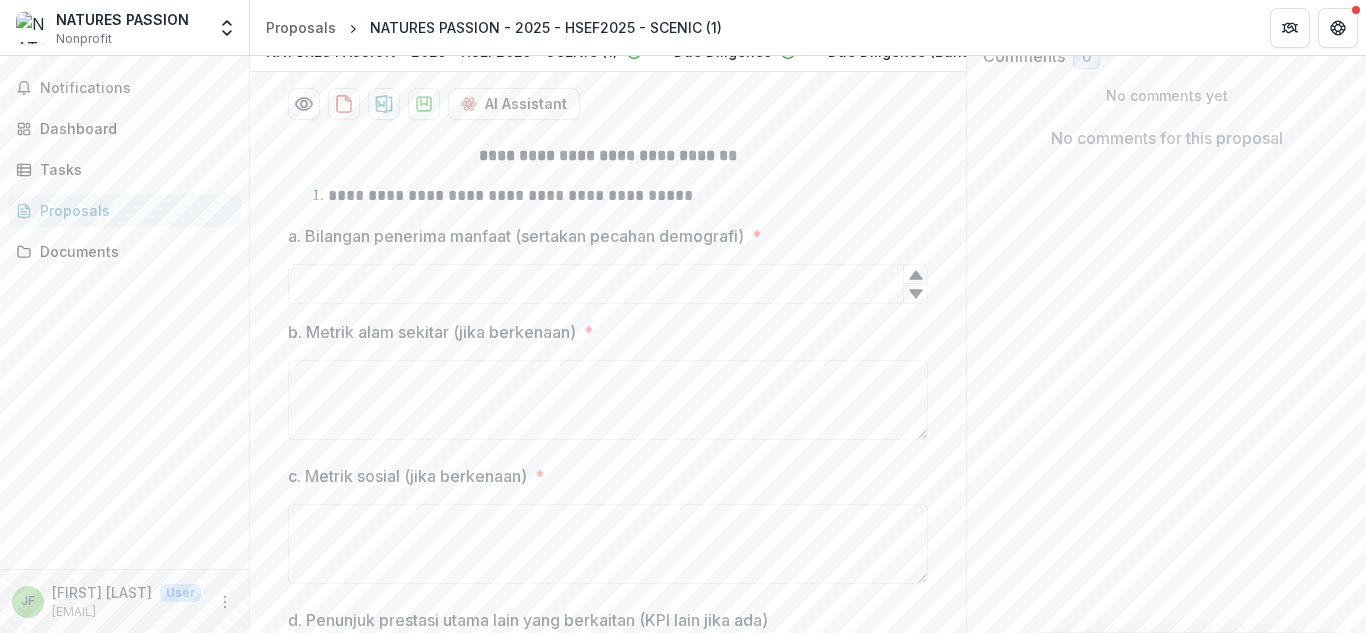 scroll, scrollTop: 323, scrollLeft: 0, axis: vertical 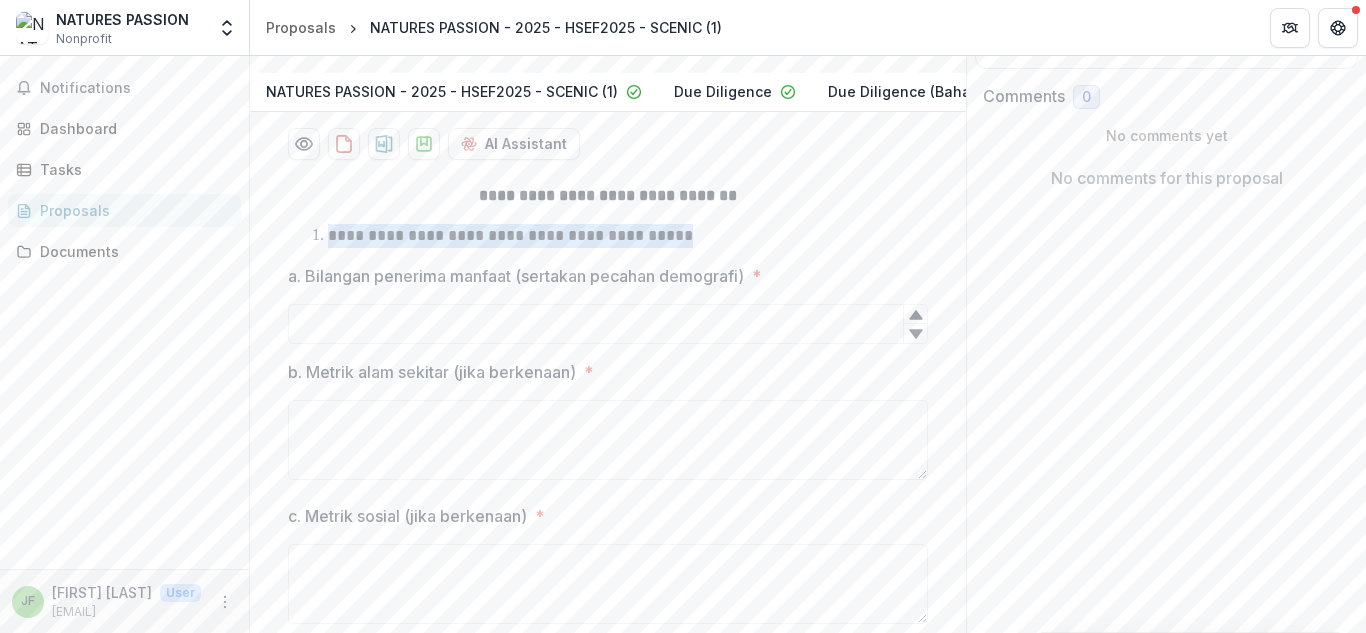 drag, startPoint x: 329, startPoint y: 253, endPoint x: 715, endPoint y: 255, distance: 386.0052 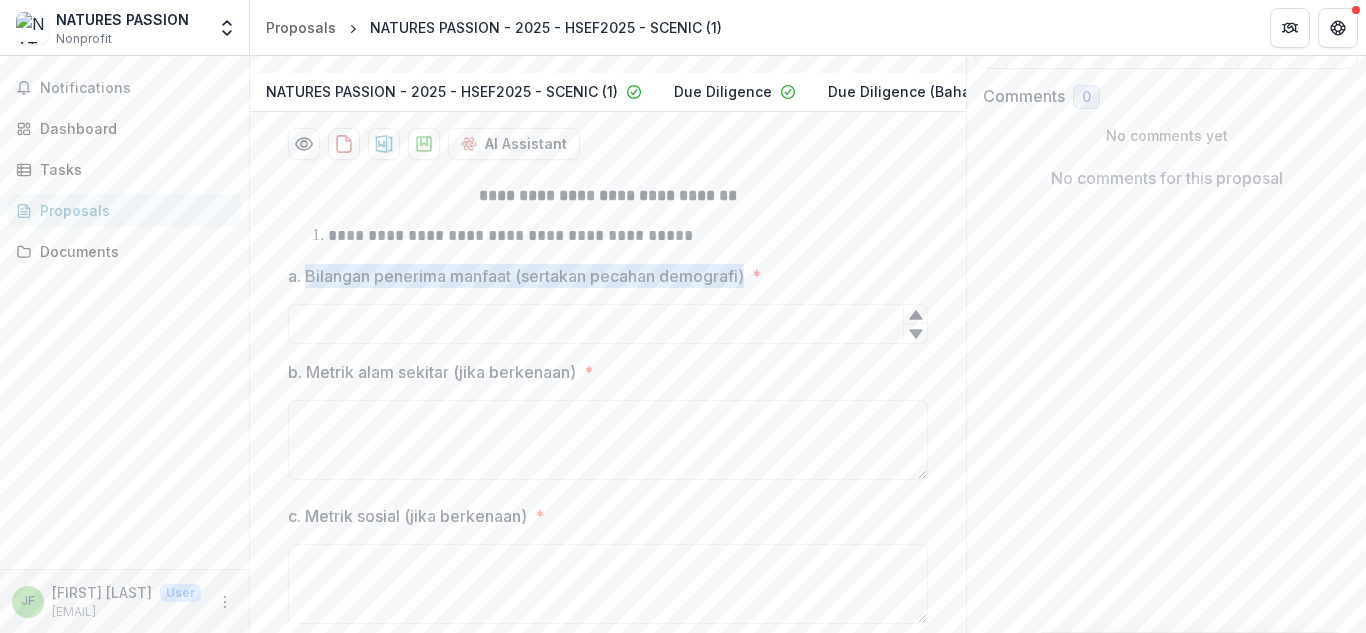drag, startPoint x: 308, startPoint y: 288, endPoint x: 748, endPoint y: 291, distance: 440.01022 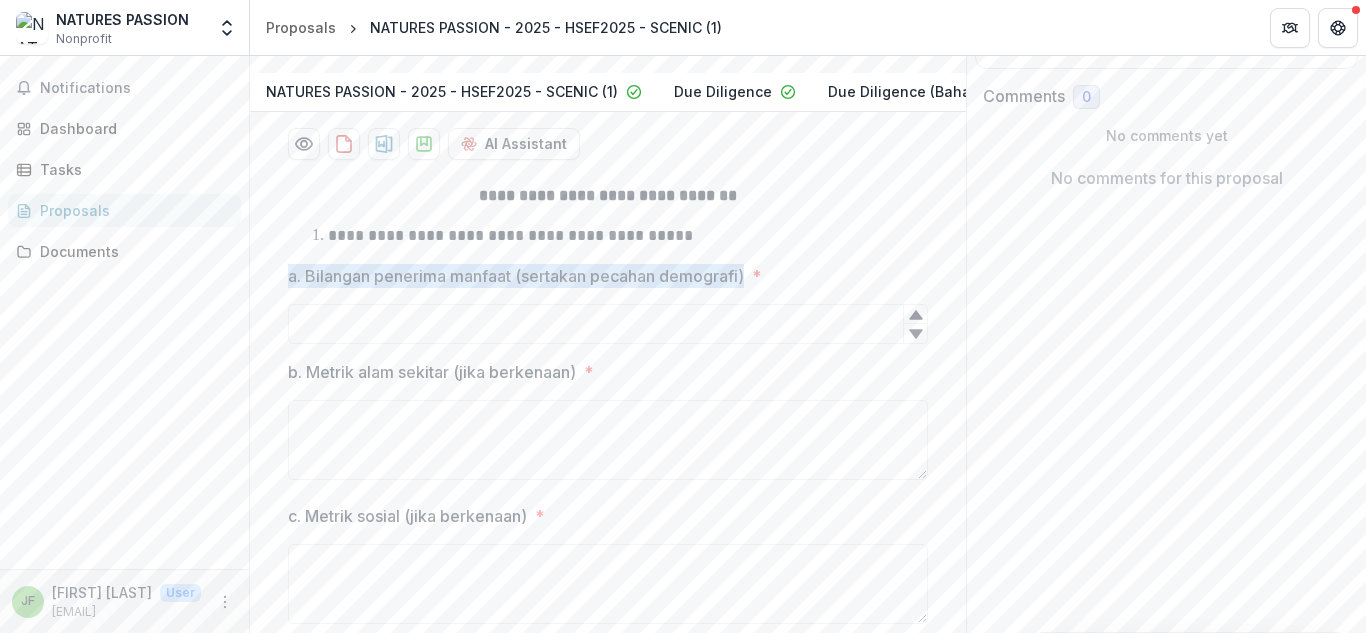 drag, startPoint x: 283, startPoint y: 290, endPoint x: 750, endPoint y: 295, distance: 467.02676 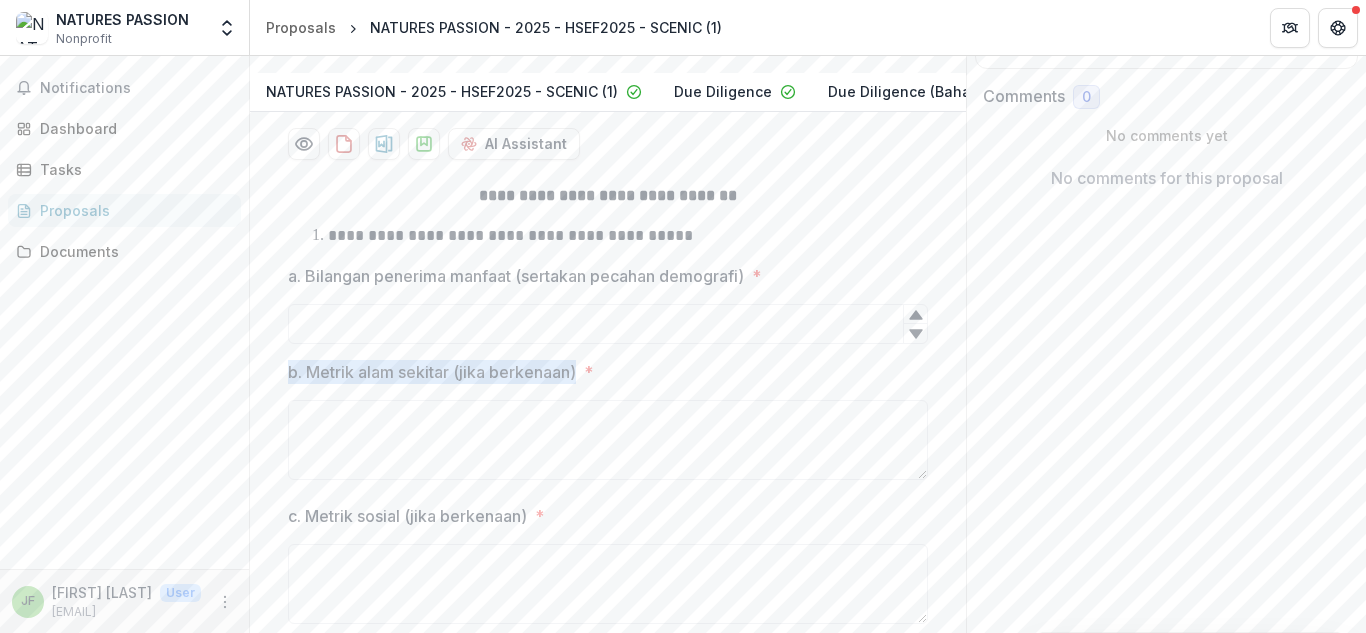 drag, startPoint x: 286, startPoint y: 387, endPoint x: 577, endPoint y: 388, distance: 291.0017 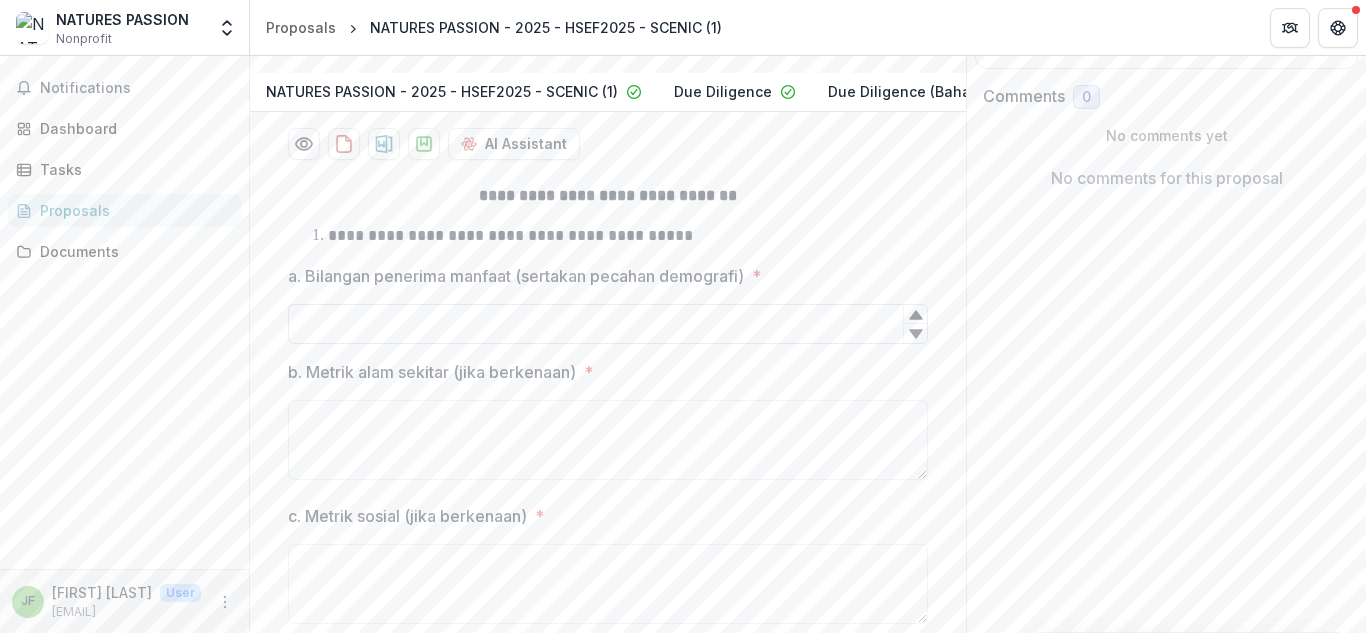 click on "a. Bilangan penerima manfaat (sertakan pecahan demografi) *" at bounding box center (608, 324) 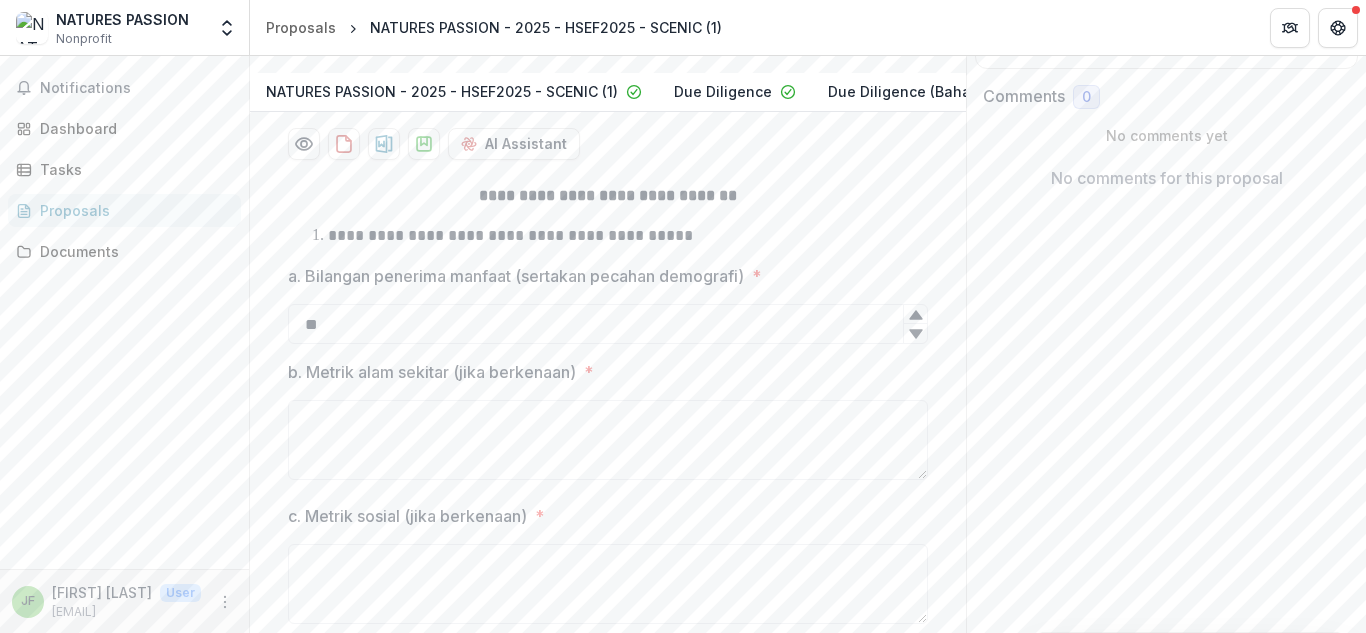 click 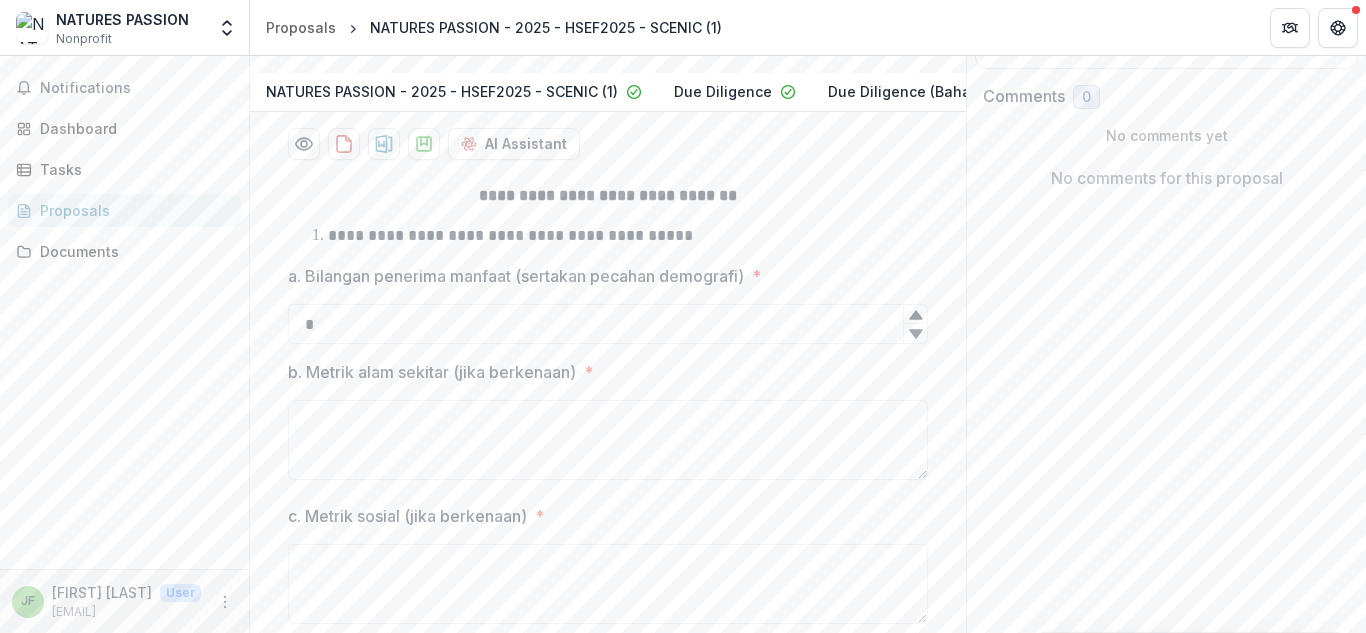 click 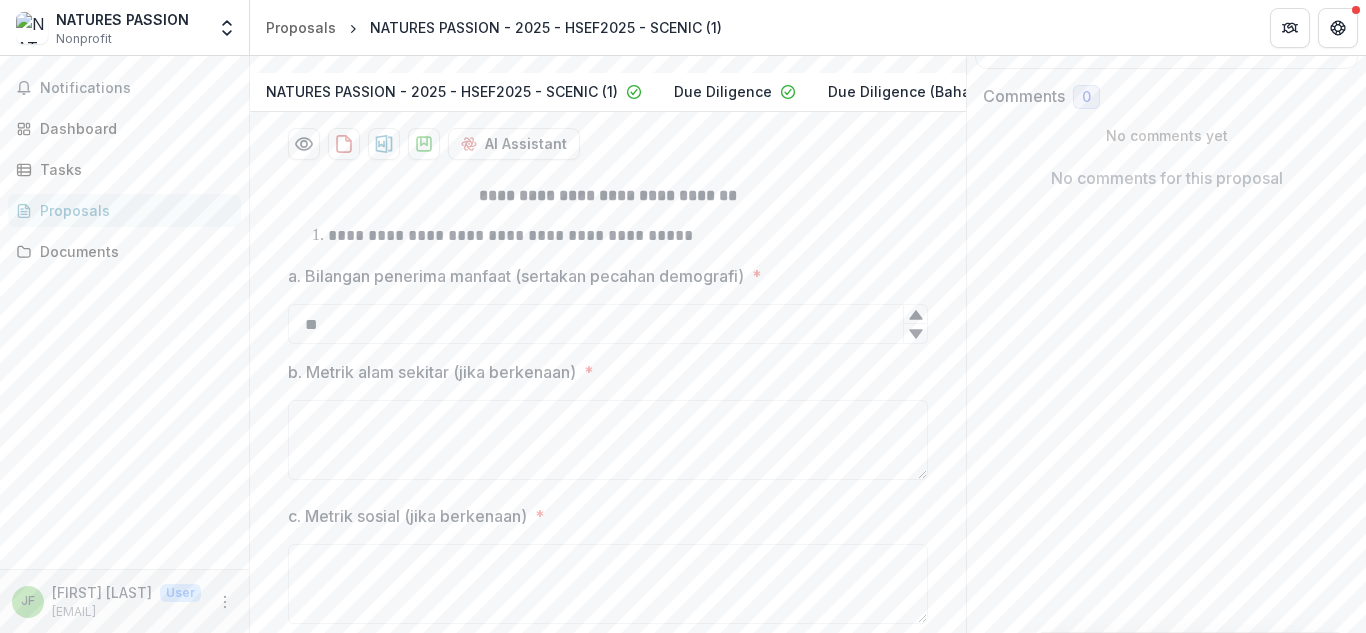 click 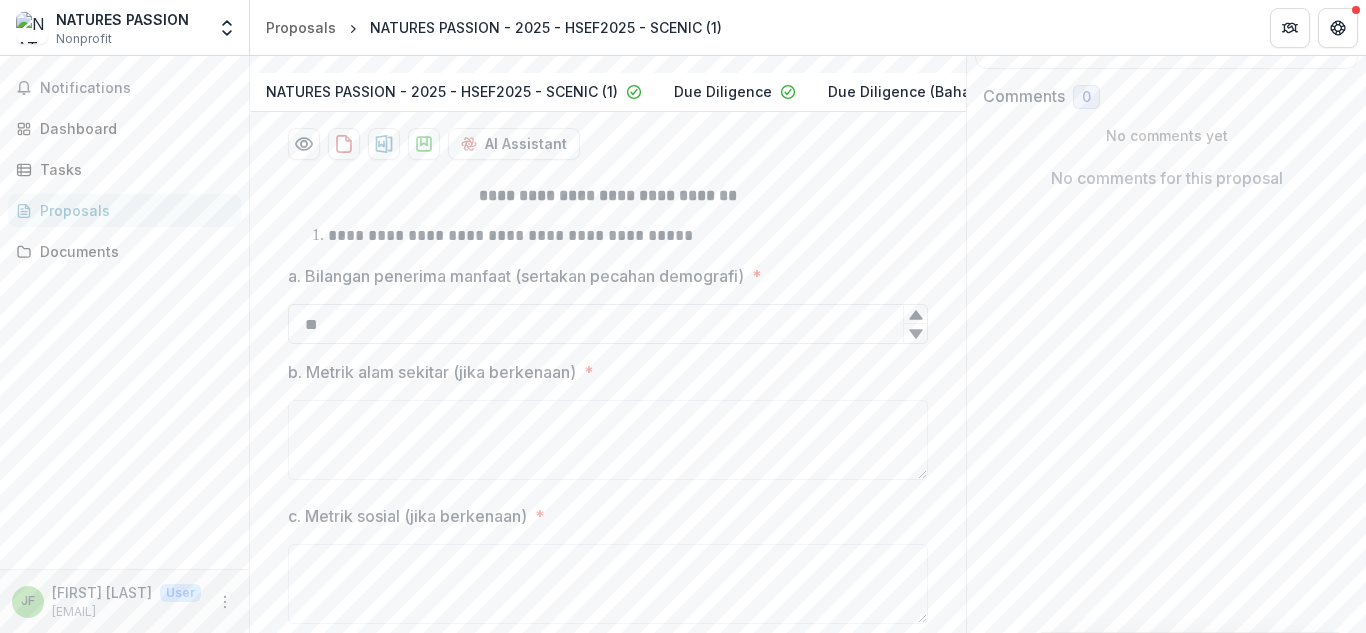 click on "**" at bounding box center (608, 324) 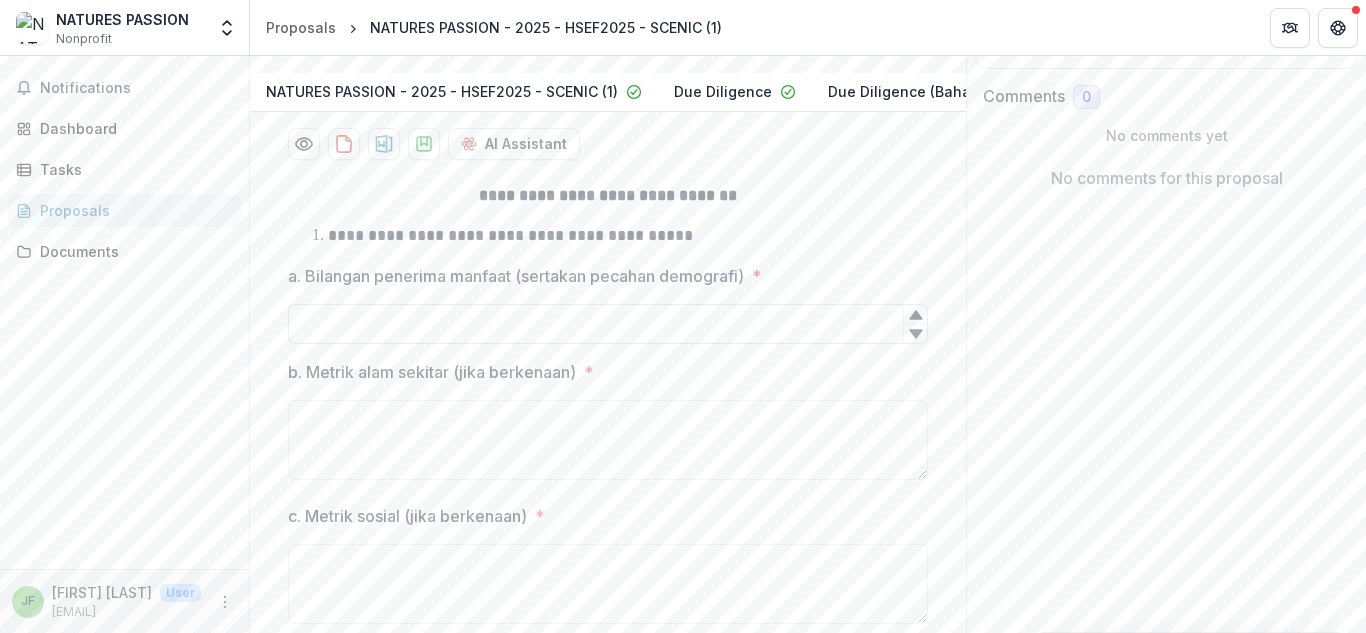 click on "a. Bilangan penerima manfaat (sertakan pecahan demografi) *" at bounding box center (608, 324) 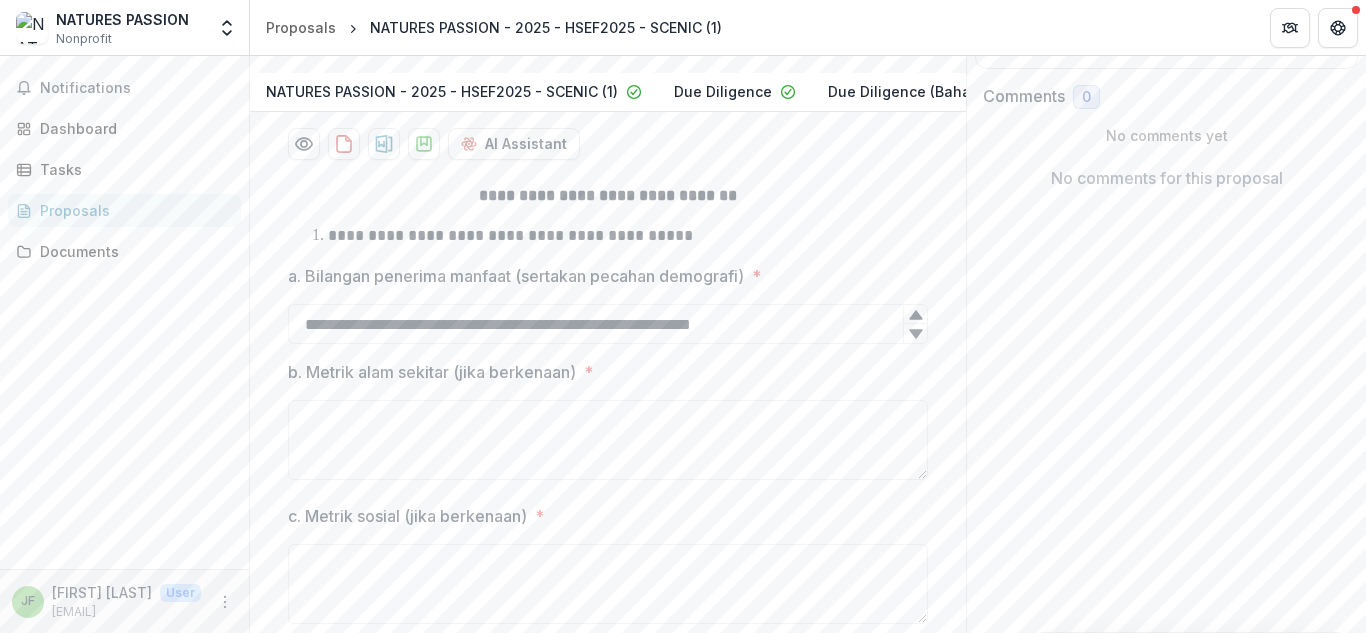 scroll, scrollTop: 0, scrollLeft: 0, axis: both 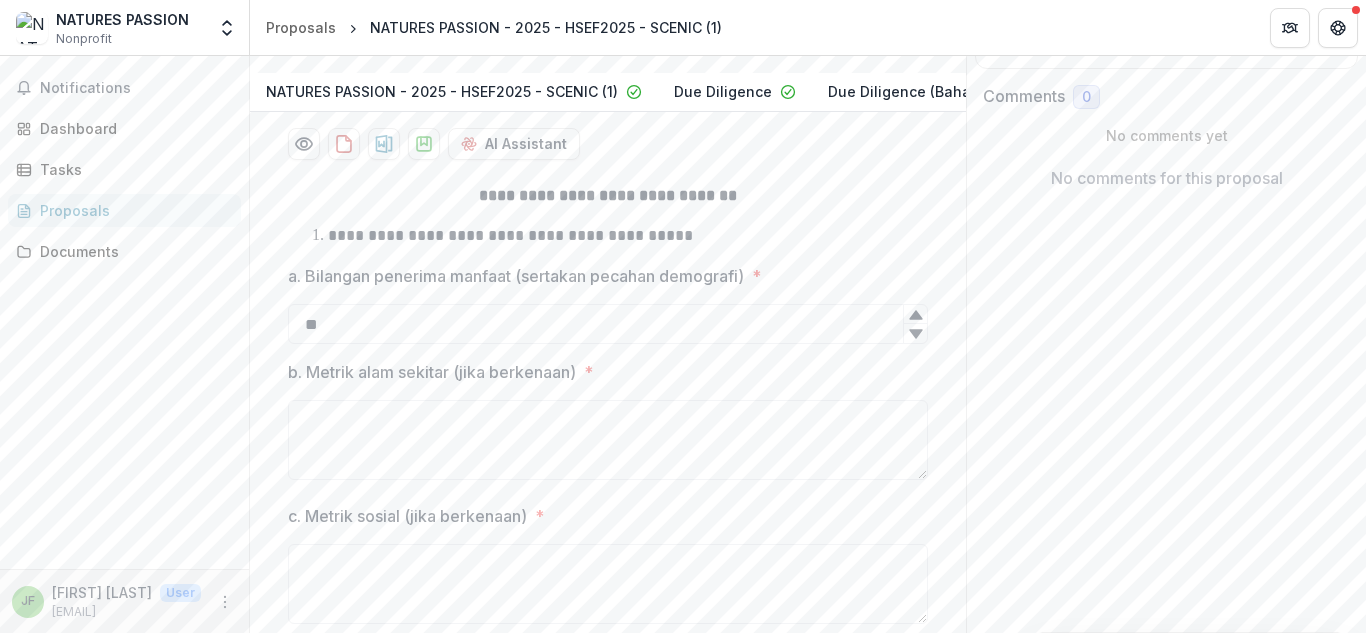 type on "*" 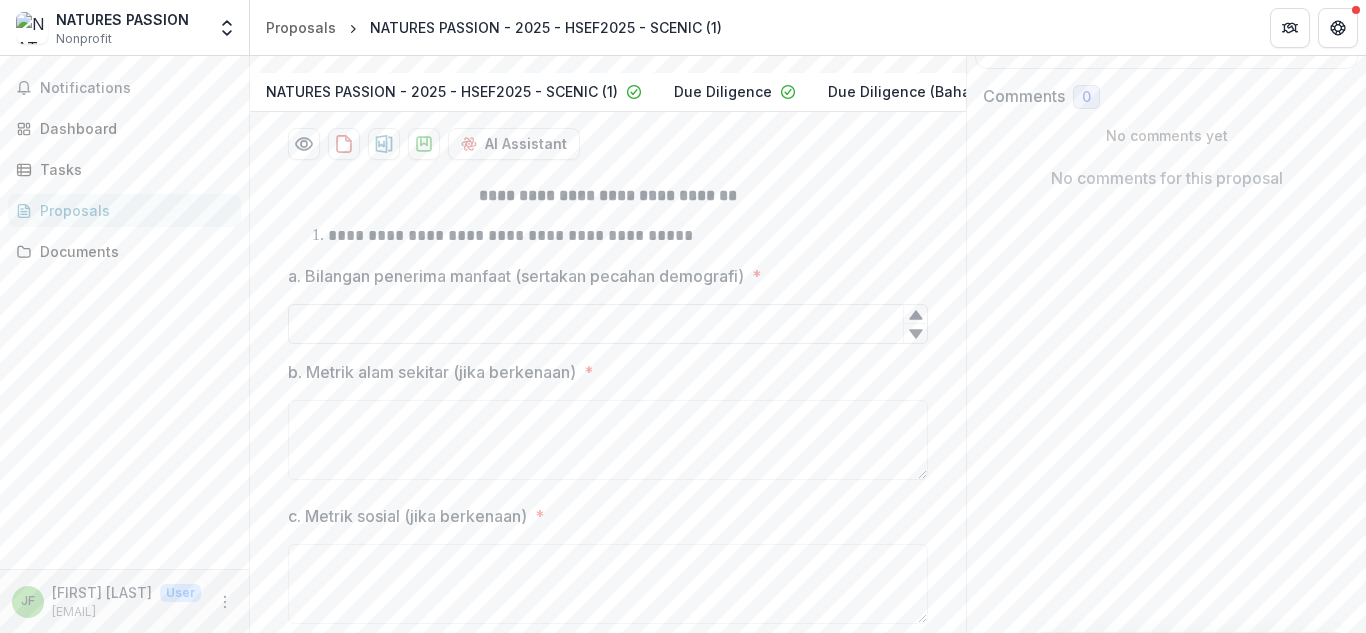 click on "a. Bilangan penerima manfaat (sertakan pecahan demografi) *" at bounding box center (608, 324) 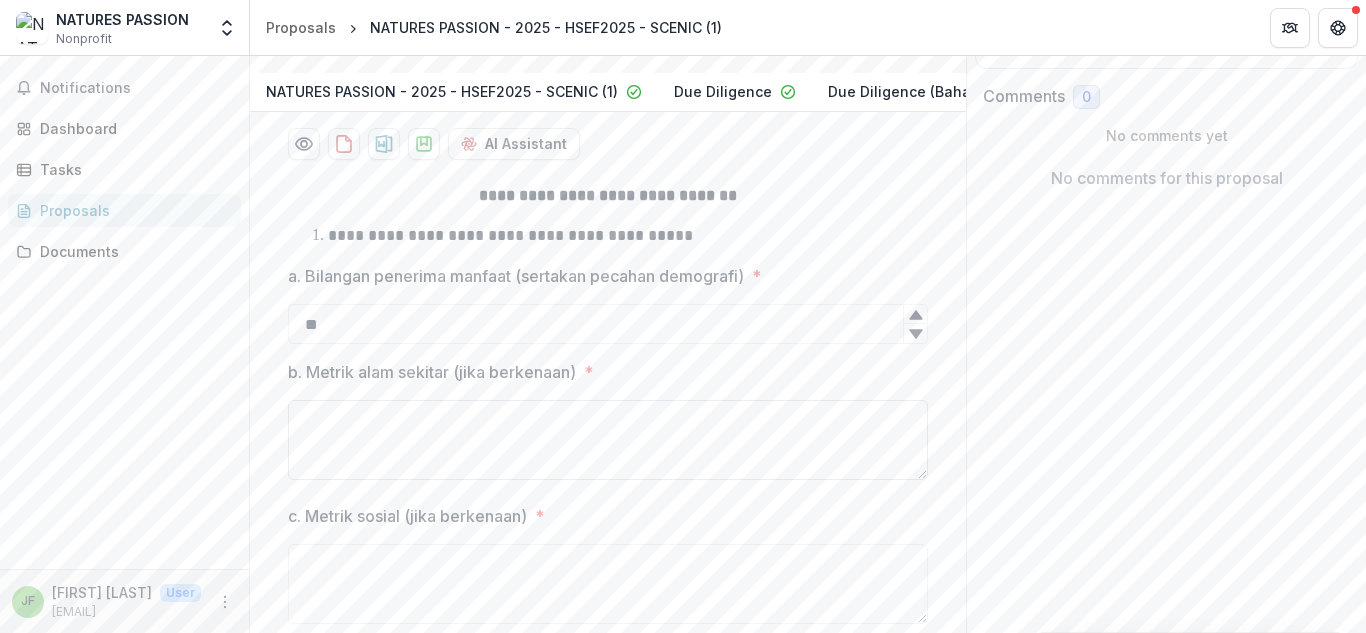 click on "b. Metrik alam sekitar (jika berkenaan) *" at bounding box center (608, 440) 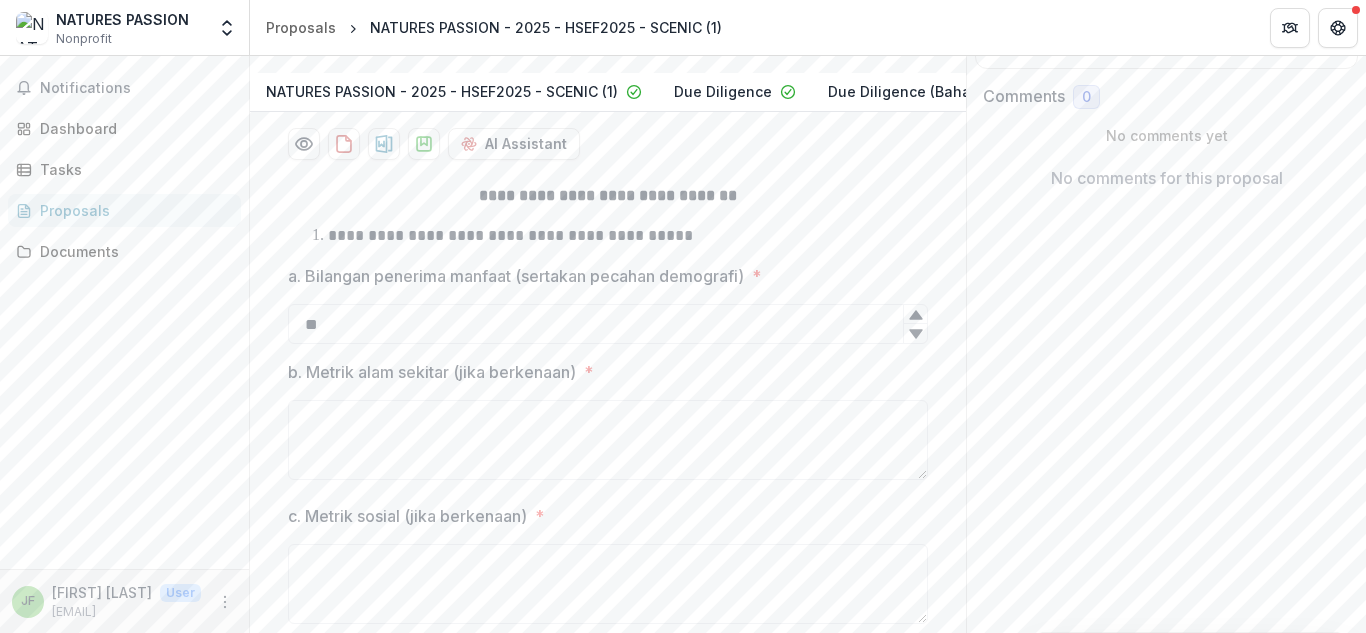 click 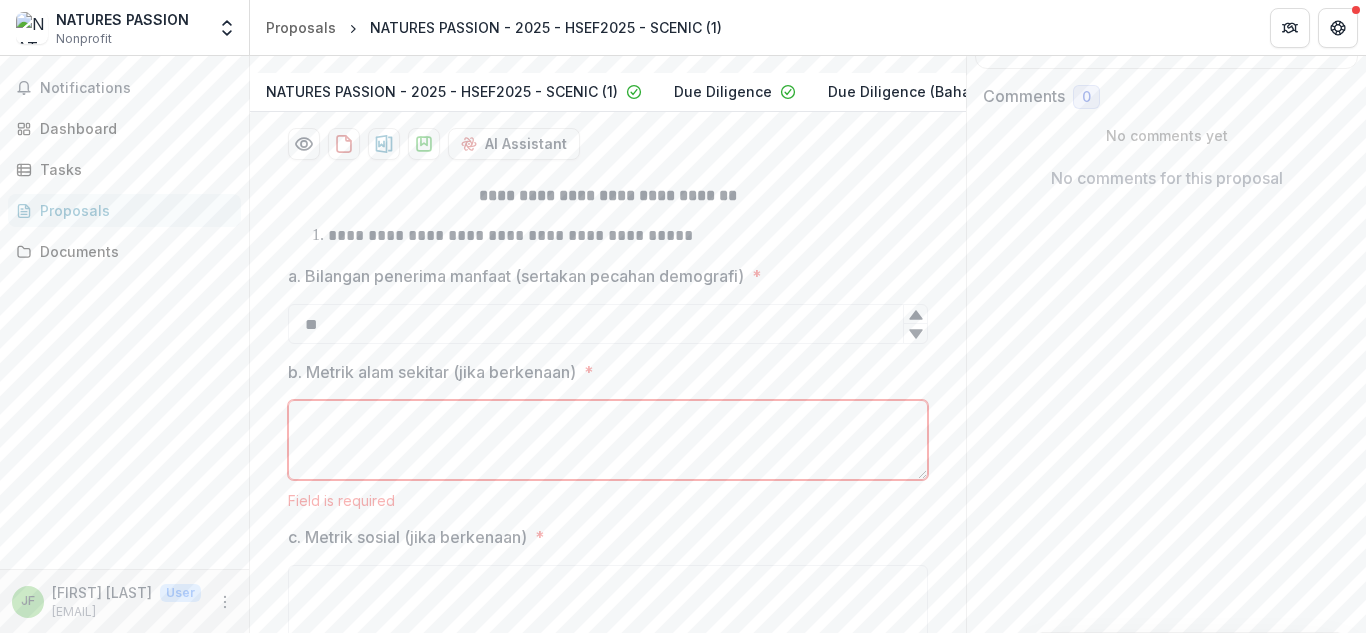 type on "**" 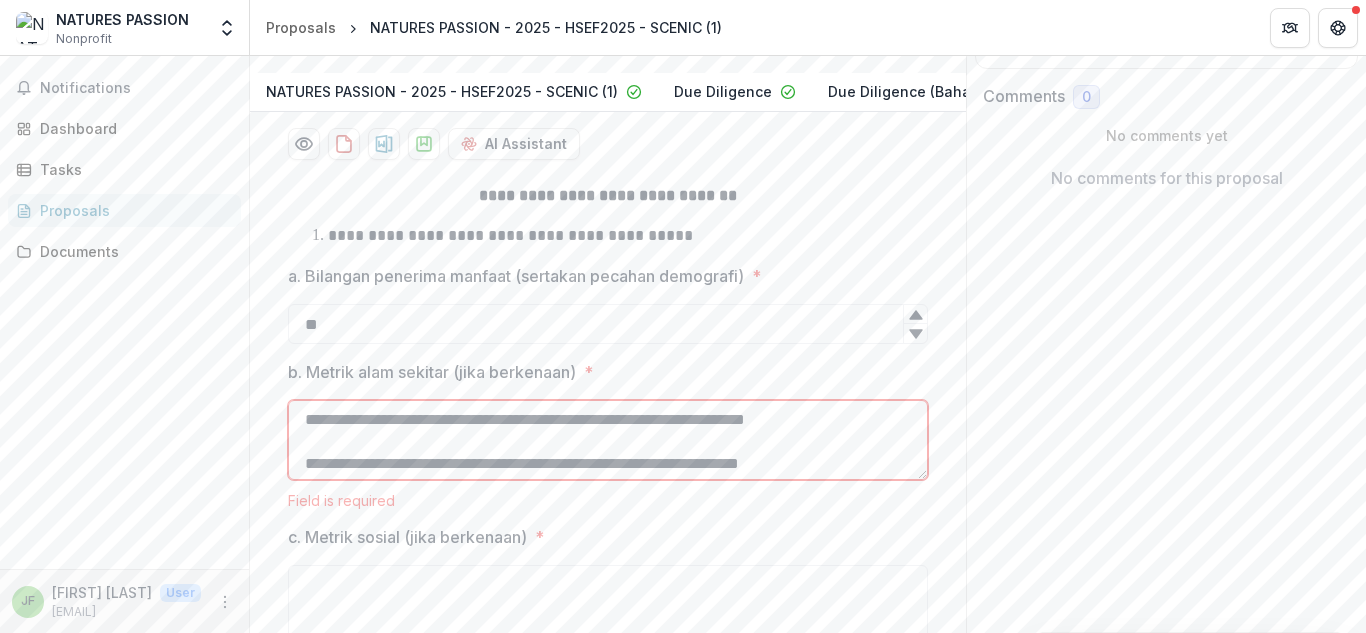 scroll, scrollTop: 238, scrollLeft: 0, axis: vertical 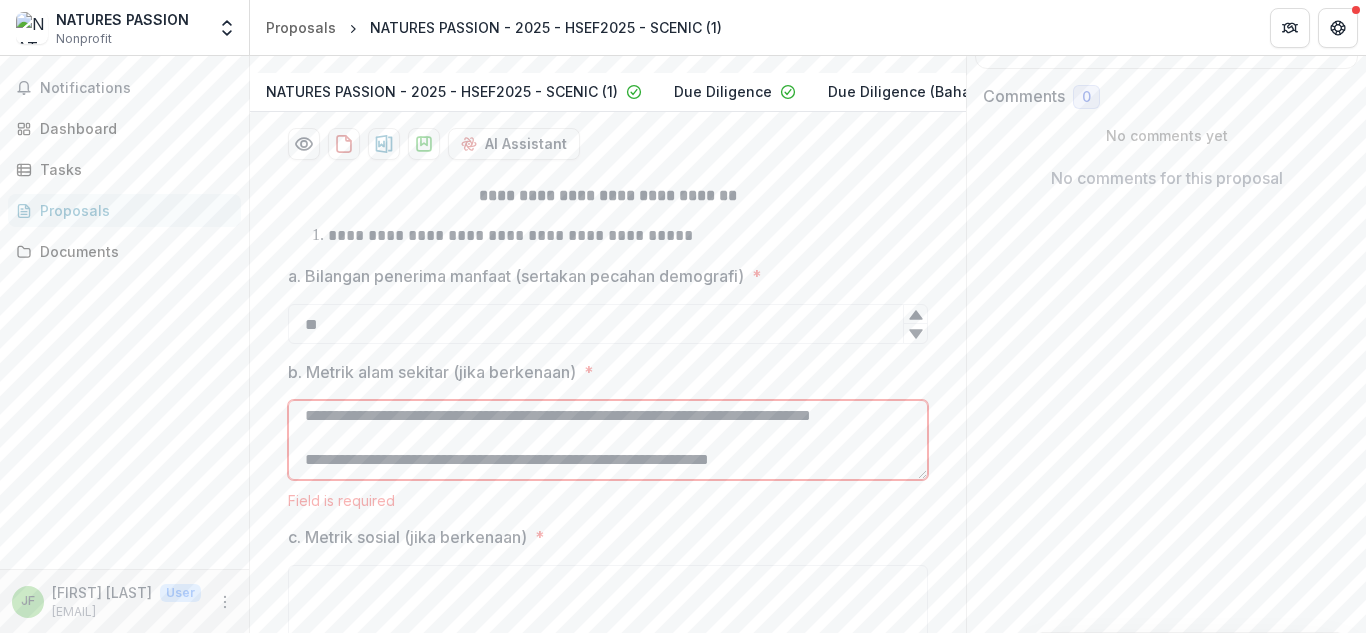 click on "**********" at bounding box center [608, 440] 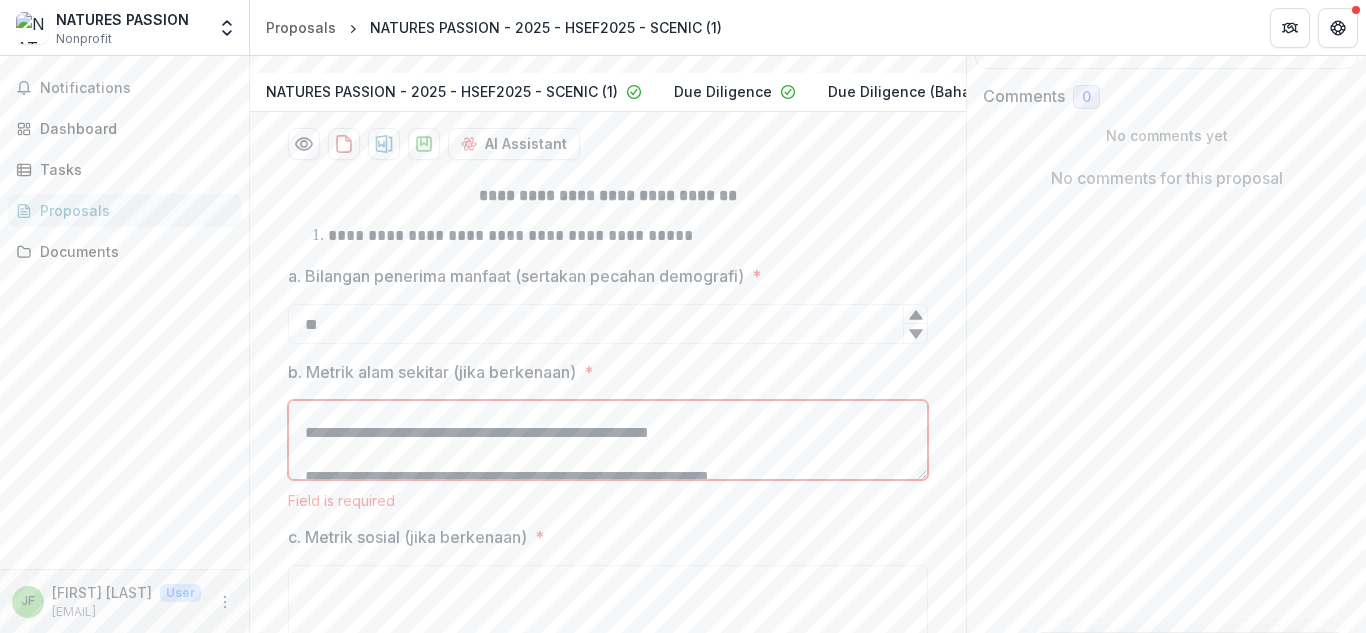 scroll, scrollTop: 9, scrollLeft: 0, axis: vertical 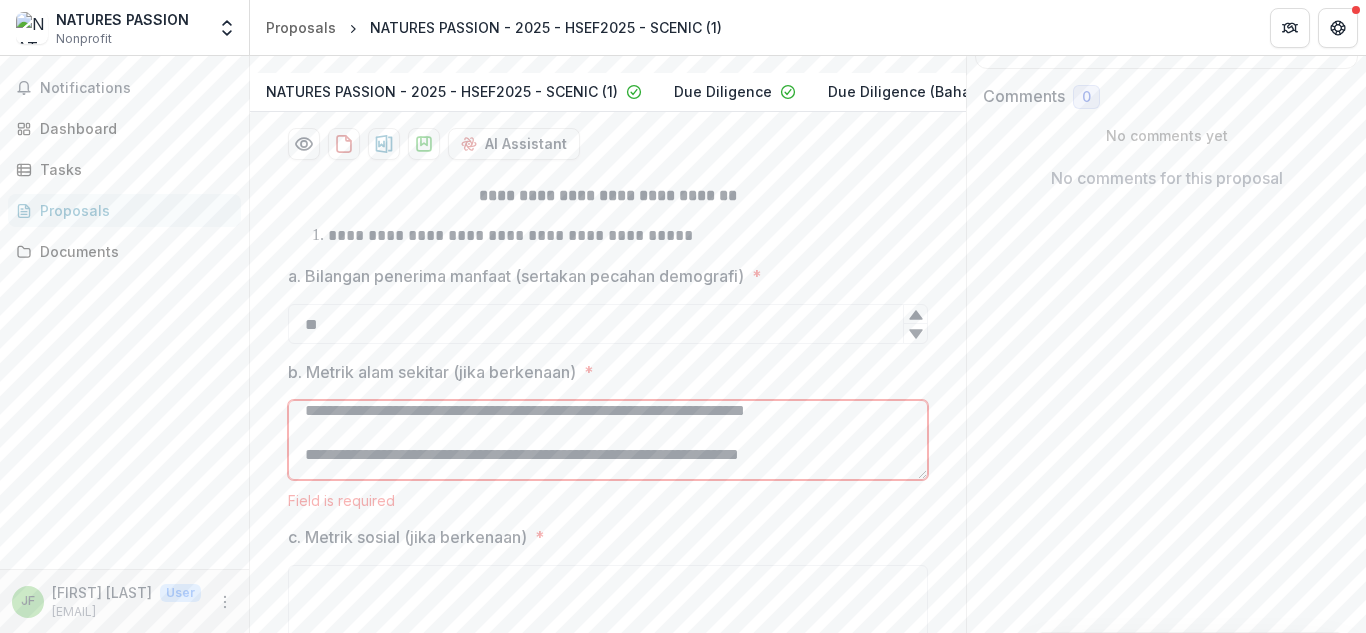 click on "**********" at bounding box center [608, 440] 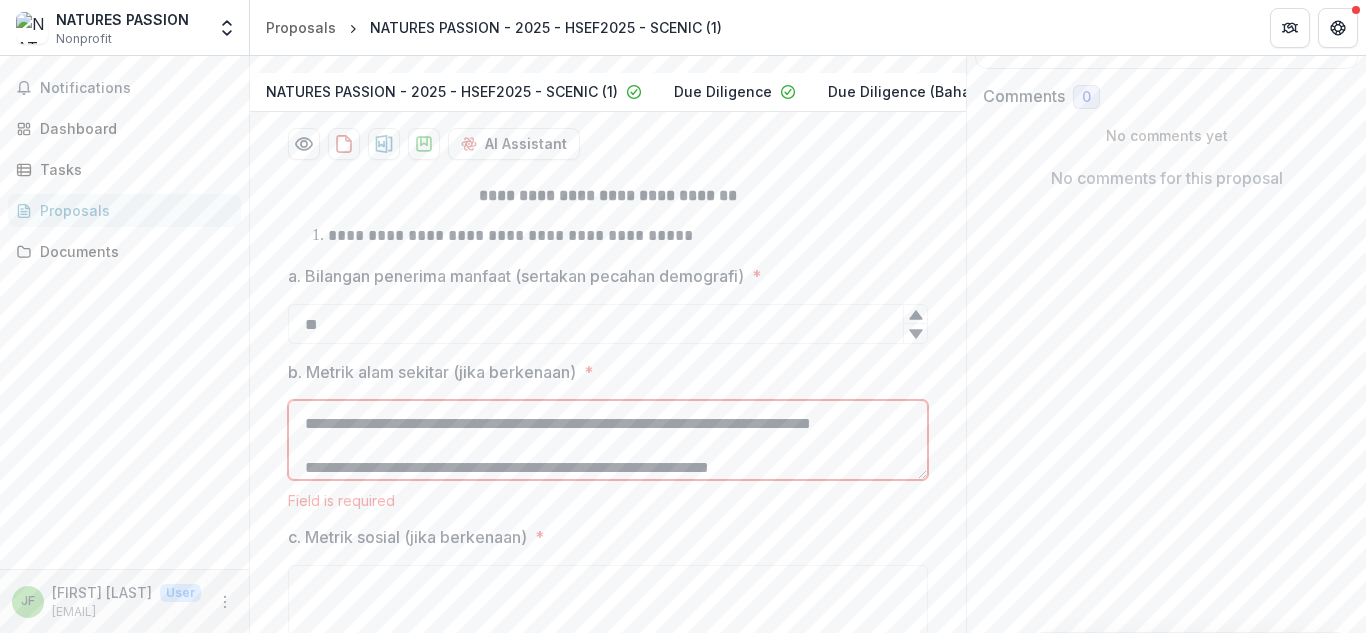scroll, scrollTop: 194, scrollLeft: 0, axis: vertical 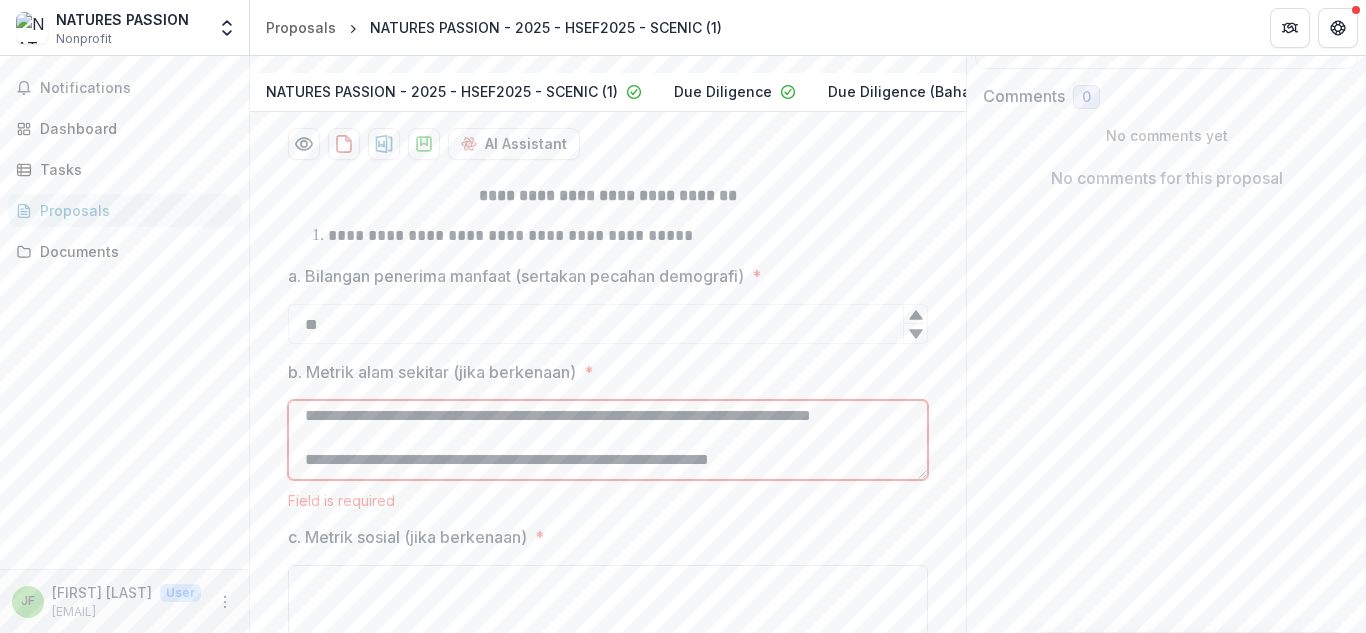type on "**********" 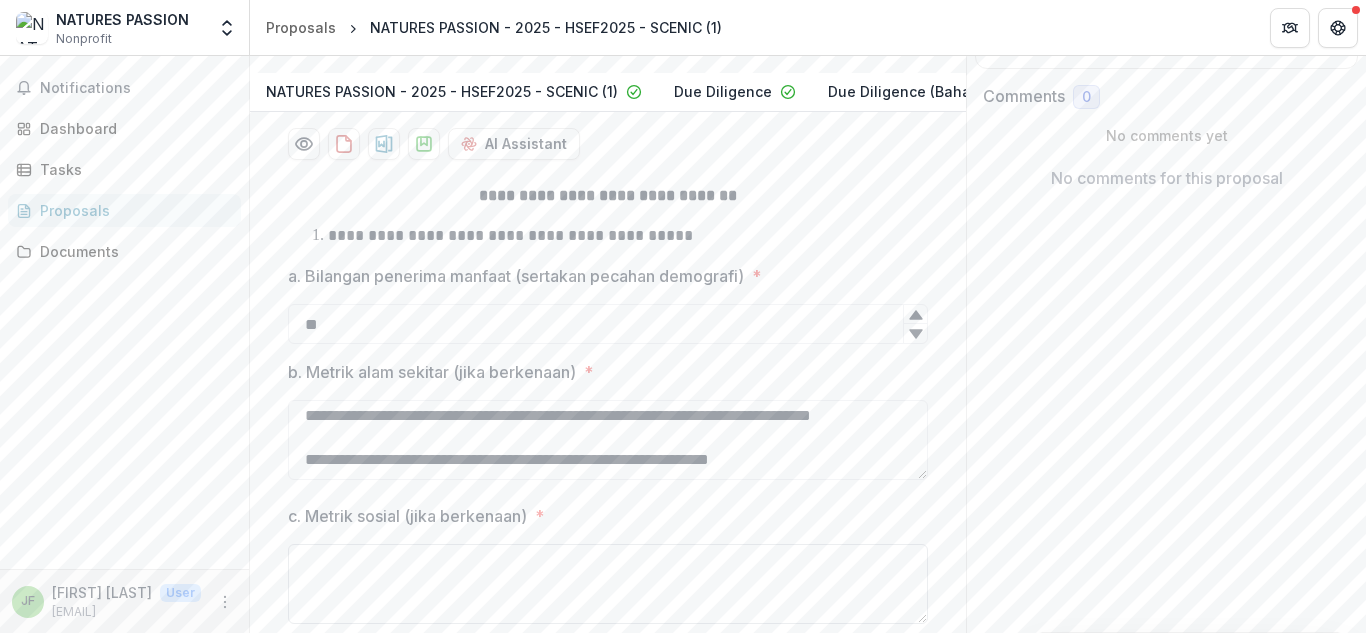 click on "c. Metrik sosial (jika berkenaan) *" at bounding box center (608, 584) 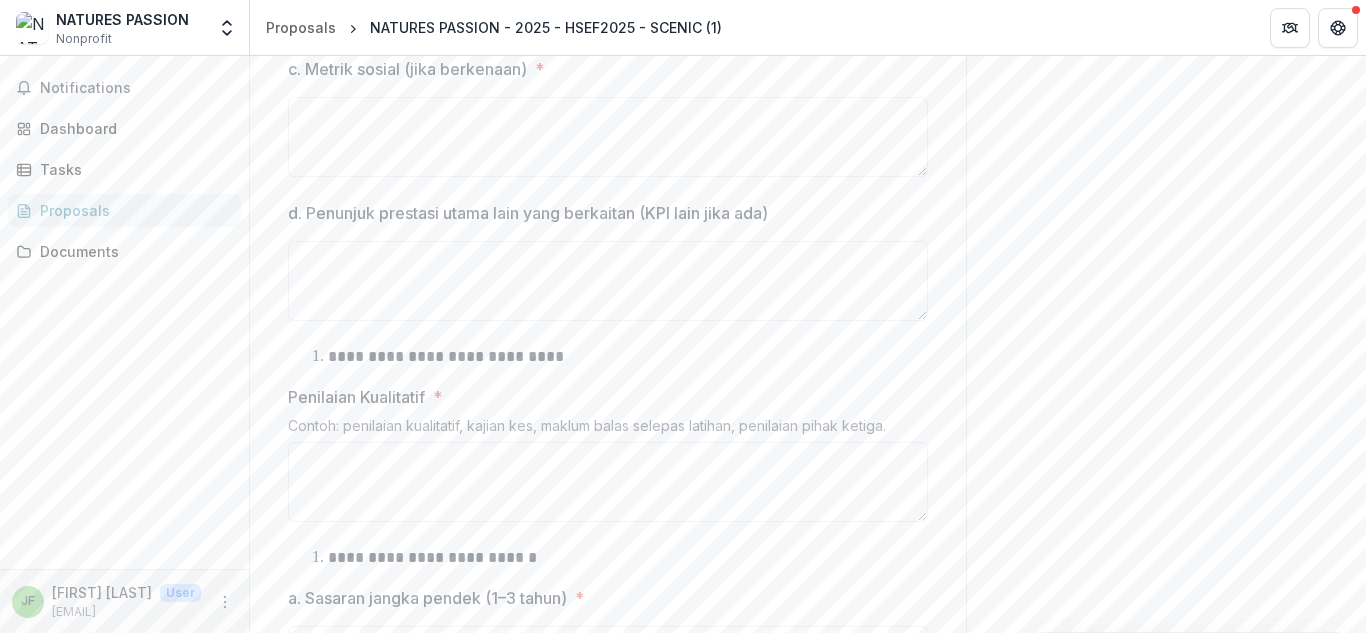 scroll, scrollTop: 748, scrollLeft: 0, axis: vertical 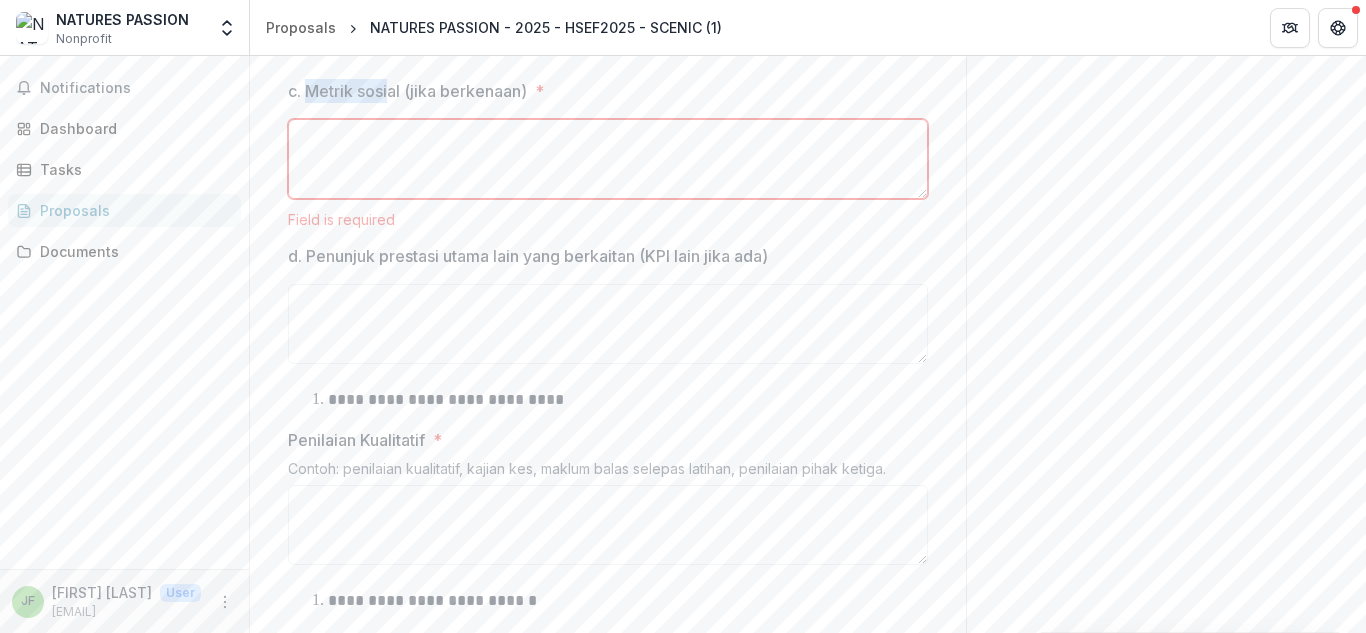 drag, startPoint x: 303, startPoint y: 106, endPoint x: 389, endPoint y: 109, distance: 86.05231 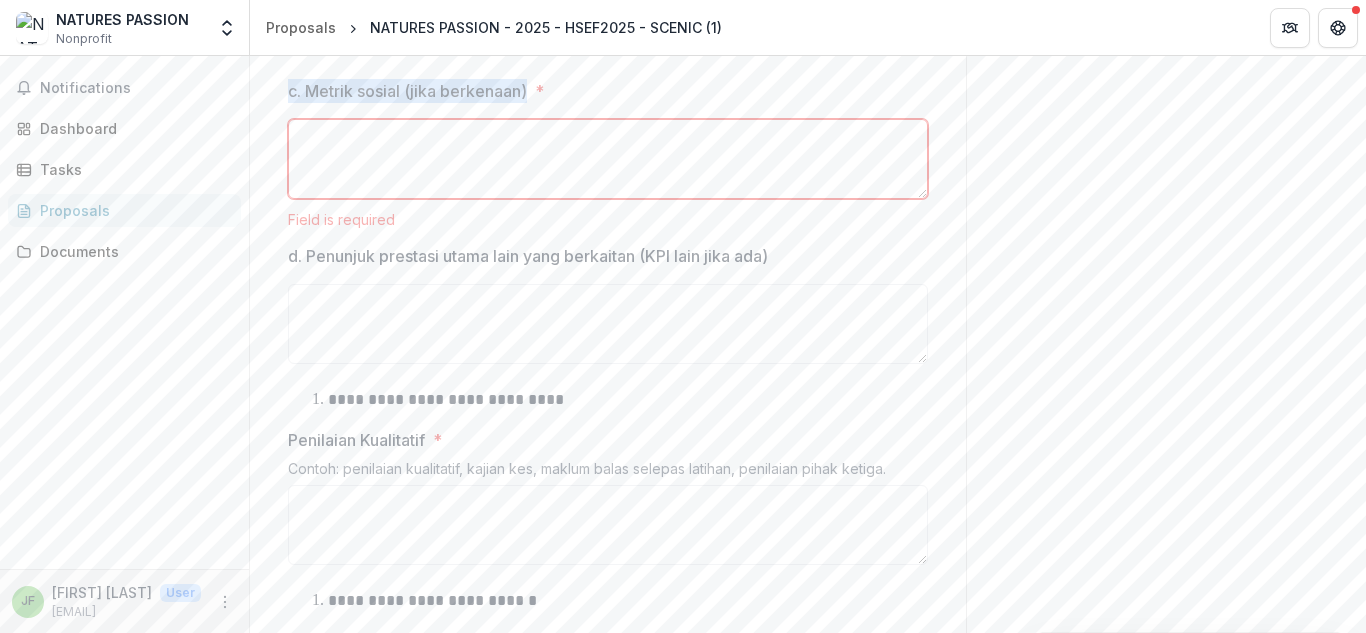 drag, startPoint x: 284, startPoint y: 107, endPoint x: 528, endPoint y: 110, distance: 244.01845 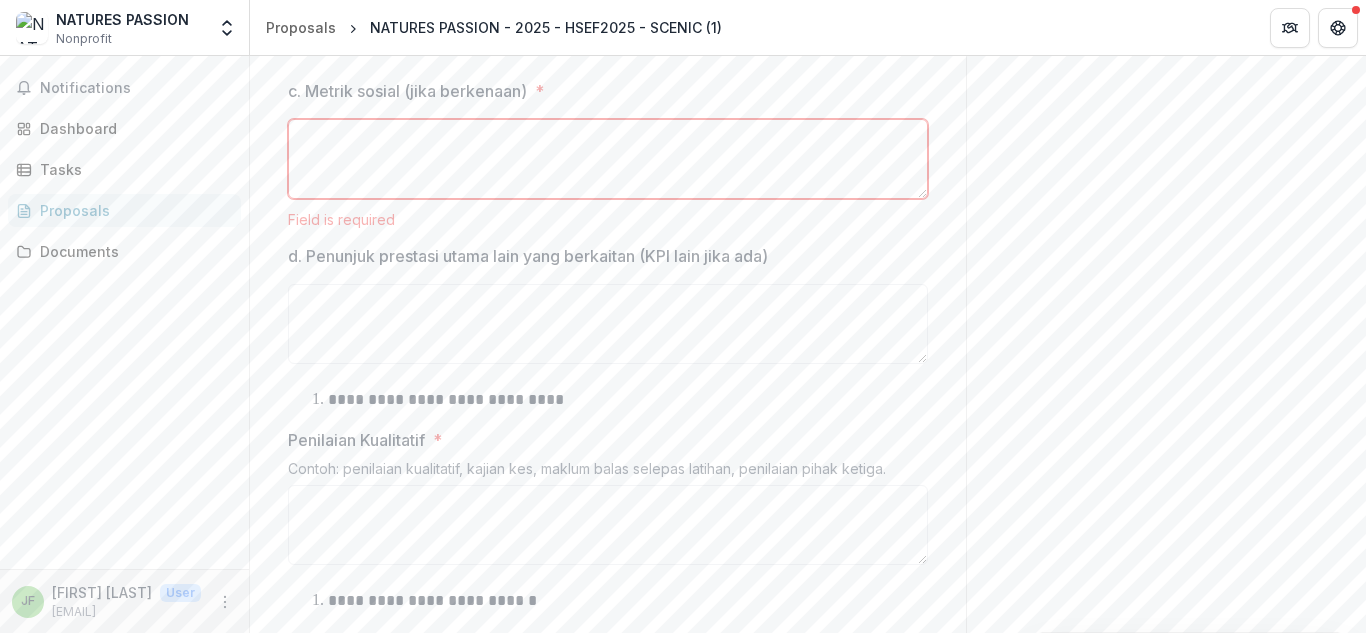 click on "c. Metrik sosial (jika berkenaan) *" at bounding box center (608, 159) 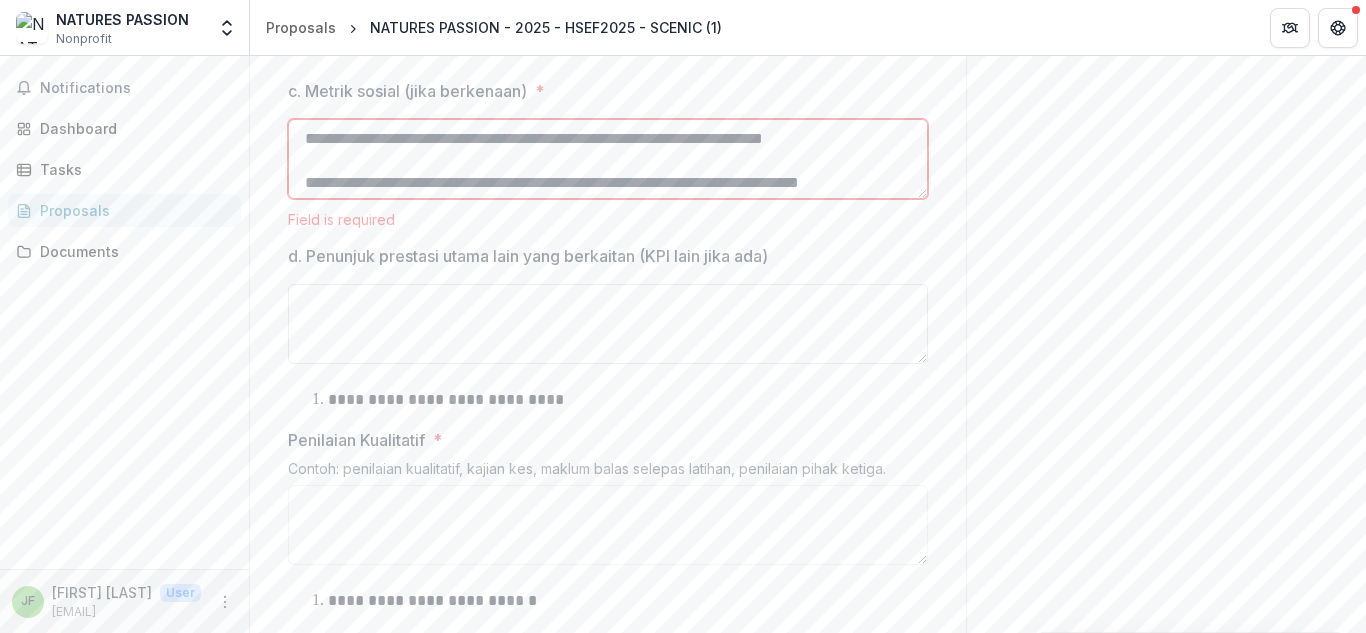 scroll, scrollTop: 348, scrollLeft: 0, axis: vertical 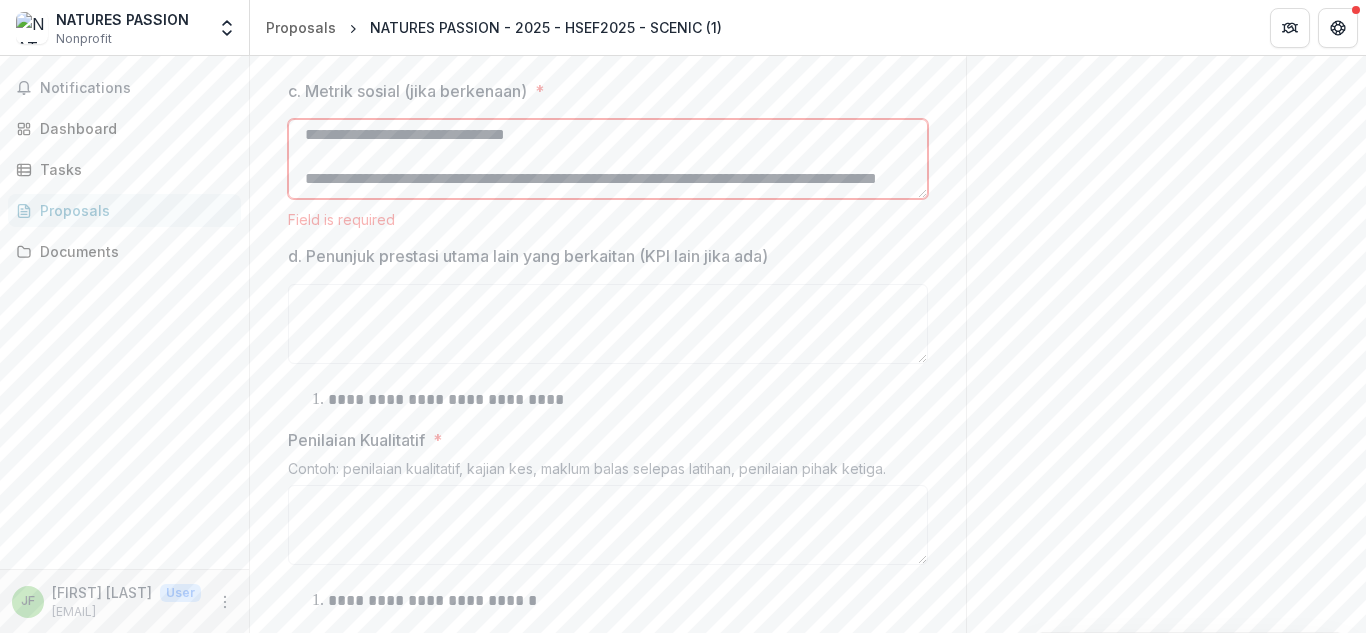 click on "**********" at bounding box center (608, 159) 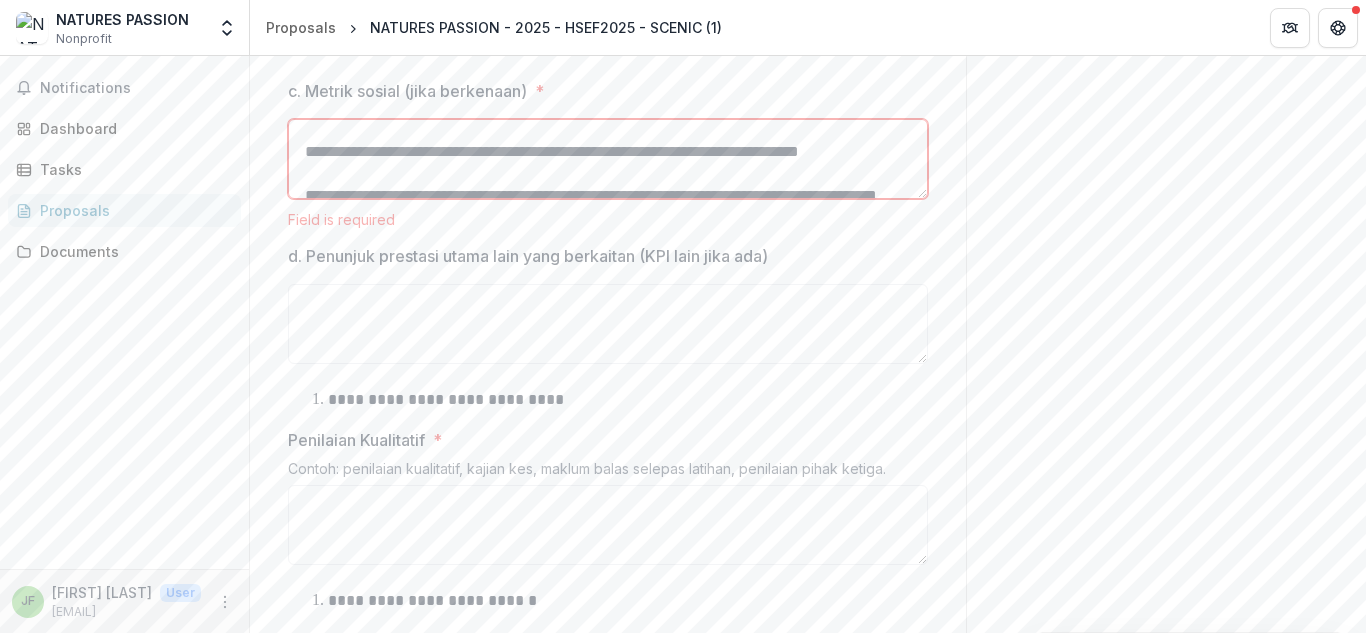 scroll, scrollTop: 9, scrollLeft: 0, axis: vertical 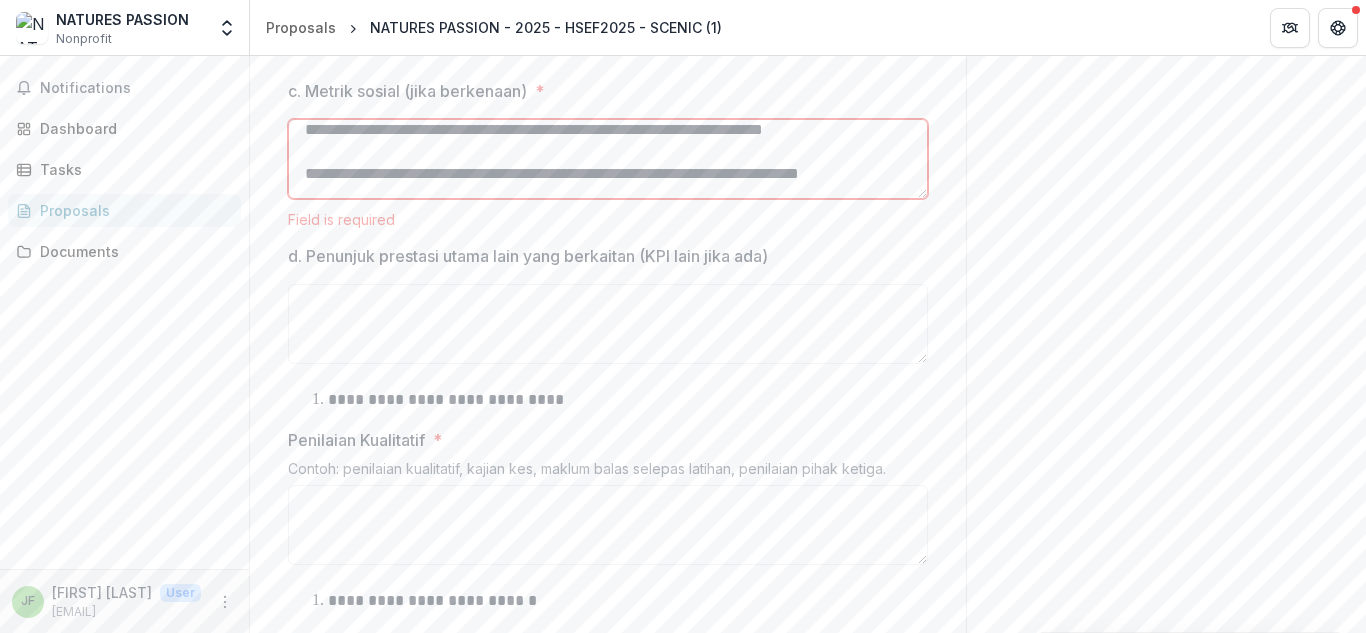 click on "**********" at bounding box center (608, 159) 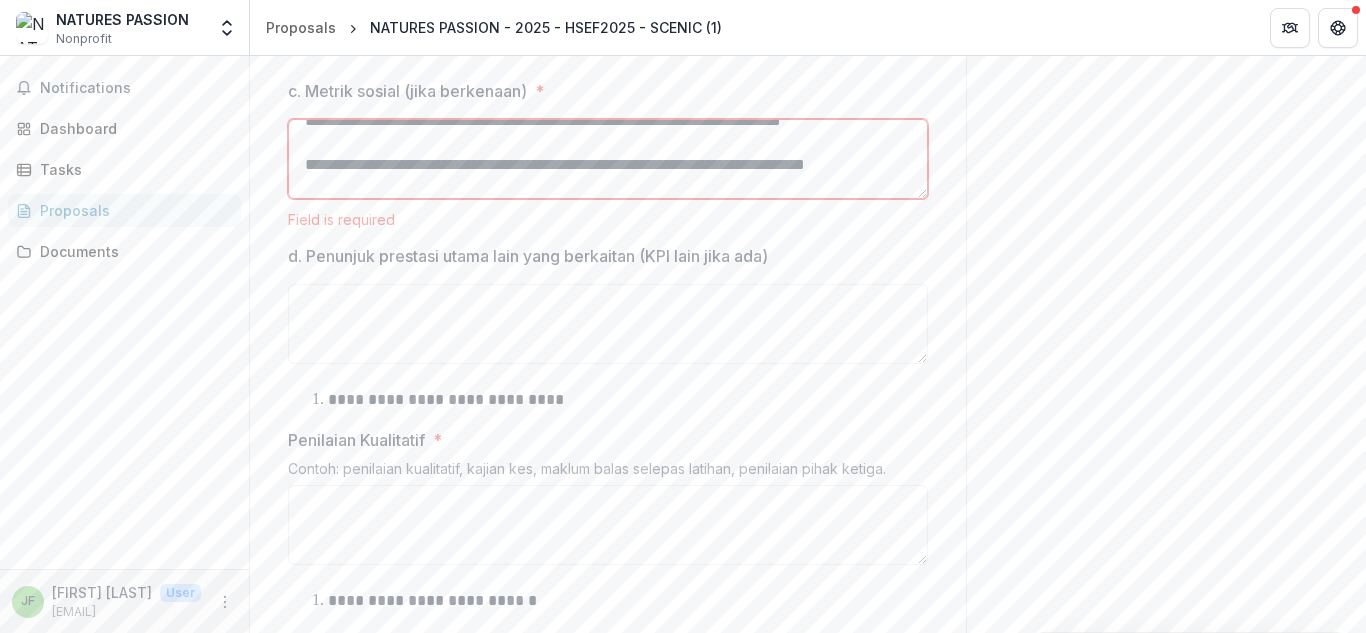 scroll, scrollTop: 172, scrollLeft: 0, axis: vertical 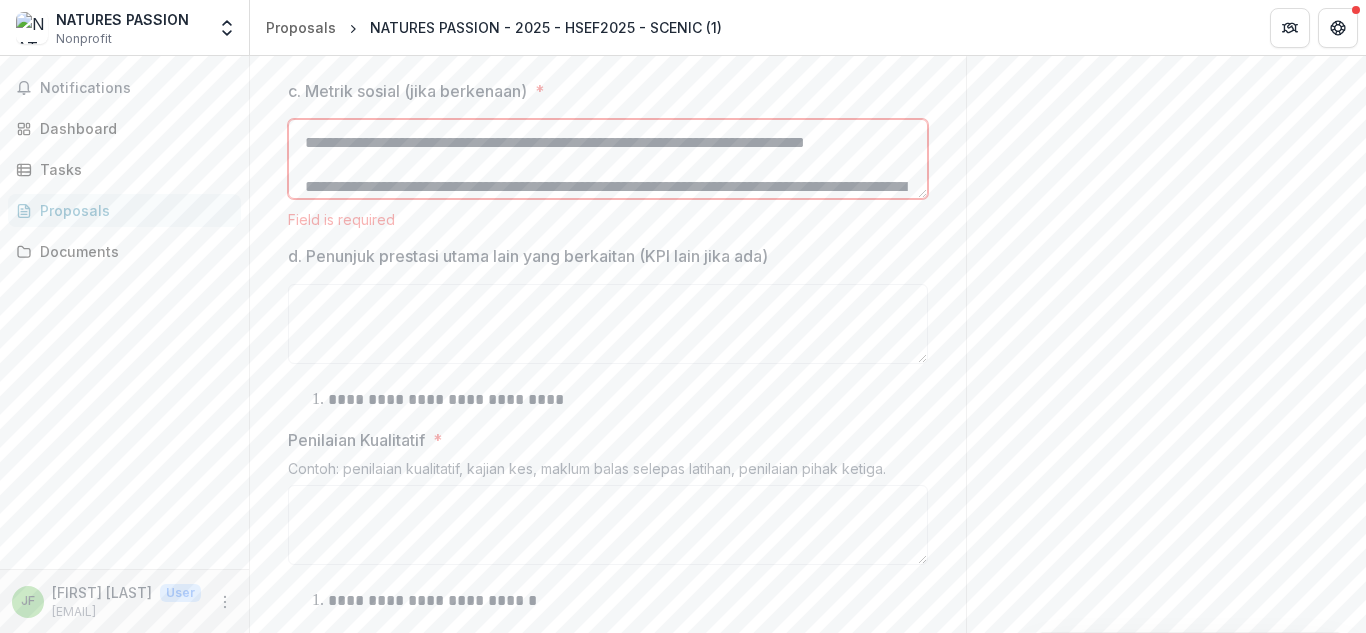 click on "**********" at bounding box center (608, 159) 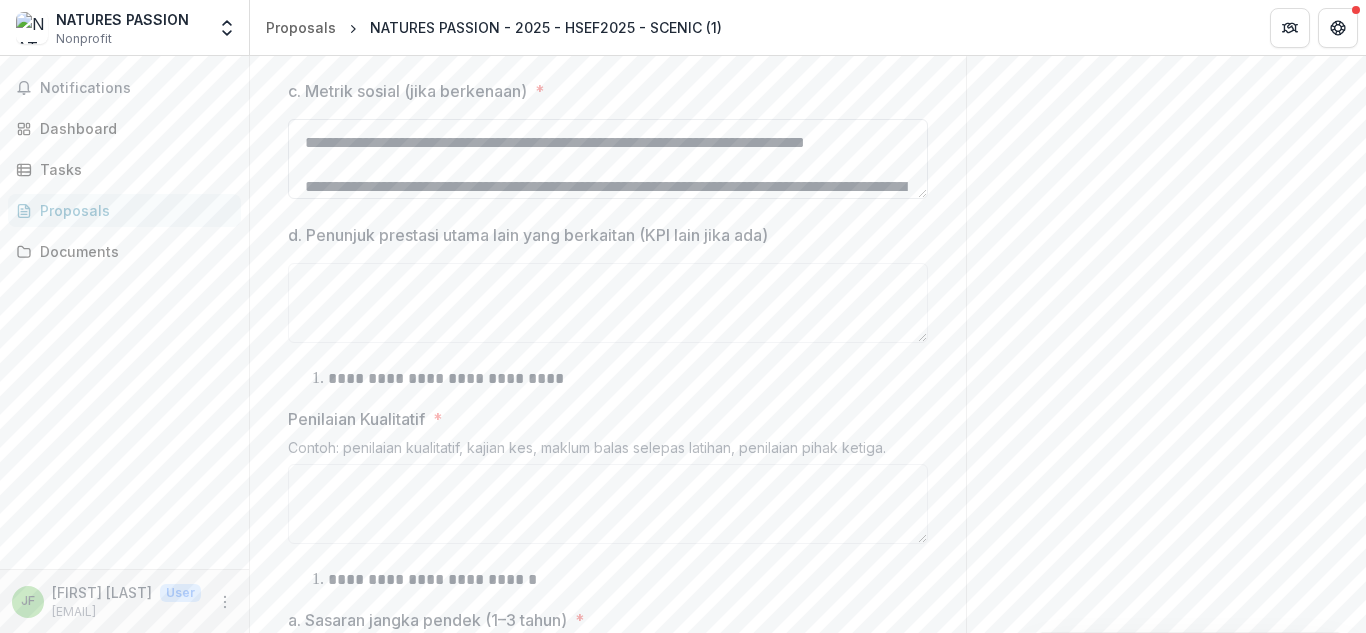 click on "**********" at bounding box center [608, 159] 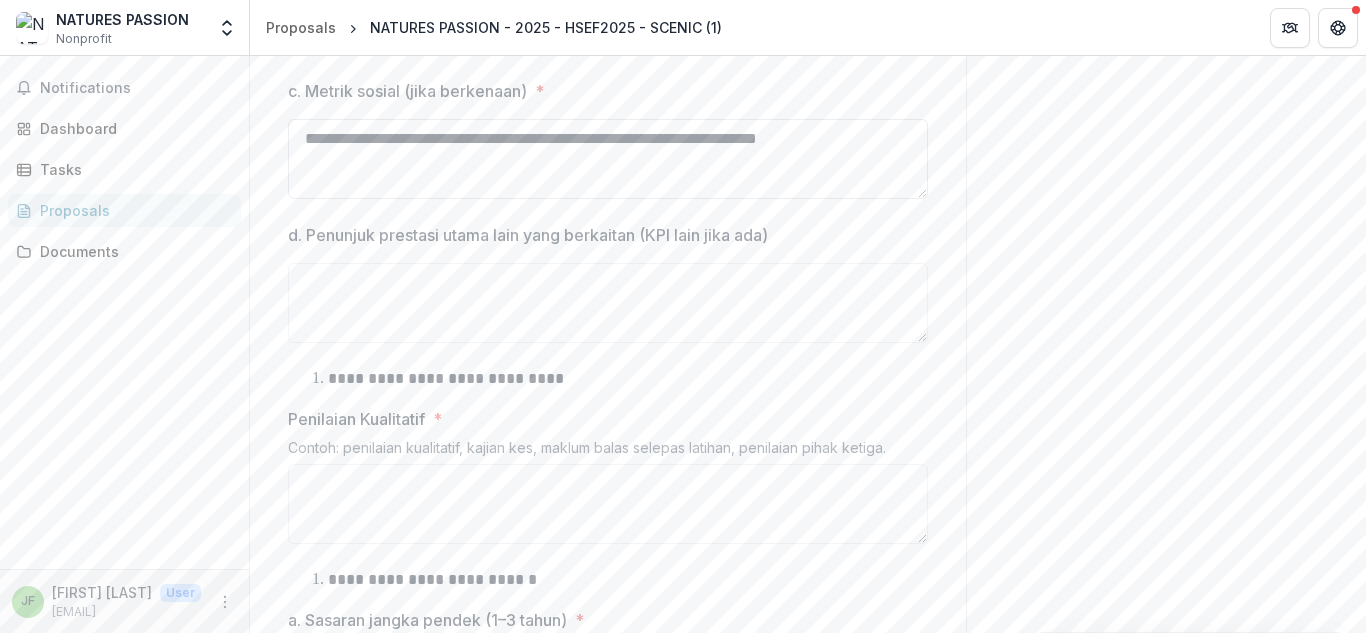 scroll, scrollTop: 0, scrollLeft: 0, axis: both 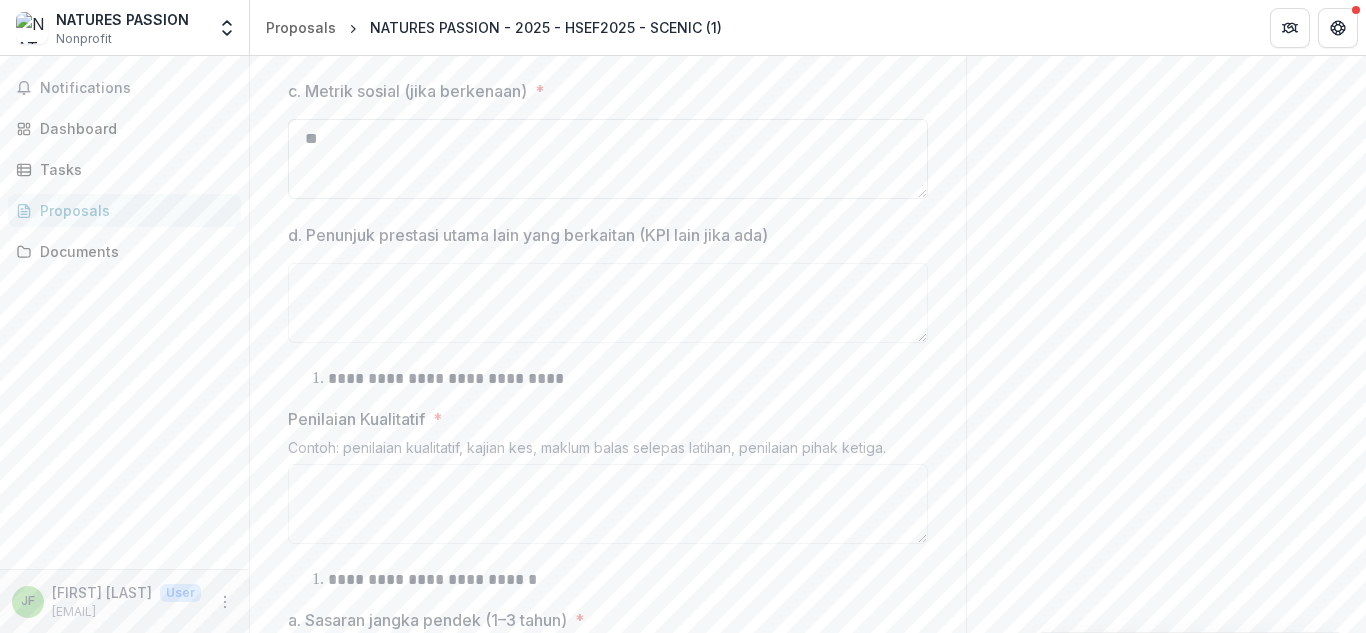 type on "*" 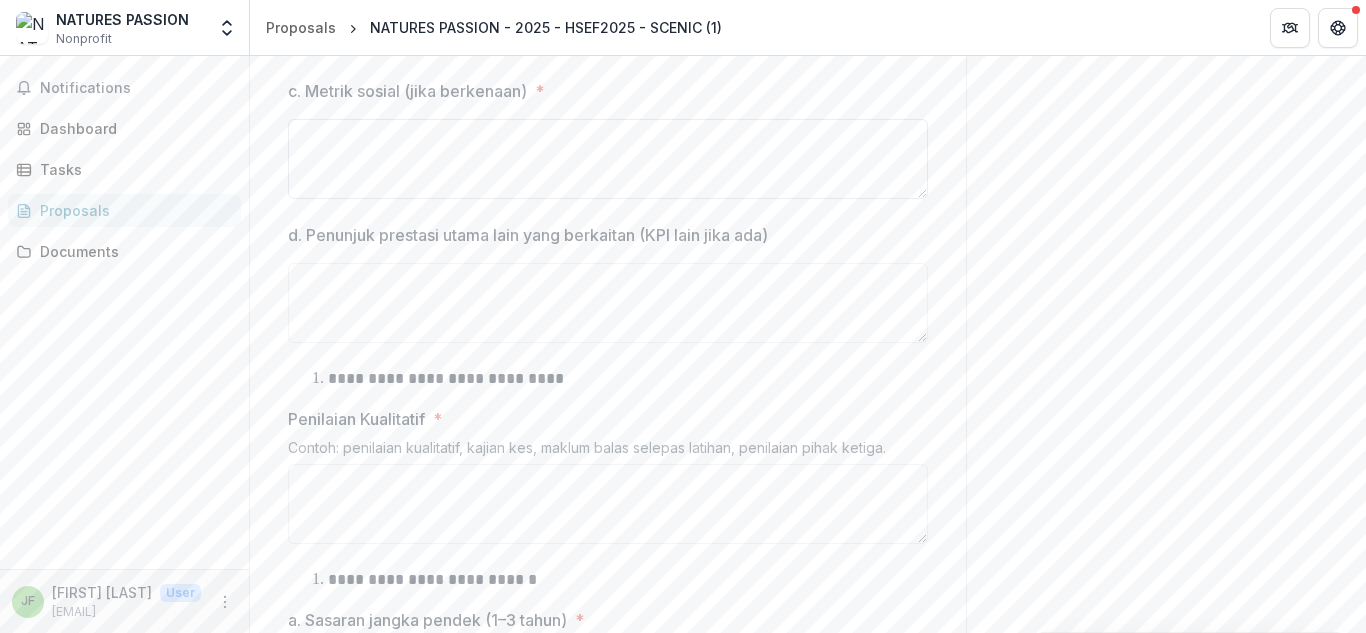 click on "c. Metrik sosial (jika berkenaan) *" at bounding box center [608, 159] 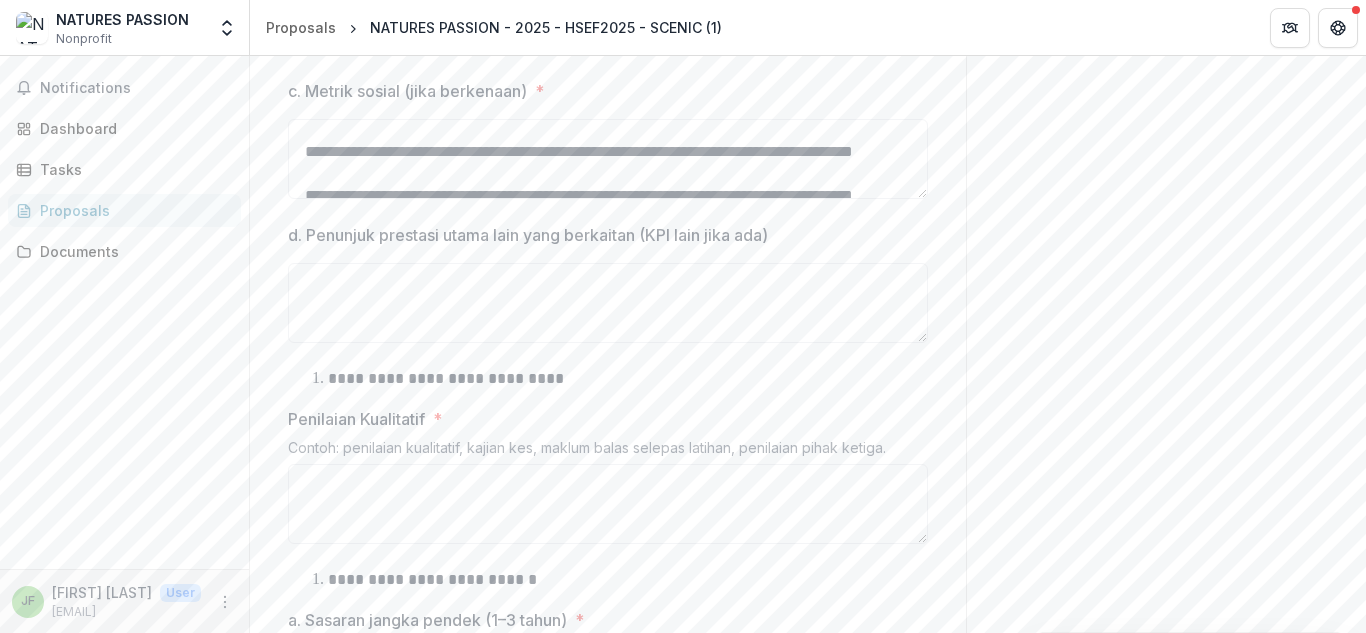 scroll, scrollTop: 9, scrollLeft: 0, axis: vertical 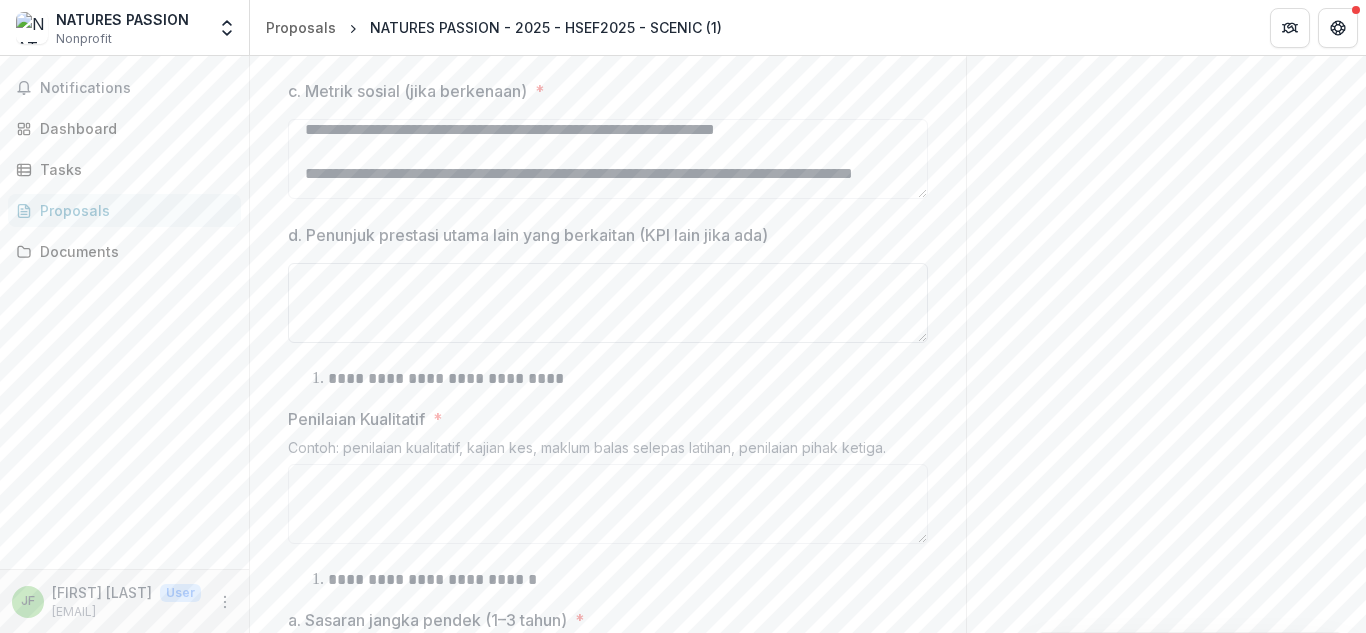 type on "**********" 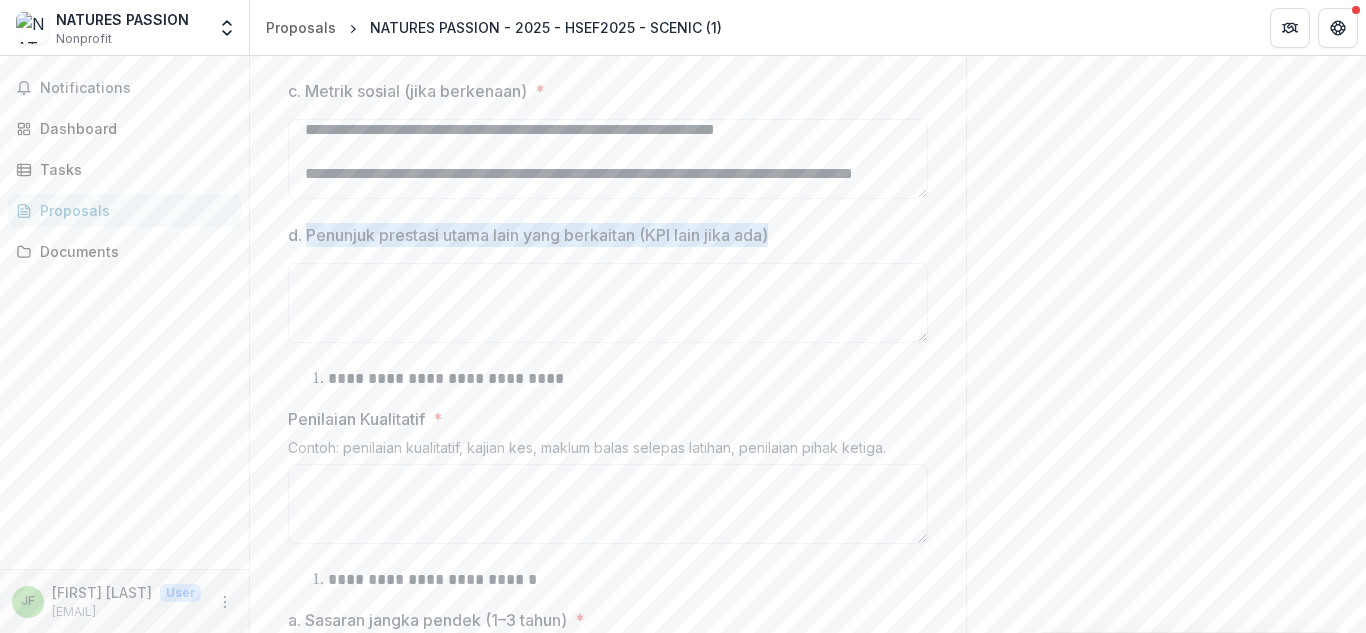 drag, startPoint x: 307, startPoint y: 250, endPoint x: 781, endPoint y: 249, distance: 474.00107 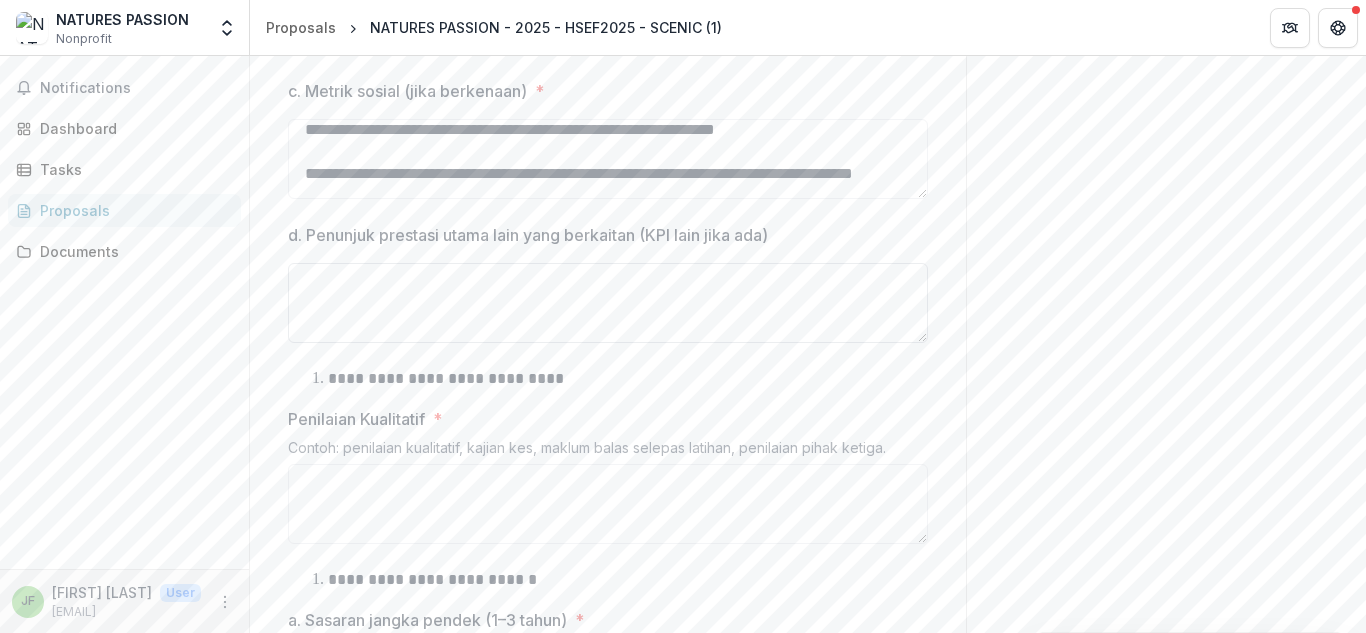 click on "d. Penunjuk prestasi utama lain yang berkaitan (KPI lain jika ada)" at bounding box center [608, 303] 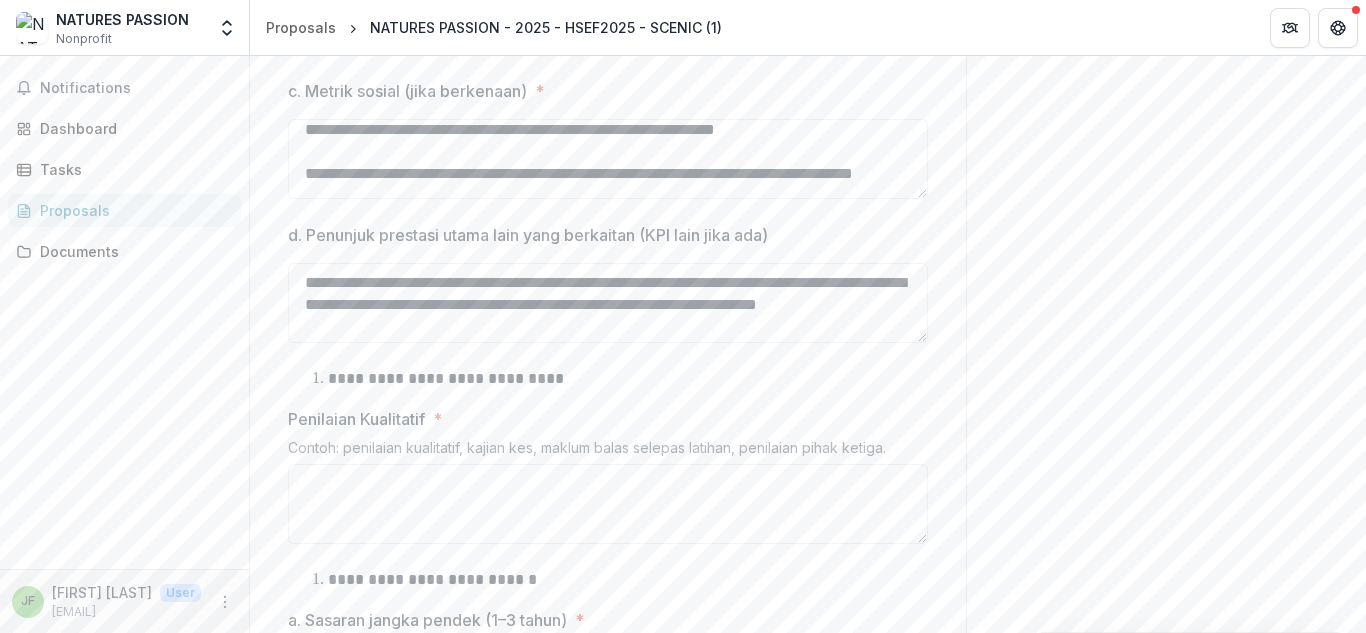 scroll, scrollTop: 150, scrollLeft: 0, axis: vertical 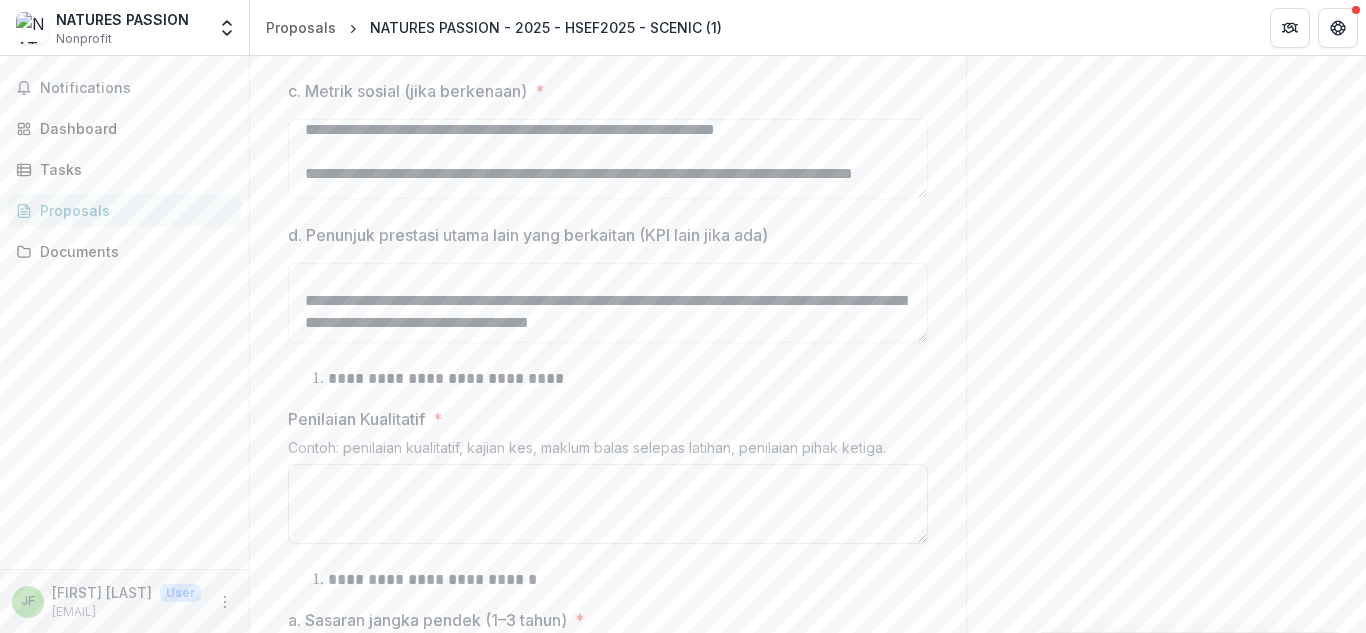type on "**********" 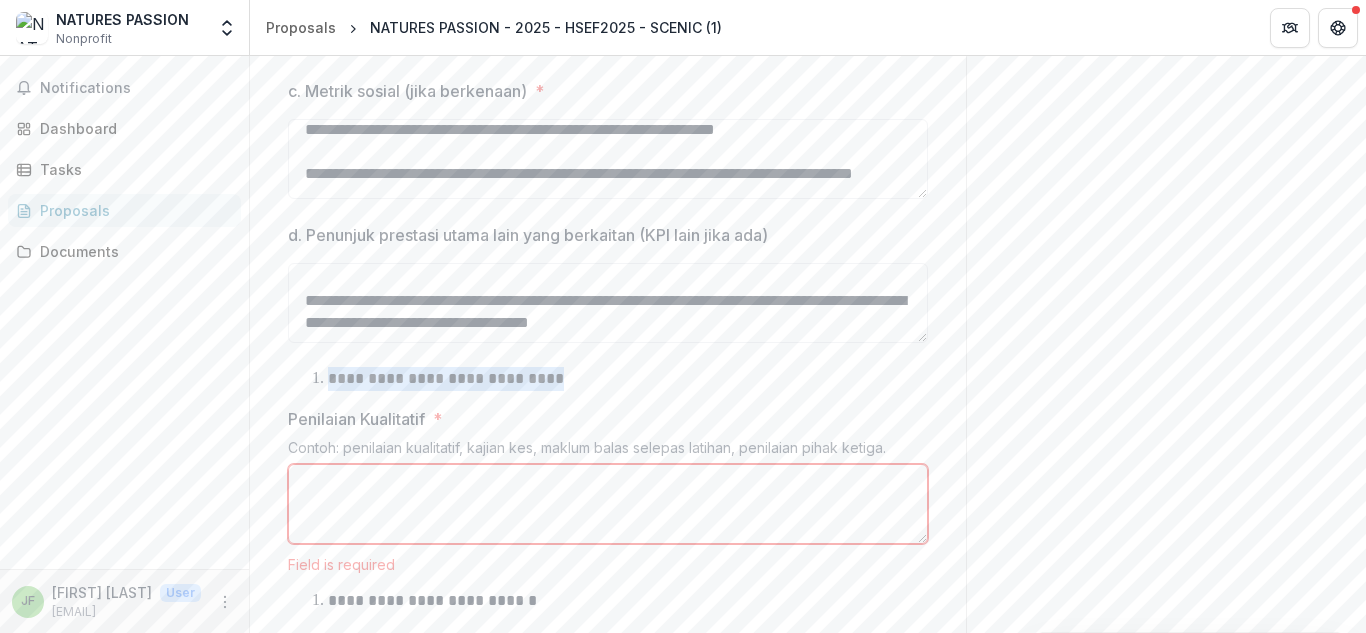 drag, startPoint x: 328, startPoint y: 397, endPoint x: 568, endPoint y: 411, distance: 240.40799 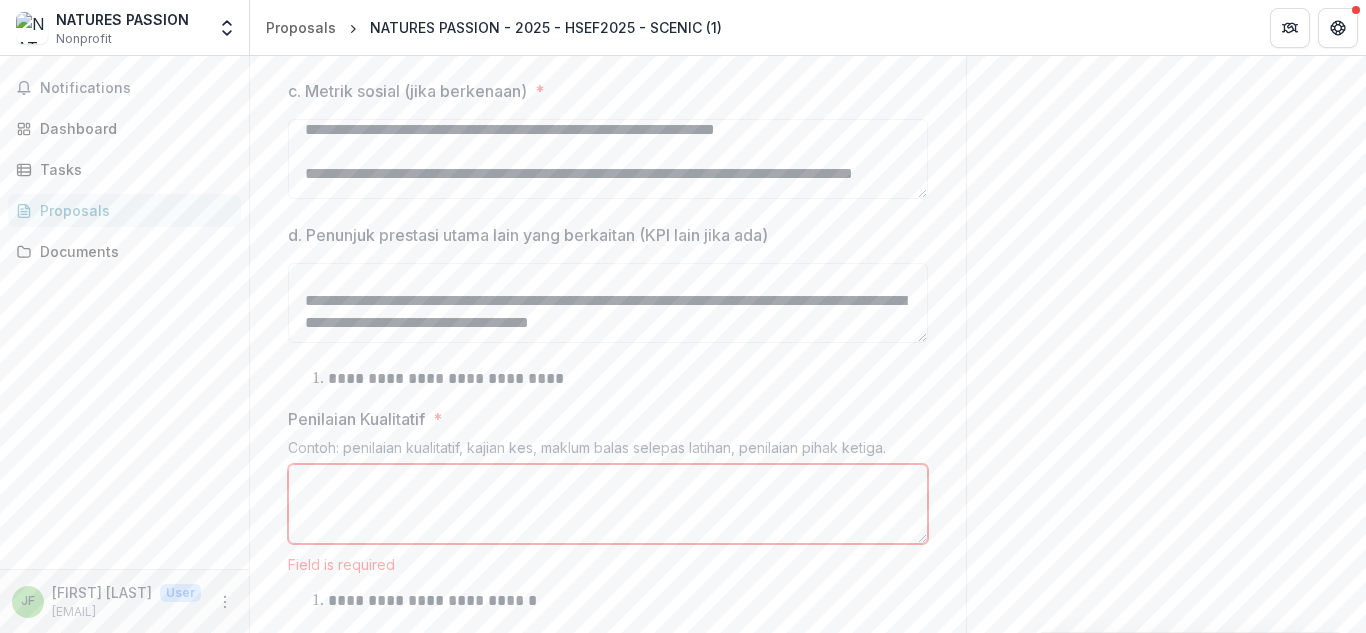click on "Penilaian Kualitatif *" at bounding box center [608, 504] 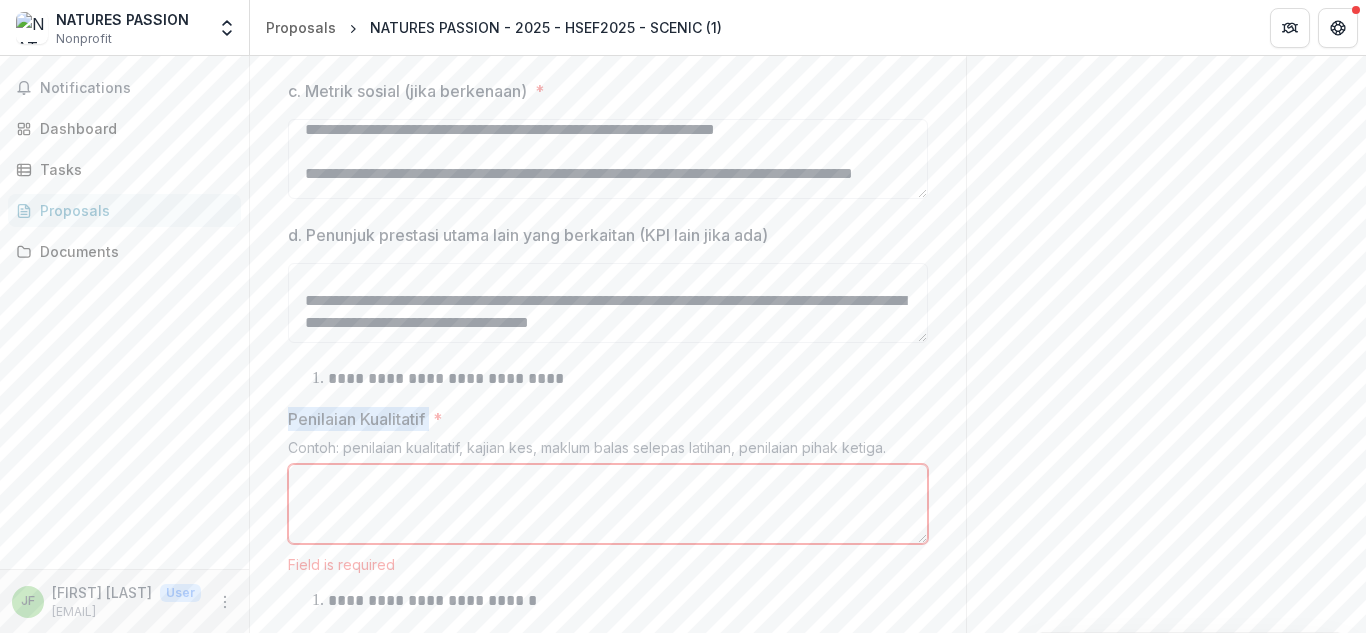 drag, startPoint x: 287, startPoint y: 436, endPoint x: 430, endPoint y: 431, distance: 143.08739 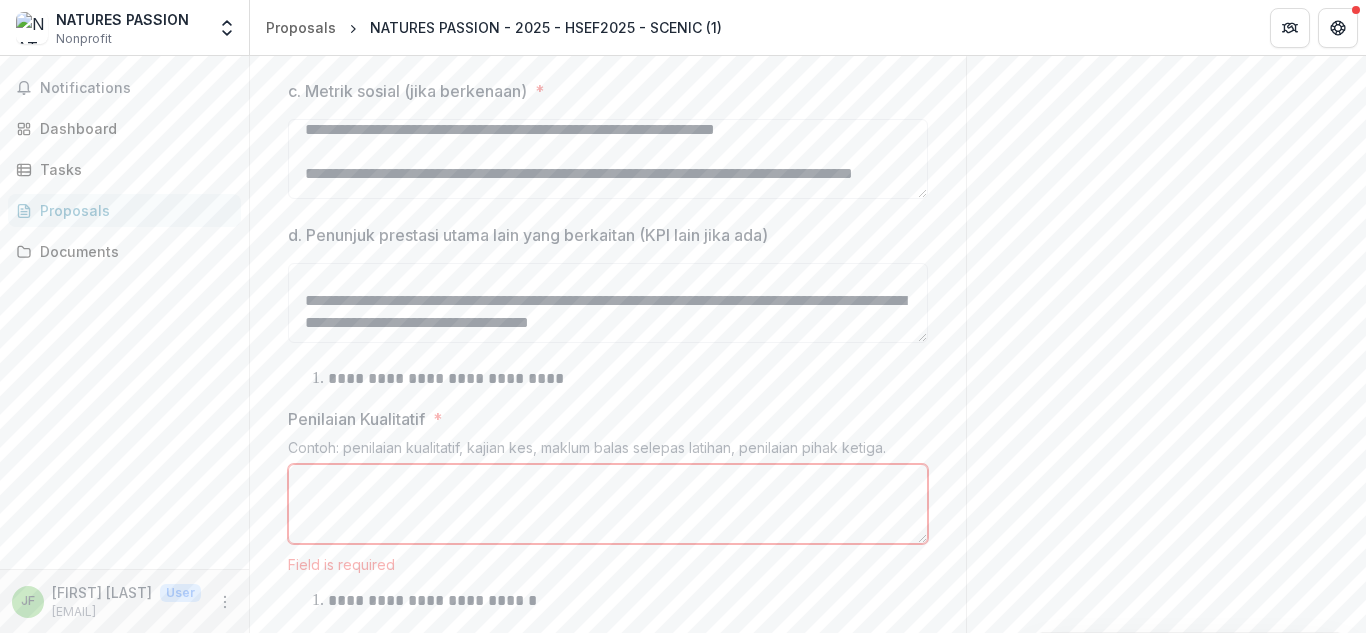 click on "Penilaian Kualitatif *" at bounding box center [608, 504] 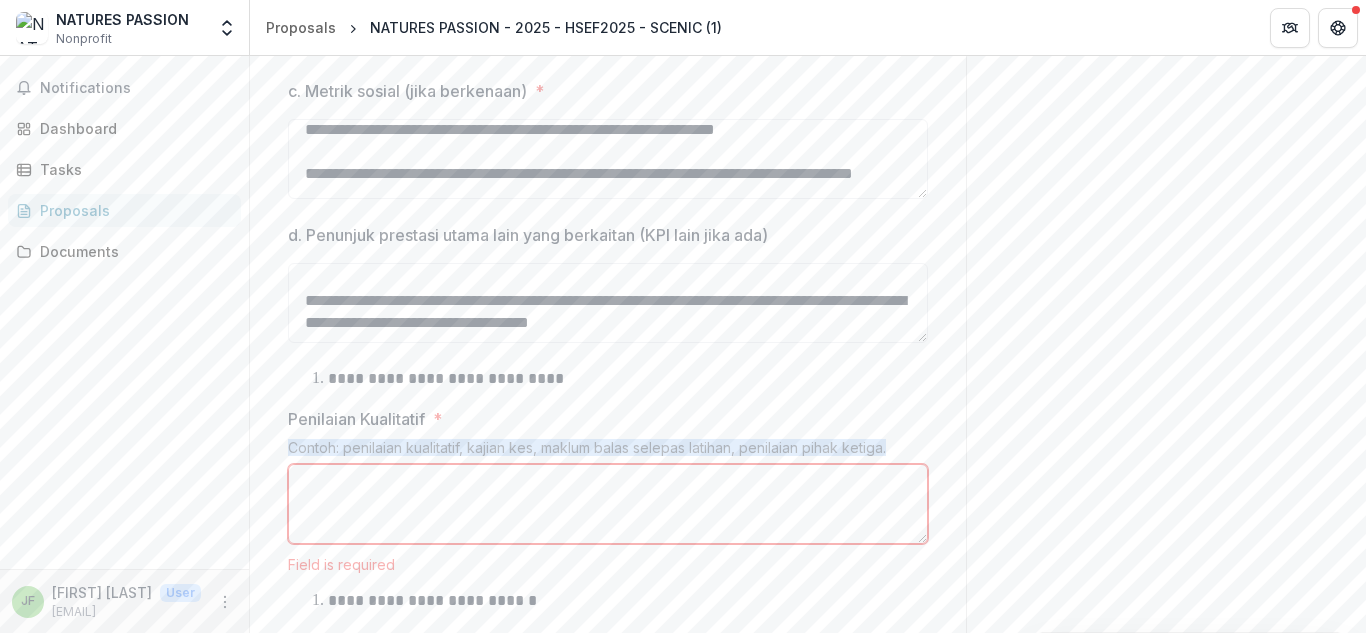 drag, startPoint x: 287, startPoint y: 465, endPoint x: 915, endPoint y: 468, distance: 628.00714 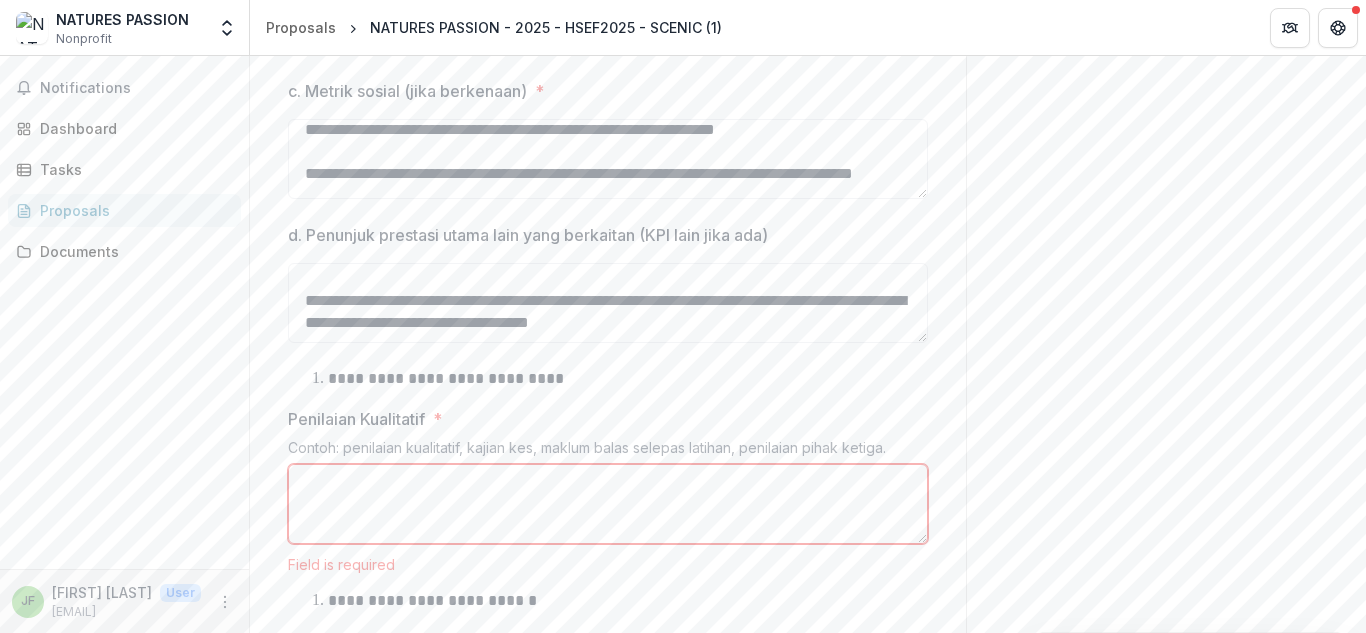 click on "Penilaian Kualitatif *" at bounding box center [608, 504] 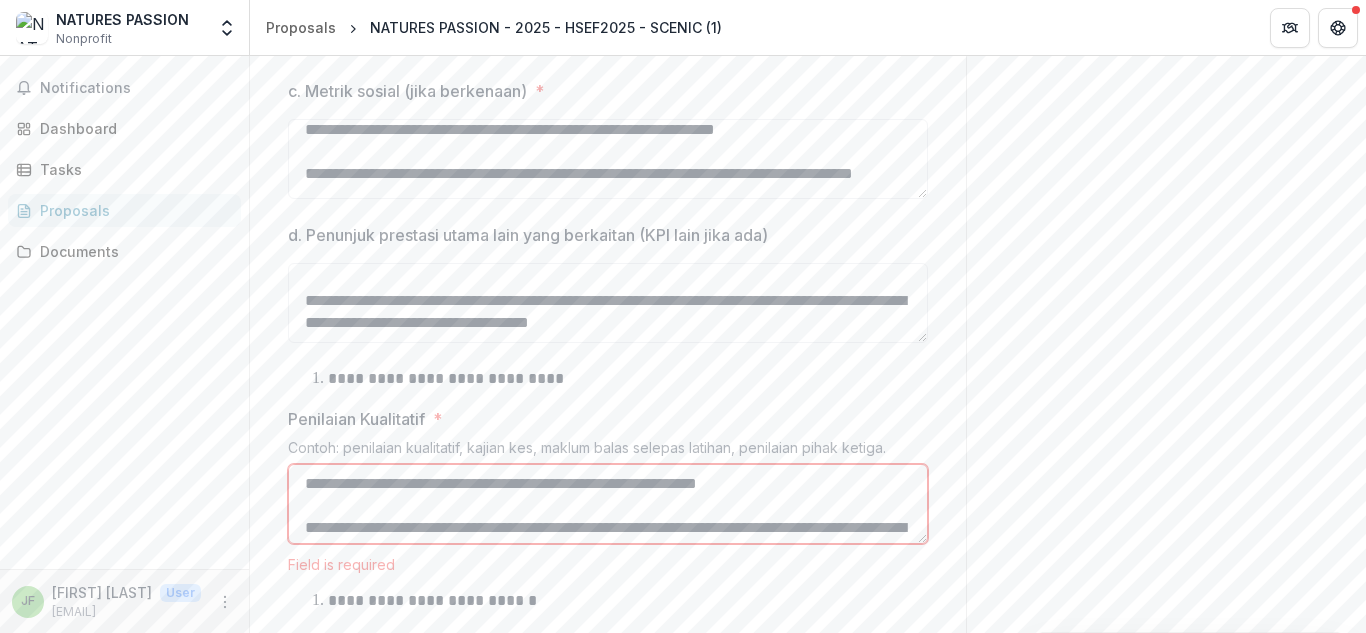 scroll, scrollTop: 304, scrollLeft: 0, axis: vertical 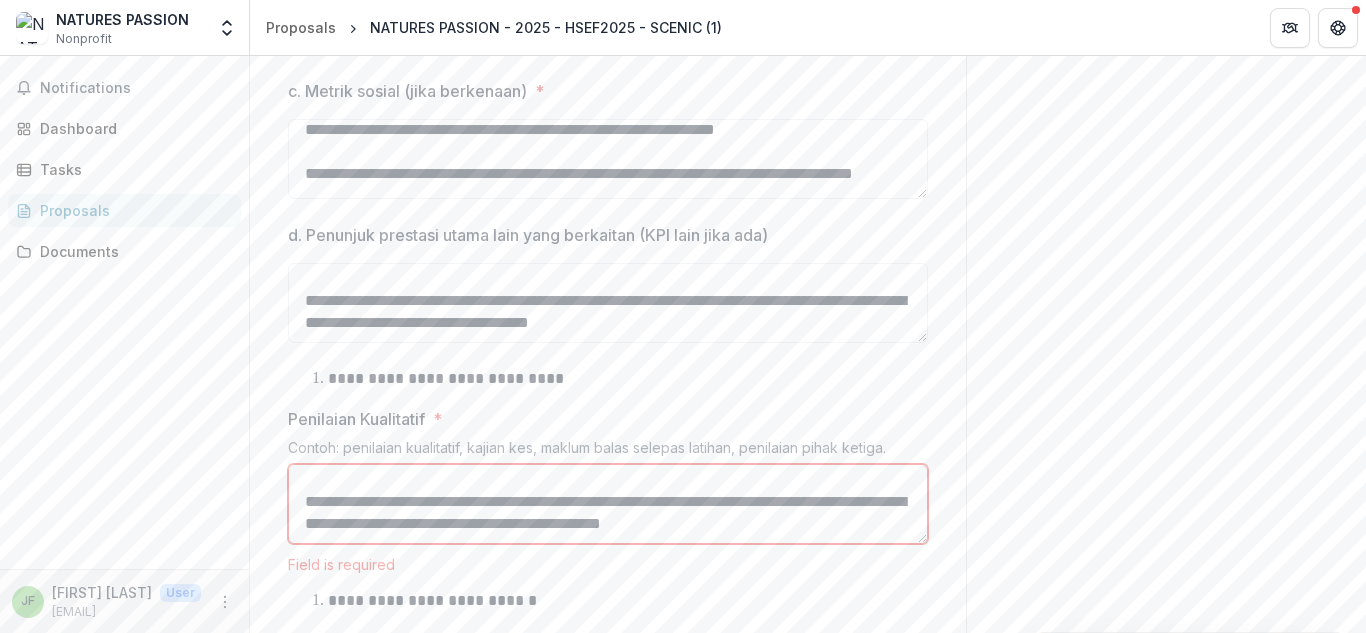 type on "**********" 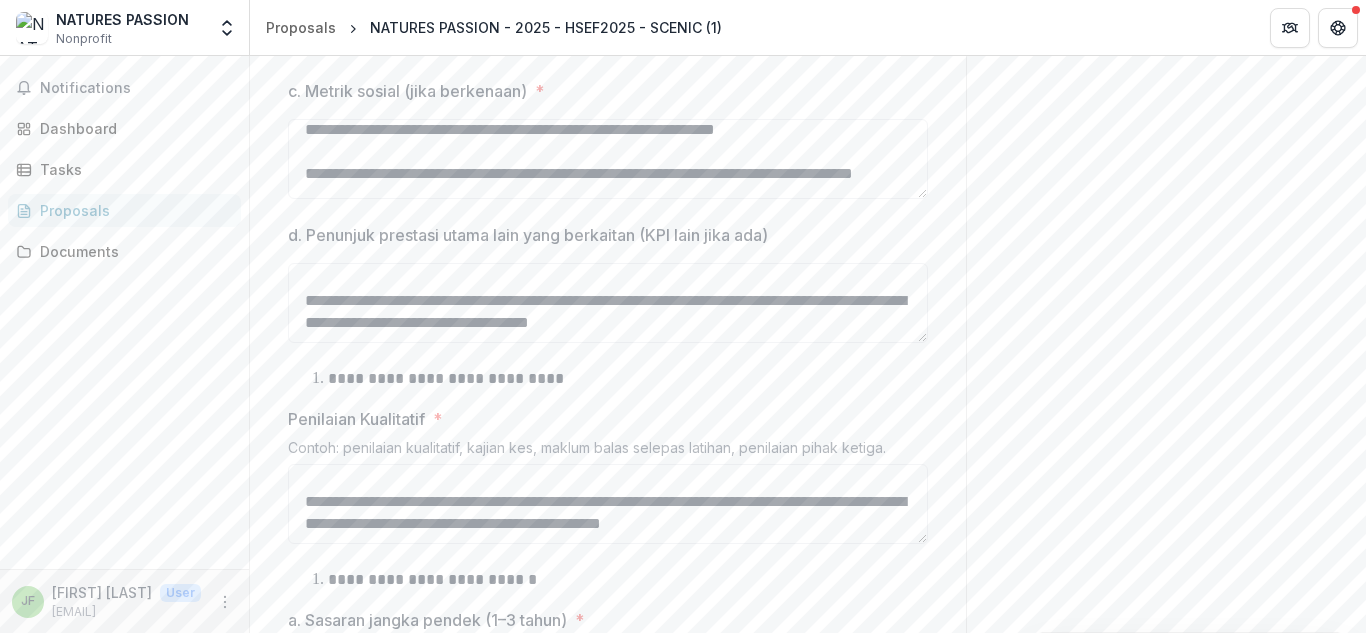 click on "**********" at bounding box center (608, 391) 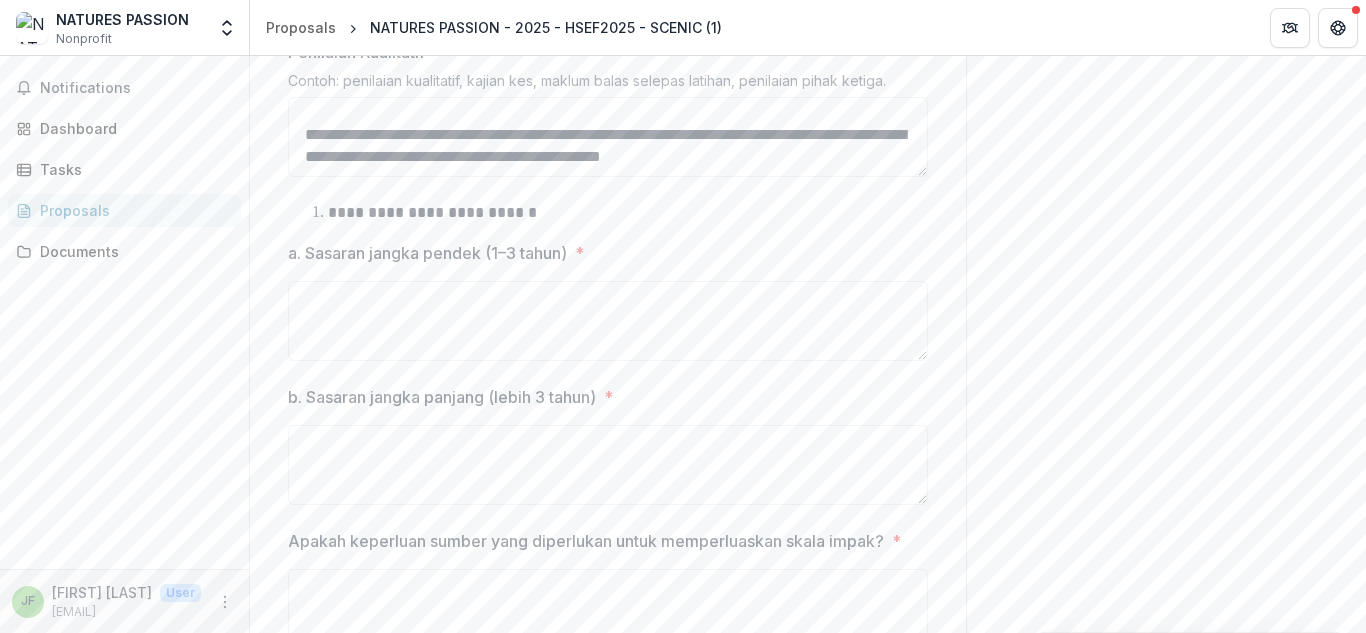 scroll, scrollTop: 1228, scrollLeft: 0, axis: vertical 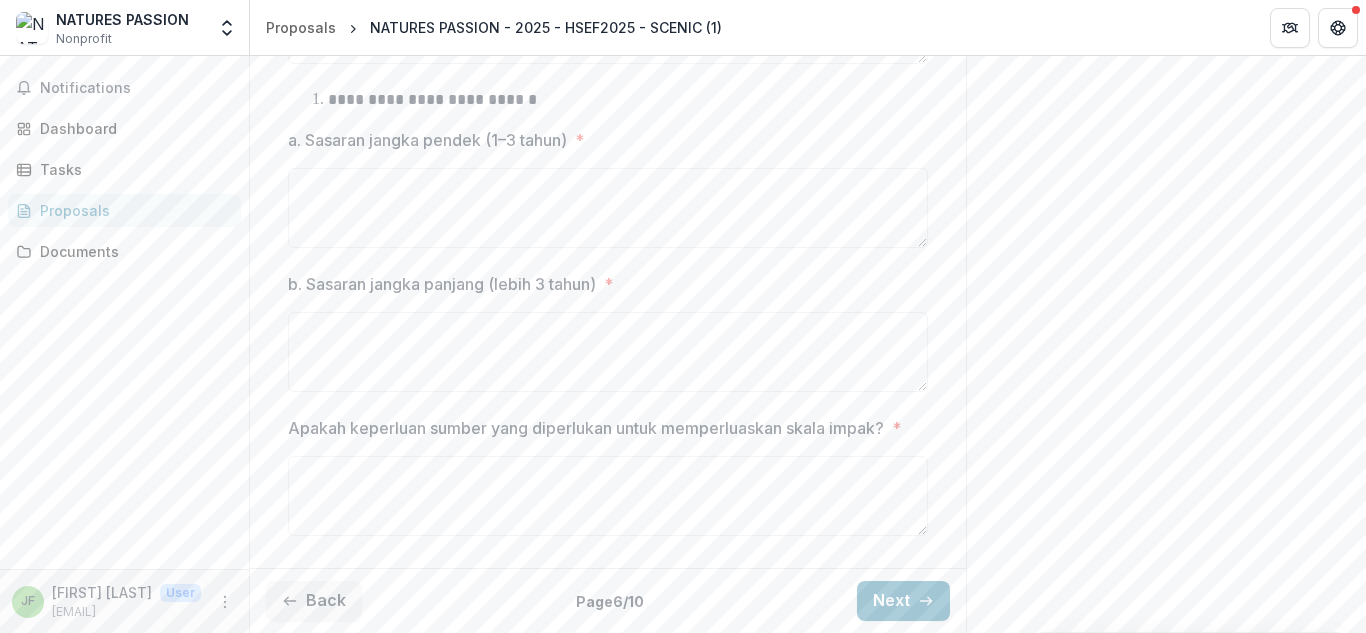click on "**********" at bounding box center [432, 99] 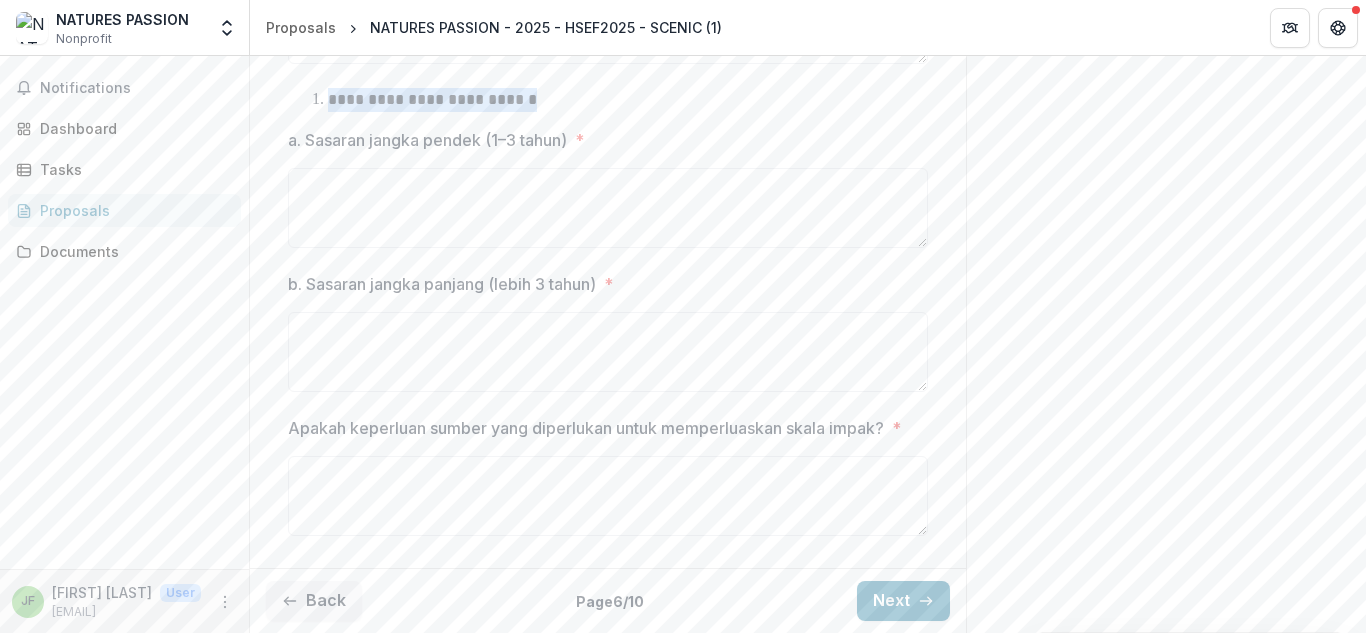 drag, startPoint x: 330, startPoint y: 112, endPoint x: 553, endPoint y: 111, distance: 223.00224 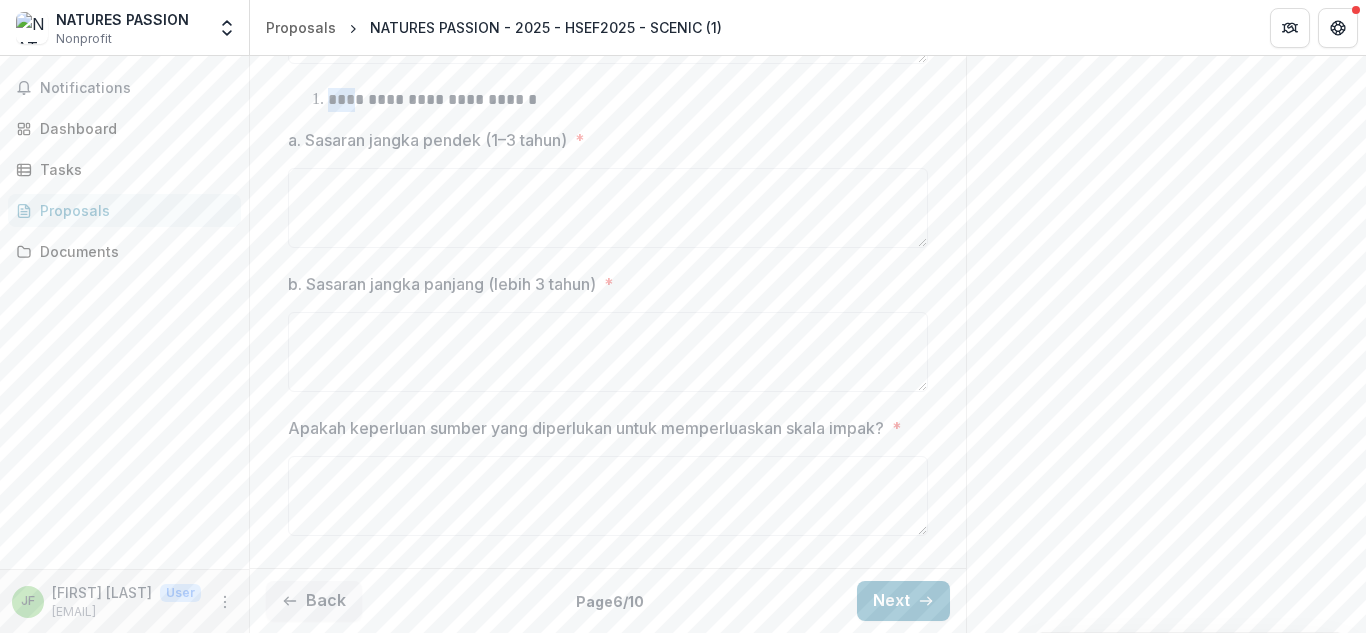 drag, startPoint x: 310, startPoint y: 116, endPoint x: 359, endPoint y: 121, distance: 49.25444 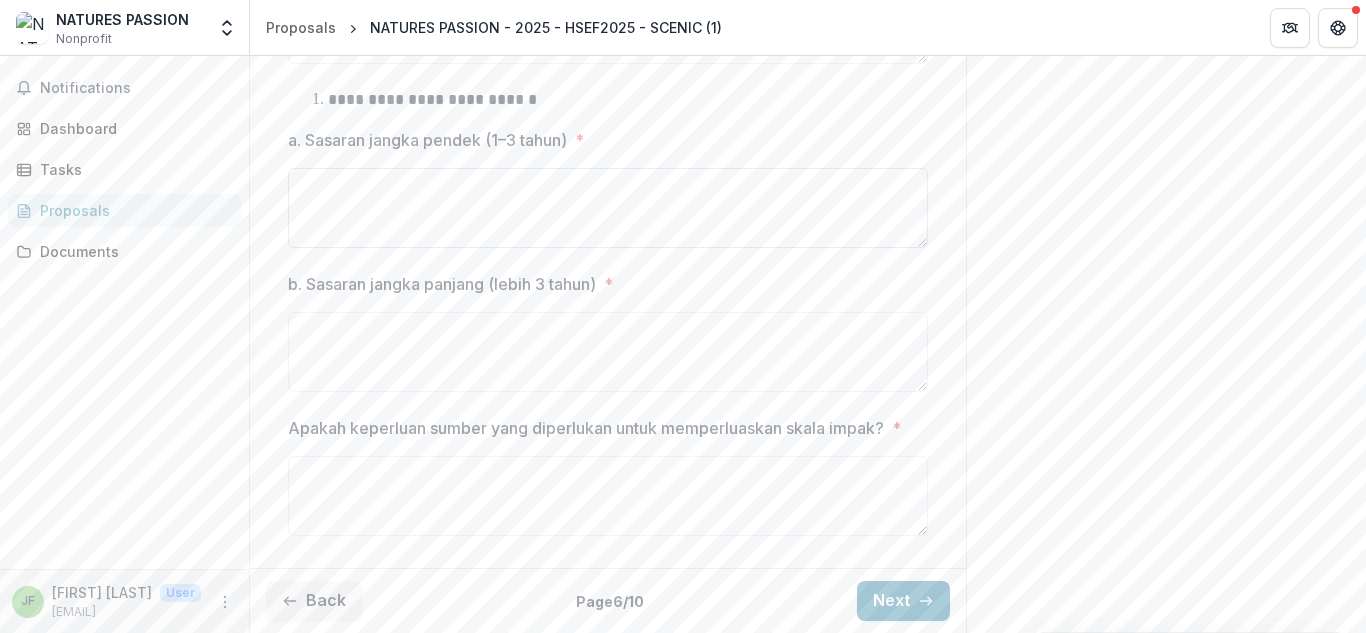 click on "a. Sasaran jangka pendek (1–3 tahun) *" at bounding box center (608, 208) 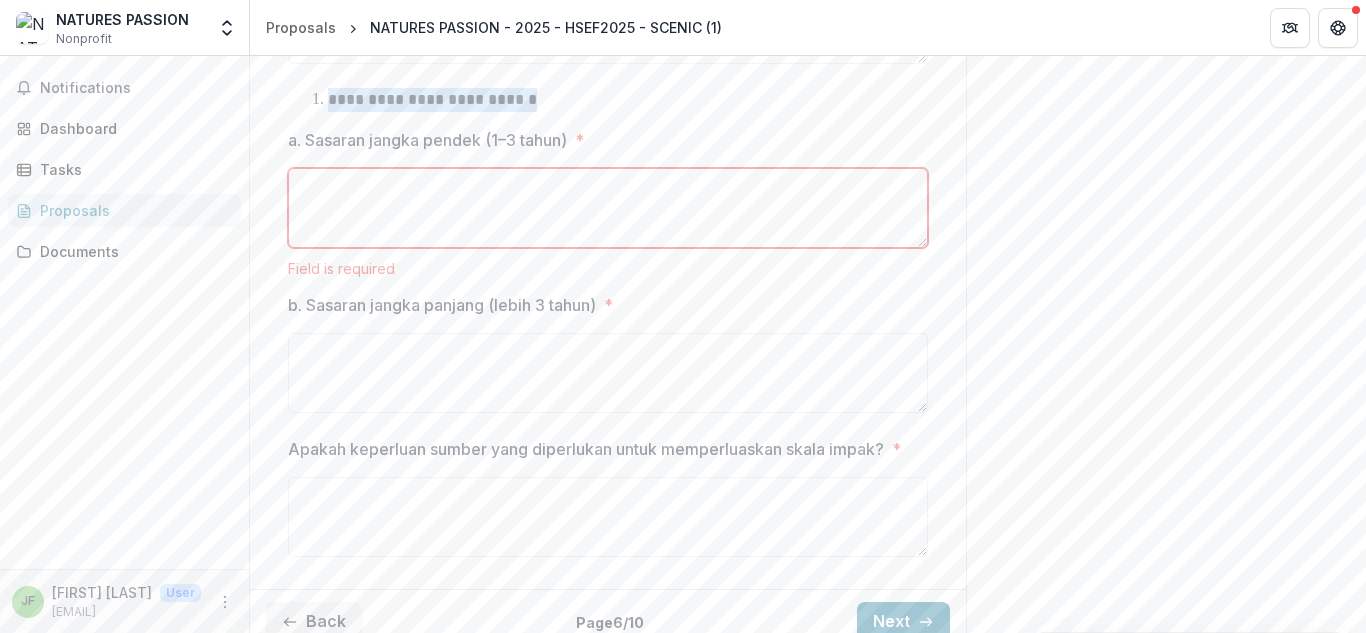drag, startPoint x: 309, startPoint y: 112, endPoint x: 569, endPoint y: 113, distance: 260.00192 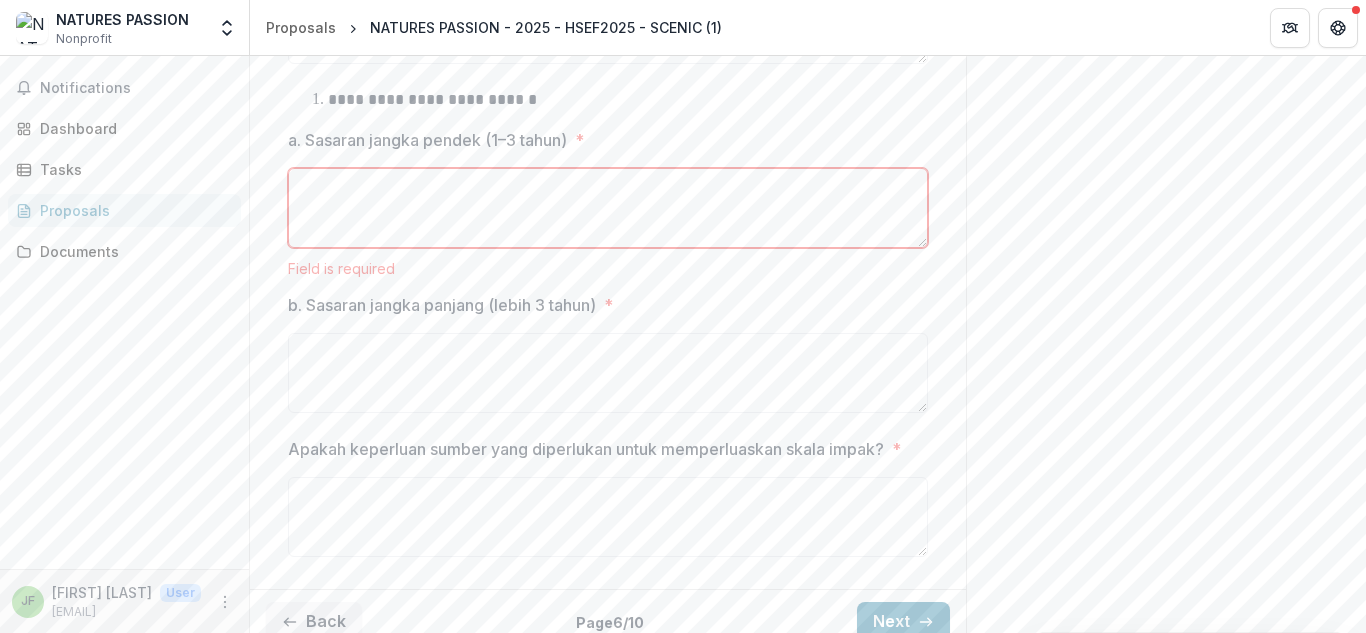 click on "a. Sasaran jangka pendek (1–3 tahun) *" at bounding box center [608, 208] 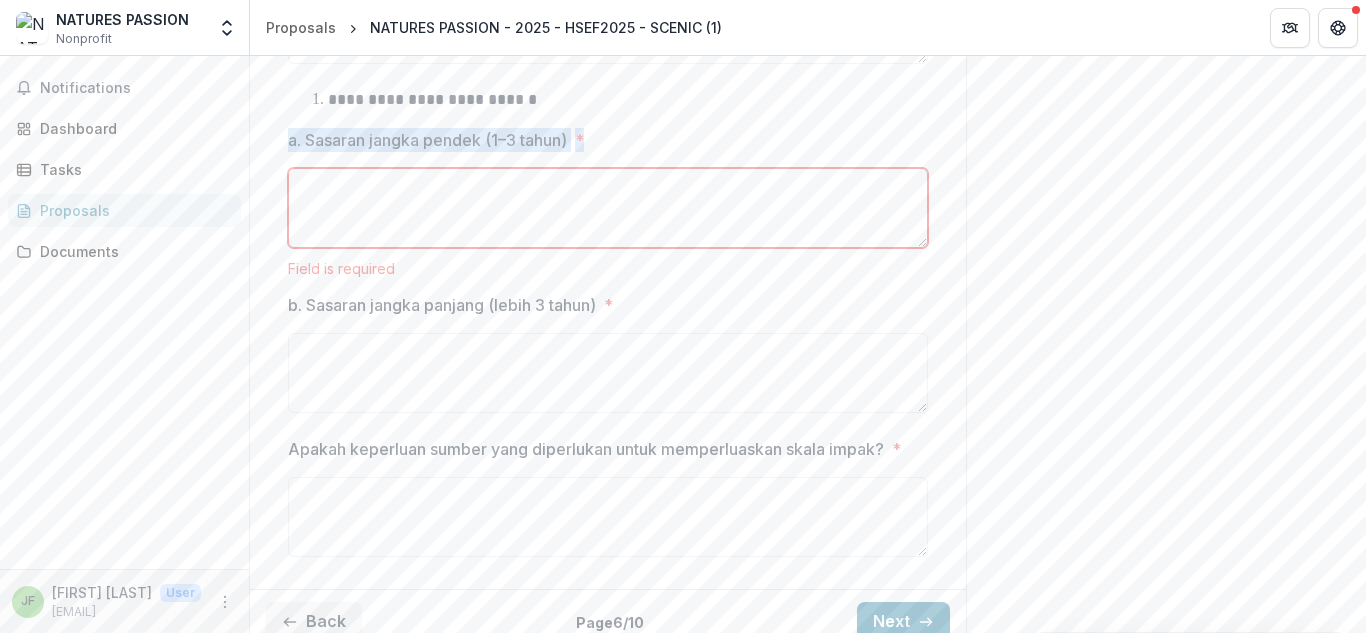 drag, startPoint x: 286, startPoint y: 158, endPoint x: 560, endPoint y: 170, distance: 274.26263 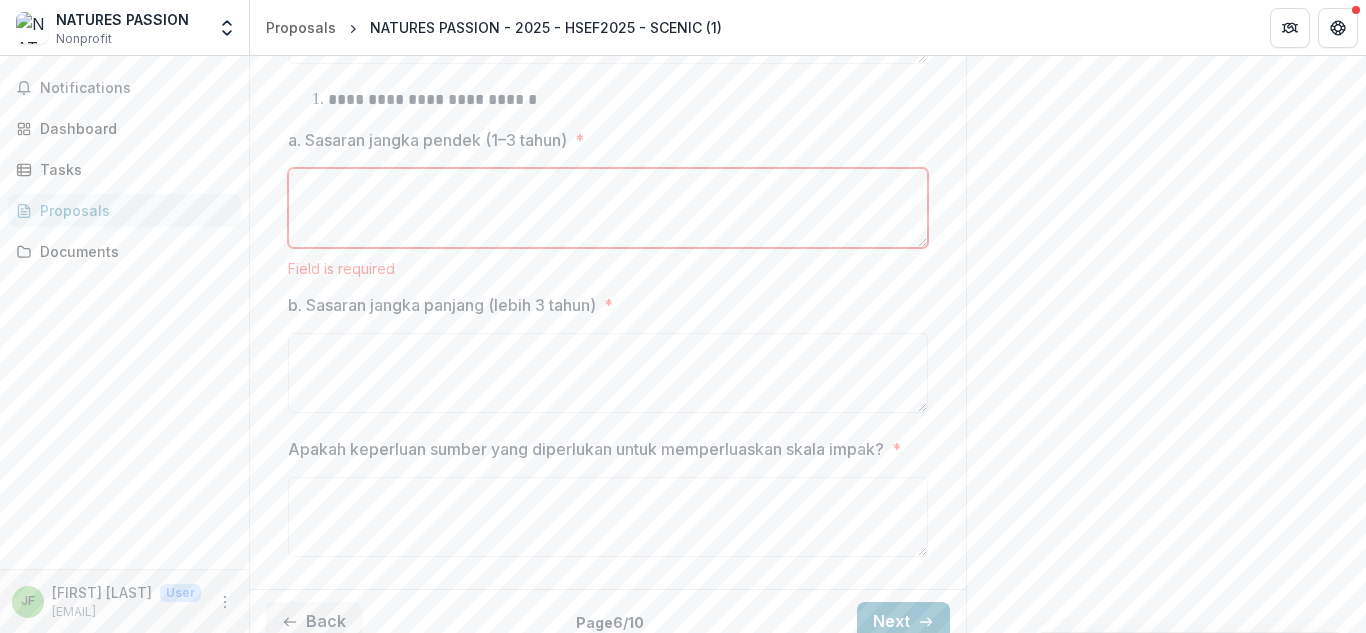 click on "a. Sasaran jangka pendek (1–3 tahun) *" at bounding box center [608, 208] 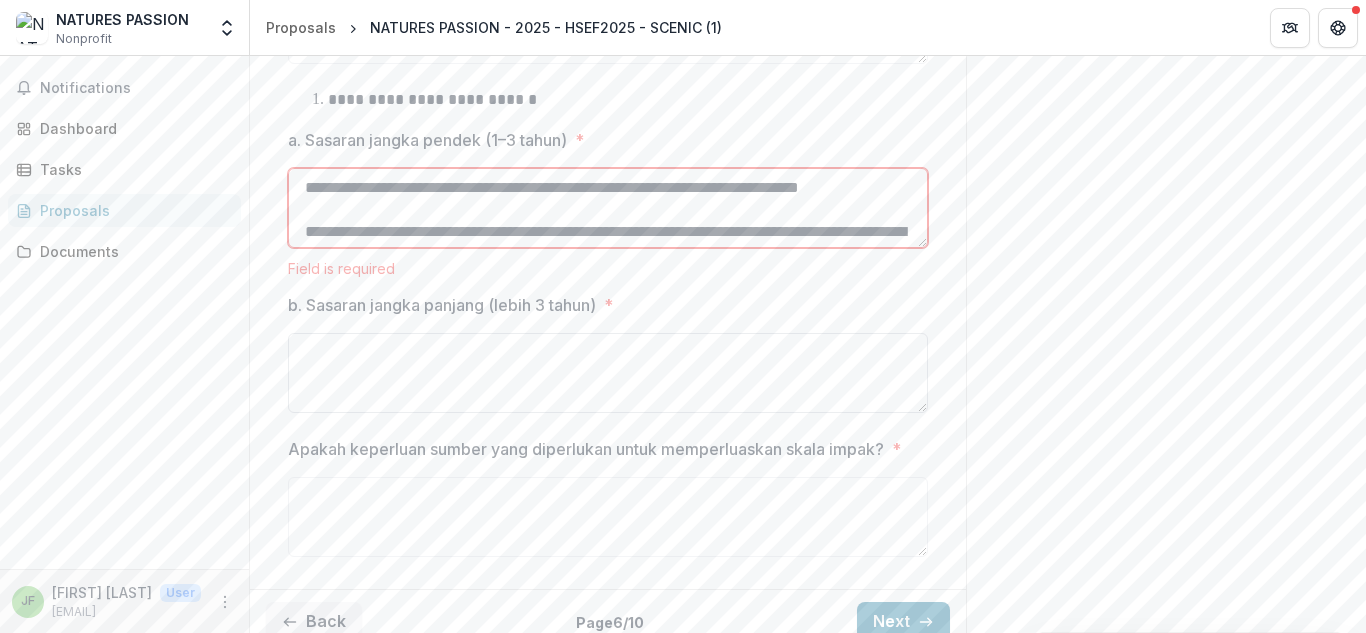 scroll, scrollTop: 238, scrollLeft: 0, axis: vertical 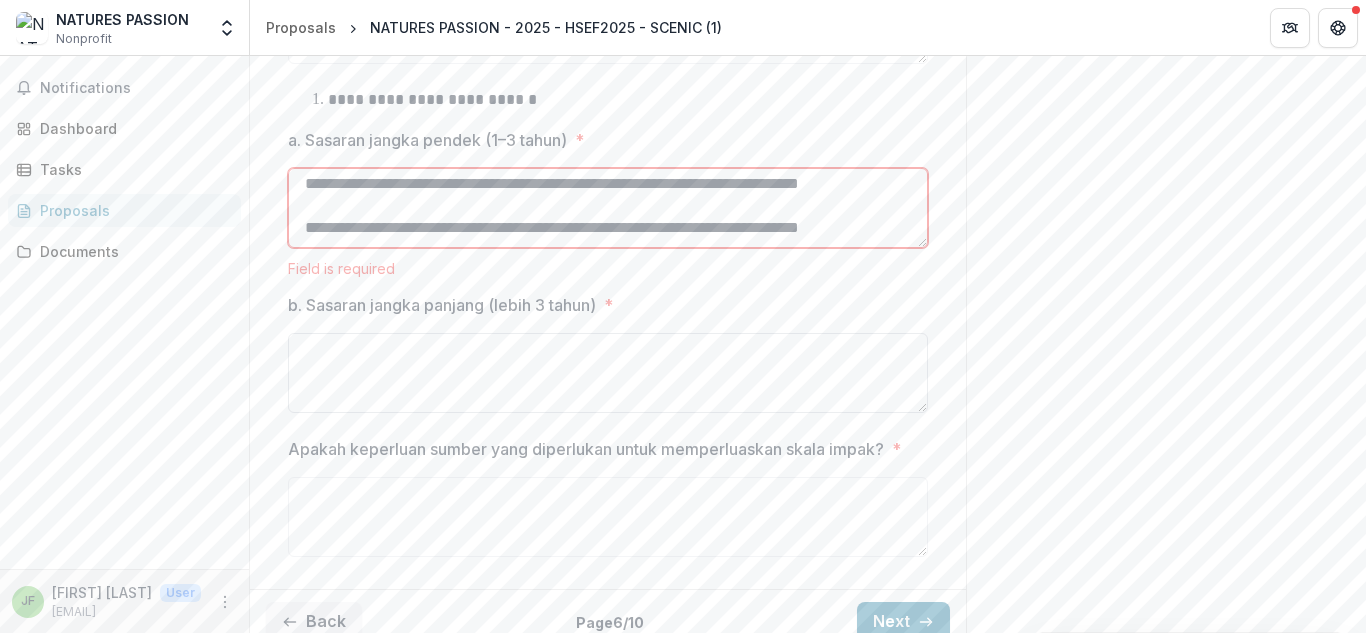 type on "**********" 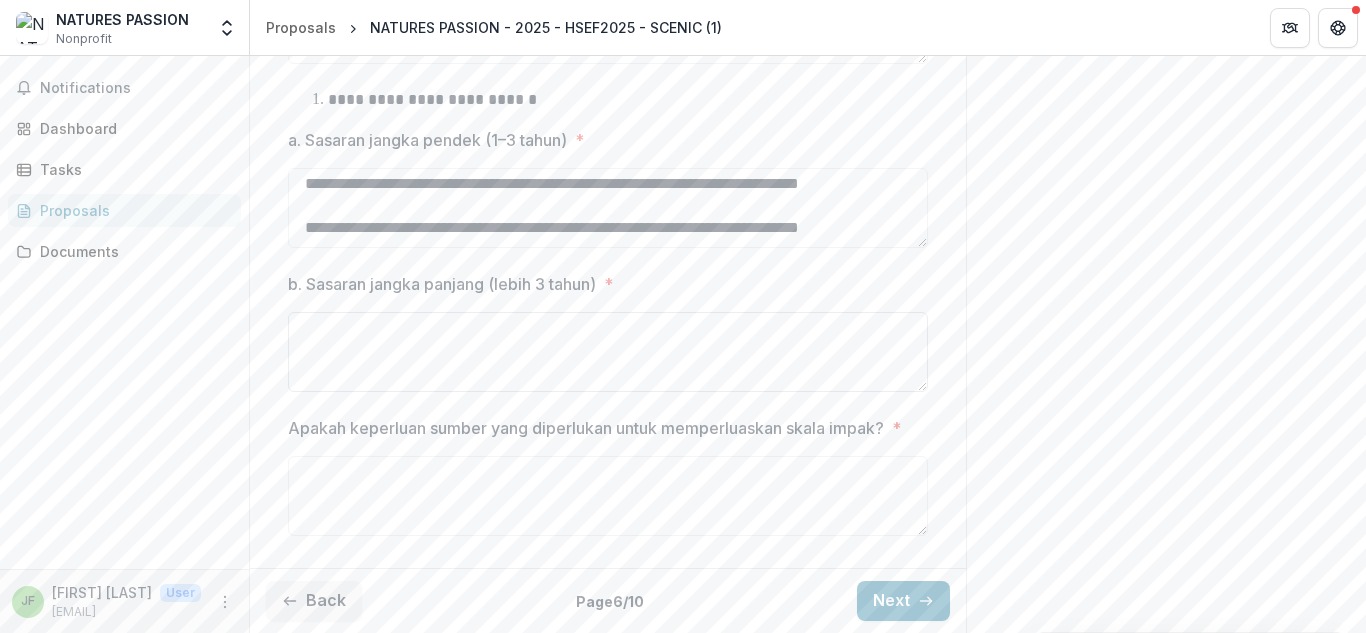 click on "b. Sasaran jangka panjang (lebih 3 tahun) *" at bounding box center [608, 352] 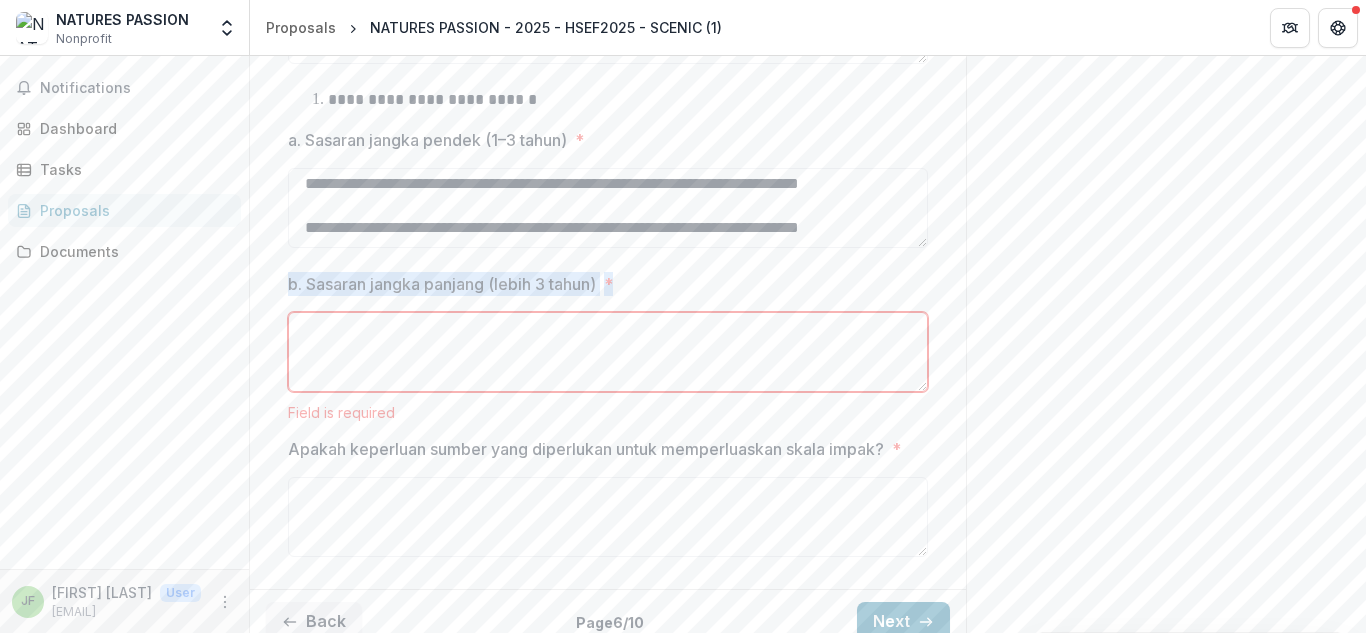 drag, startPoint x: 288, startPoint y: 302, endPoint x: 653, endPoint y: 308, distance: 365.04932 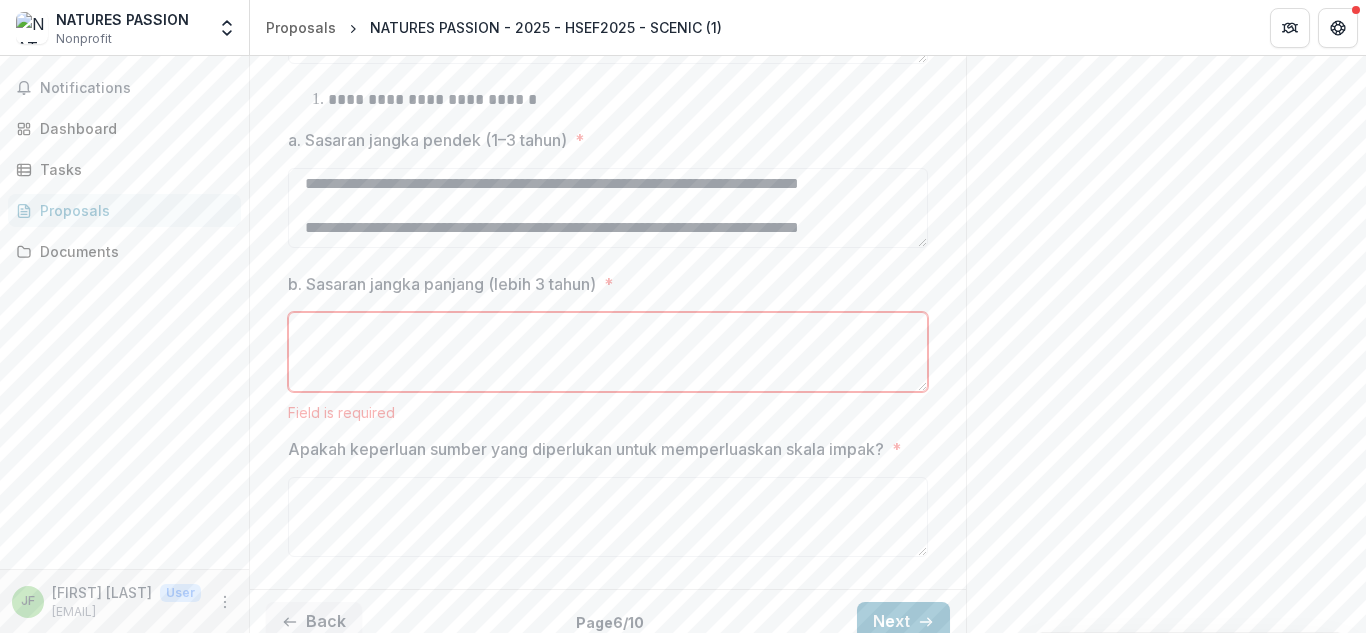 click on "b. Sasaran jangka panjang (lebih 3 tahun) *" at bounding box center [608, 352] 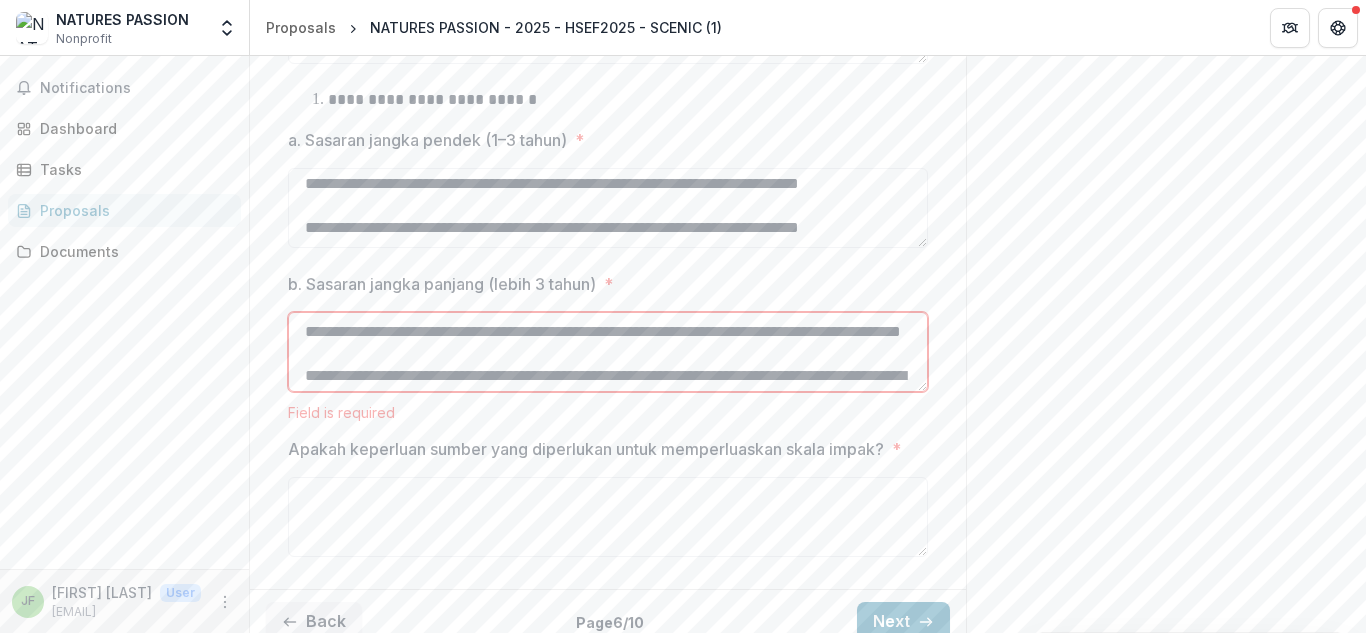 scroll, scrollTop: 304, scrollLeft: 0, axis: vertical 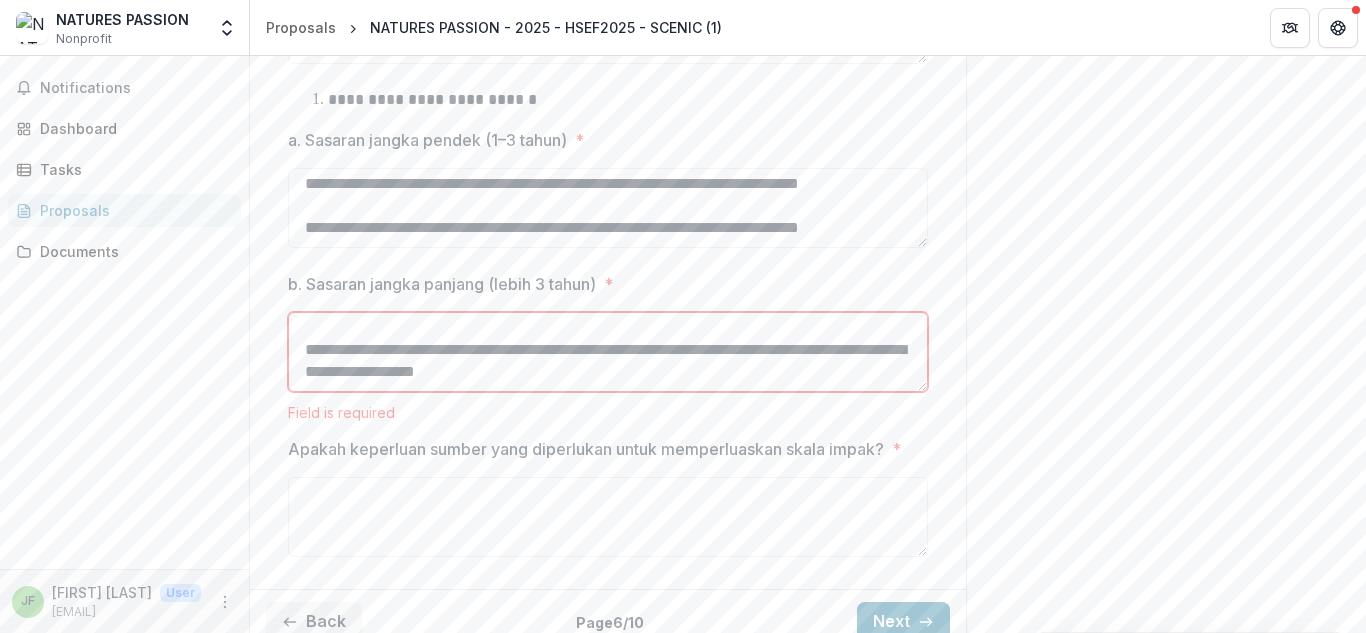 click on "**********" at bounding box center (608, 352) 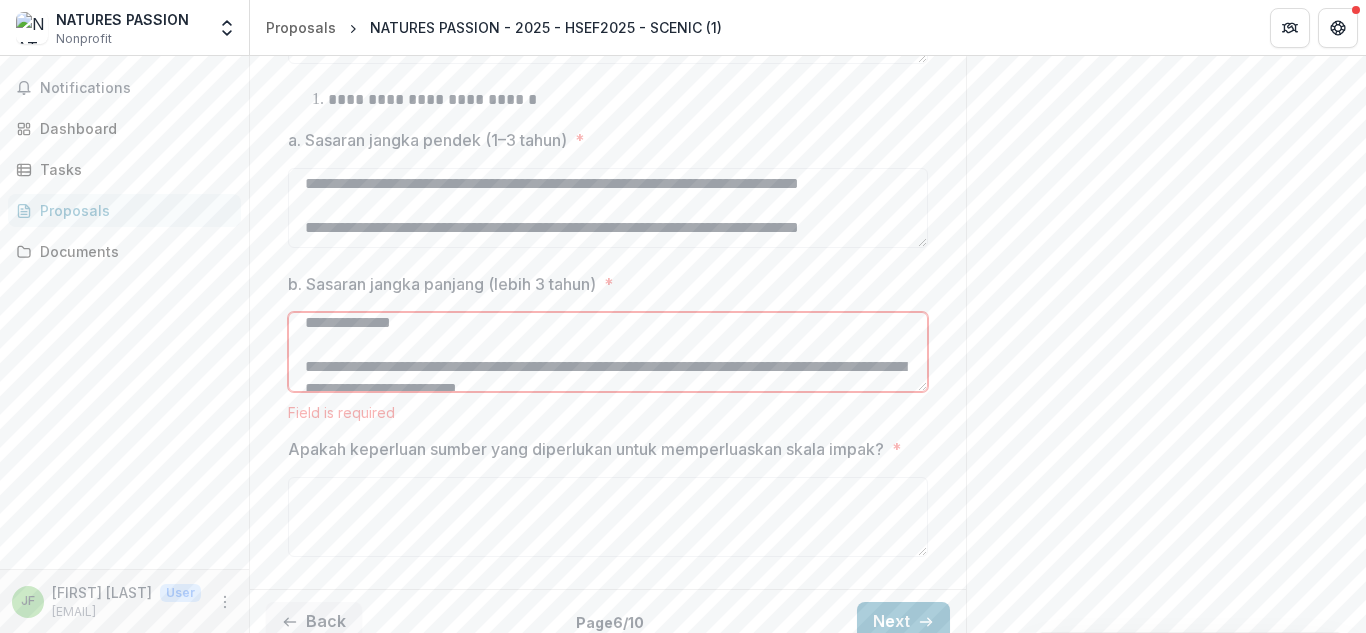 scroll, scrollTop: 9, scrollLeft: 0, axis: vertical 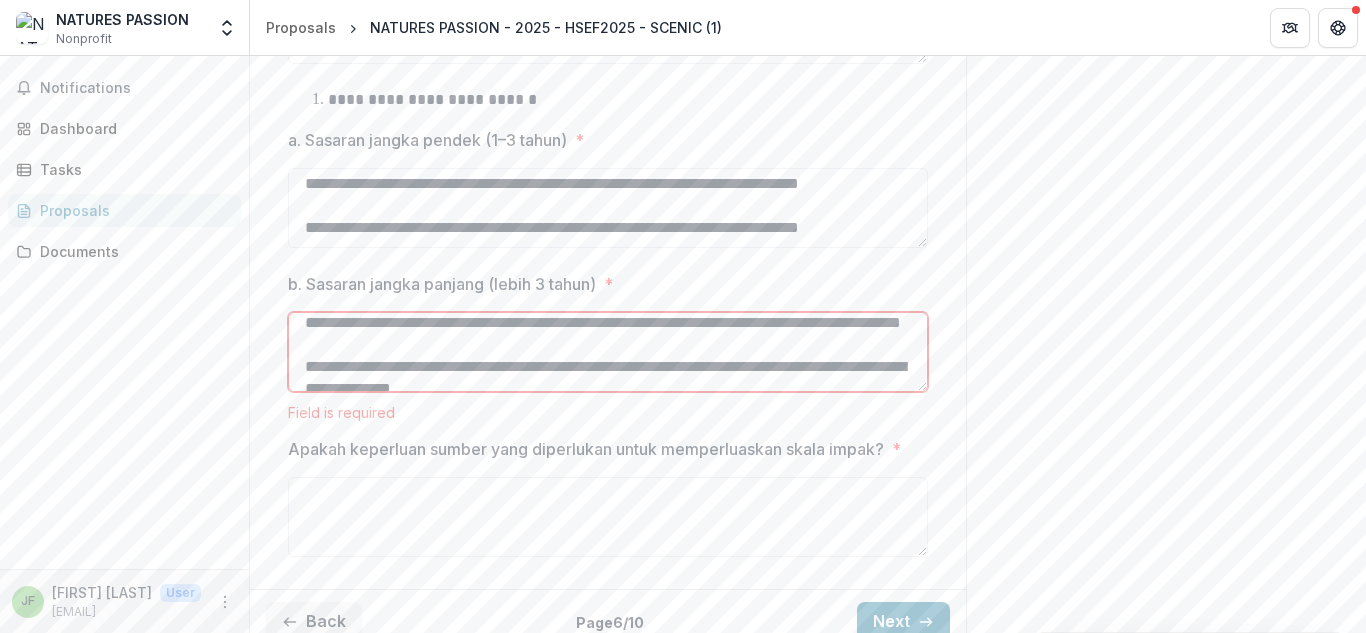 click on "**********" at bounding box center [608, 352] 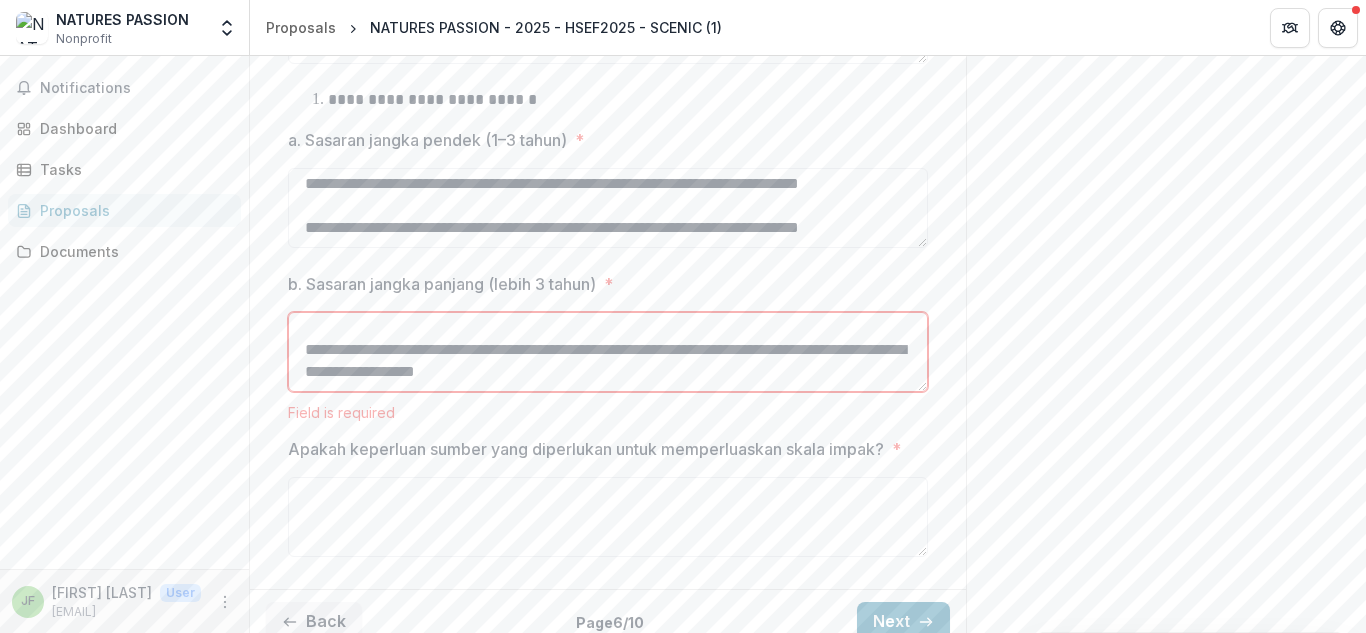 scroll, scrollTop: 304, scrollLeft: 0, axis: vertical 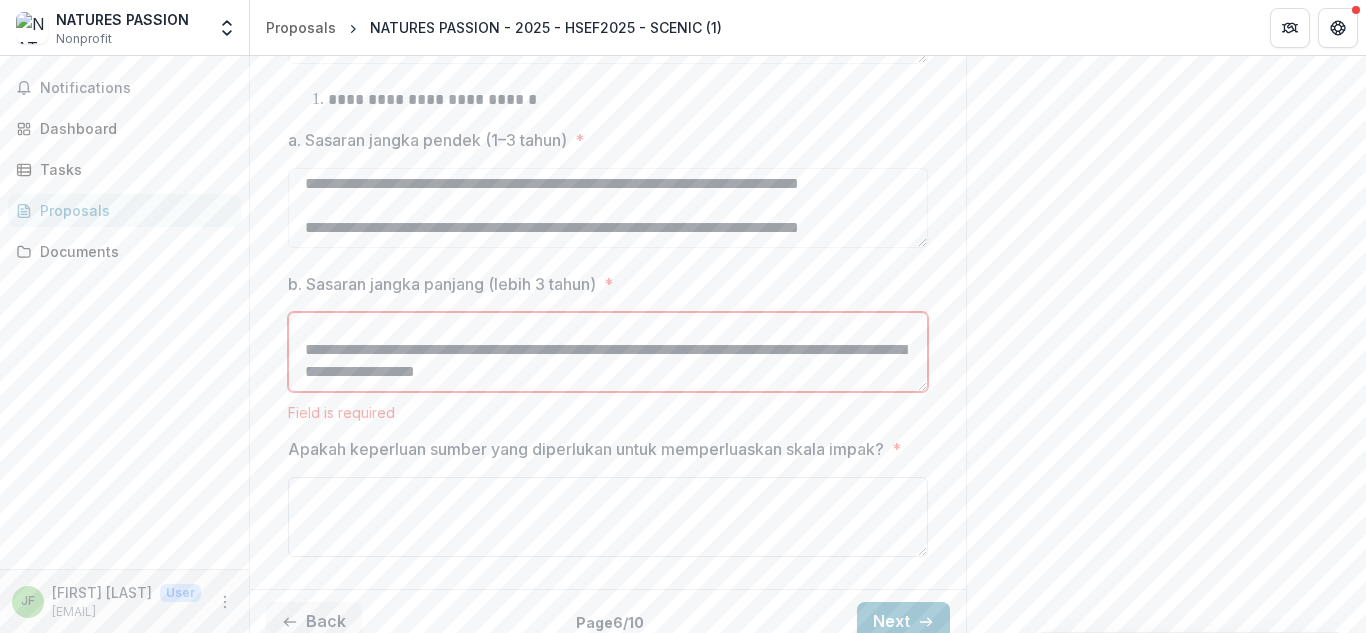 type on "**********" 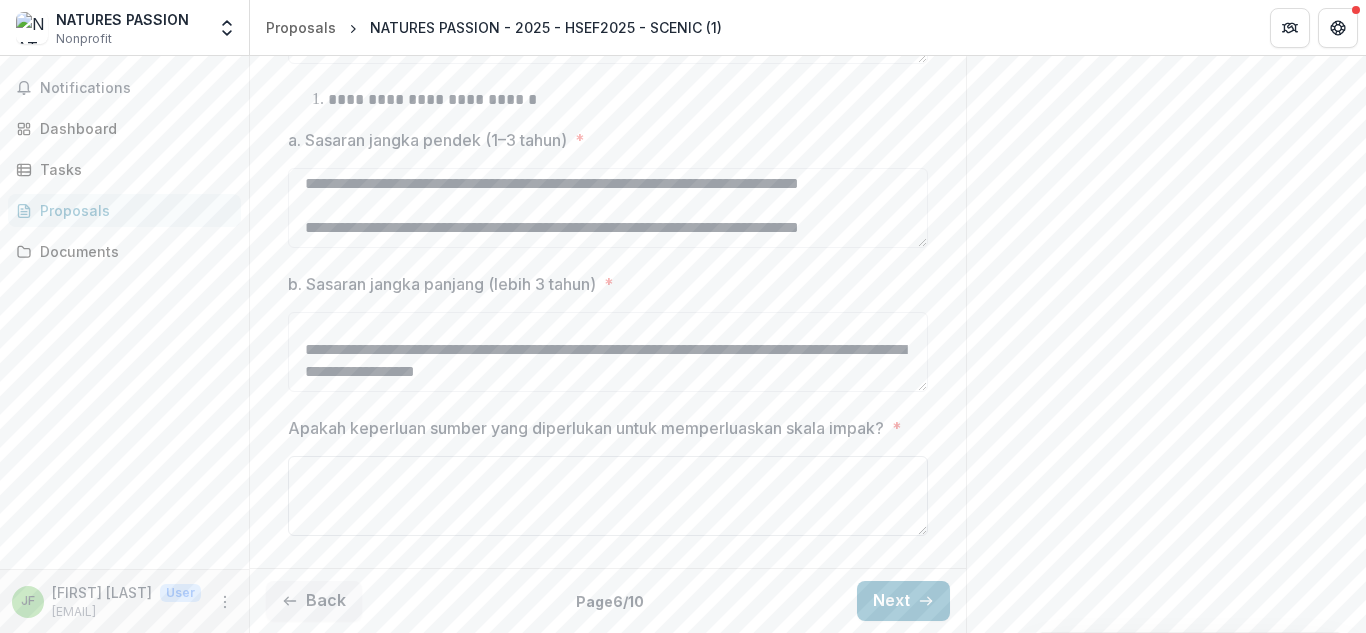 click on "Apakah keperluan sumber yang diperlukan untuk memperluaskan skala impak? *" at bounding box center (608, 496) 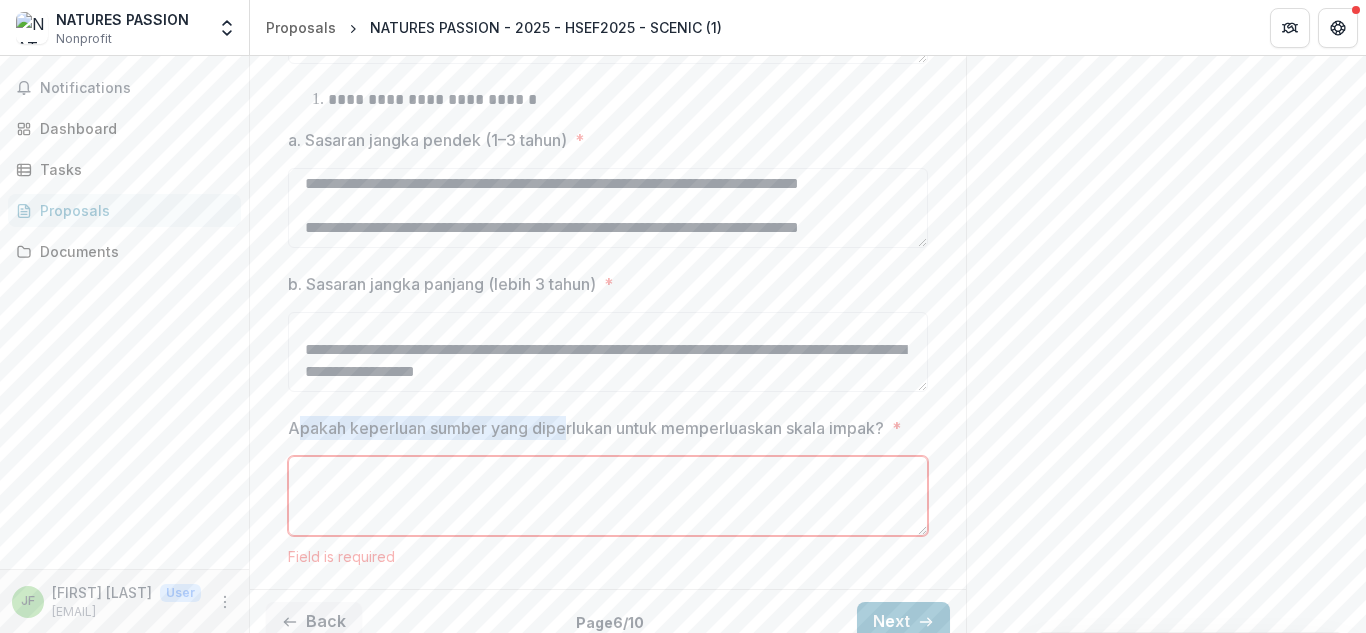 drag, startPoint x: 291, startPoint y: 445, endPoint x: 568, endPoint y: 447, distance: 277.00723 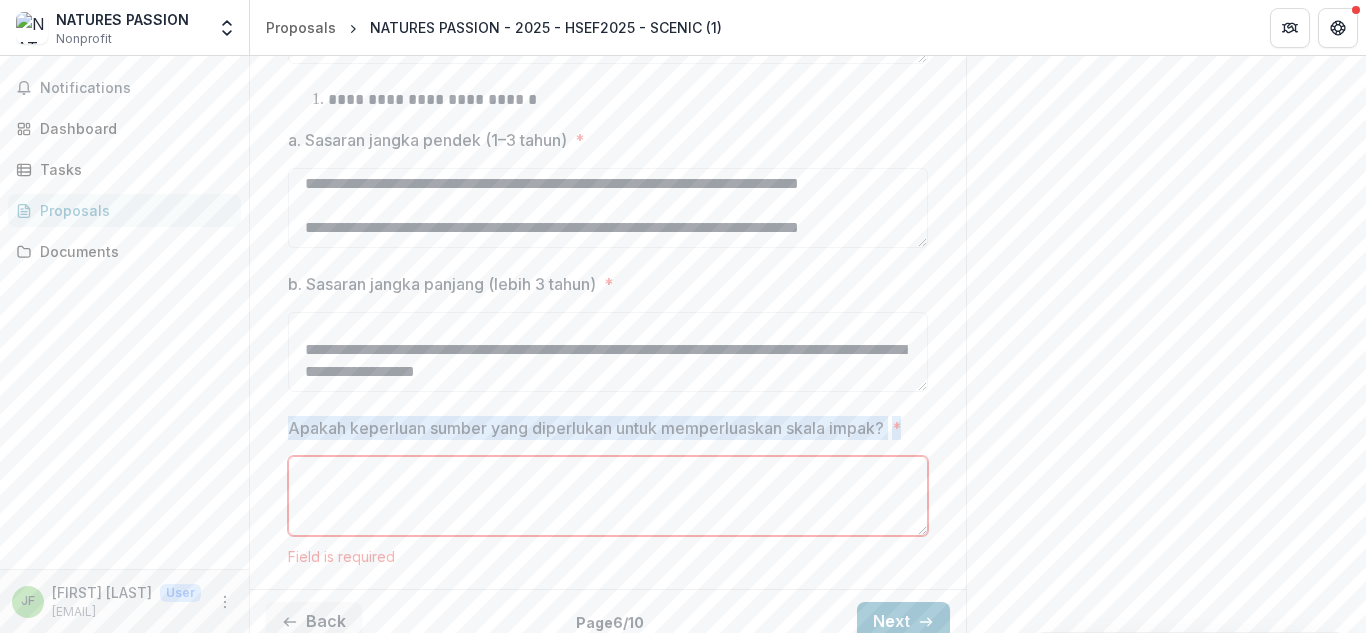 drag, startPoint x: 286, startPoint y: 445, endPoint x: 907, endPoint y: 449, distance: 621.0129 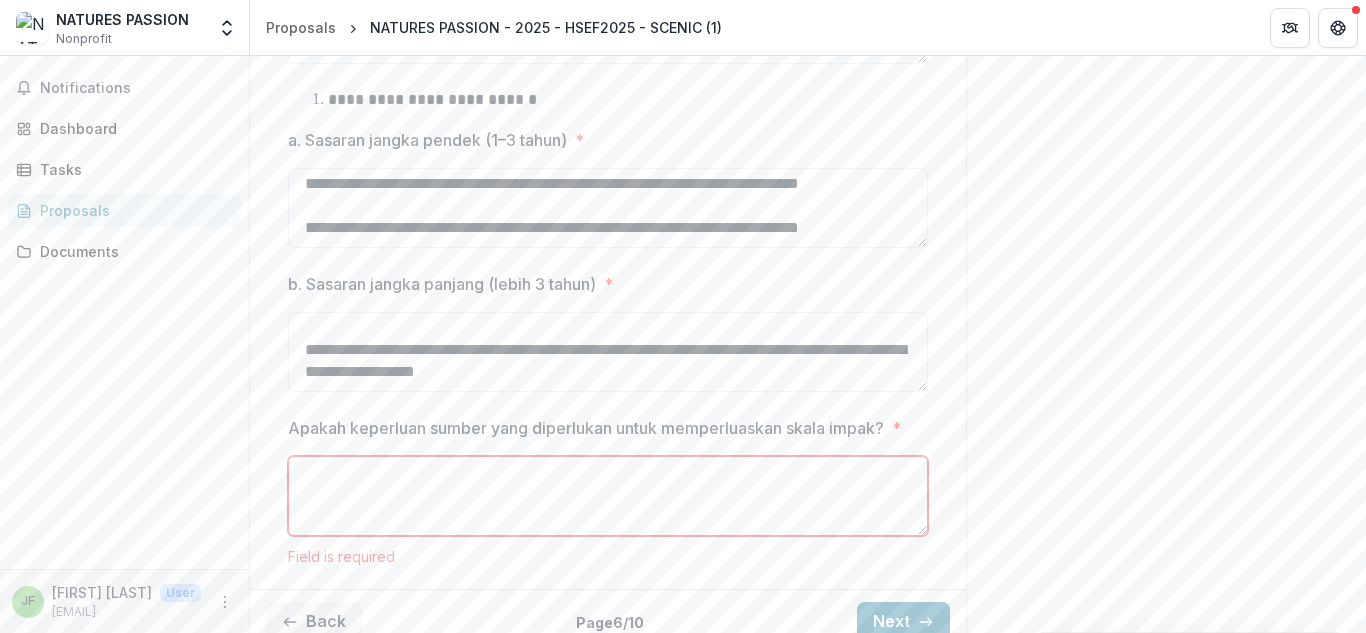 click on "Apakah keperluan sumber yang diperlukan untuk memperluaskan skala impak? *" at bounding box center [608, 496] 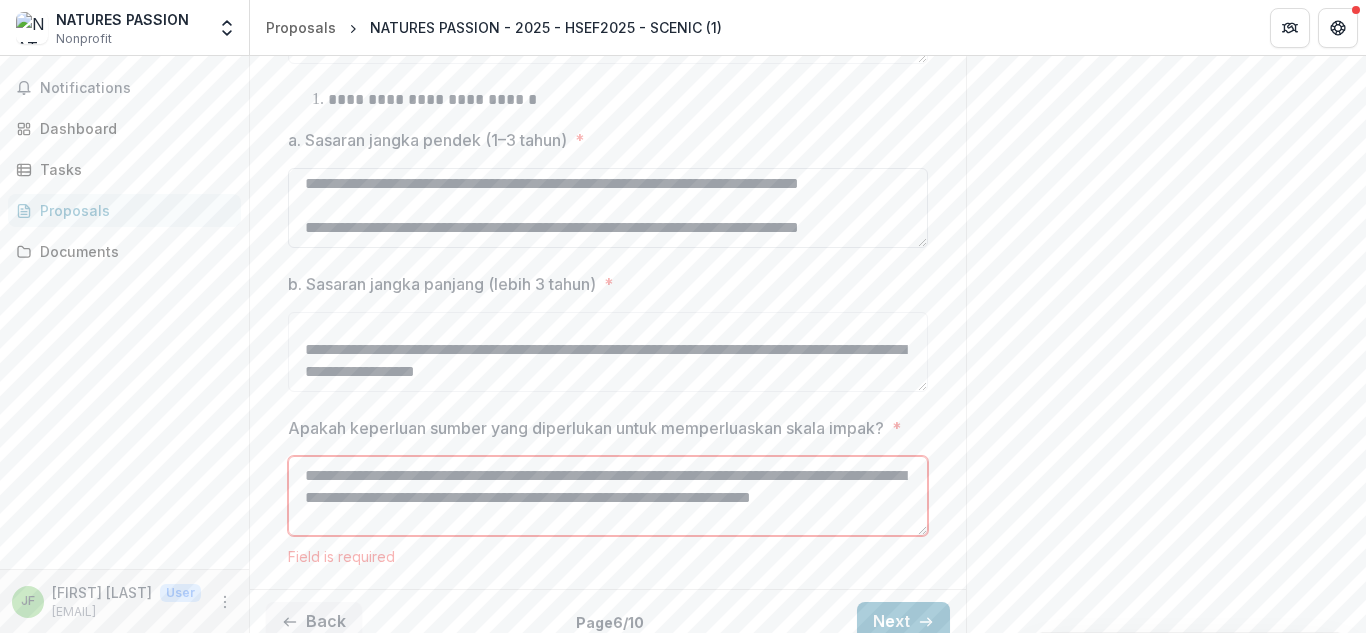 scroll, scrollTop: 414, scrollLeft: 0, axis: vertical 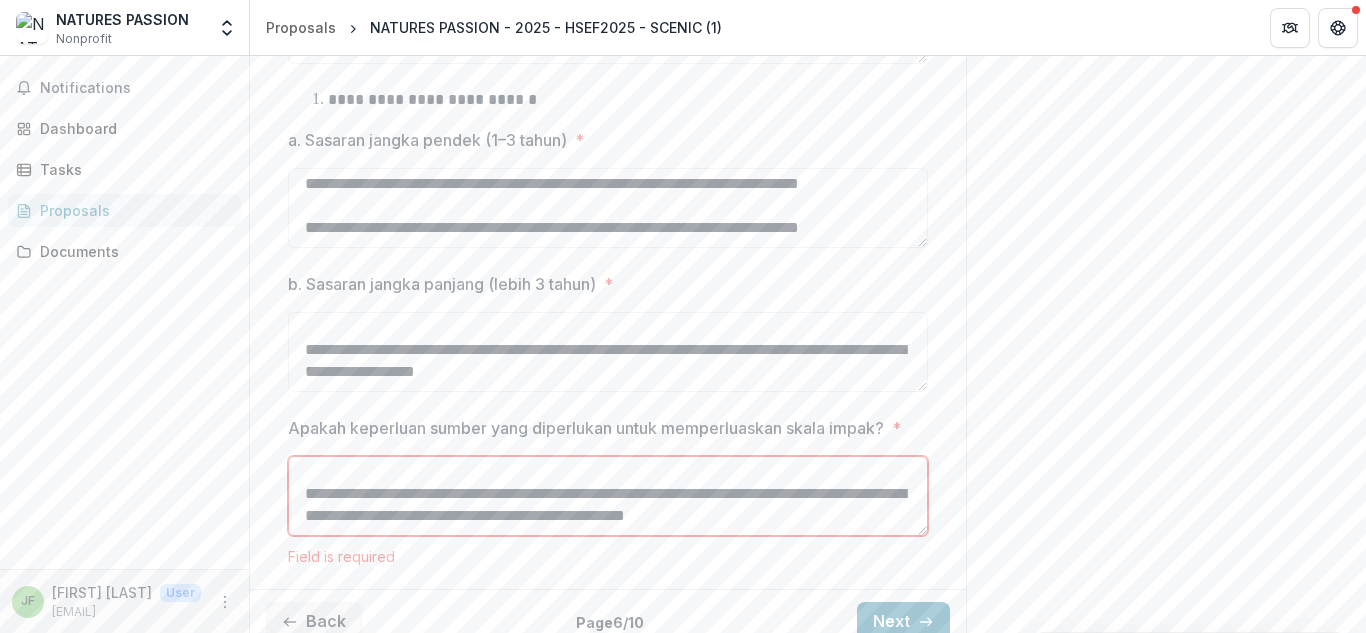 click on "**********" at bounding box center [608, 496] 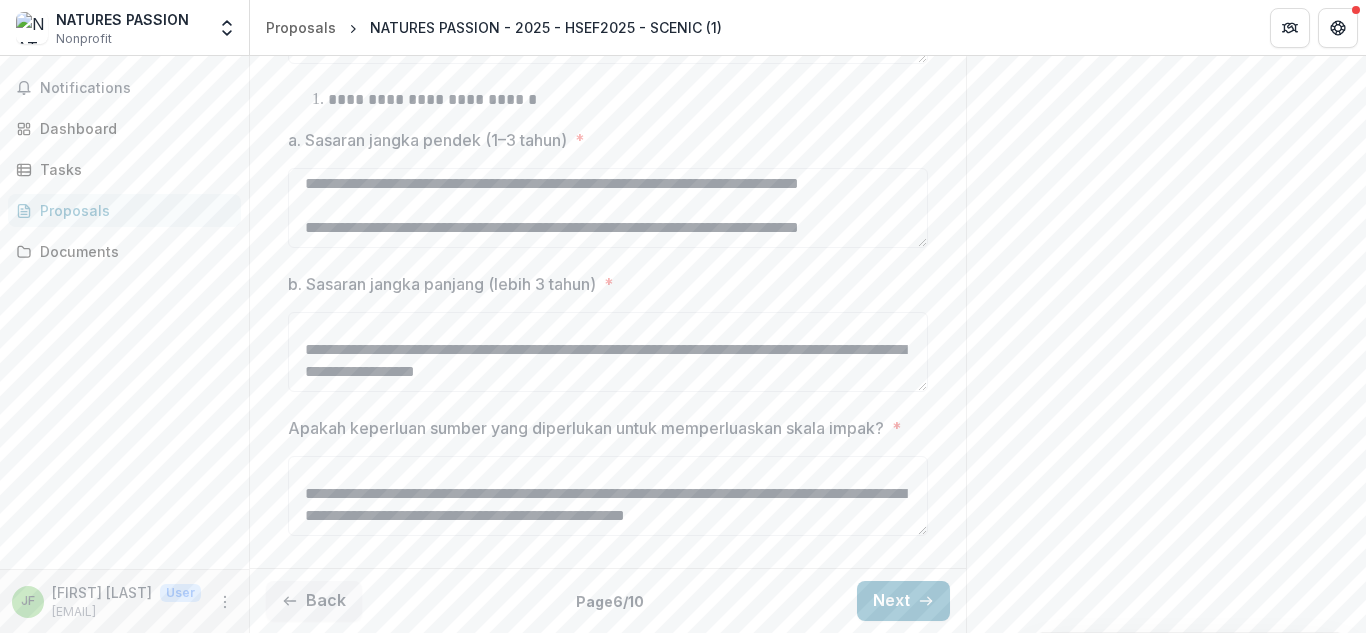 click on "Send comments or questions to   [ORGANIZATION]   in the box below.   [ORGANIZATION]   will be notified via email of your comment. JF Jiclyn F Add Comment Comments 0 No comments yet No comments for this proposal" at bounding box center [1166, -270] 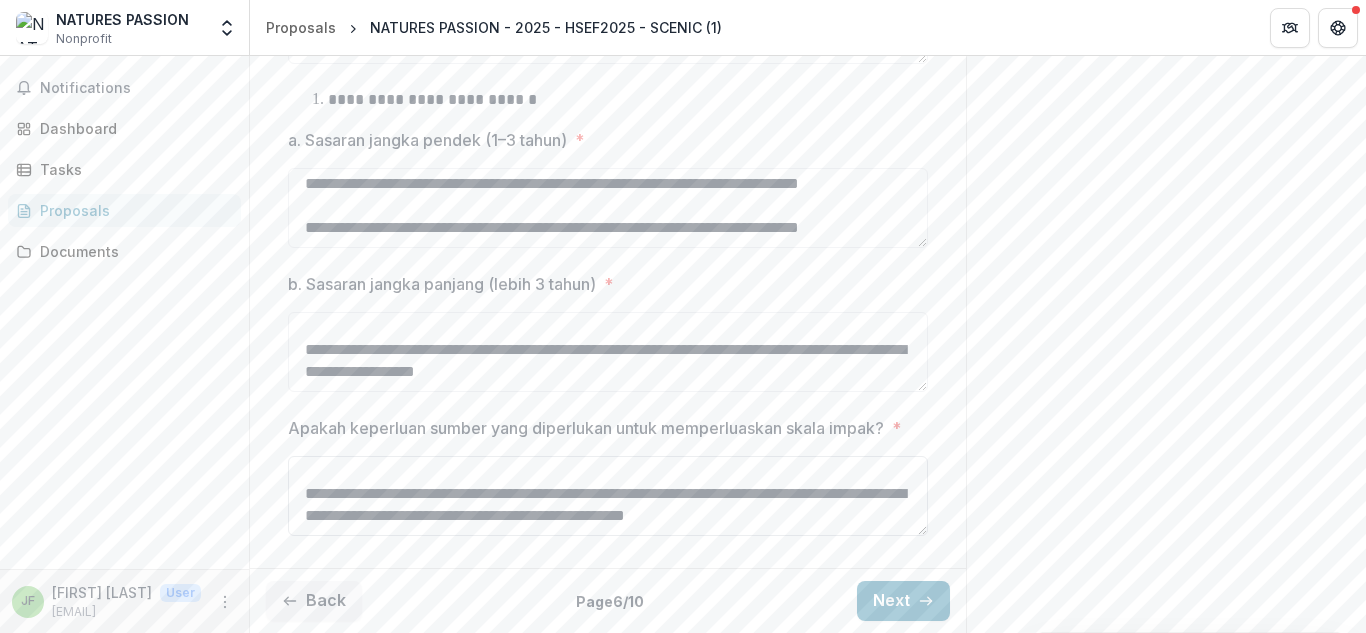 click on "**********" at bounding box center (608, 496) 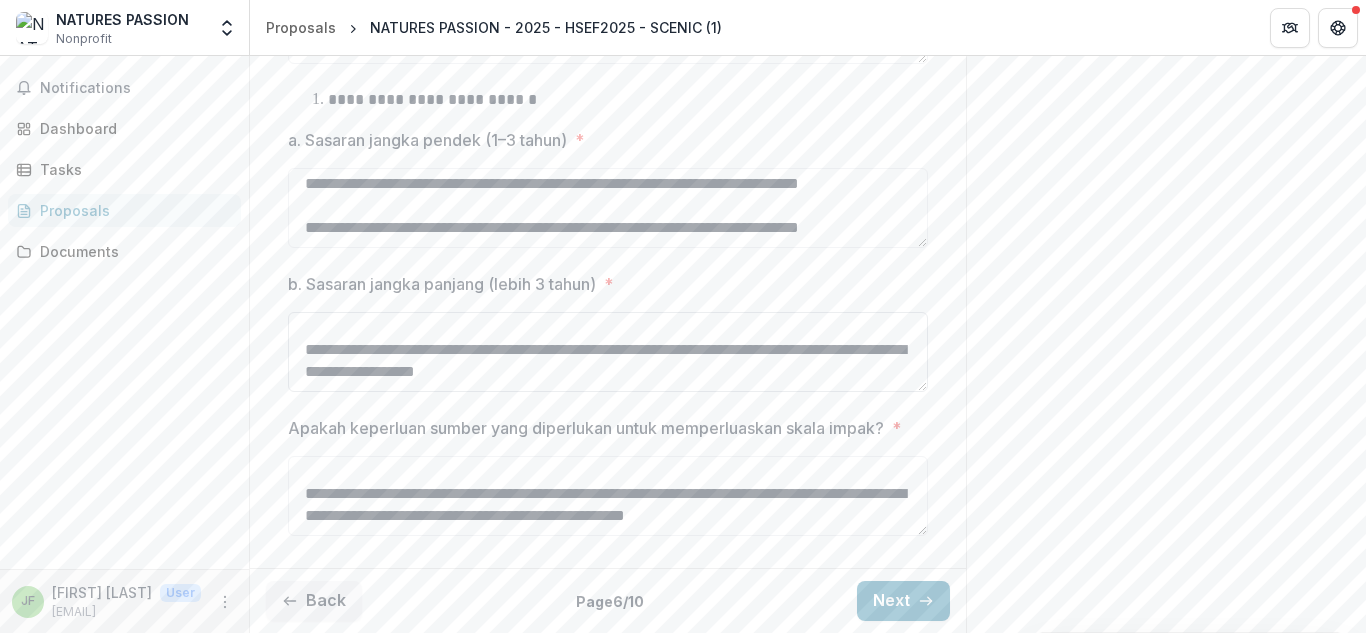 click on "**********" at bounding box center [608, 352] 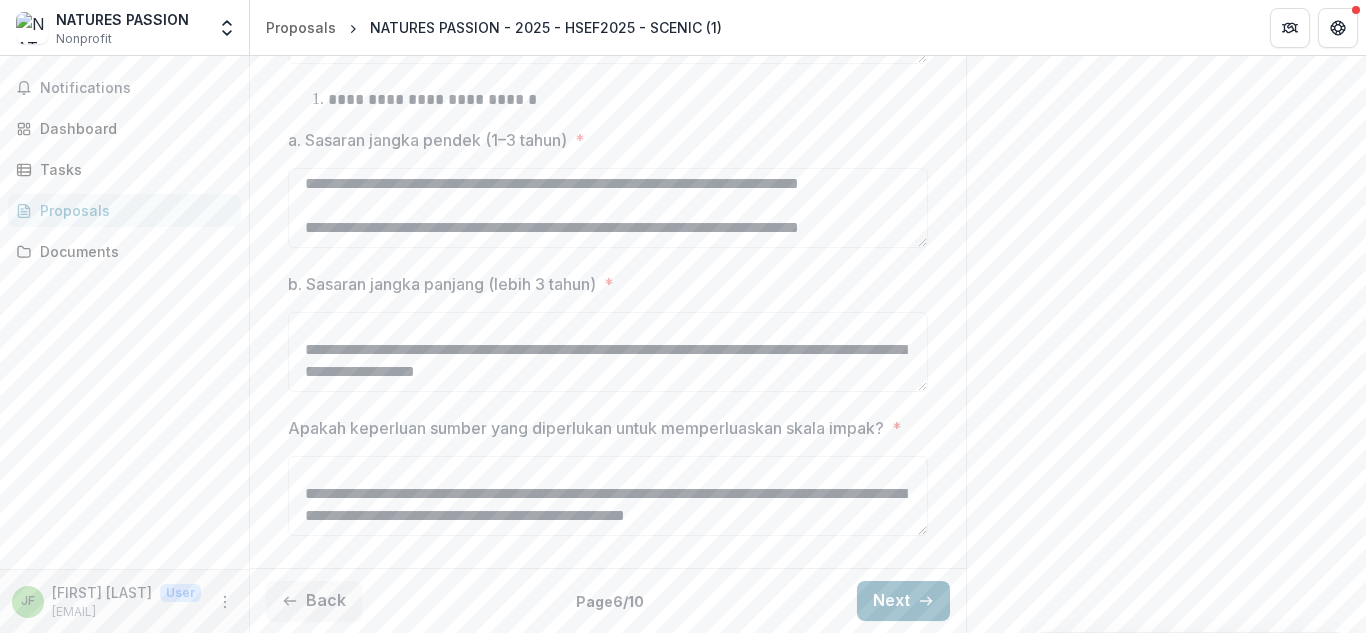 click on "Next" at bounding box center [903, 601] 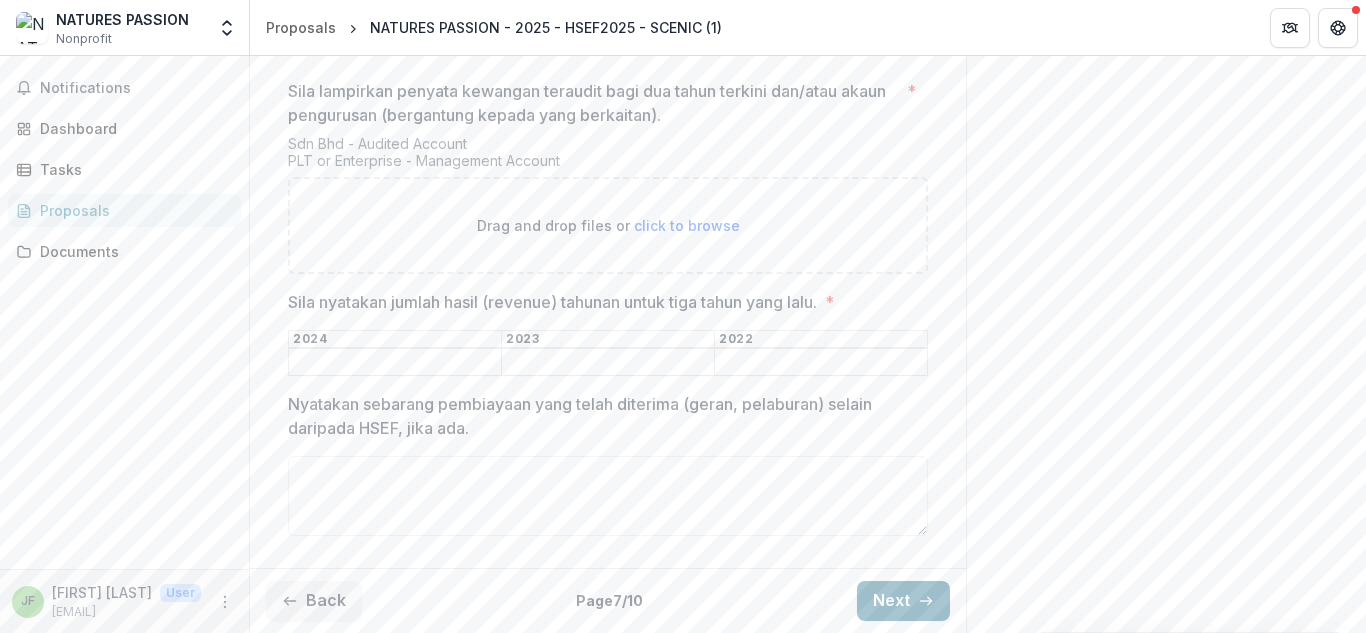 scroll, scrollTop: 481, scrollLeft: 0, axis: vertical 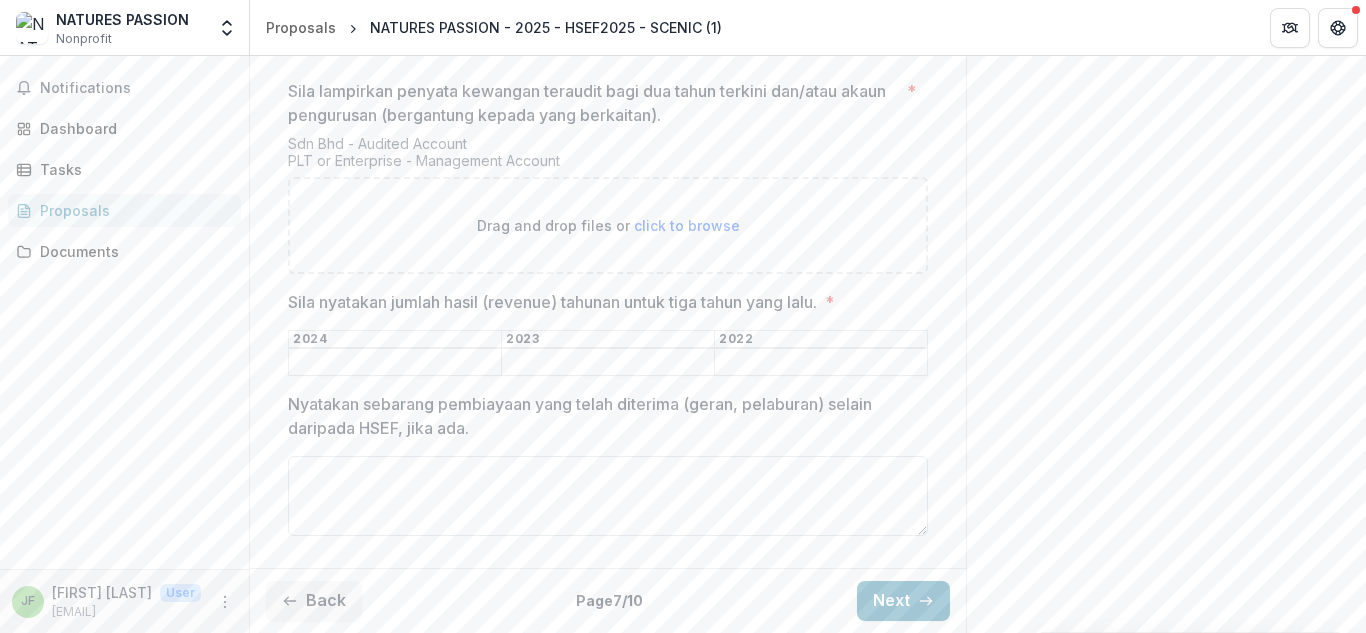 click on "Nyatakan sebarang pembiayaan yang telah diterima (geran, pelaburan) selain daripada HSEF, jika ada." at bounding box center [608, 496] 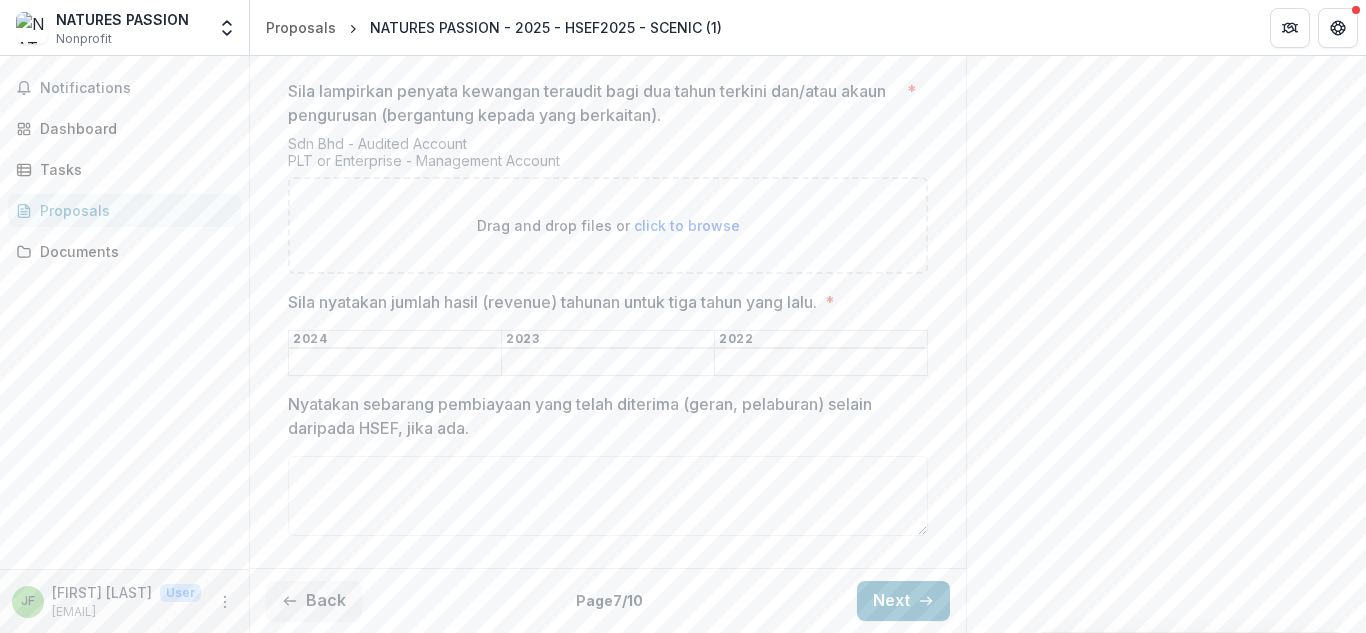 click on "Sila nyatakan jumlah hasil (revenue) tahunan untuk tiga tahun yang lalu. *" at bounding box center [821, 363] 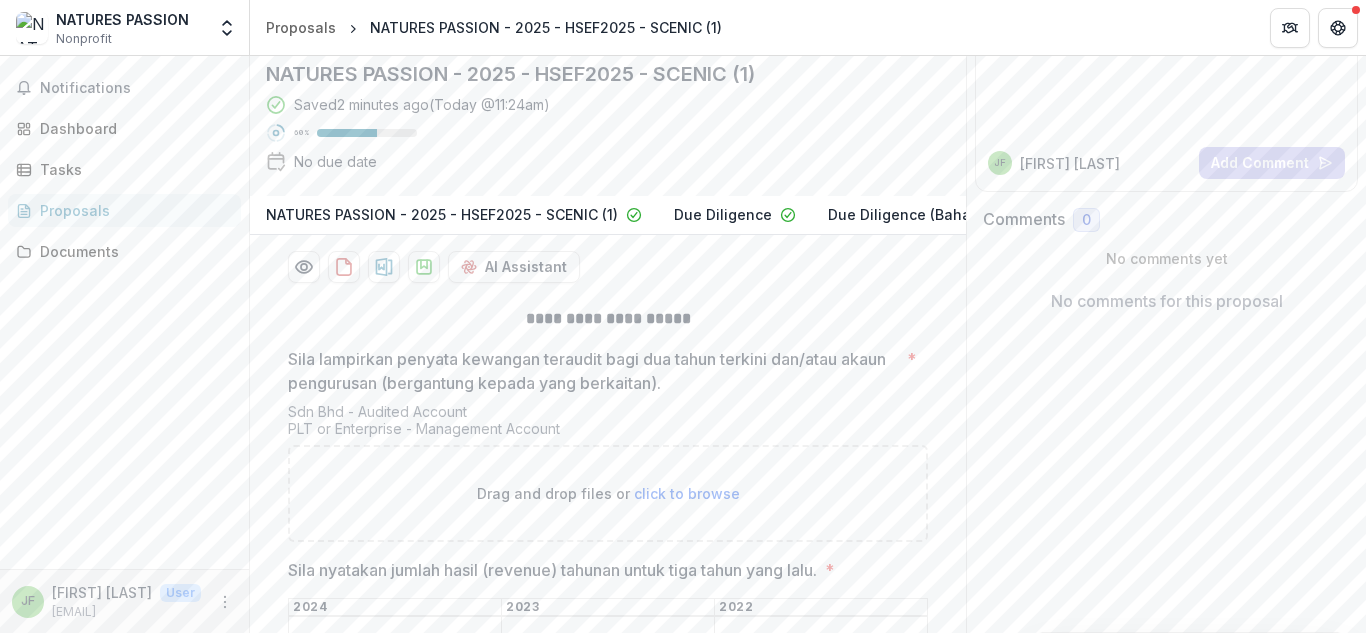 scroll, scrollTop: 194, scrollLeft: 0, axis: vertical 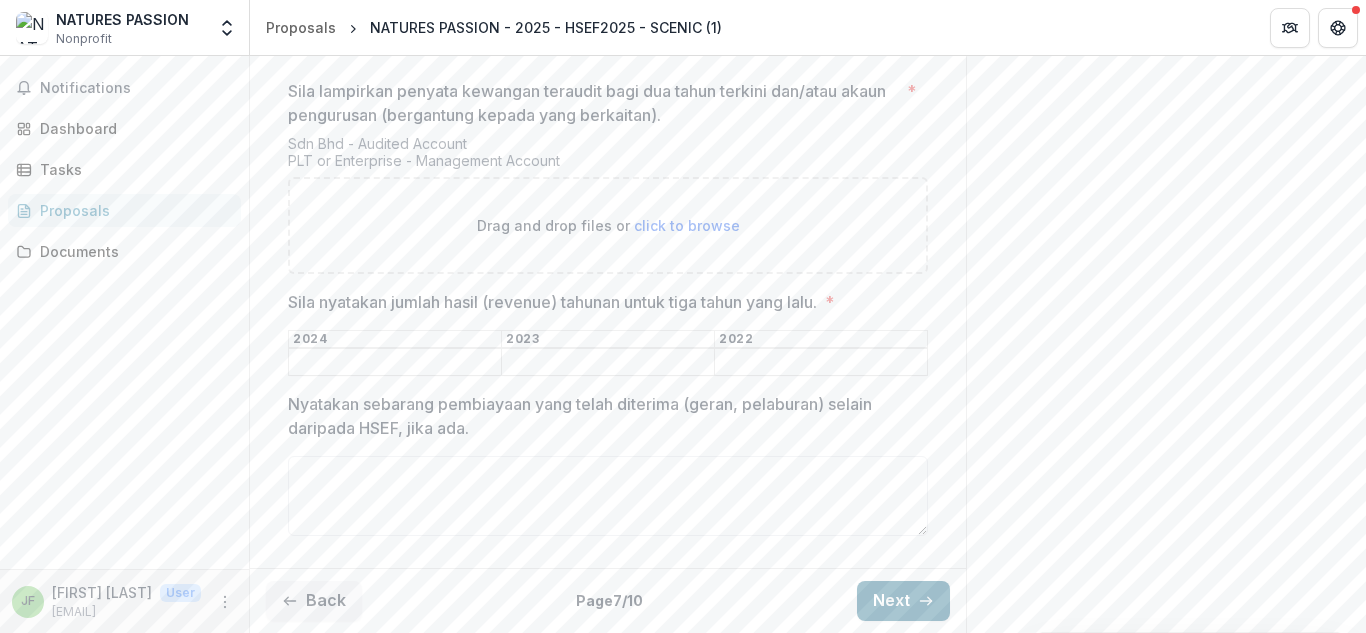click 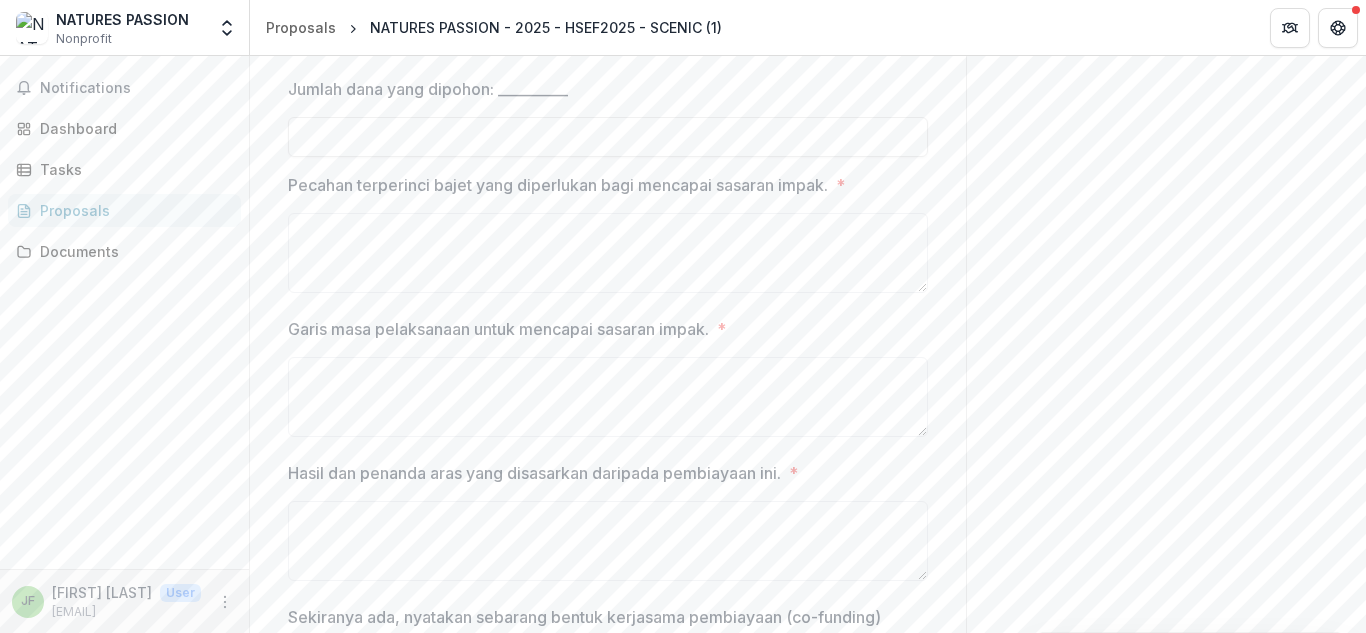 scroll, scrollTop: 477, scrollLeft: 0, axis: vertical 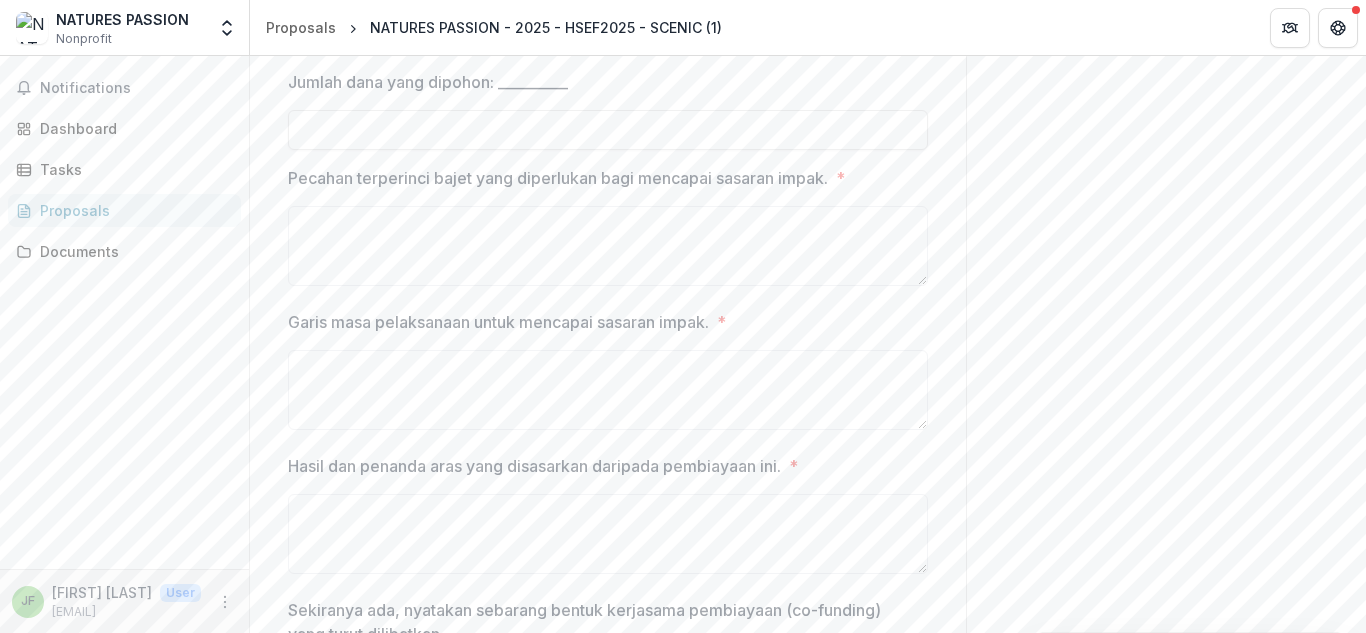click on "Jumlah dana yang dipohon: __________" at bounding box center (428, 82) 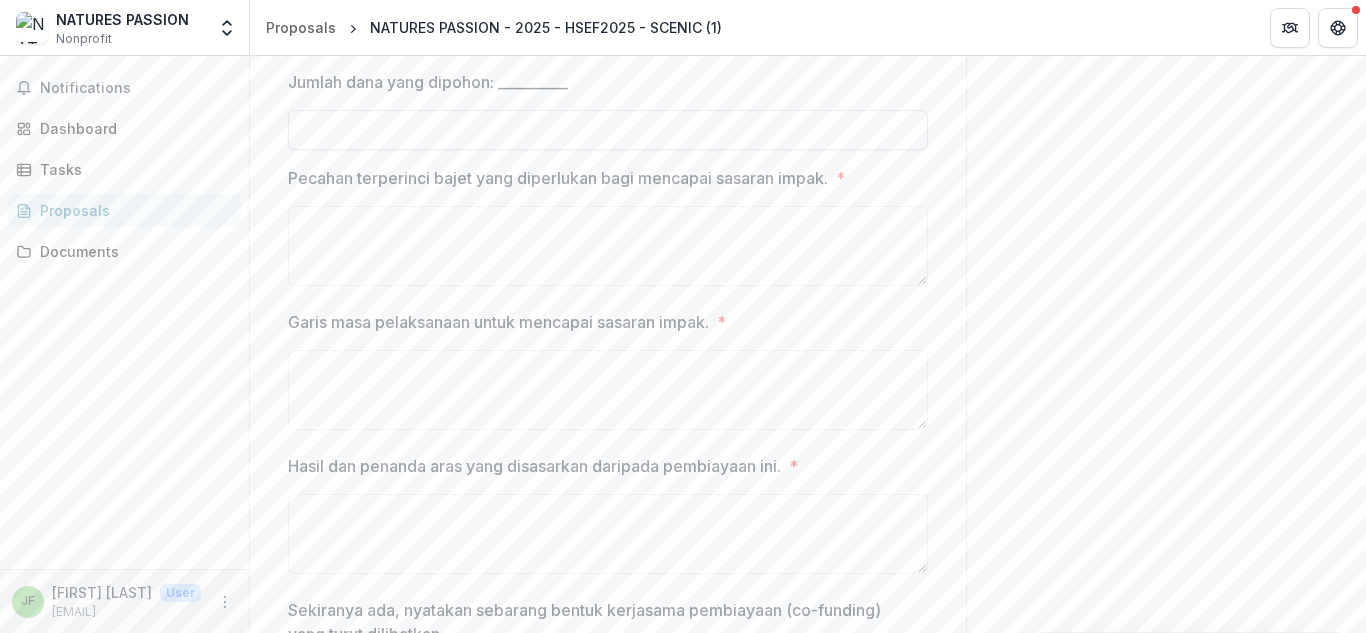 click on "Jumlah dana yang dipohon: __________" at bounding box center [608, 130] 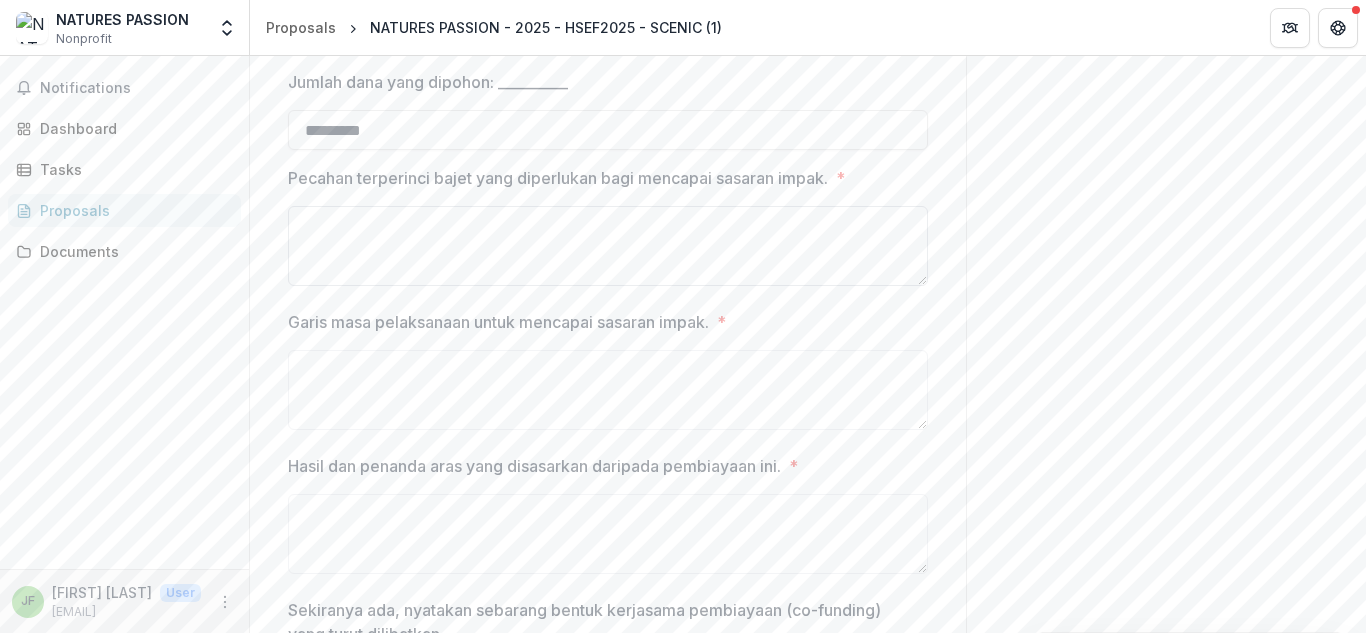 type on "*********" 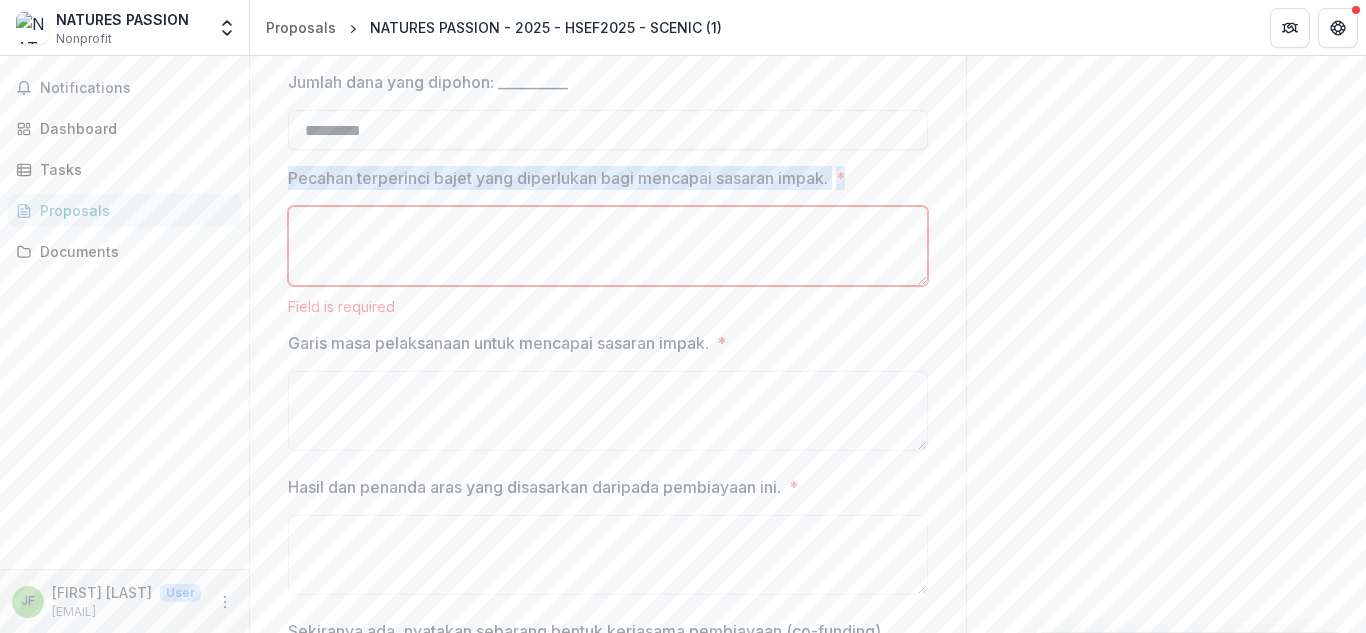 drag, startPoint x: 286, startPoint y: 187, endPoint x: 872, endPoint y: 186, distance: 586.00085 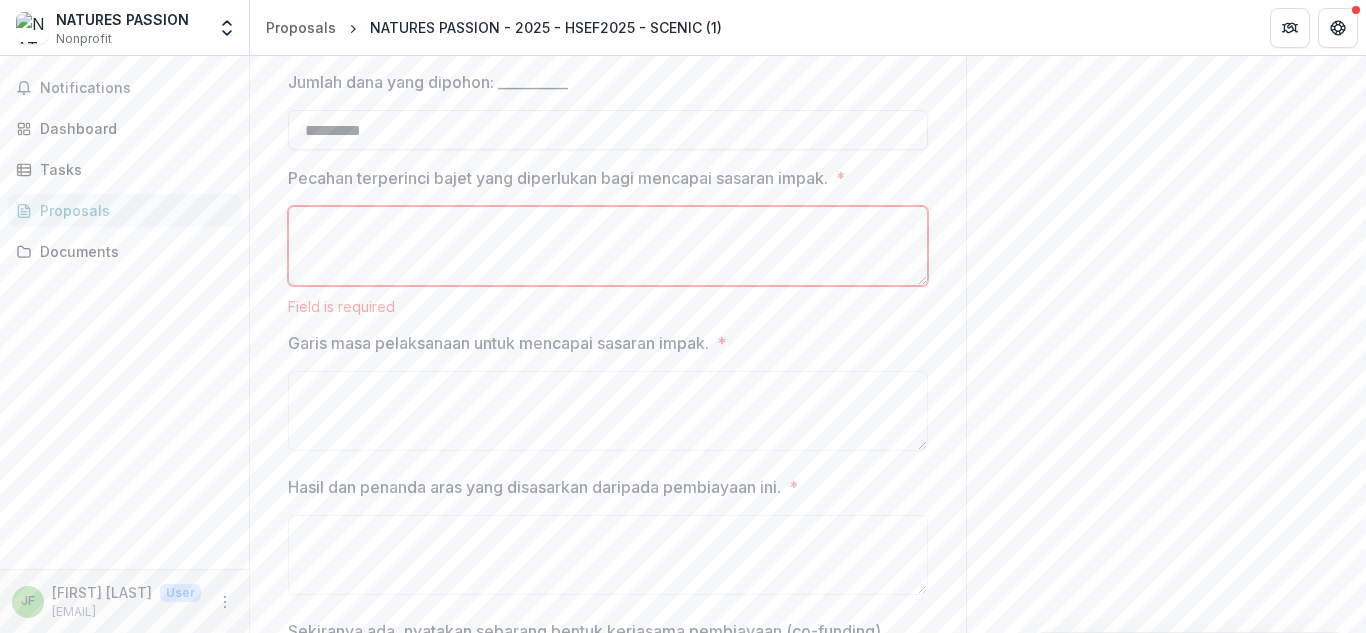 click on "Pecahan terperinci bajet yang diperlukan bagi mencapai sasaran impak. *" at bounding box center [608, 246] 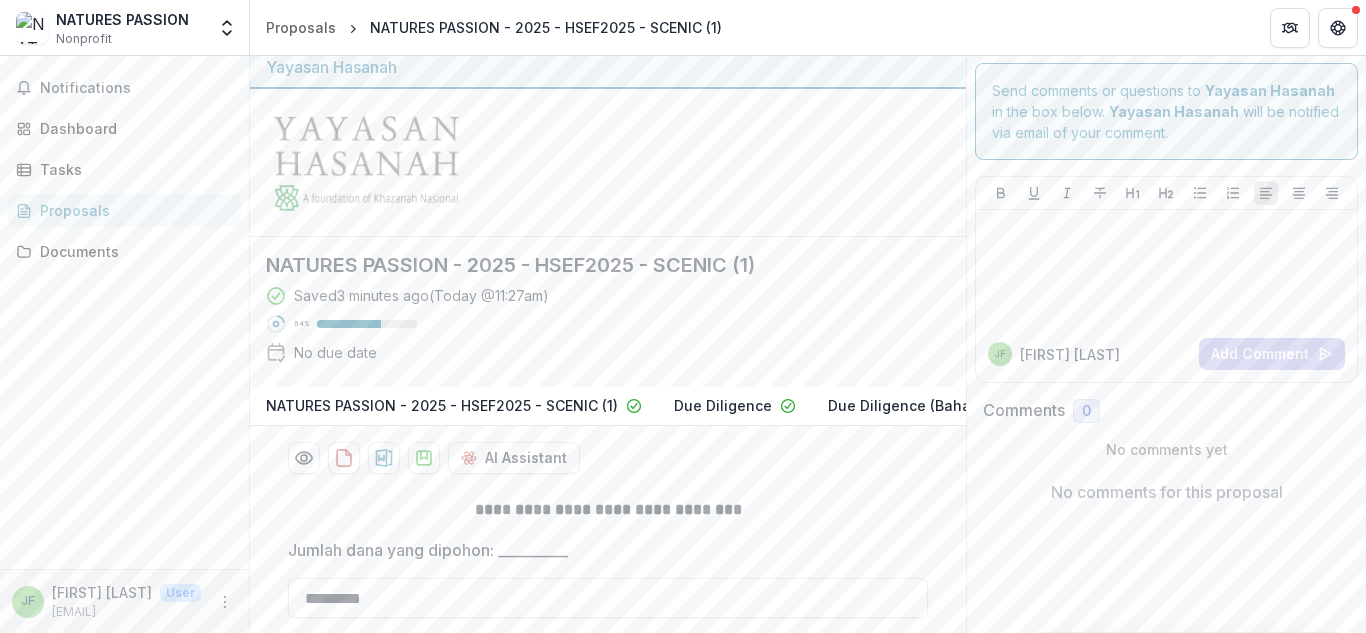 scroll, scrollTop: 0, scrollLeft: 0, axis: both 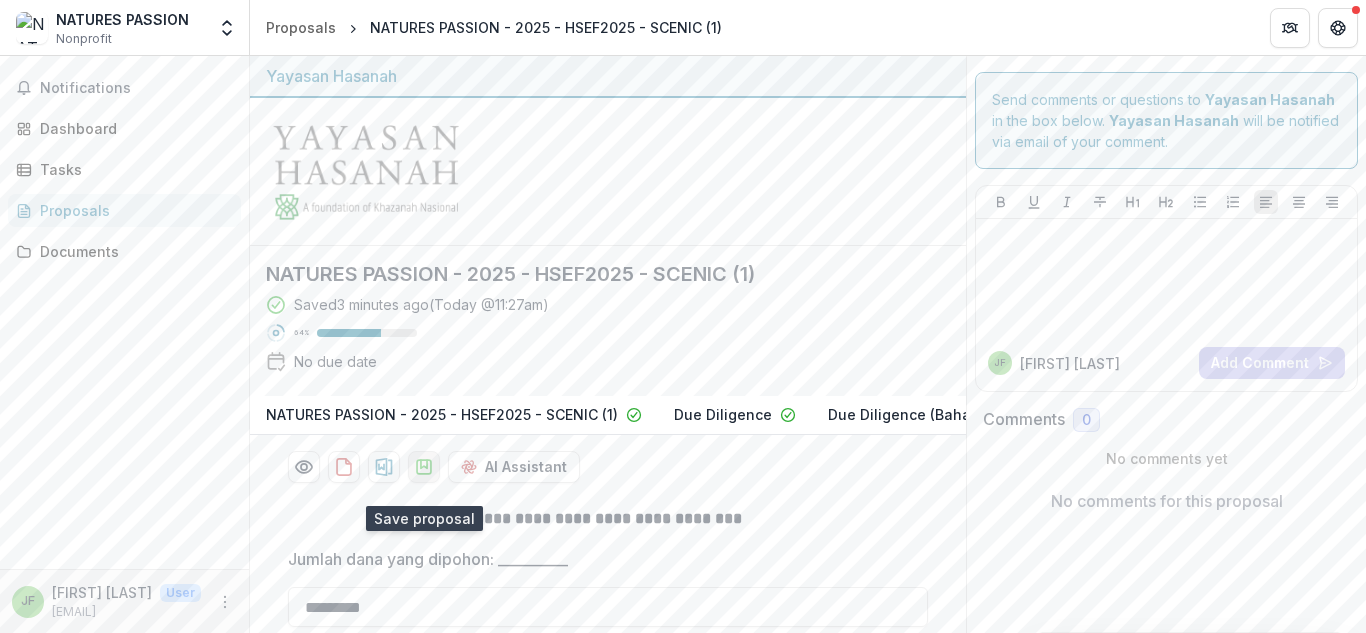 click 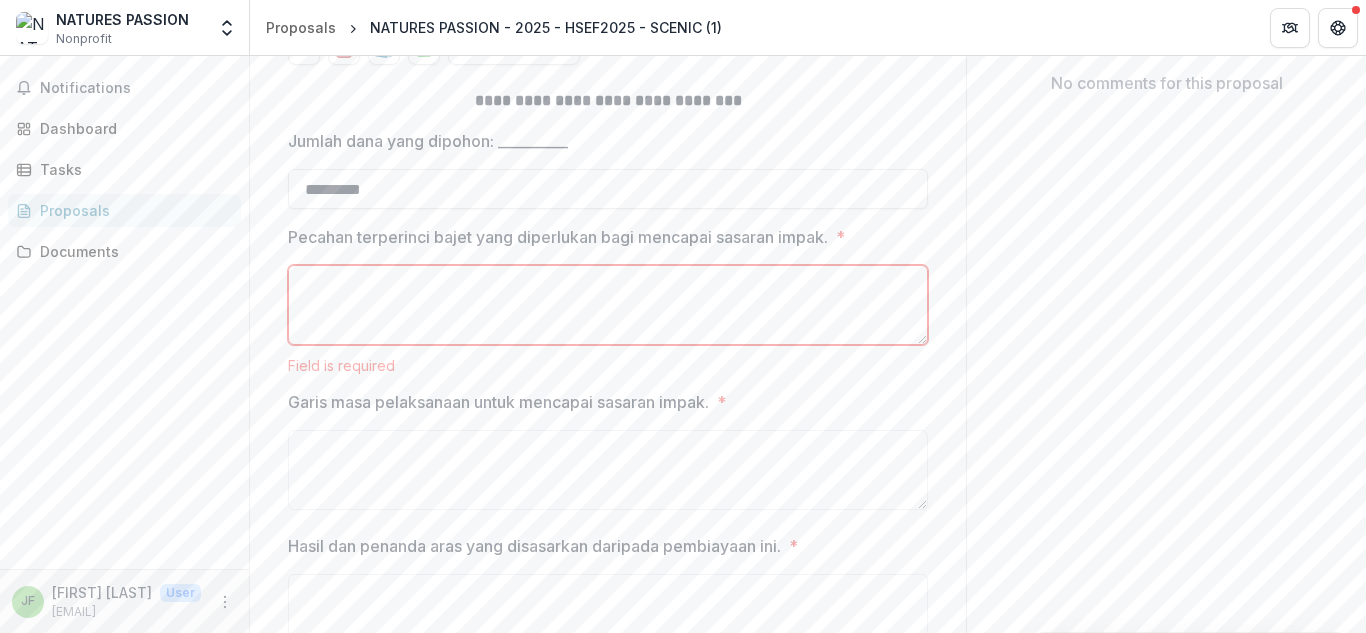 scroll, scrollTop: 420, scrollLeft: 0, axis: vertical 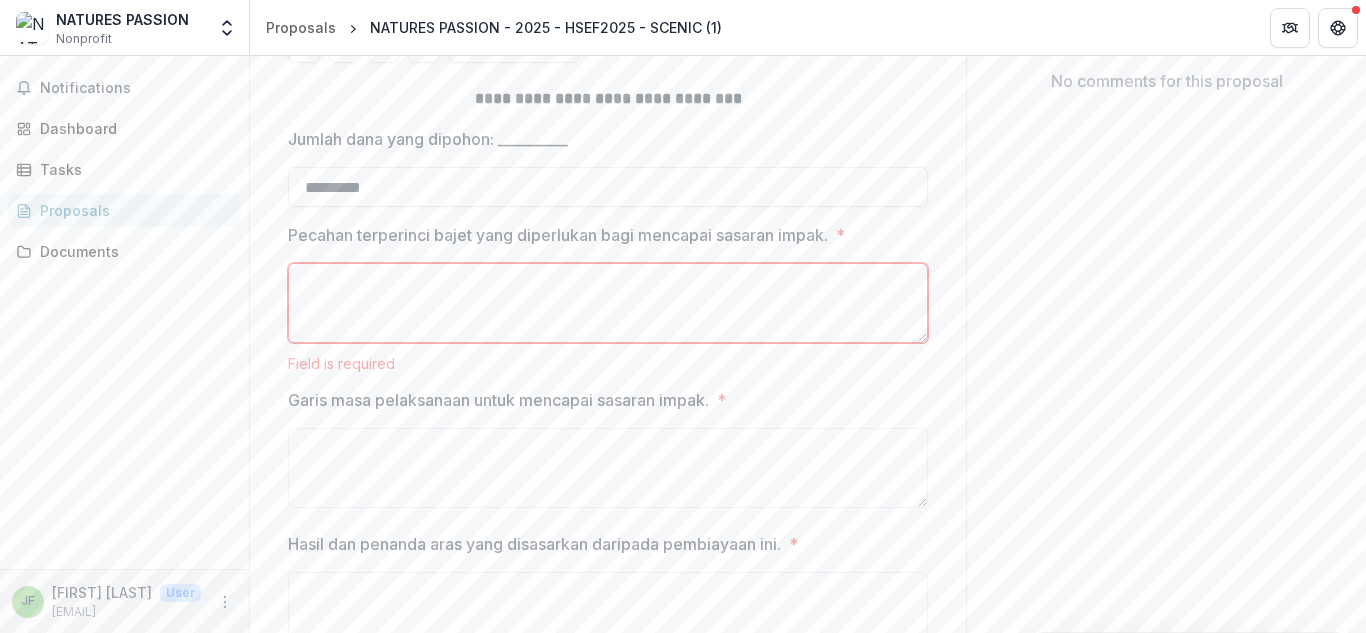 click on "Pecahan terperinci bajet yang diperlukan bagi mencapai sasaran impak. *" at bounding box center (608, 303) 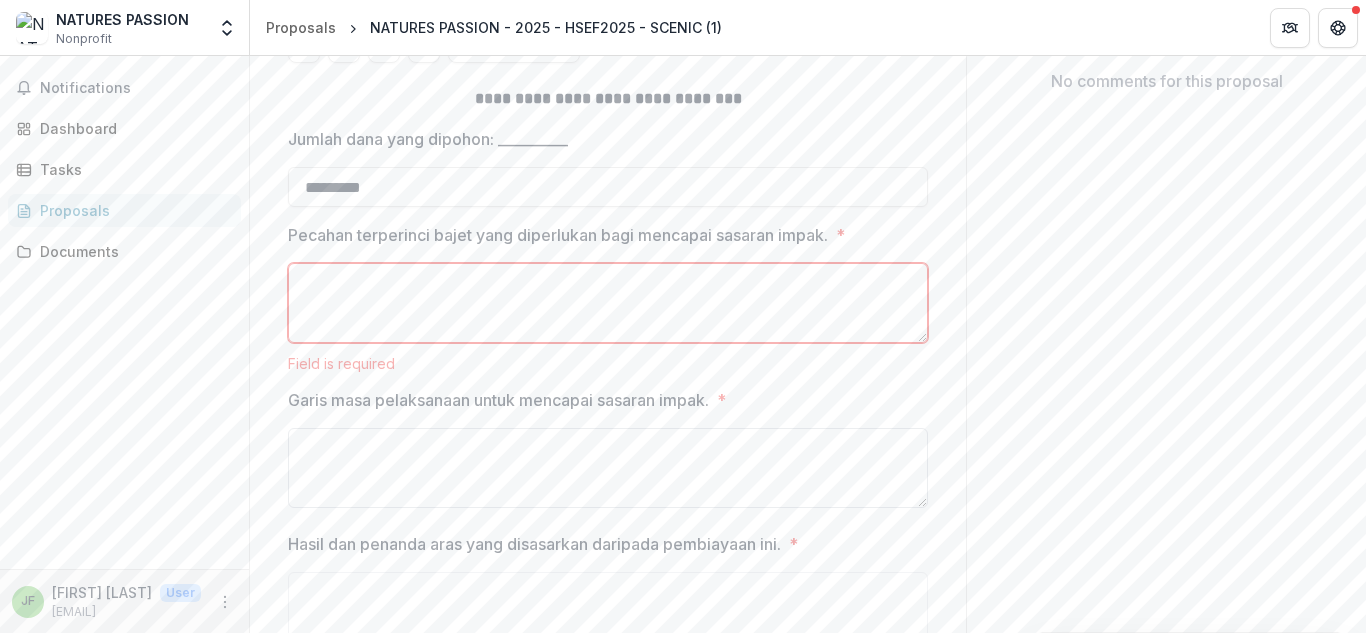 click on "Garis masa pelaksanaan untuk mencapai sasaran impak. *" at bounding box center [608, 468] 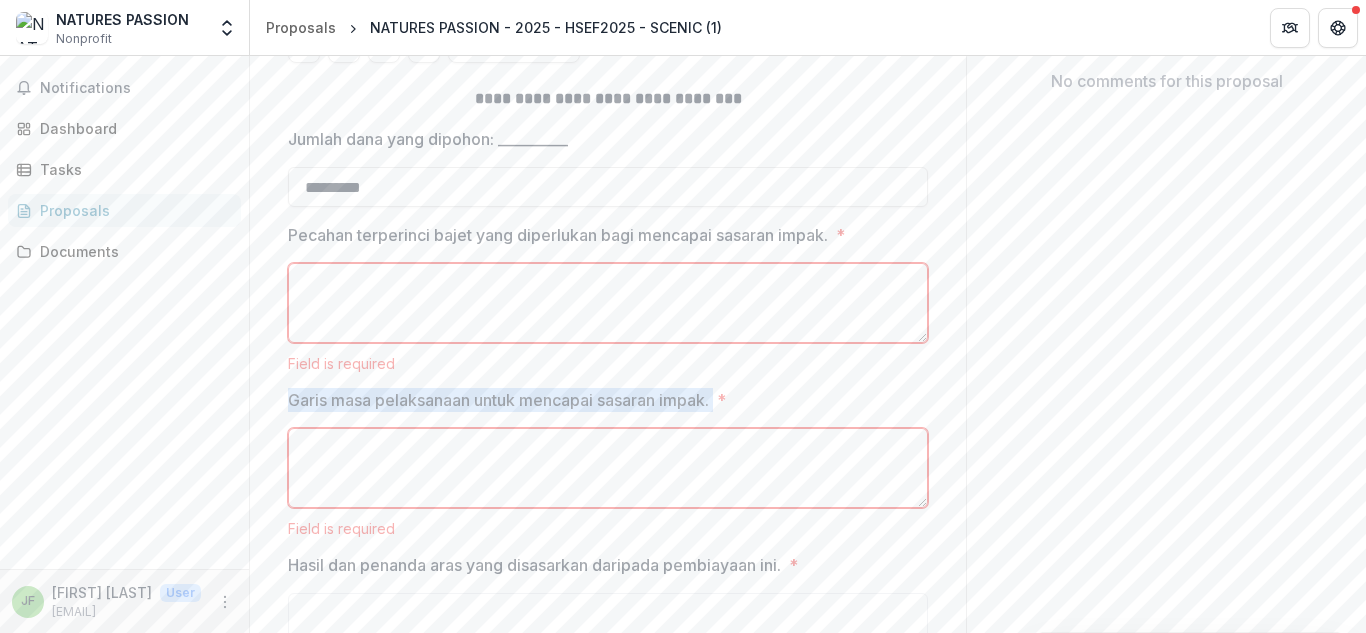 drag, startPoint x: 290, startPoint y: 415, endPoint x: 722, endPoint y: 413, distance: 432.00464 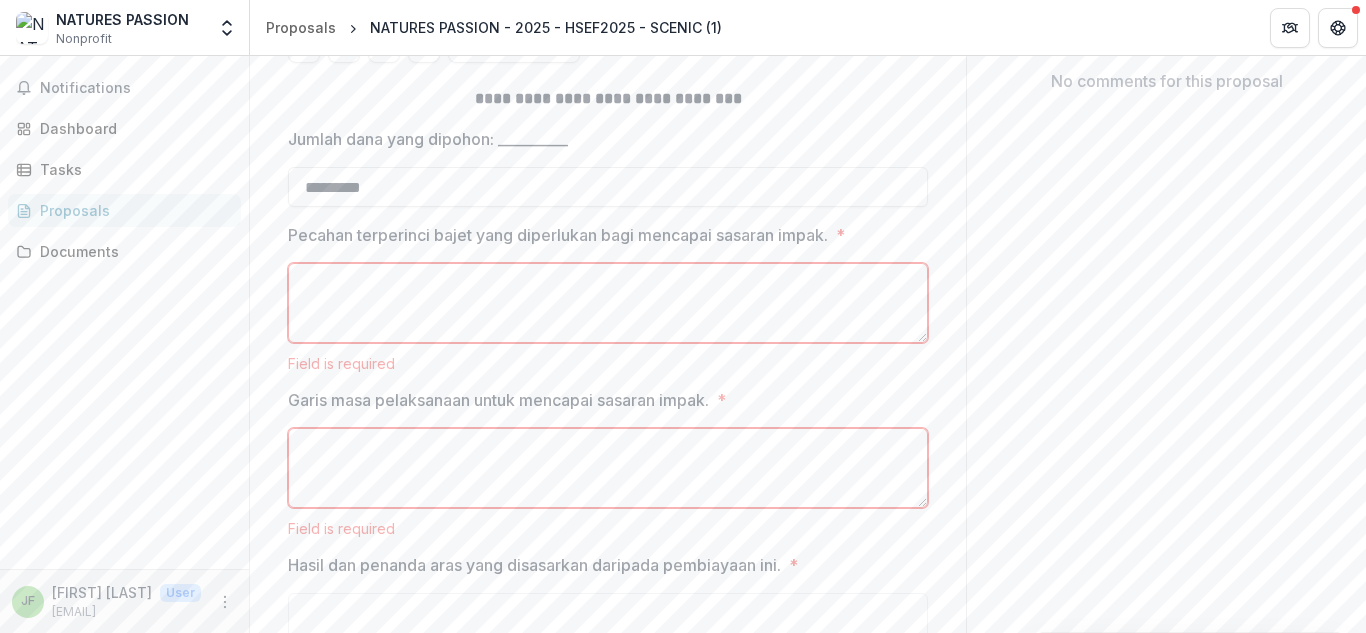 click on "Pecahan terperinci bajet yang diperlukan bagi mencapai sasaran impak. *" at bounding box center [608, 303] 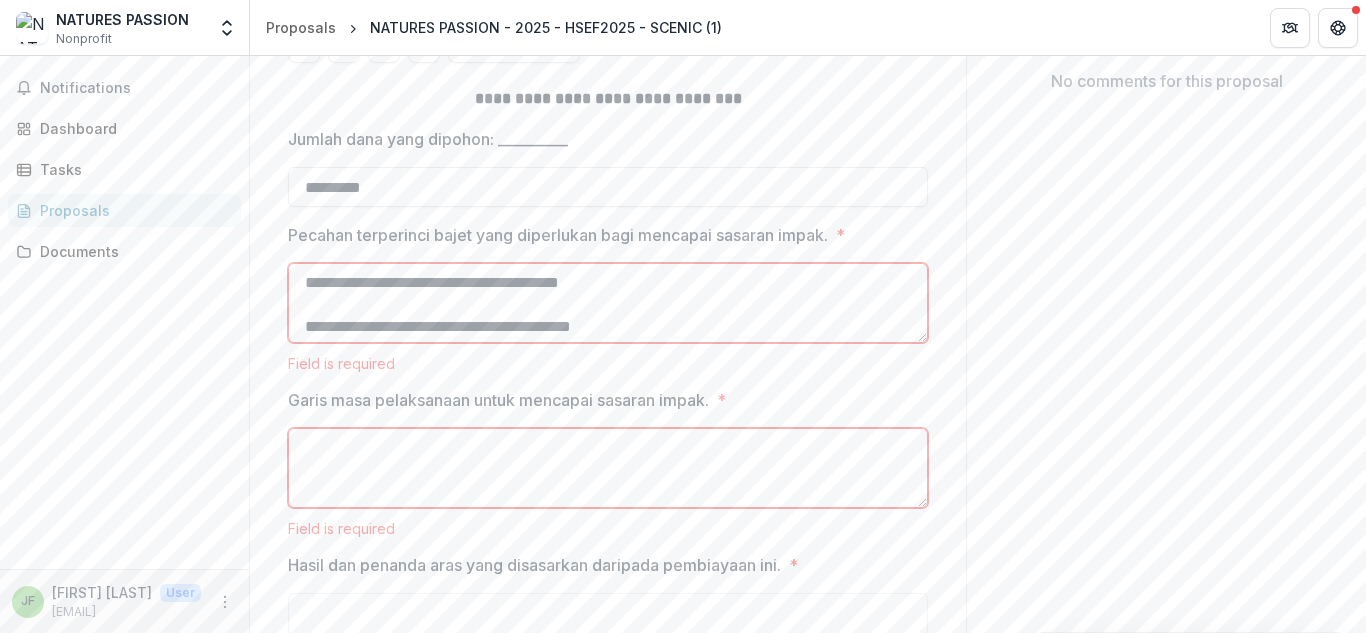 scroll, scrollTop: 722, scrollLeft: 0, axis: vertical 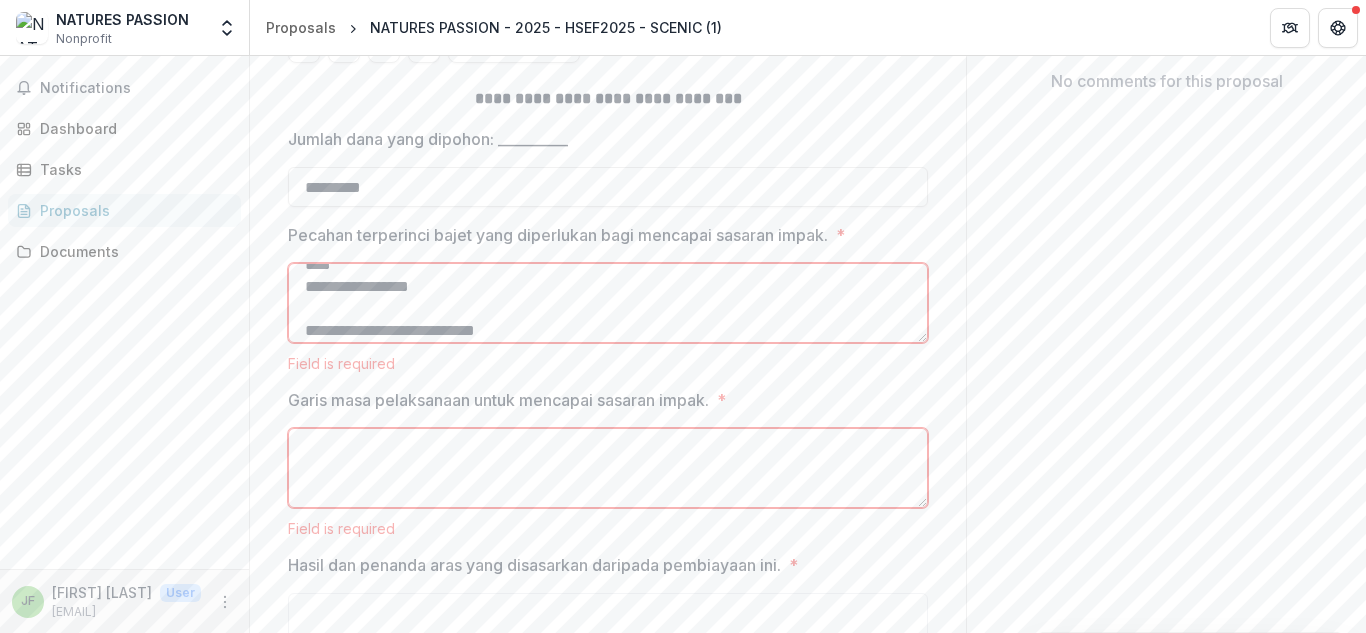 click on "**********" at bounding box center [608, 303] 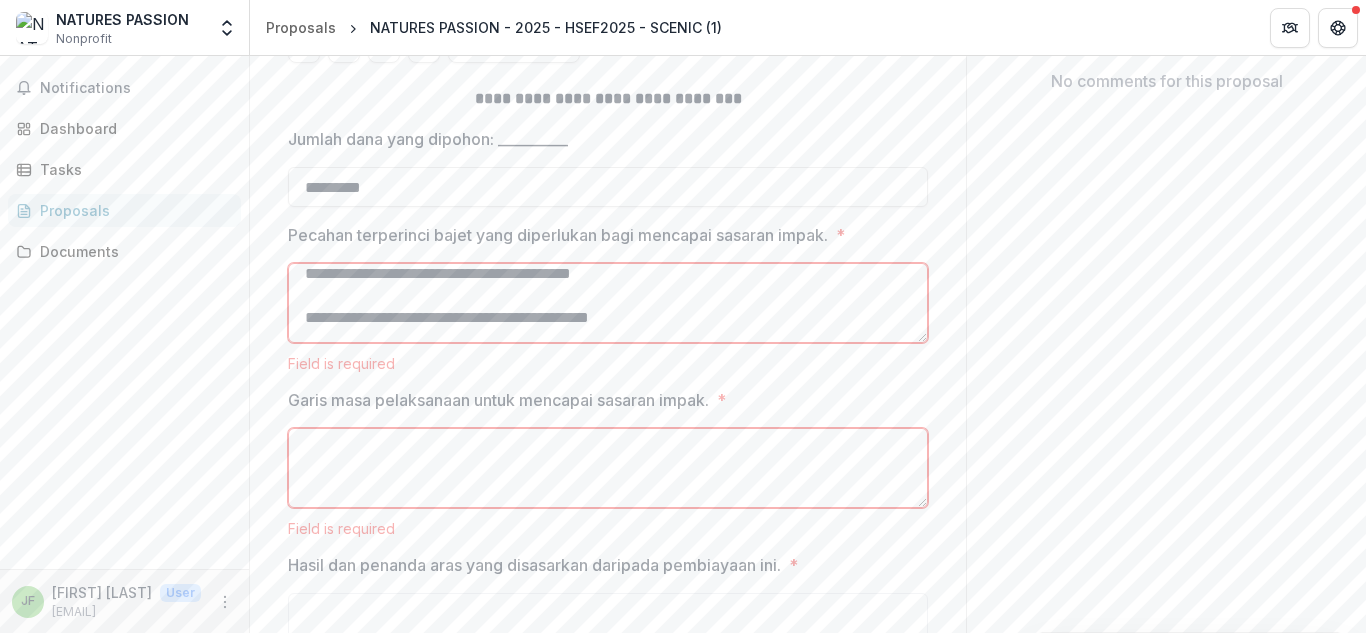 scroll, scrollTop: 9, scrollLeft: 0, axis: vertical 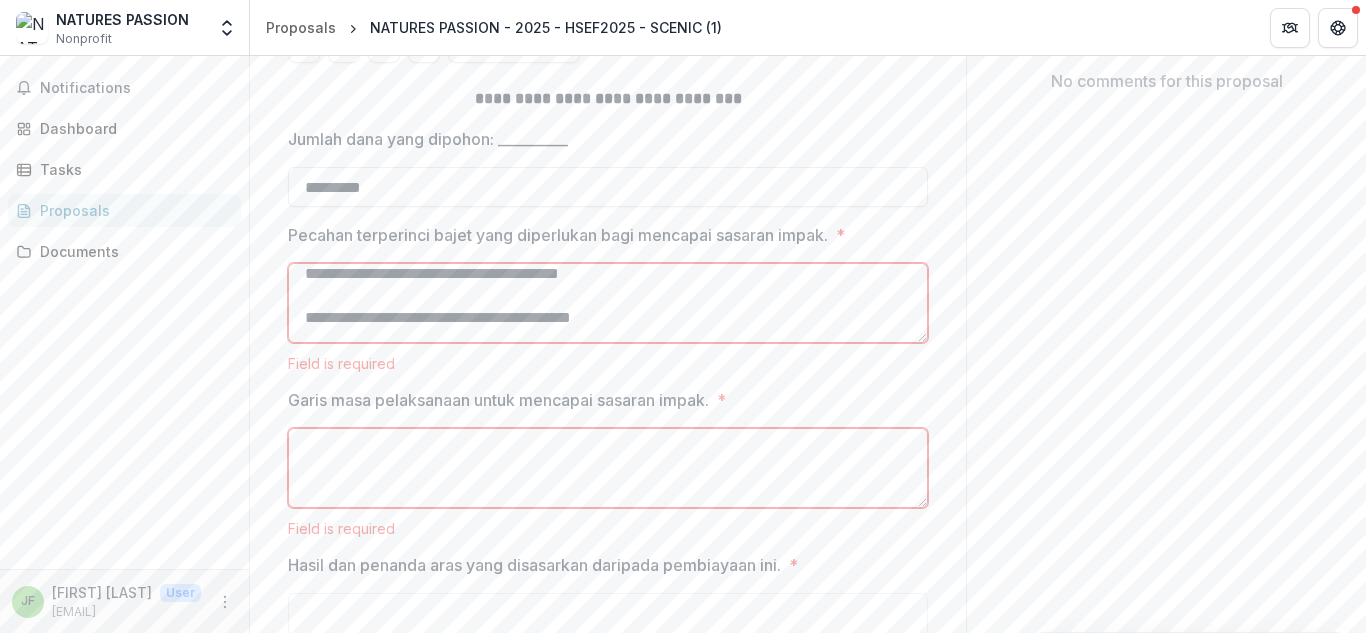 click on "**********" at bounding box center (608, 303) 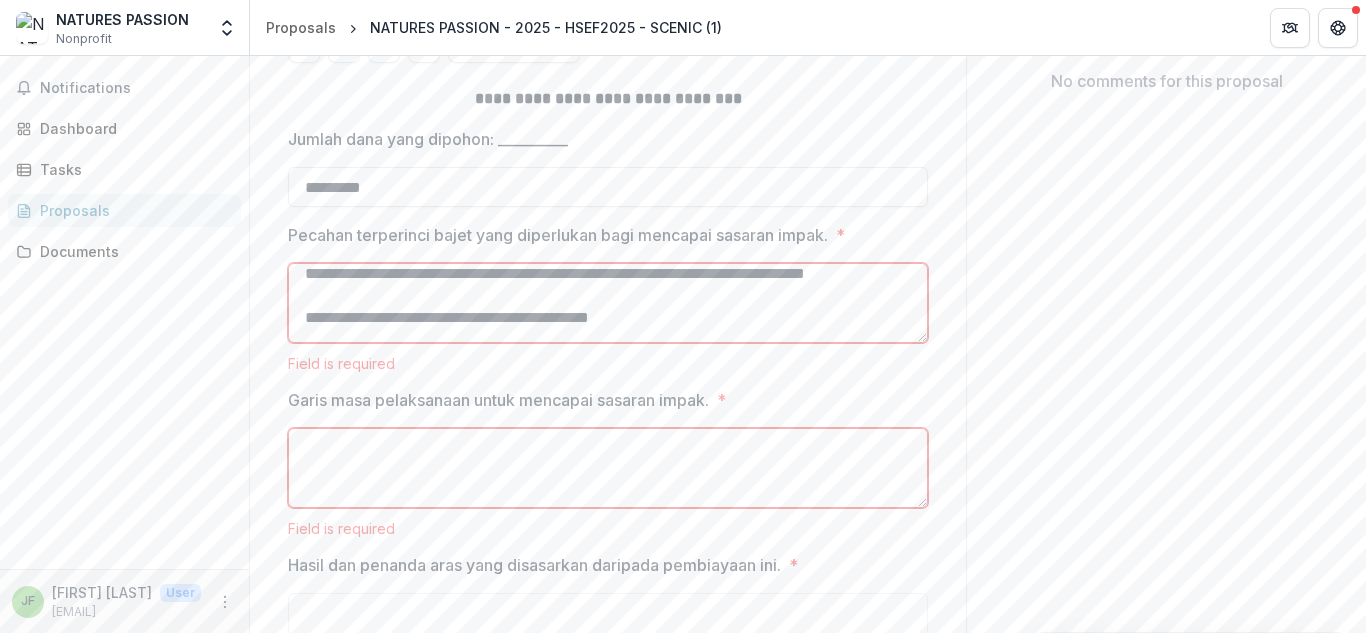 scroll, scrollTop: 0, scrollLeft: 0, axis: both 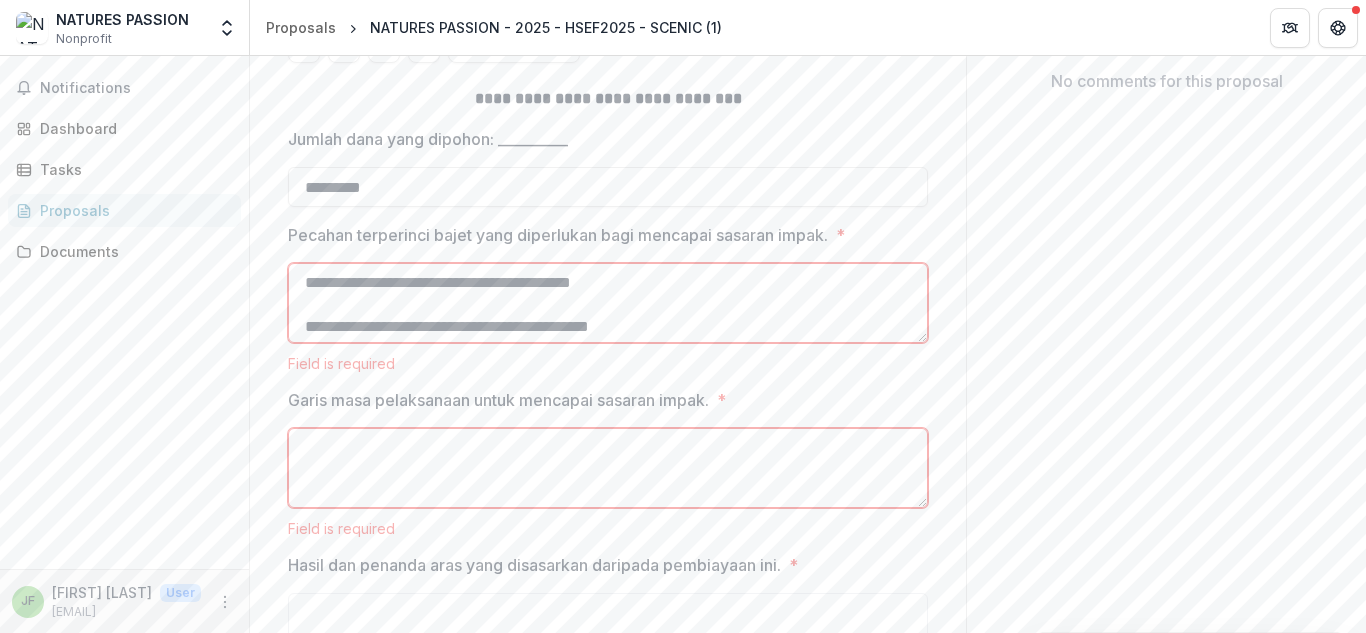 click on "**********" at bounding box center [608, 303] 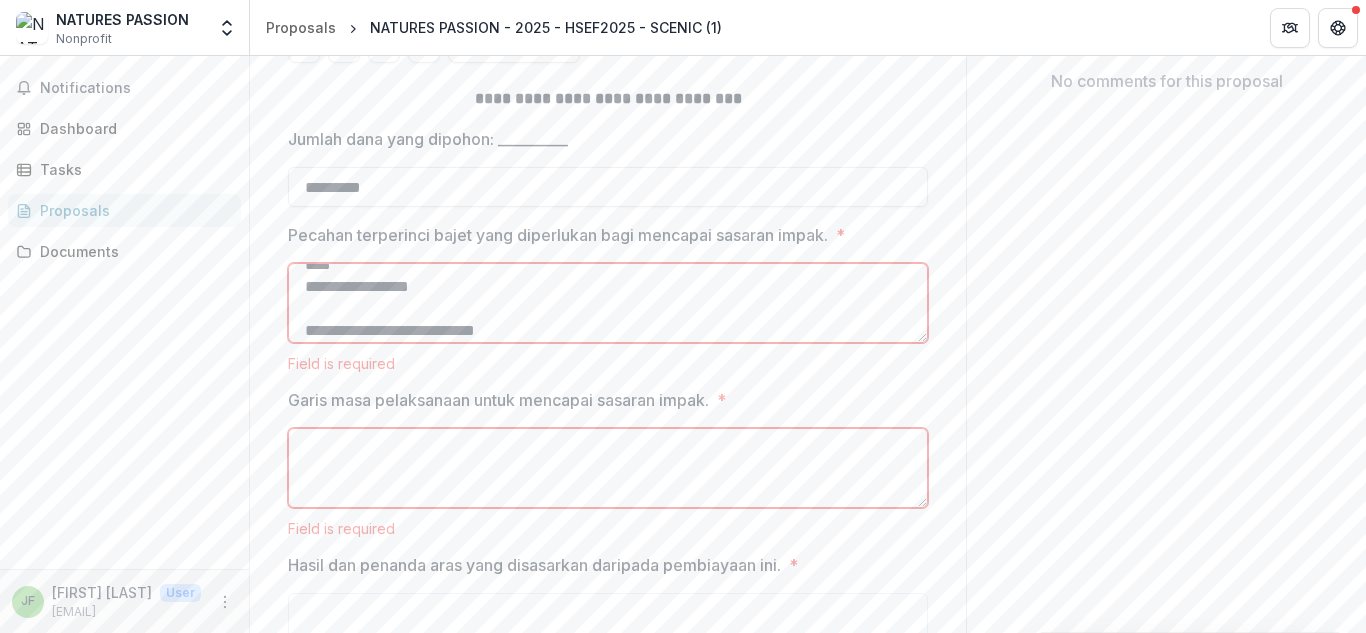 scroll, scrollTop: 669, scrollLeft: 0, axis: vertical 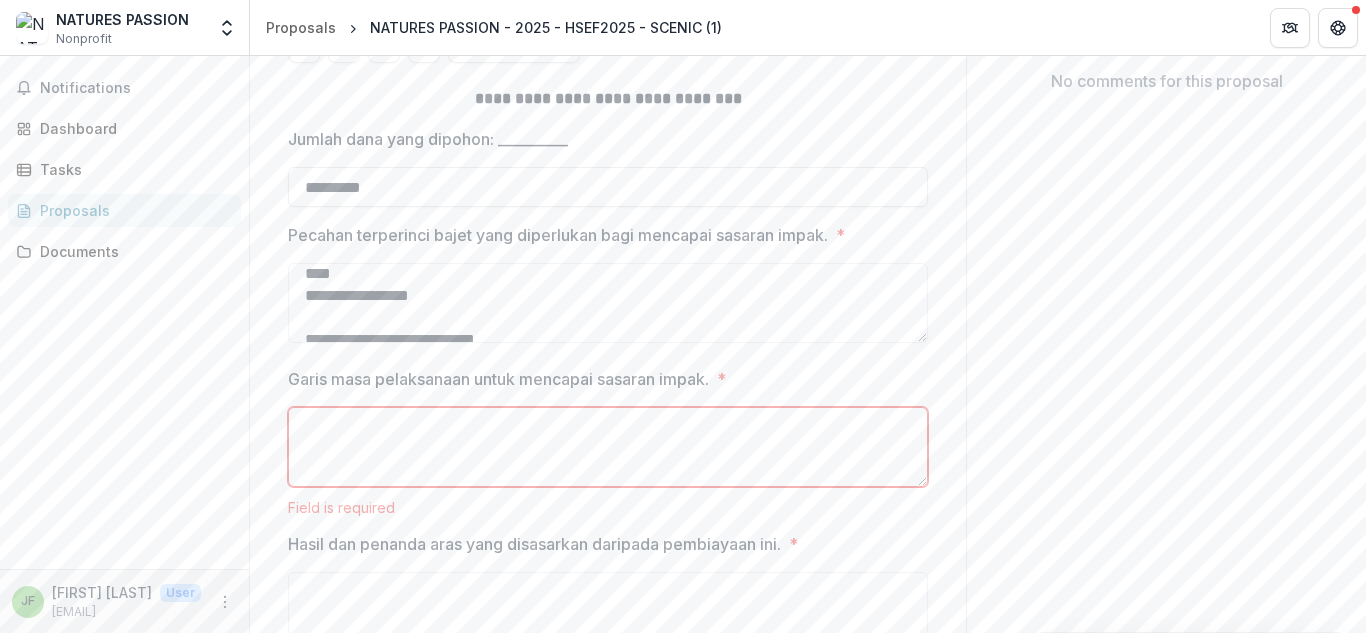 click on "Pecahan terperinci bajet yang diperlukan bagi mencapai sasaran impak. *" at bounding box center [608, 287] 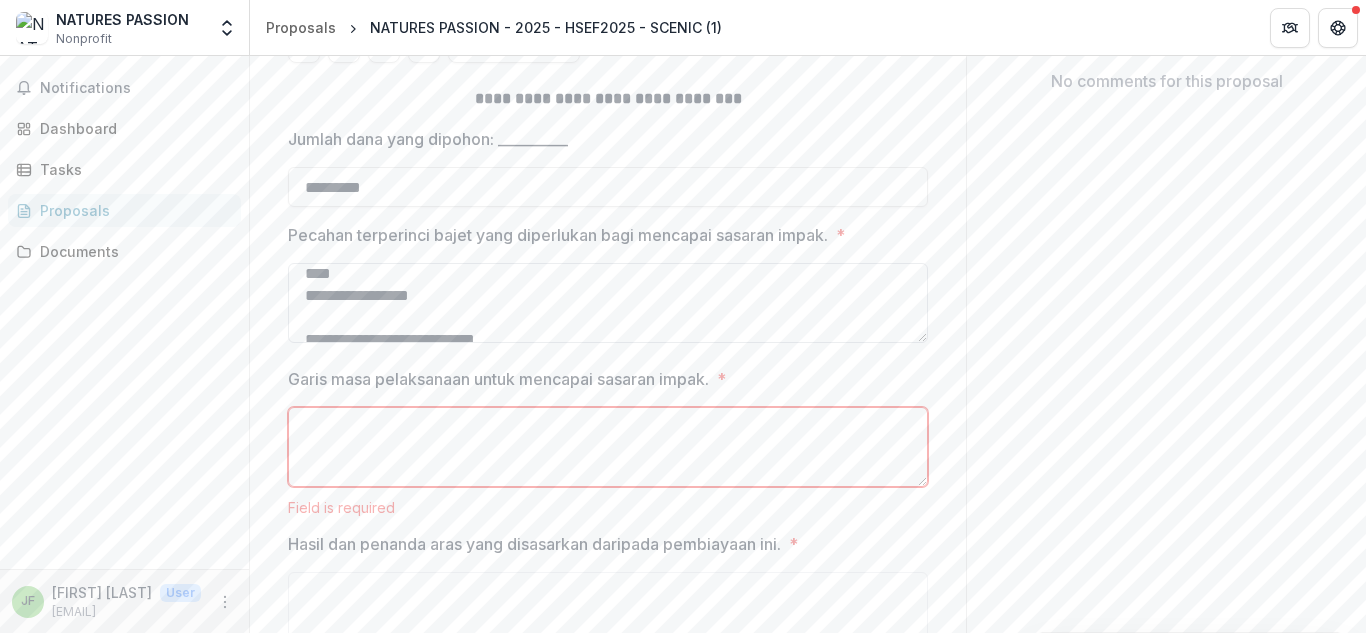 click on "**********" at bounding box center (608, 303) 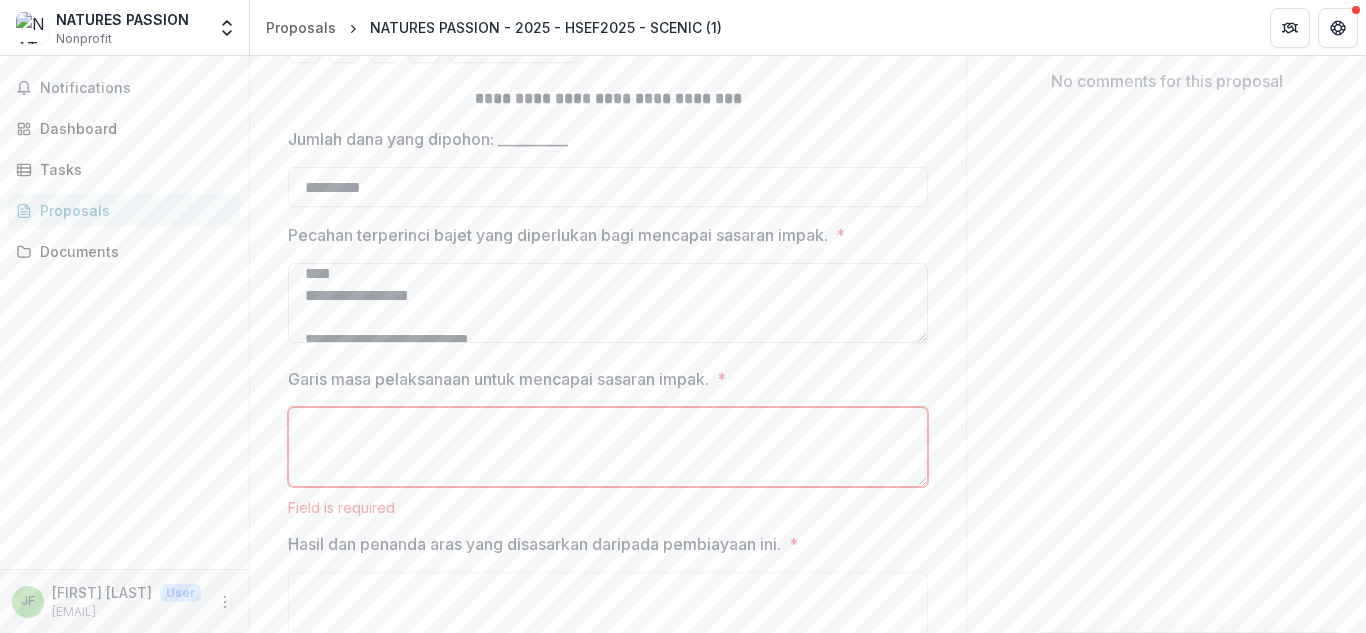 scroll, scrollTop: 678, scrollLeft: 0, axis: vertical 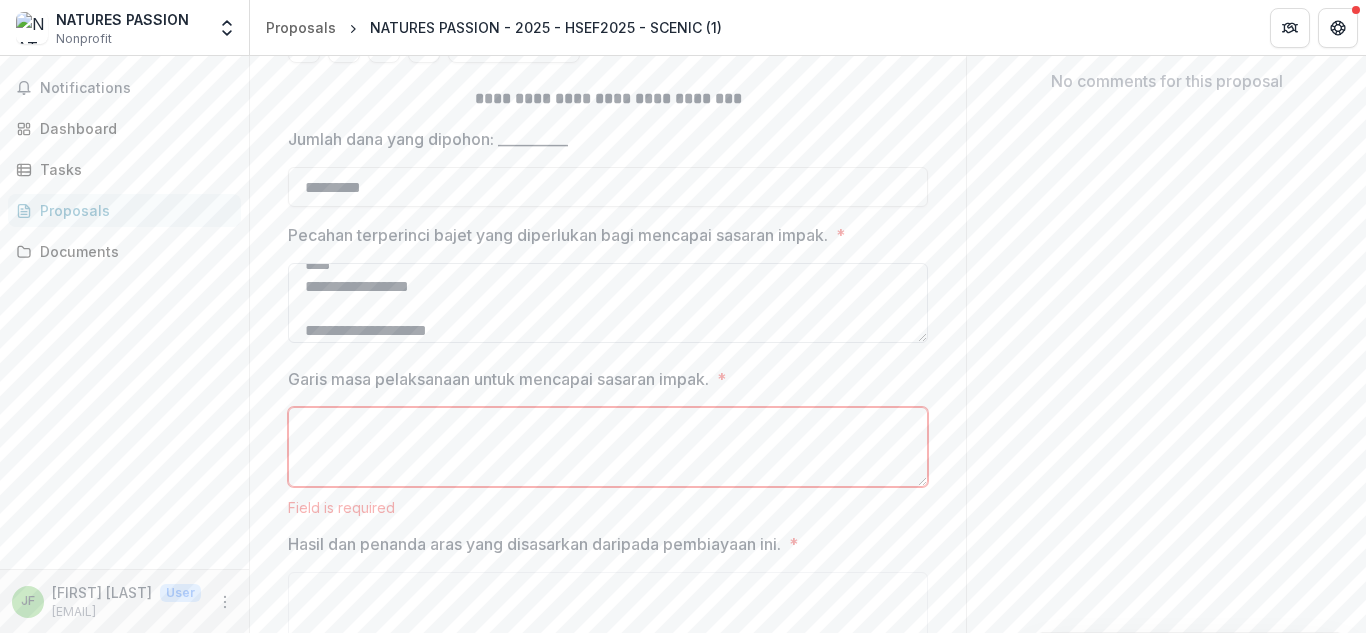 type on "**********" 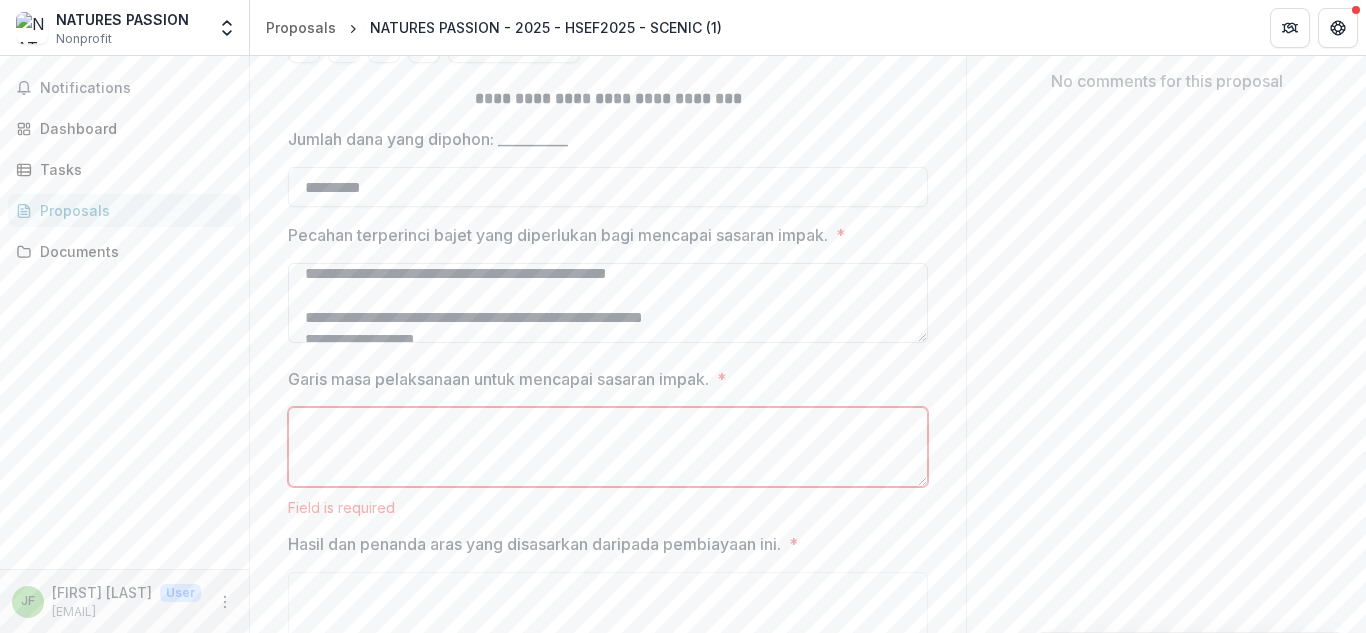 scroll, scrollTop: 9, scrollLeft: 0, axis: vertical 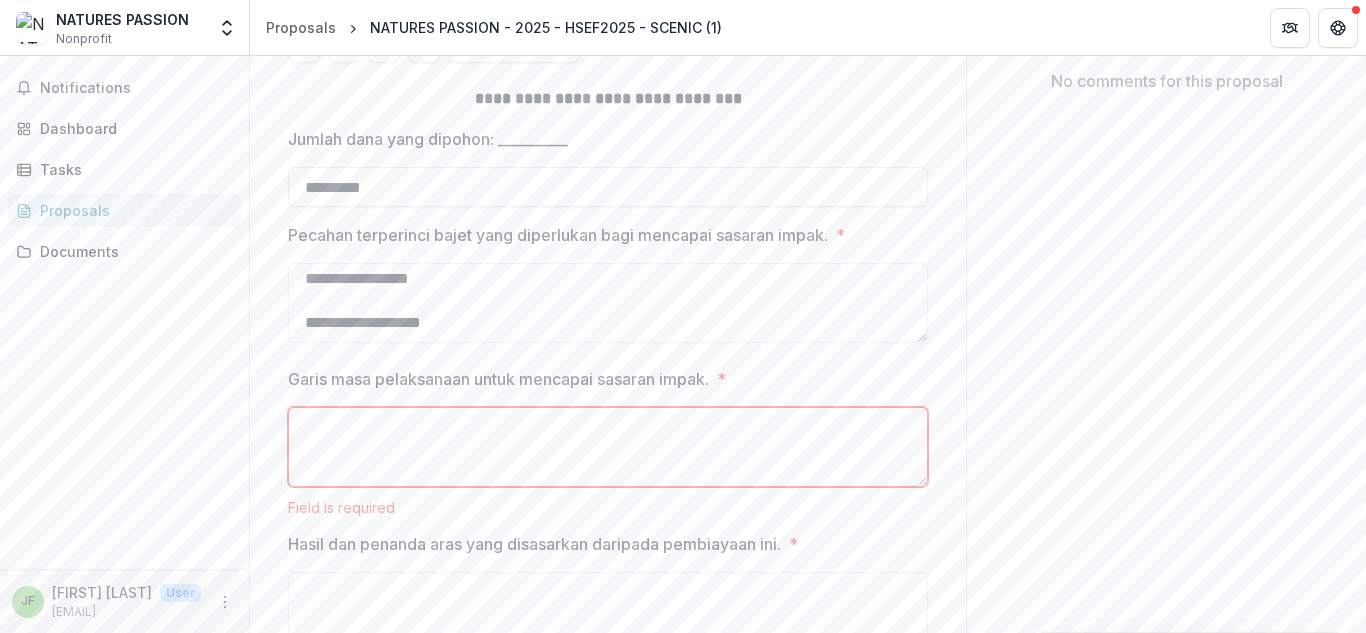 drag, startPoint x: 301, startPoint y: 288, endPoint x: 644, endPoint y: 454, distance: 381.05774 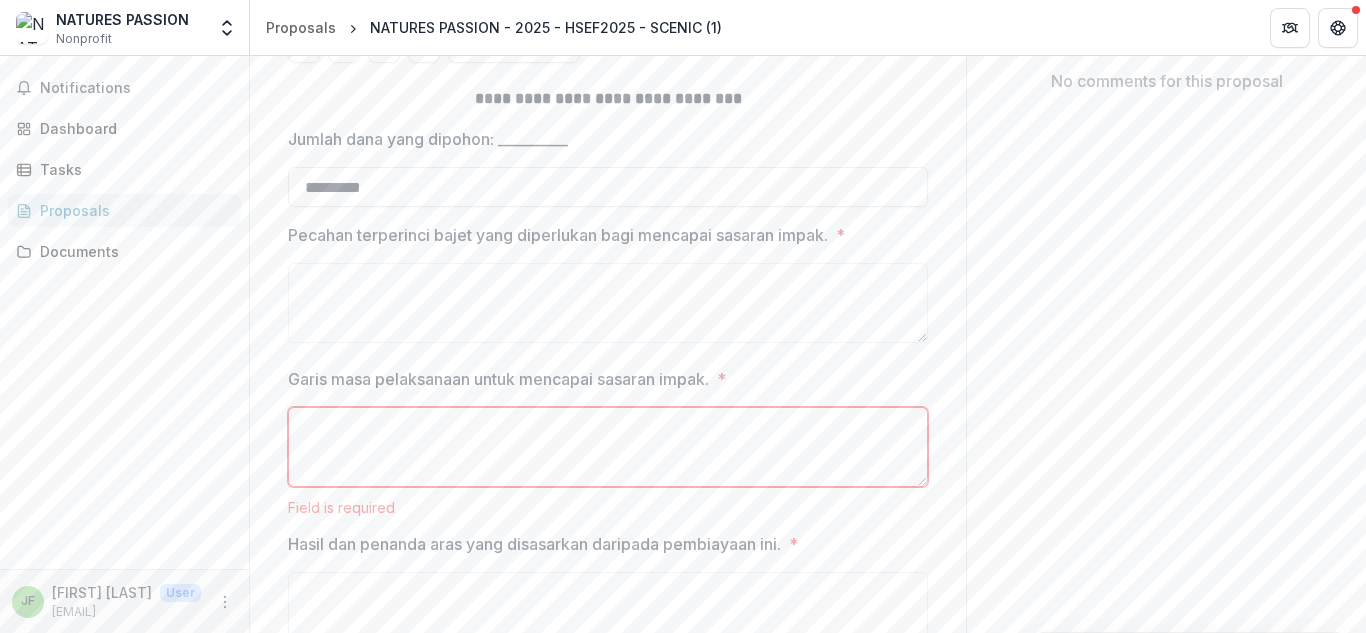 scroll, scrollTop: 0, scrollLeft: 0, axis: both 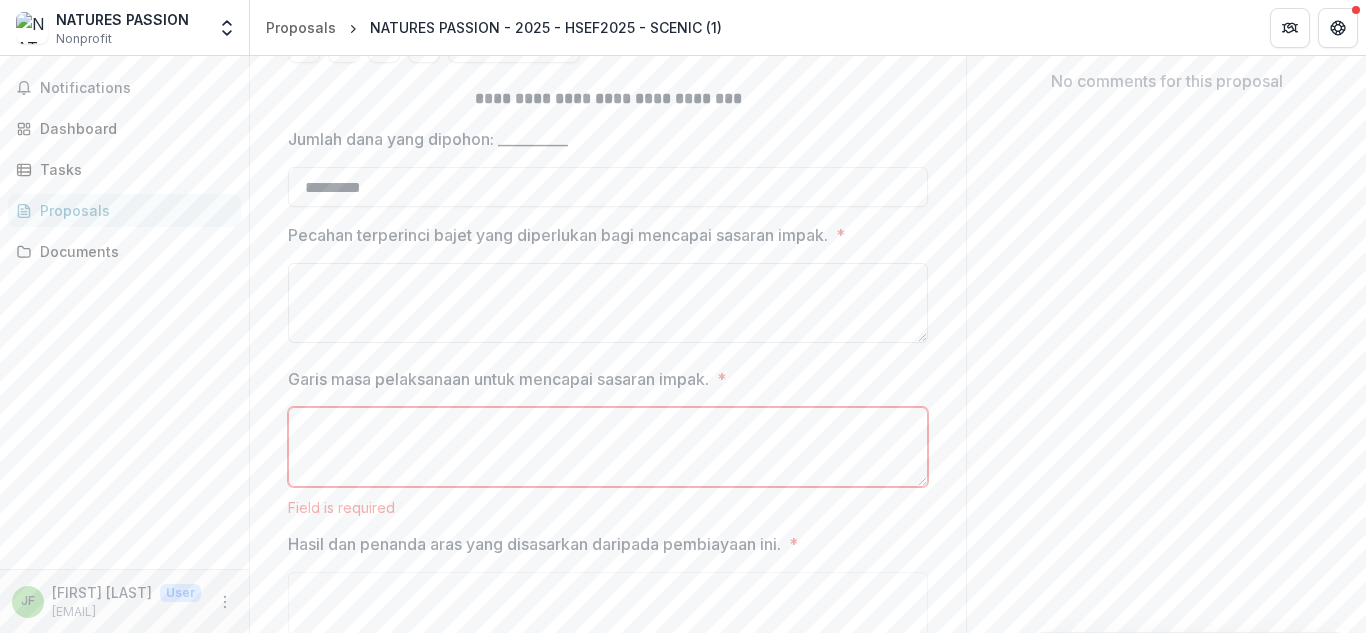 click on "Pecahan terperinci bajet yang diperlukan bagi mencapai sasaran impak. *" at bounding box center [608, 303] 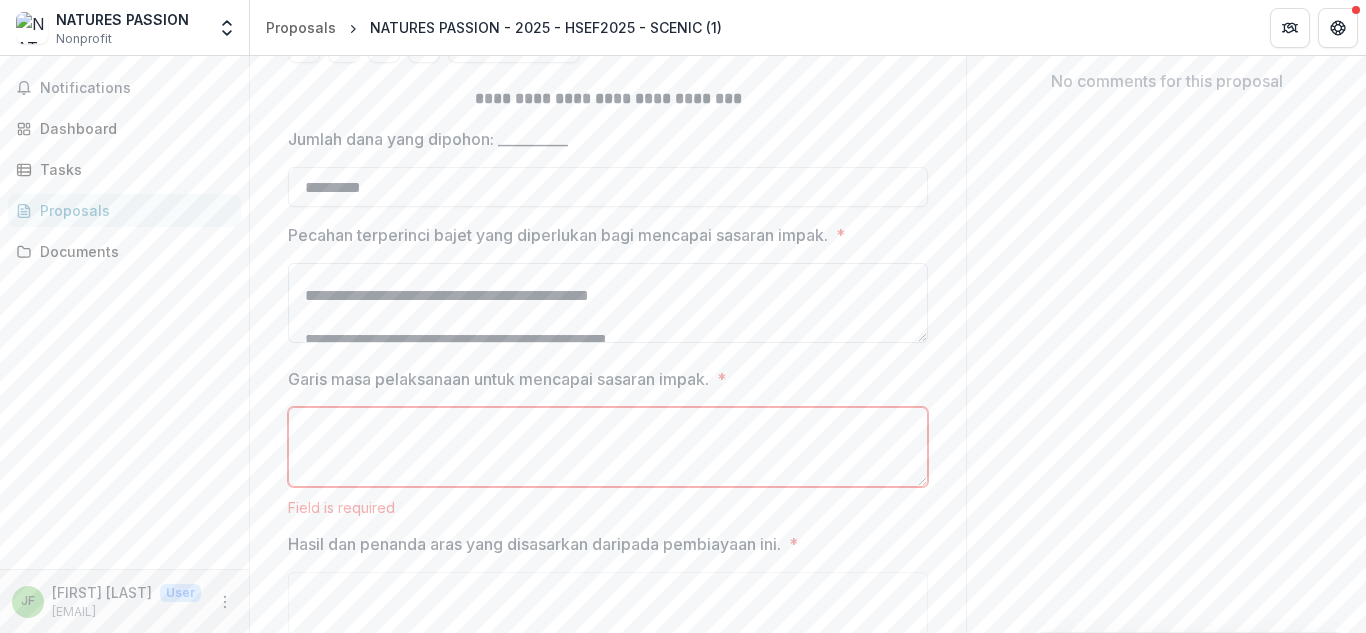 scroll, scrollTop: 9, scrollLeft: 0, axis: vertical 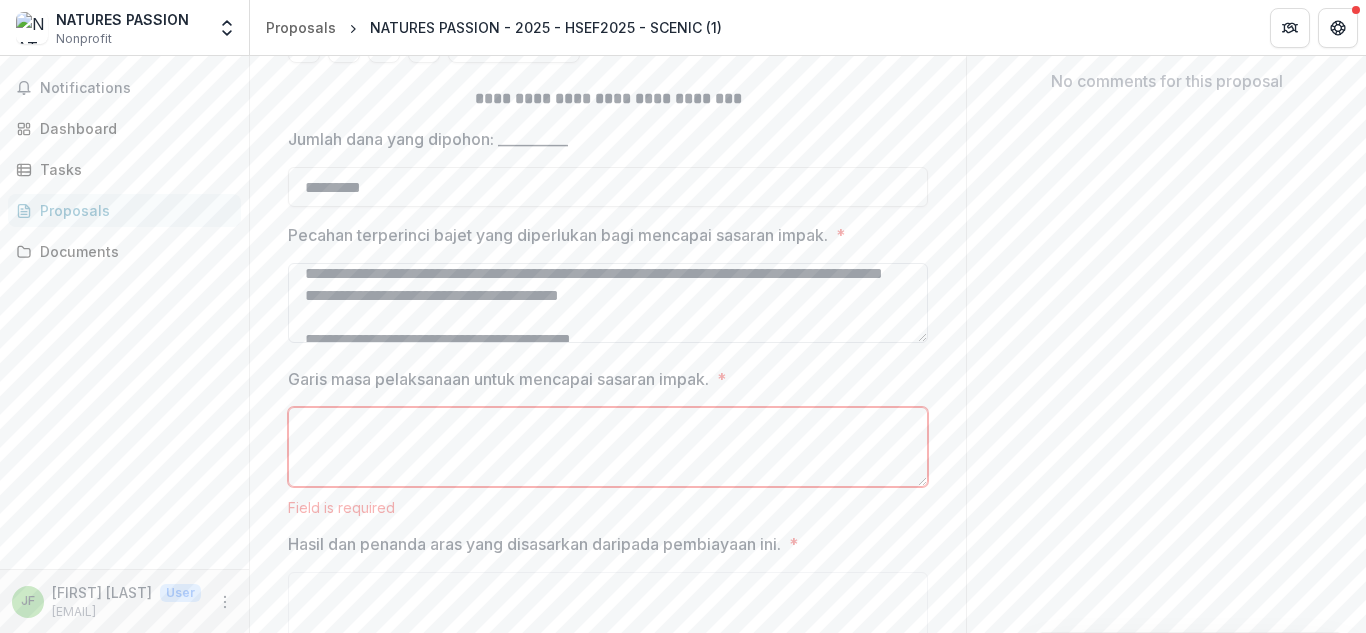 click on "Pecahan terperinci bajet yang diperlukan bagi mencapai sasaran impak. *" at bounding box center (608, 303) 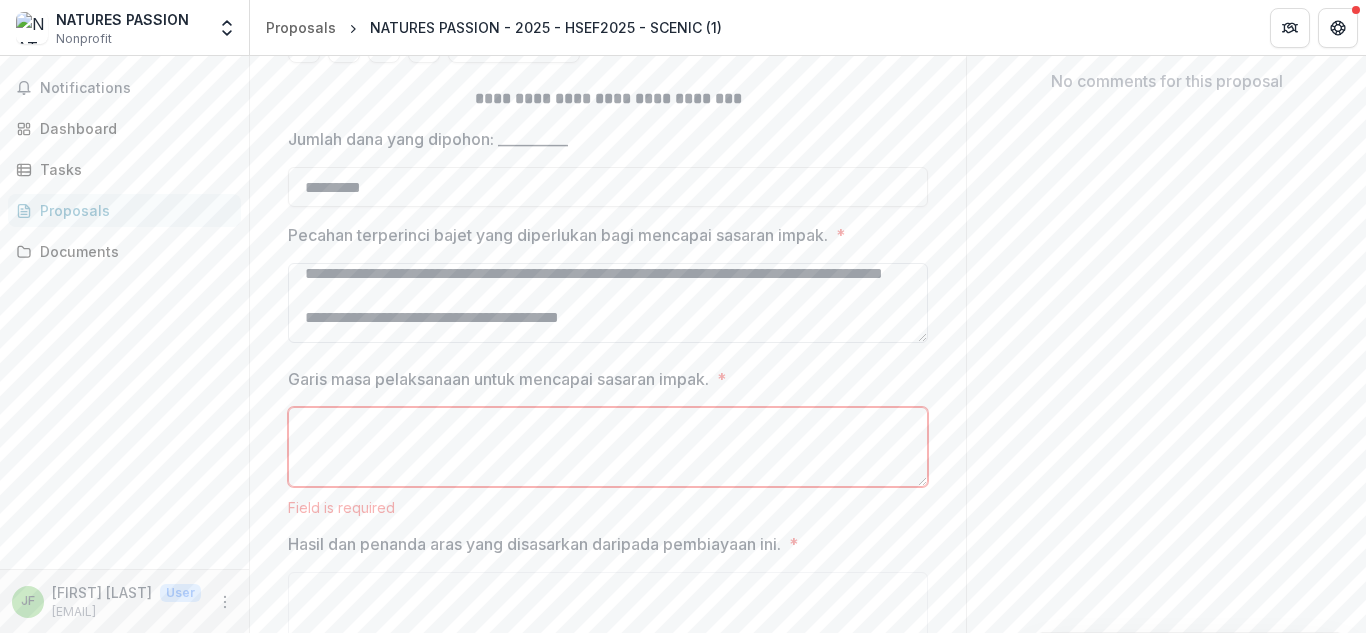 scroll, scrollTop: 31, scrollLeft: 0, axis: vertical 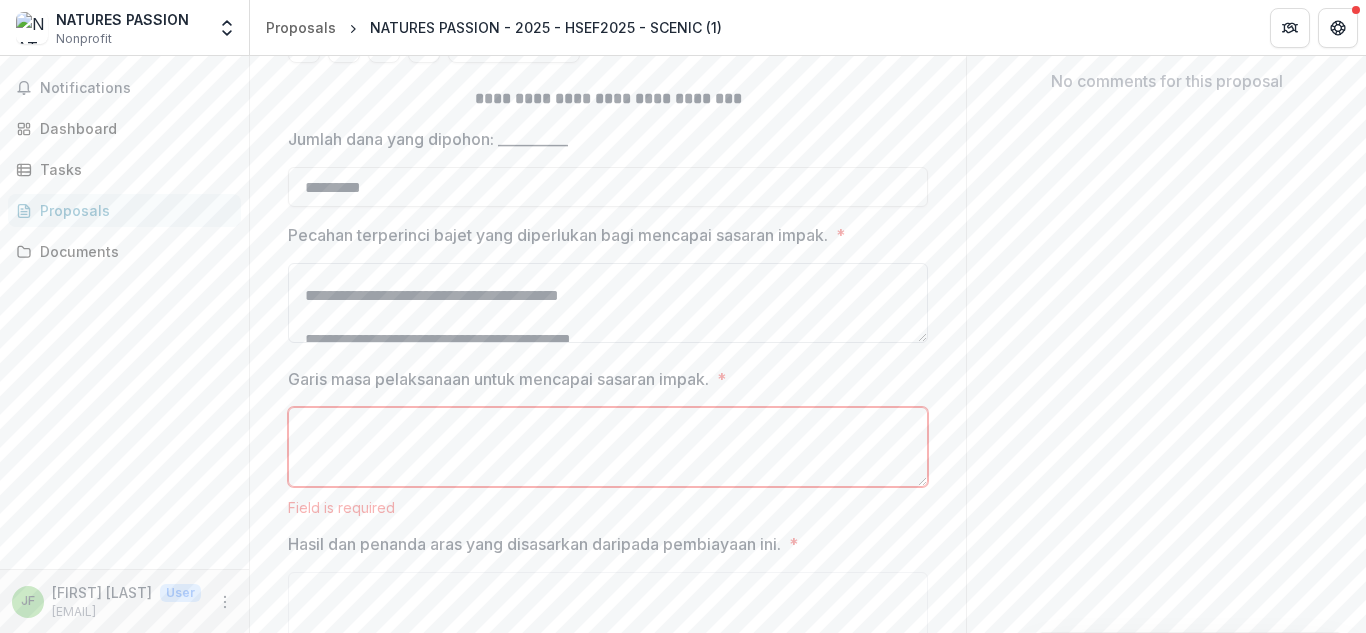 click on "Pecahan terperinci bajet yang diperlukan bagi mencapai sasaran impak. *" at bounding box center [608, 303] 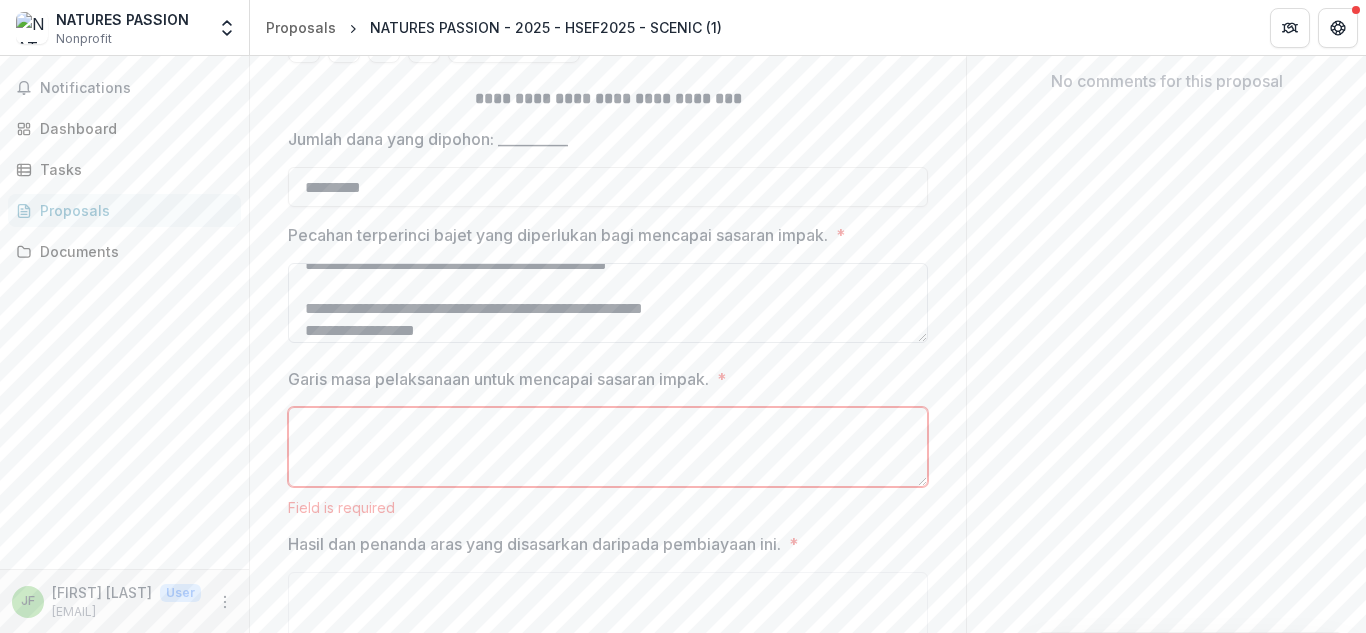 scroll, scrollTop: 216, scrollLeft: 0, axis: vertical 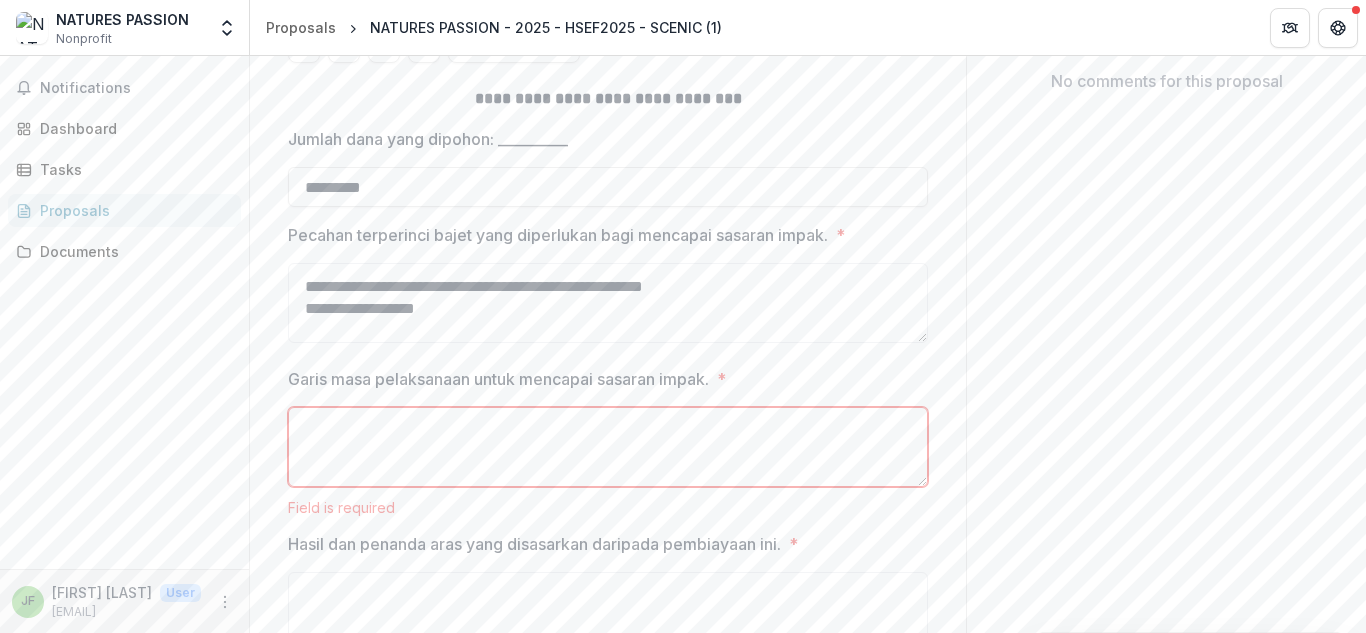 type on "**********" 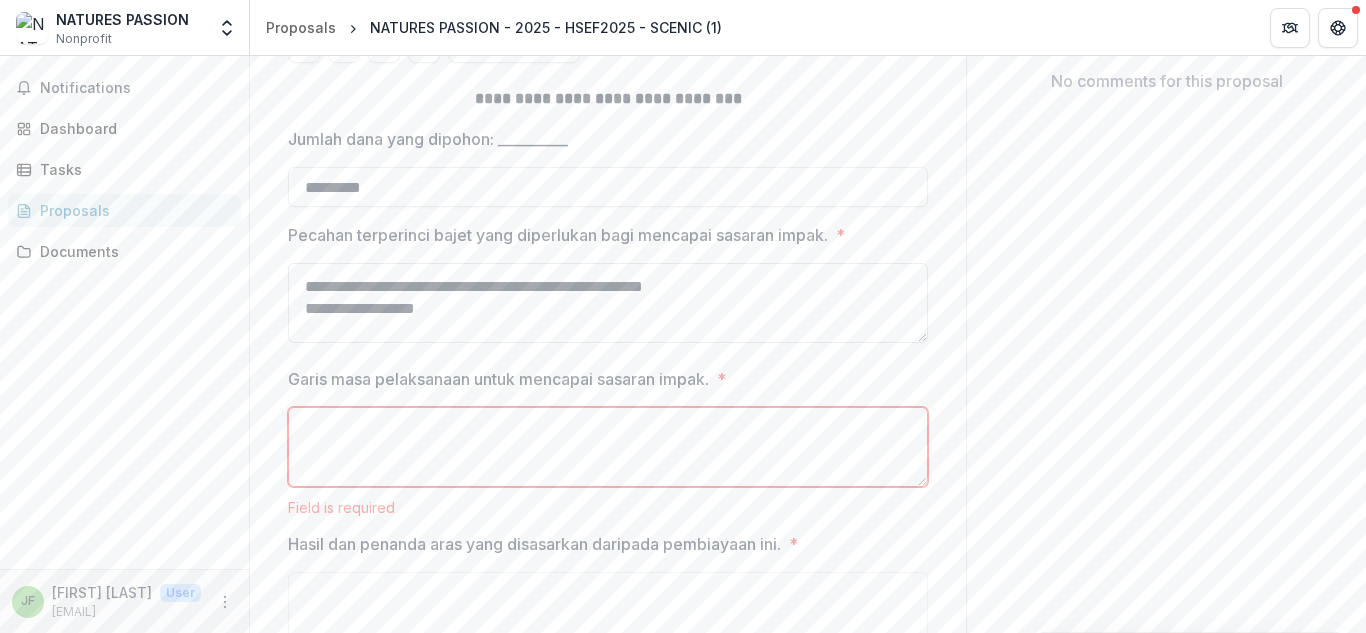 click on "Pecahan terperinci bajet yang diperlukan bagi mencapai sasaran impak. *" at bounding box center (608, 303) 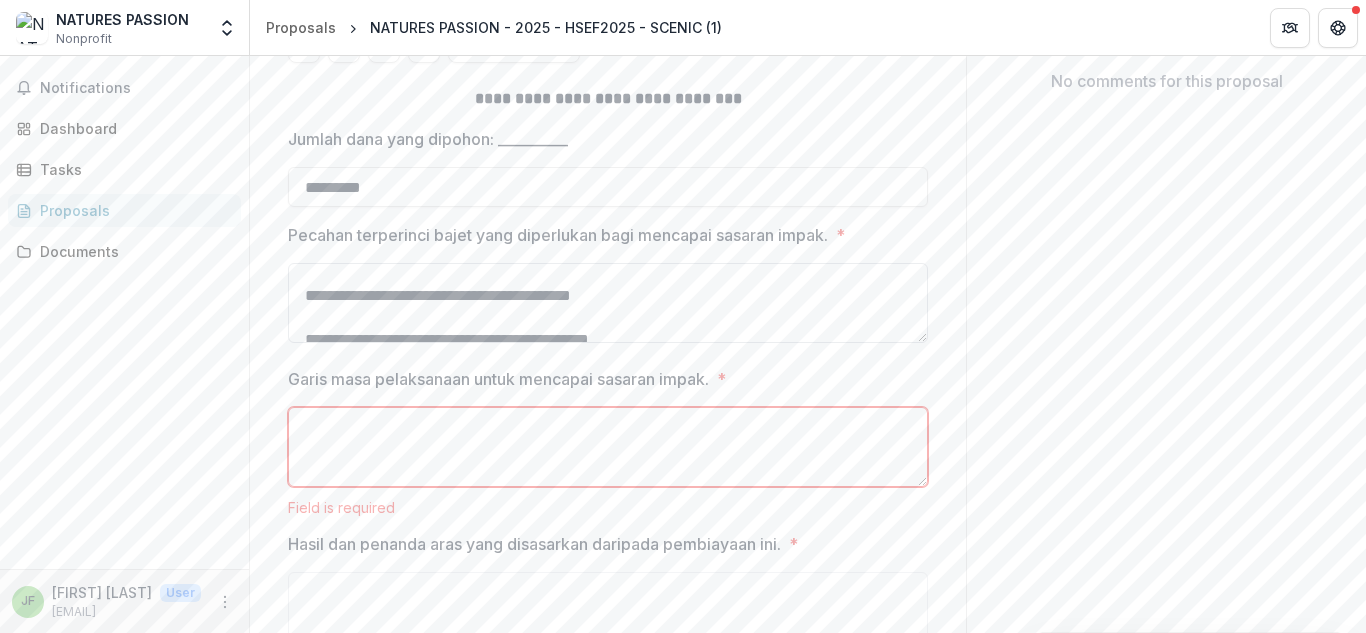 scroll, scrollTop: 9, scrollLeft: 0, axis: vertical 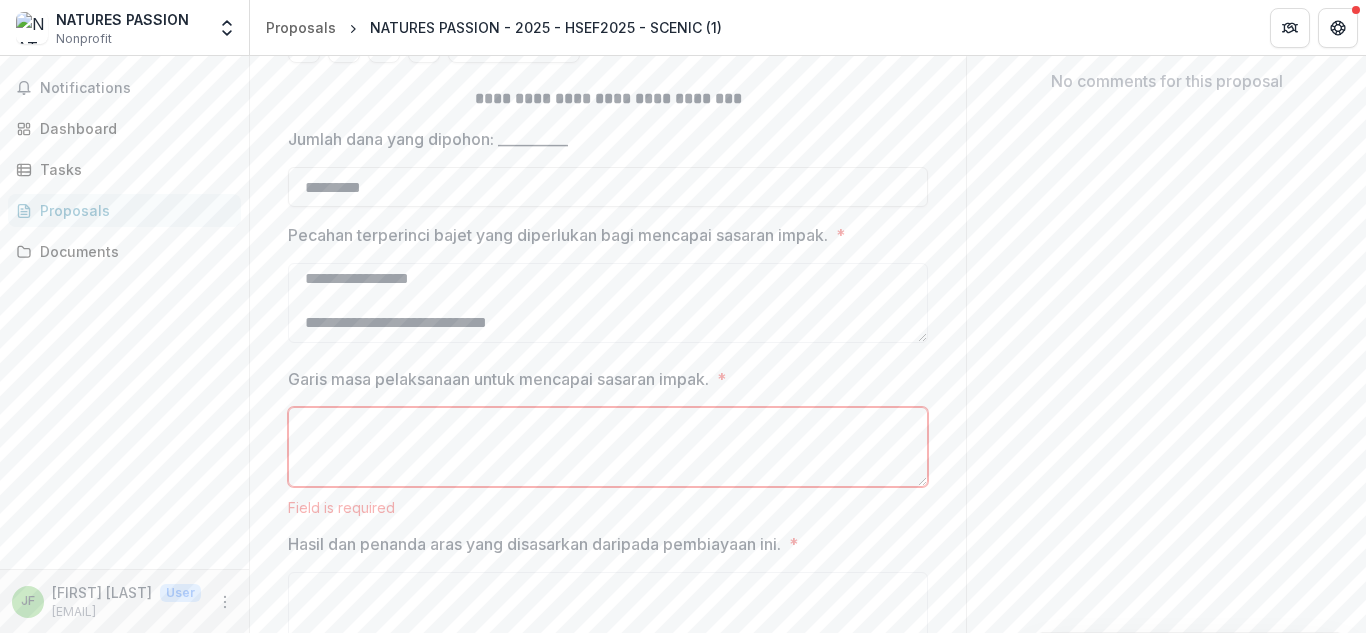 drag, startPoint x: 303, startPoint y: 286, endPoint x: 653, endPoint y: 507, distance: 413.93356 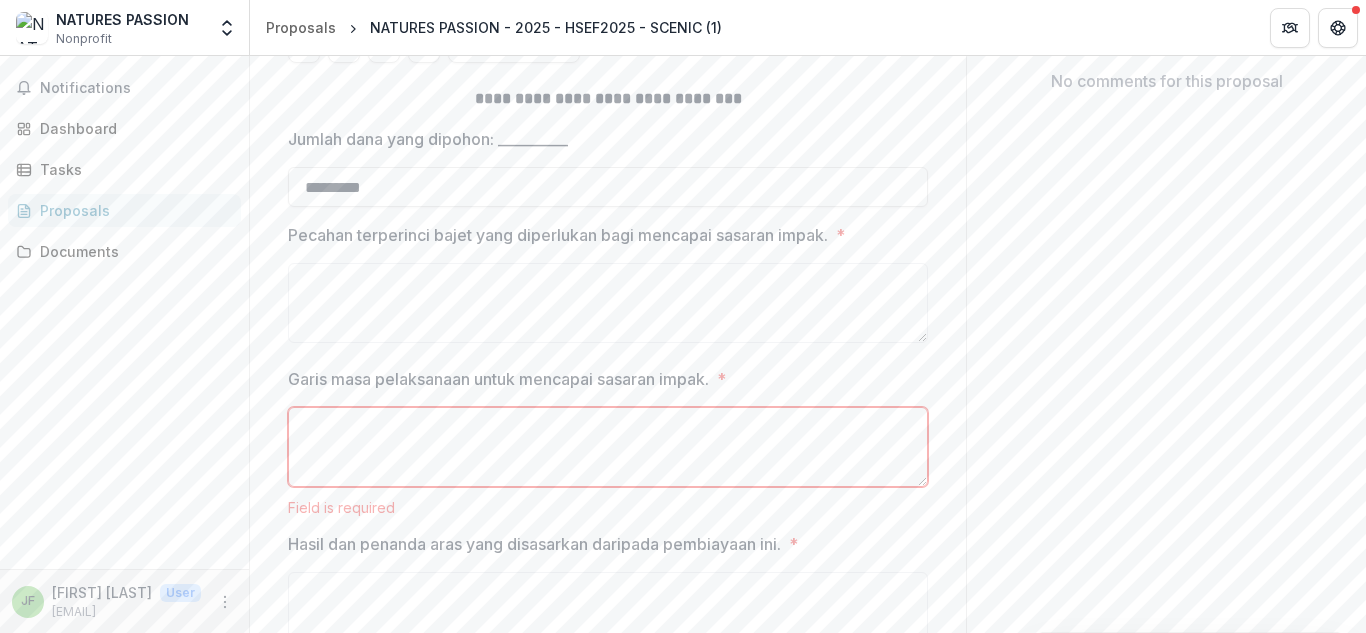 scroll, scrollTop: 0, scrollLeft: 0, axis: both 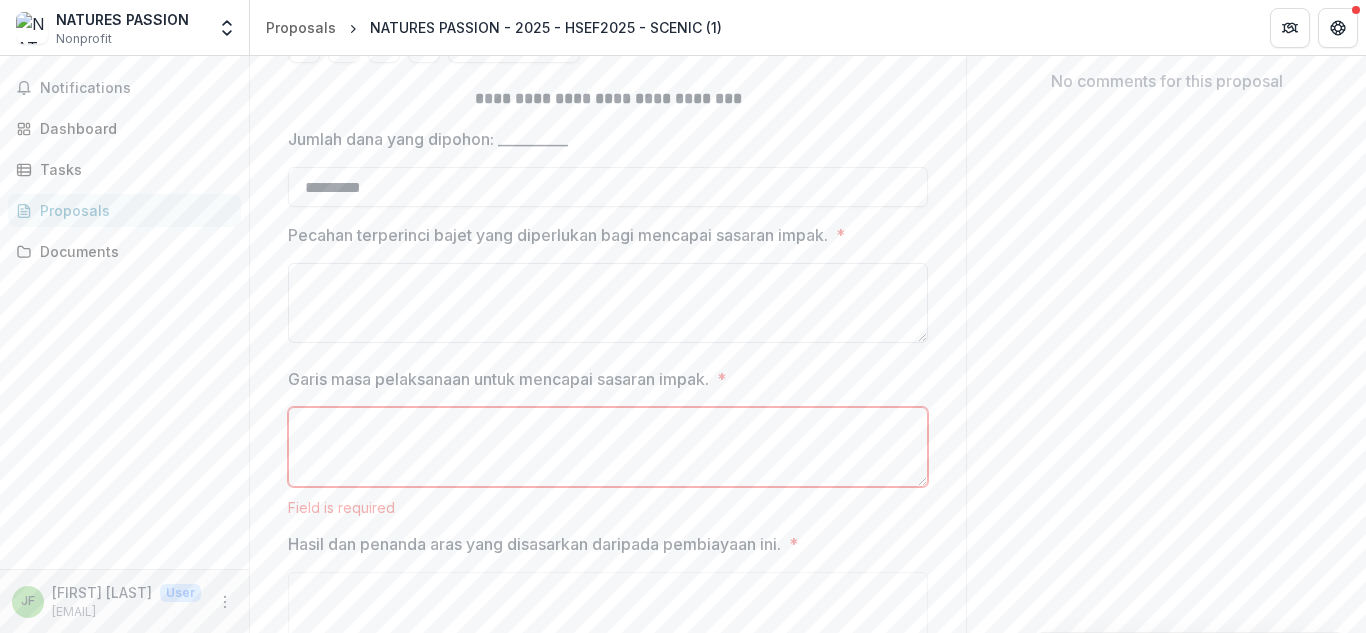 click on "Pecahan terperinci bajet yang diperlukan bagi mencapai sasaran impak. *" at bounding box center [608, 303] 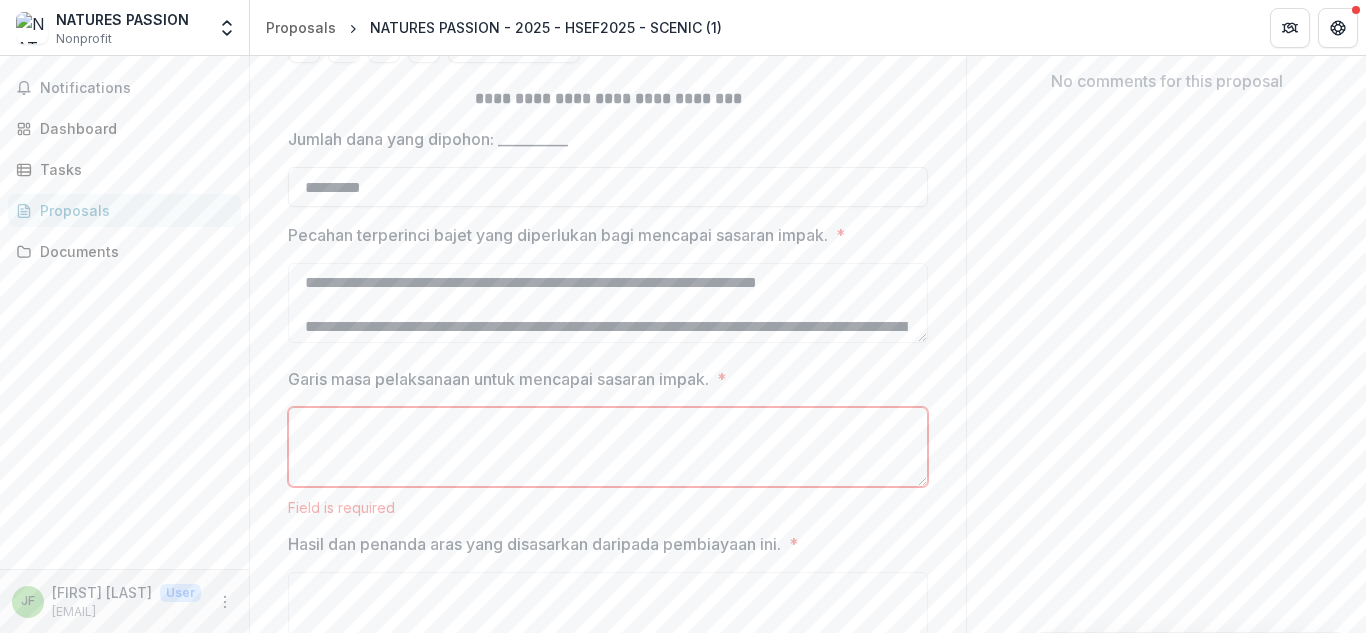 scroll, scrollTop: 590, scrollLeft: 0, axis: vertical 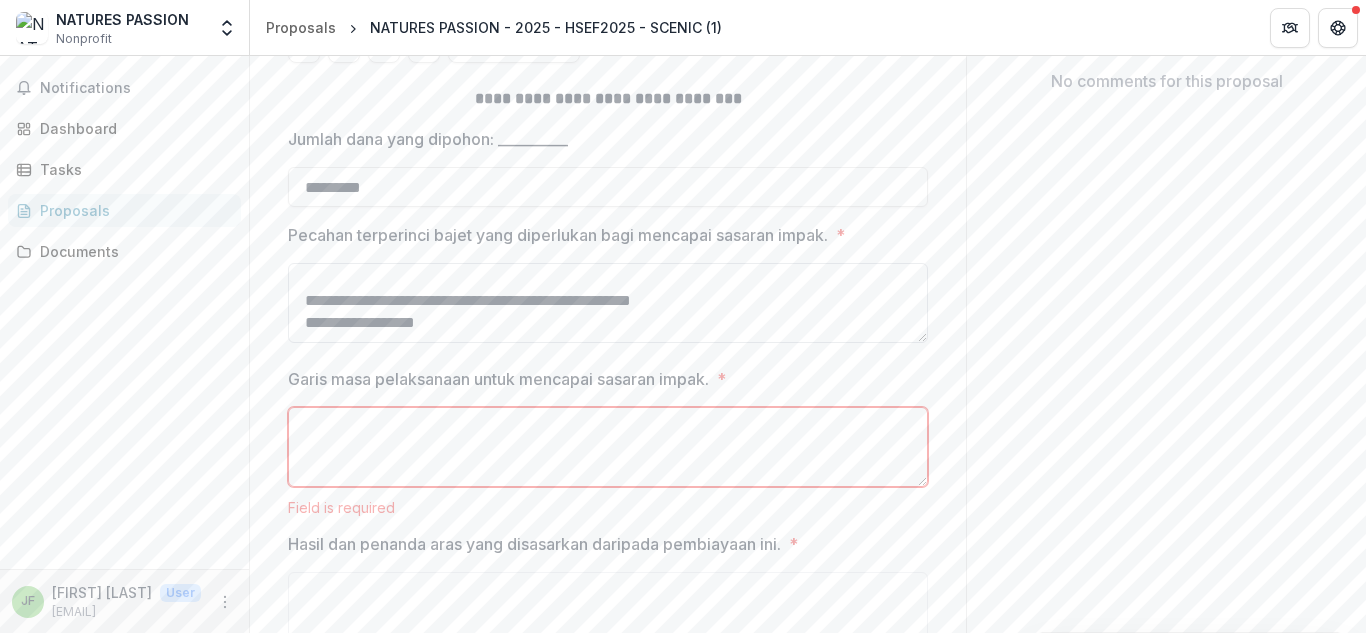 click on "**********" at bounding box center (608, 303) 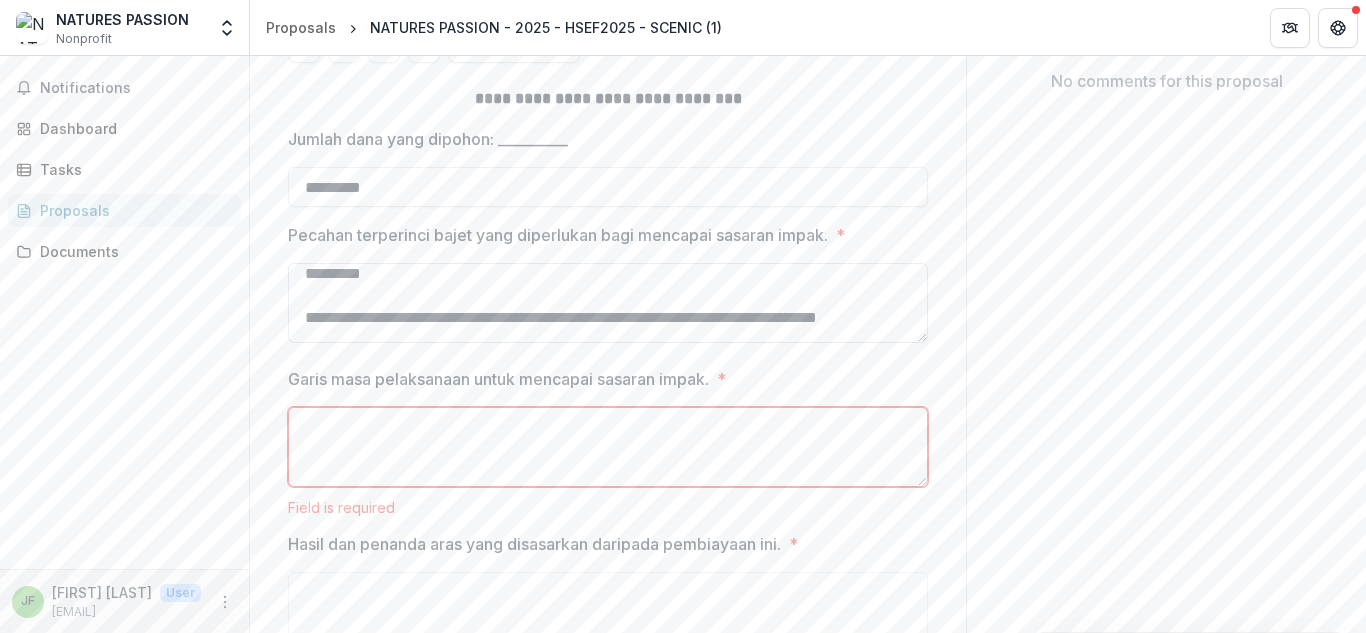 scroll, scrollTop: 9, scrollLeft: 0, axis: vertical 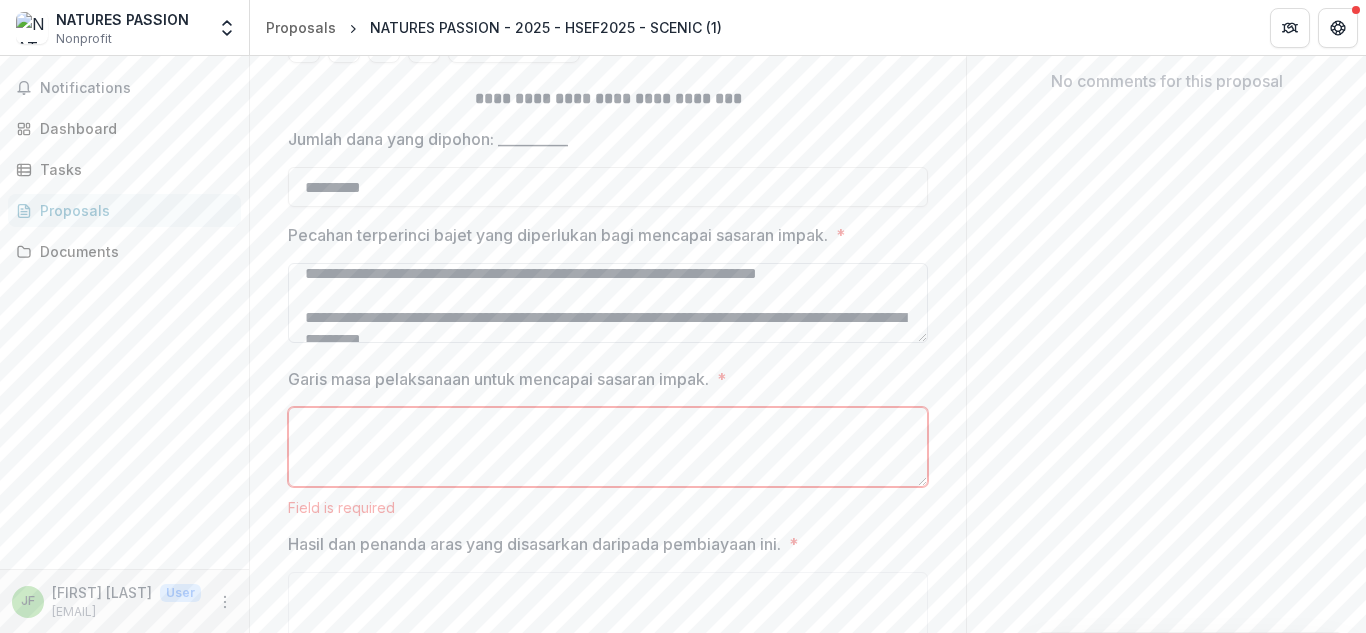 click on "**********" at bounding box center (608, 303) 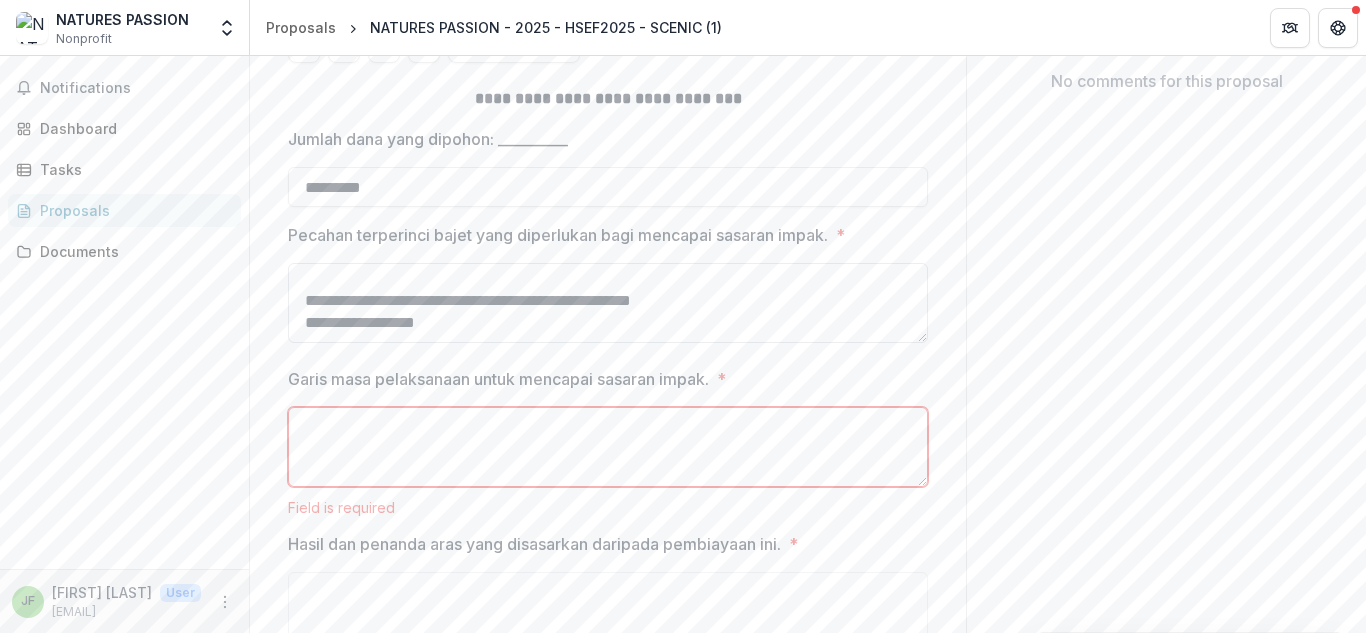 scroll, scrollTop: 590, scrollLeft: 0, axis: vertical 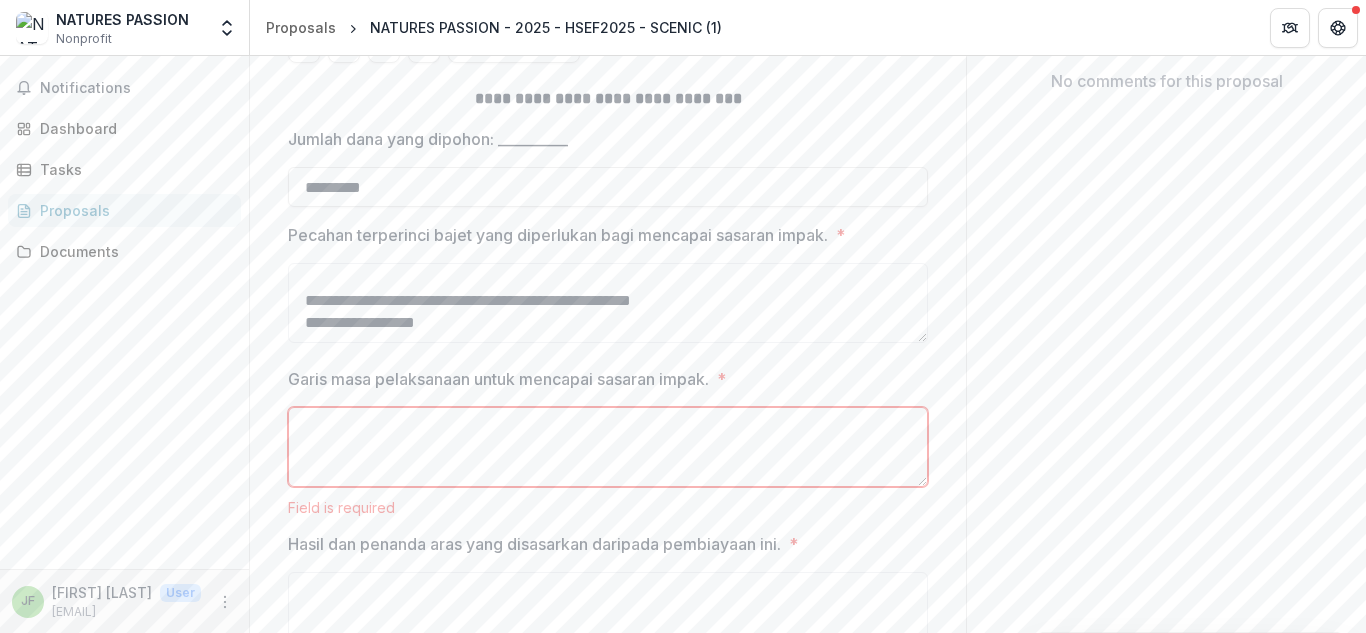 type on "**********" 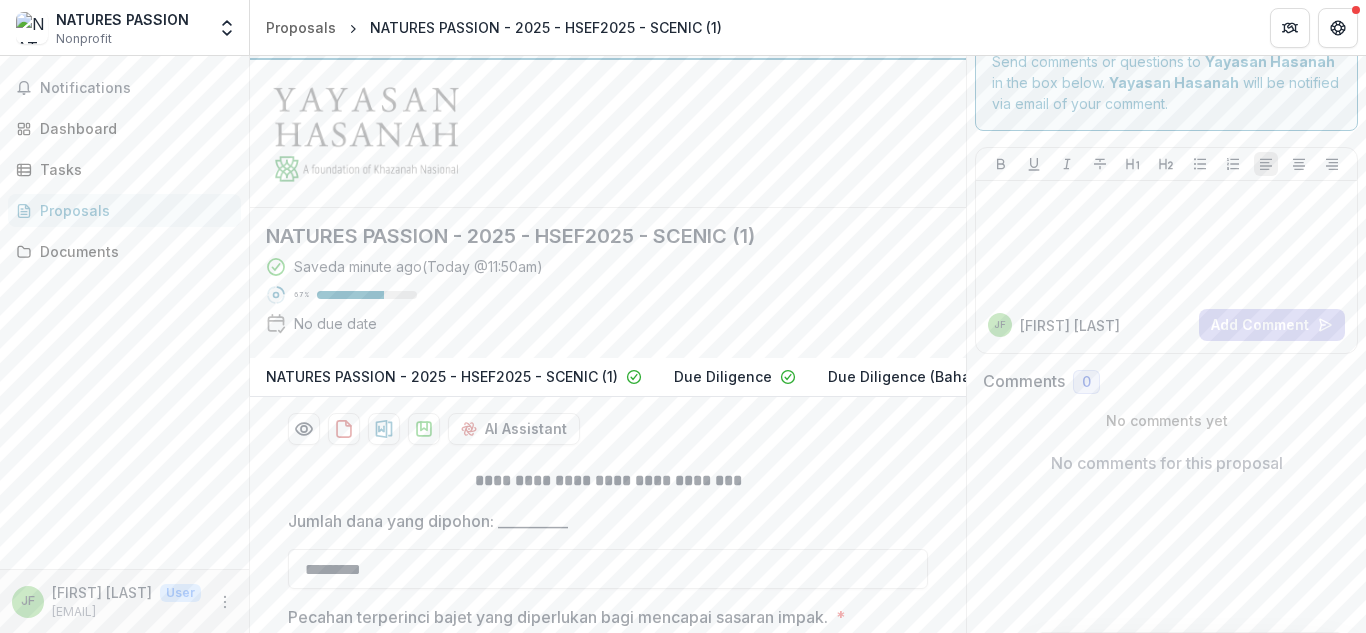 scroll, scrollTop: 40, scrollLeft: 0, axis: vertical 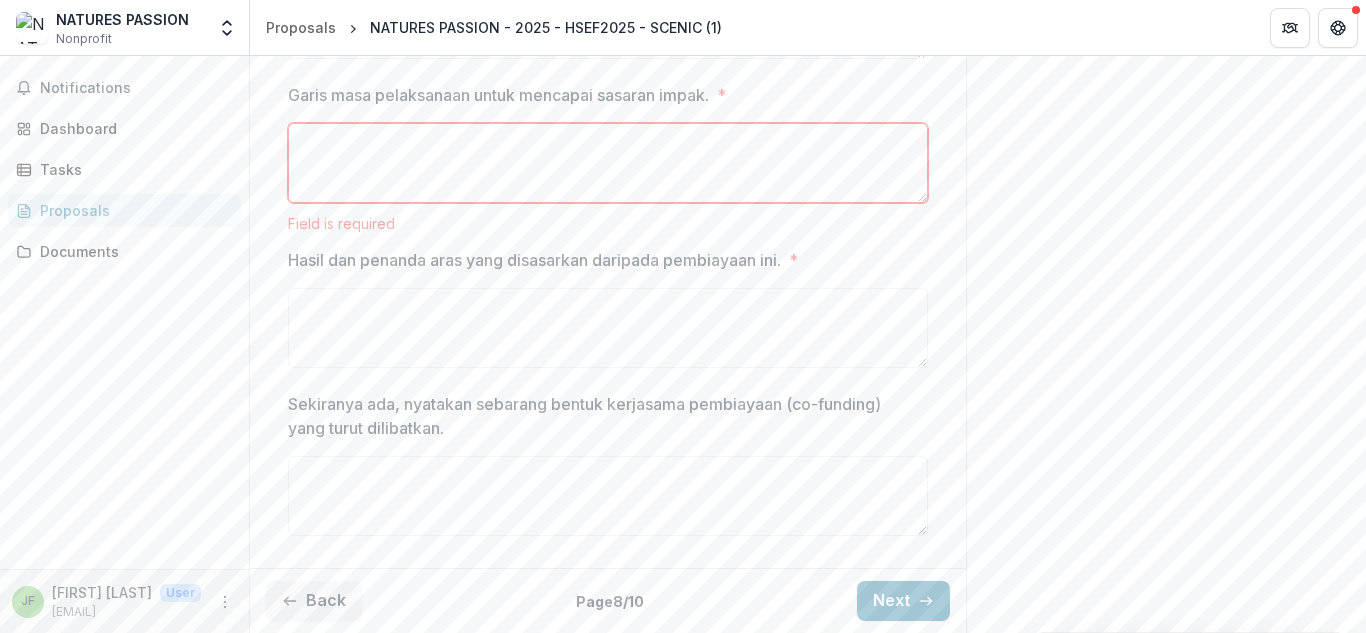 click on "Garis masa pelaksanaan untuk mencapai sasaran impak. *" at bounding box center (608, 163) 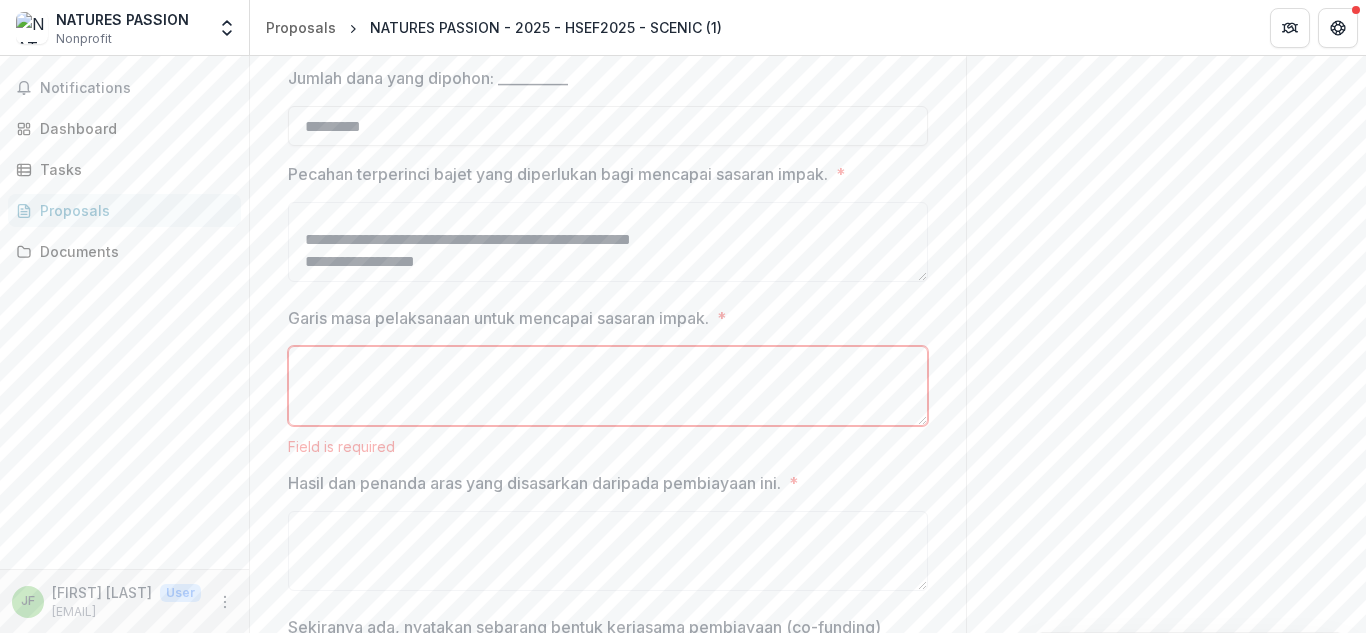 scroll, scrollTop: 479, scrollLeft: 0, axis: vertical 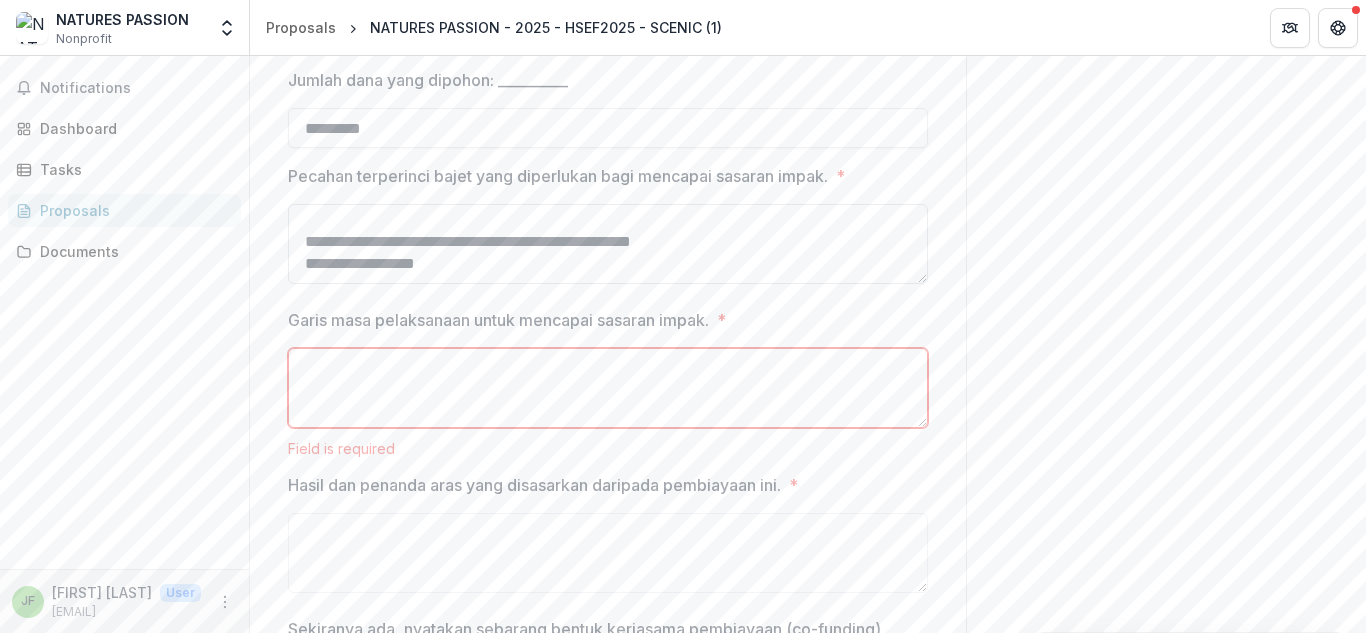 click on "**********" at bounding box center [608, 244] 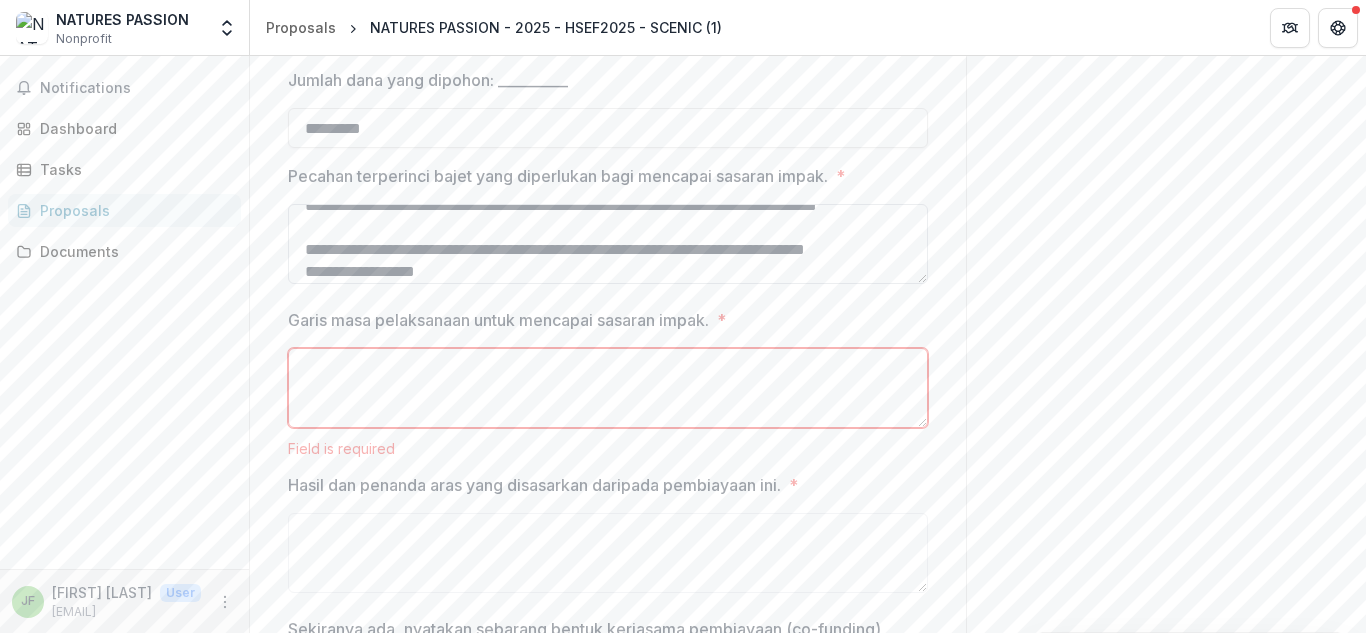 scroll, scrollTop: 150, scrollLeft: 0, axis: vertical 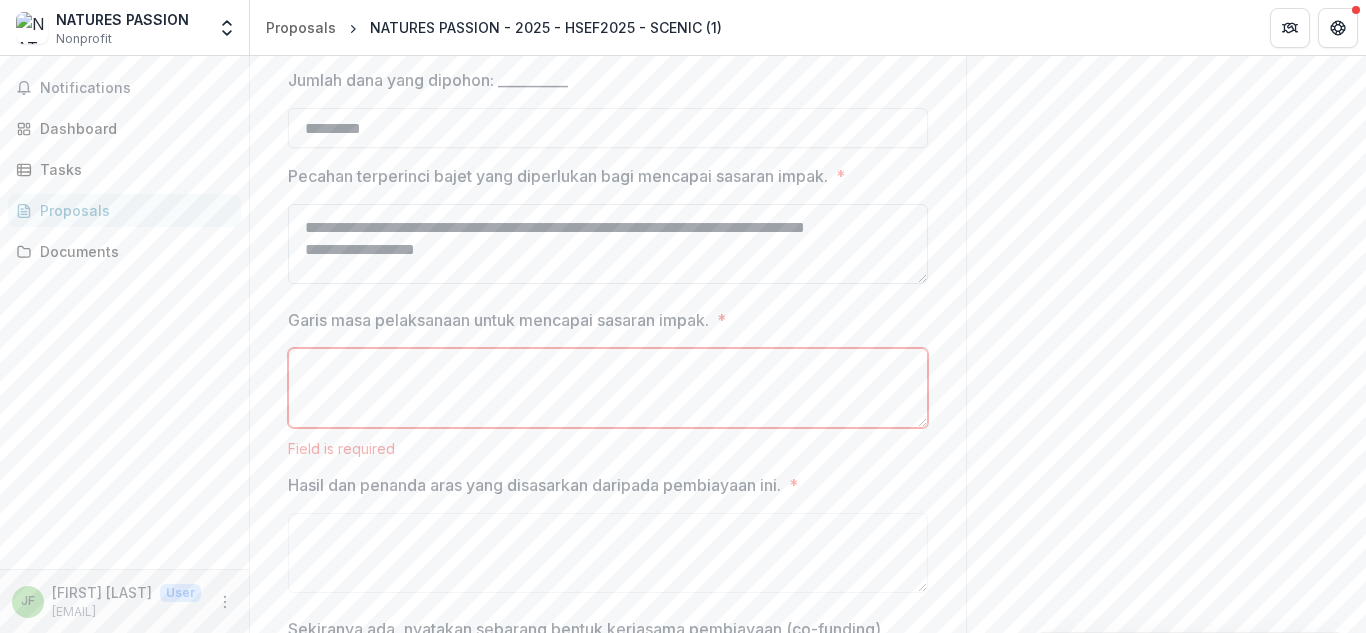 click on "**********" at bounding box center (608, 244) 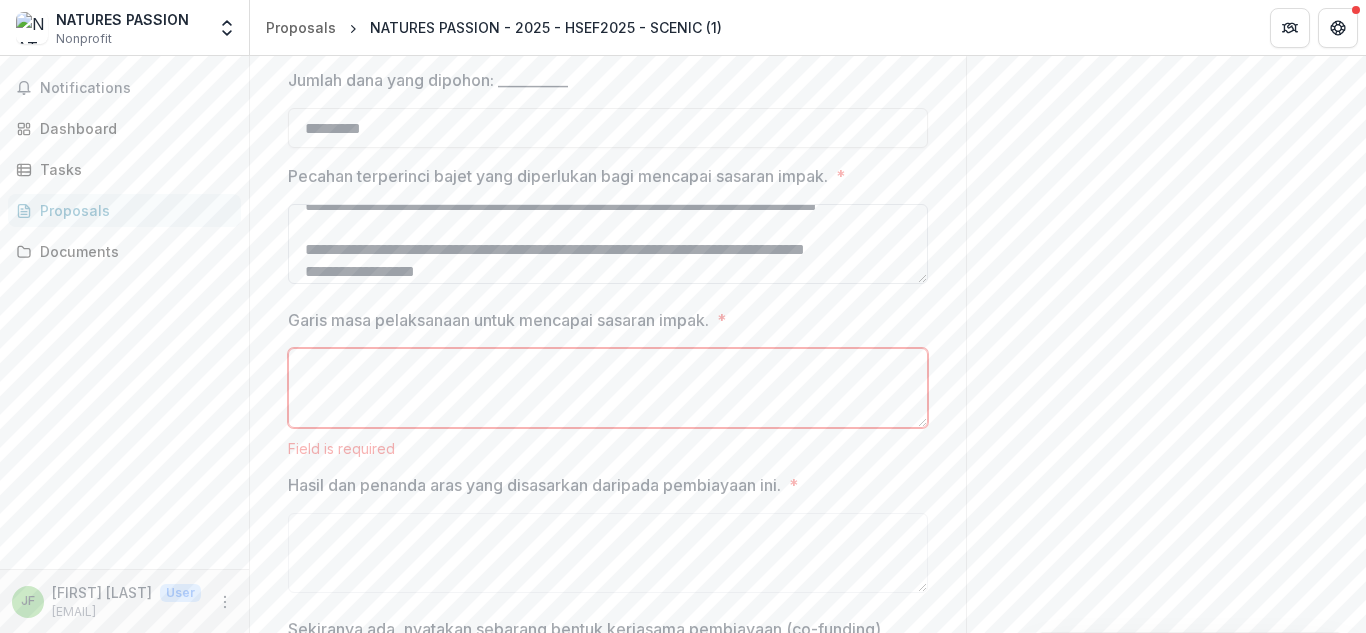 scroll, scrollTop: 150, scrollLeft: 0, axis: vertical 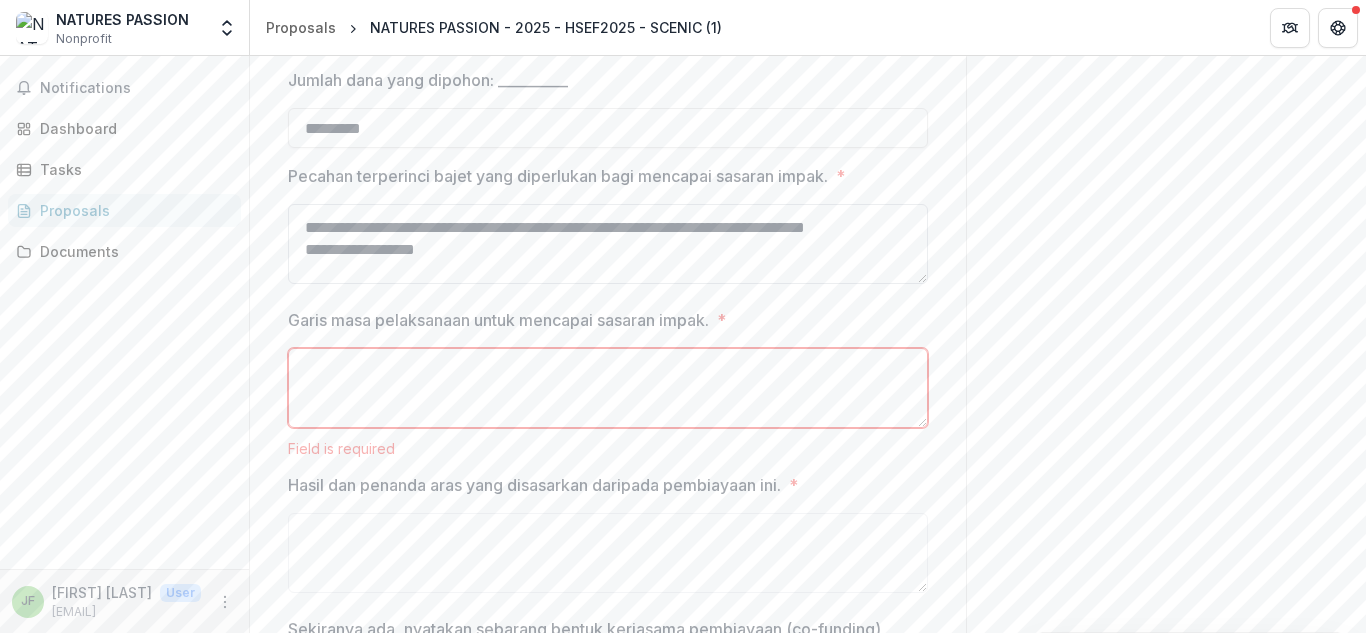 click on "**********" at bounding box center (608, 244) 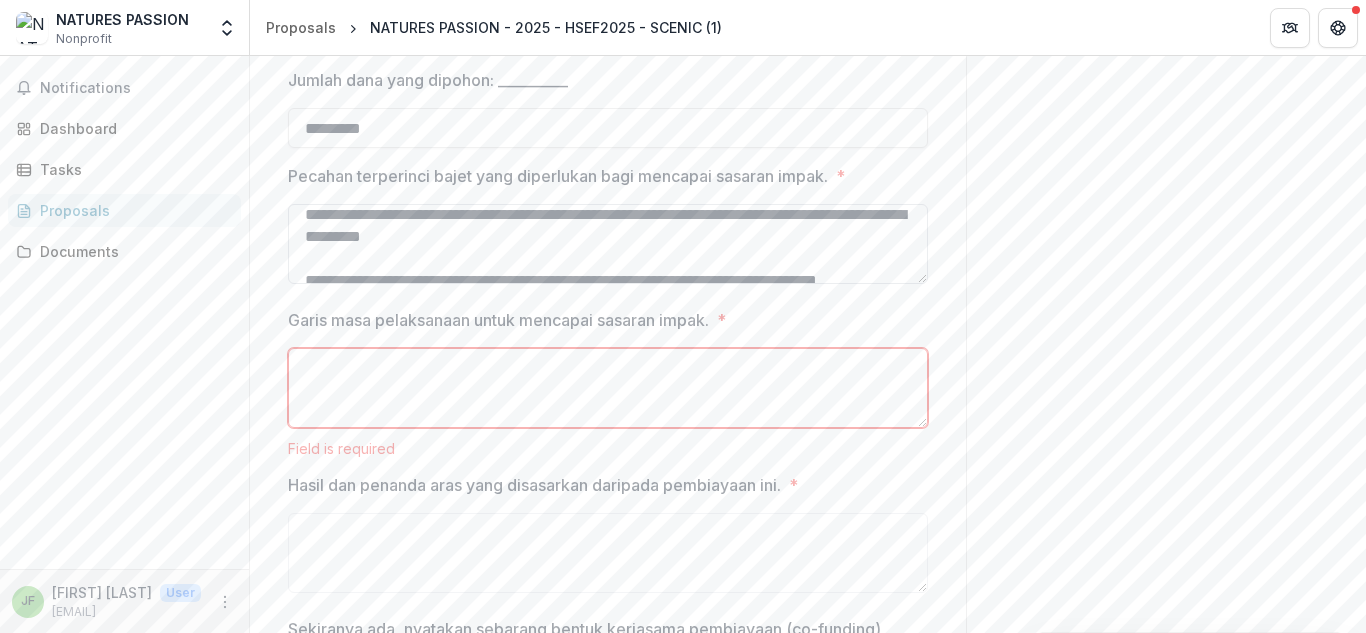 scroll, scrollTop: 9, scrollLeft: 0, axis: vertical 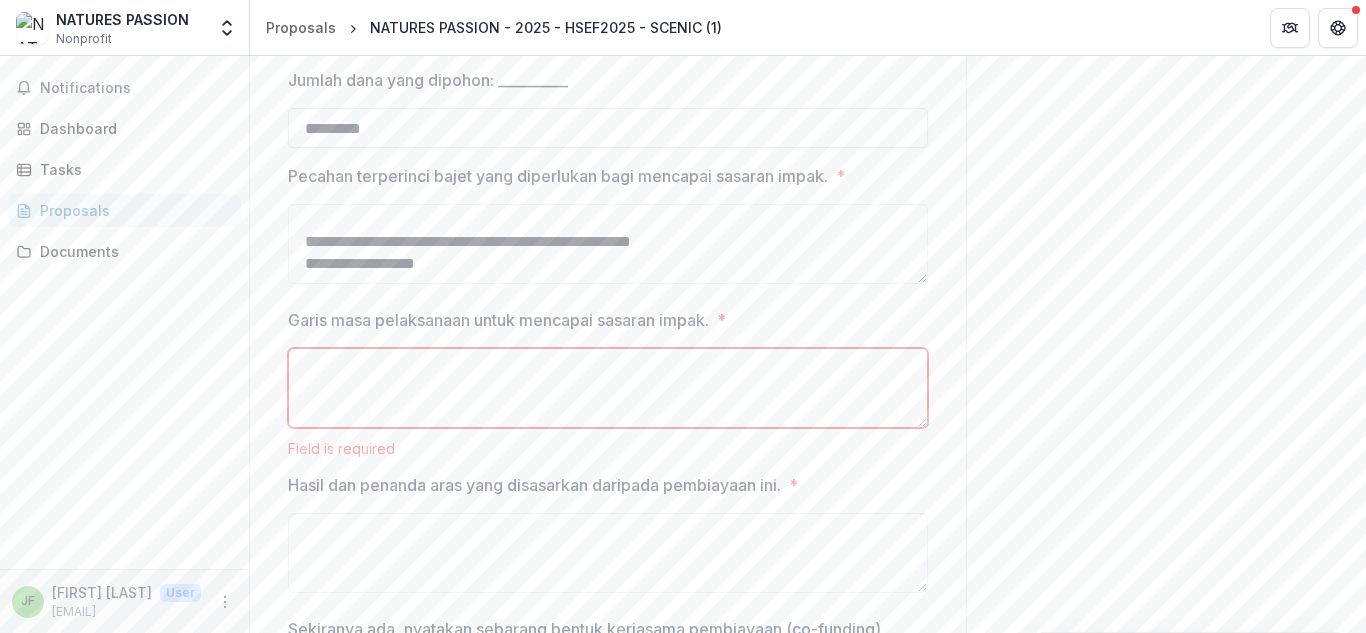 drag, startPoint x: 301, startPoint y: 230, endPoint x: 760, endPoint y: 314, distance: 466.623 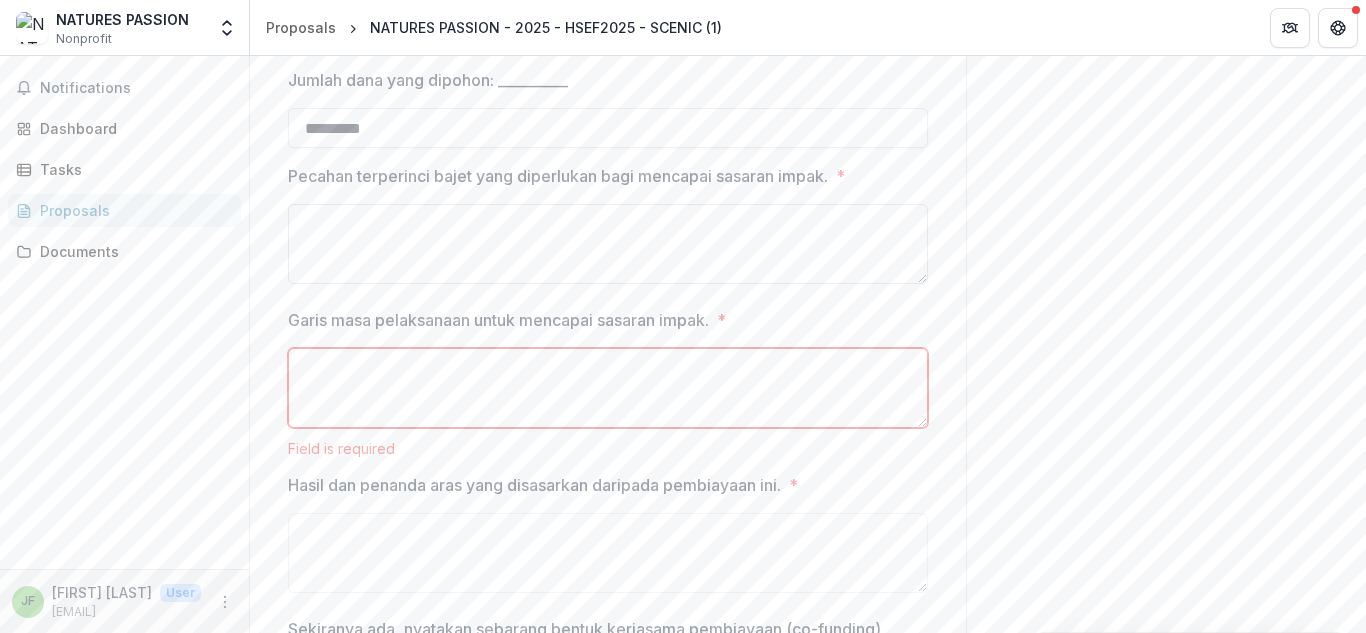 scroll, scrollTop: 0, scrollLeft: 0, axis: both 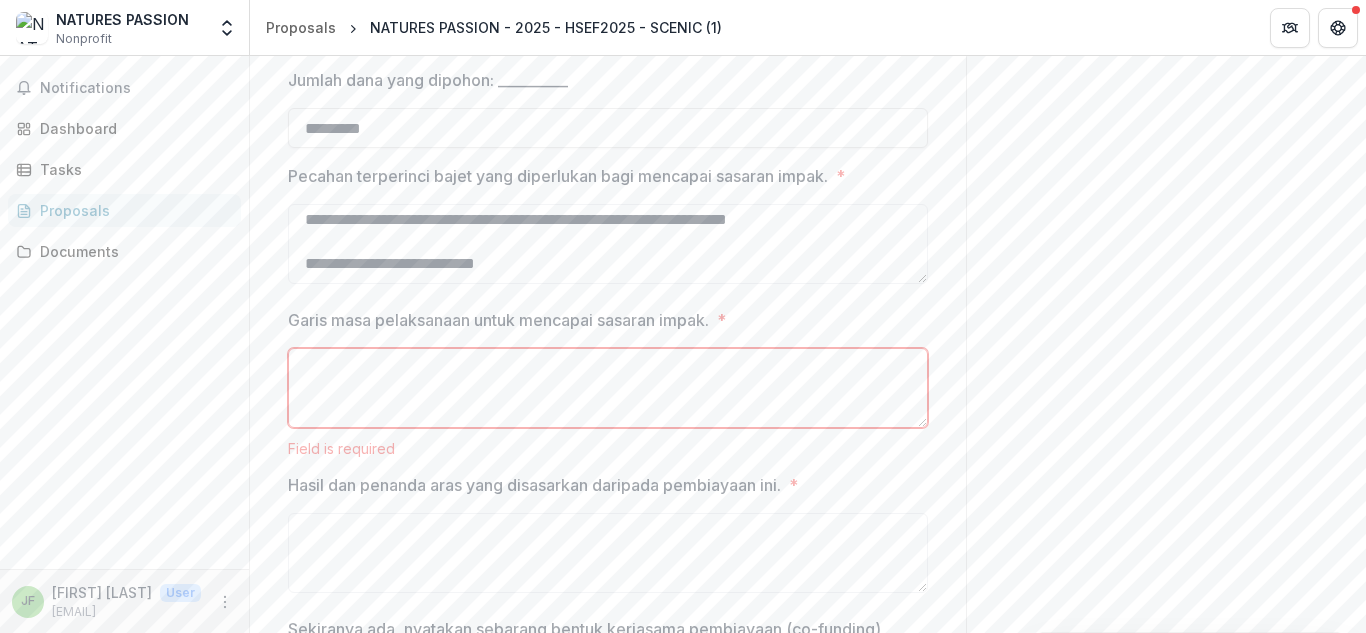 type on "**********" 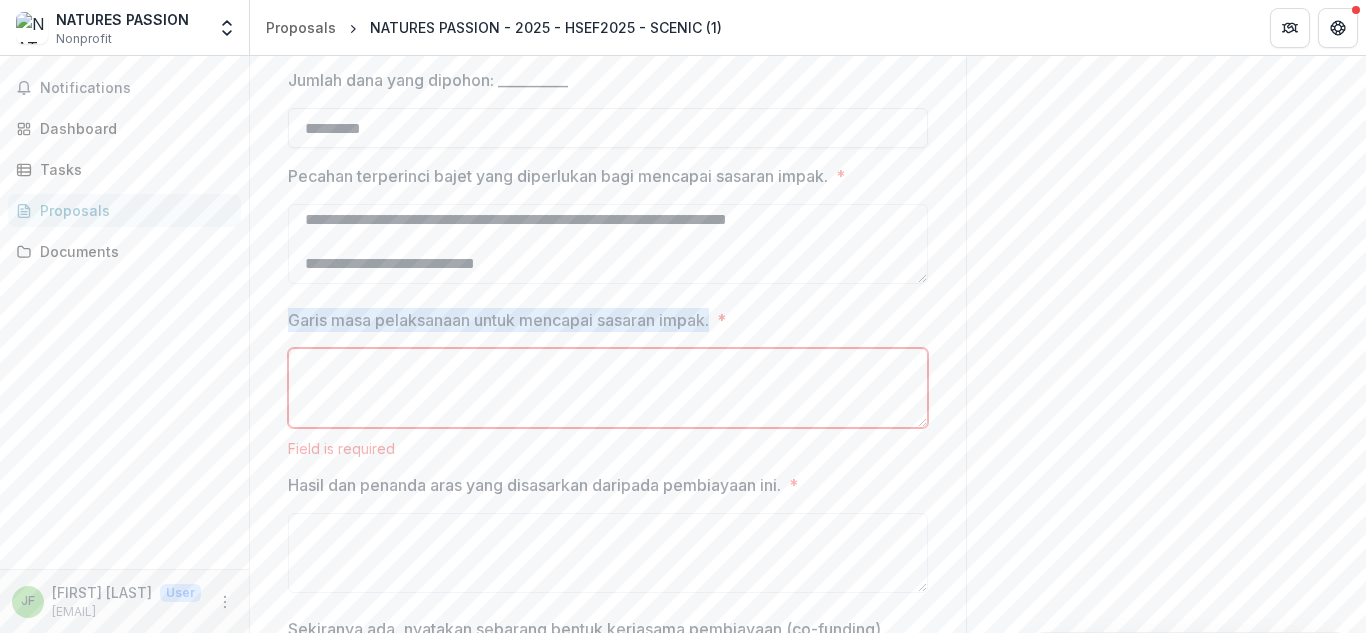 drag, startPoint x: 288, startPoint y: 336, endPoint x: 720, endPoint y: 342, distance: 432.04166 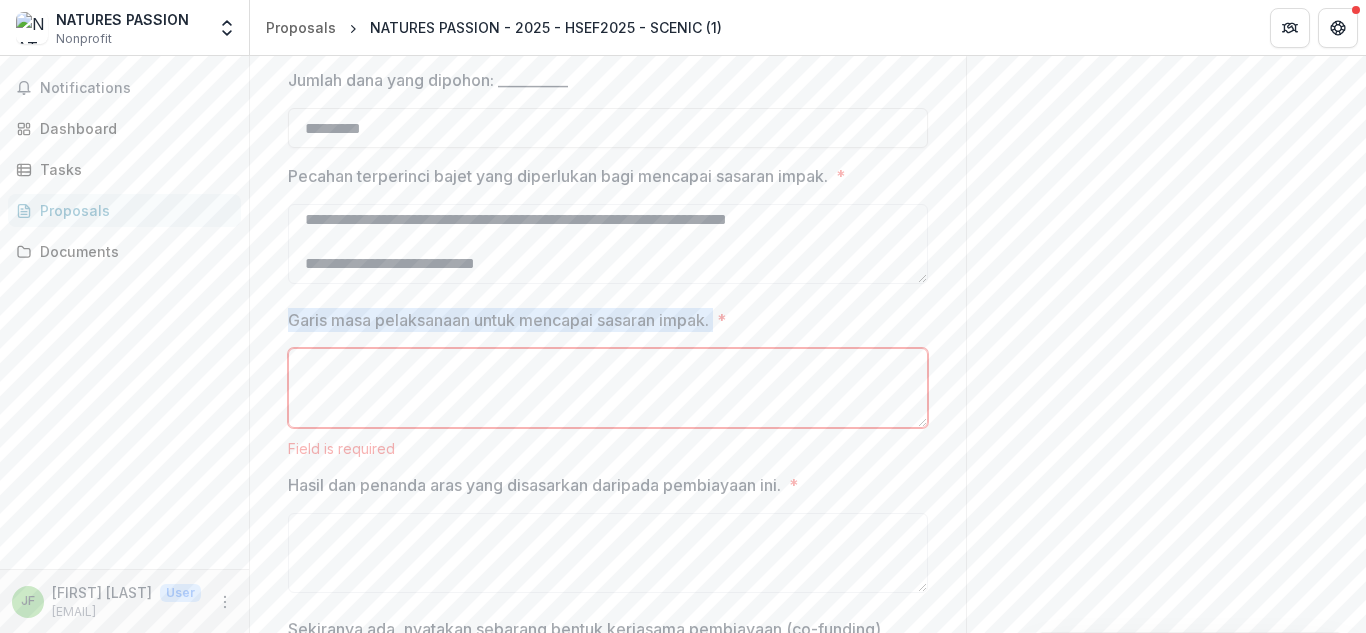 drag, startPoint x: 286, startPoint y: 334, endPoint x: 728, endPoint y: 335, distance: 442.00113 